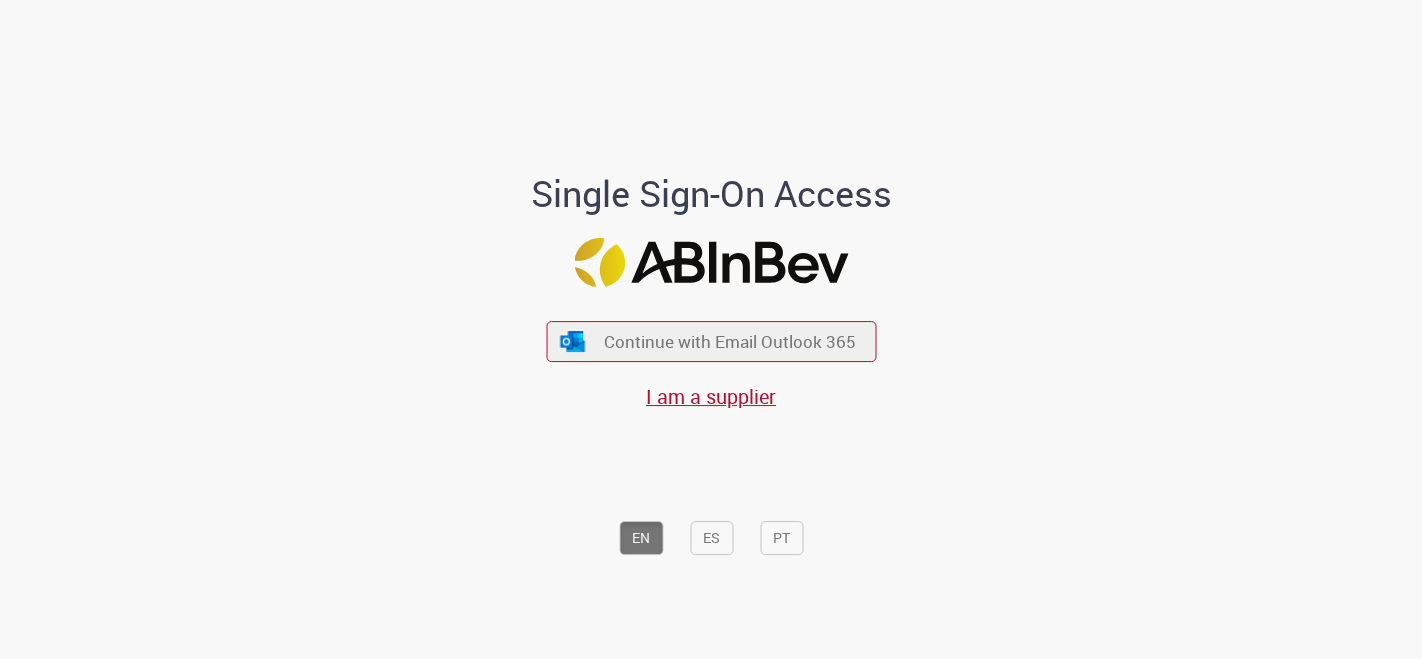 scroll, scrollTop: 0, scrollLeft: 0, axis: both 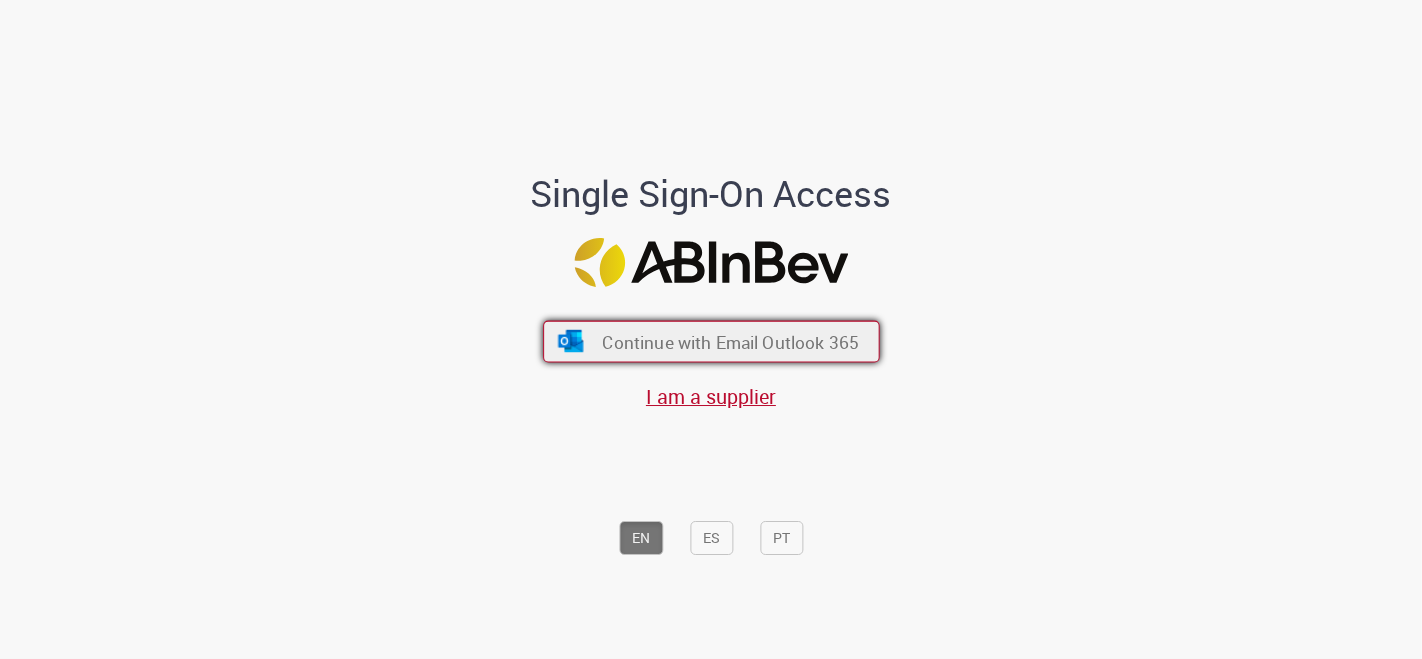 click on "Continue with Email Outlook 365" at bounding box center [730, 341] 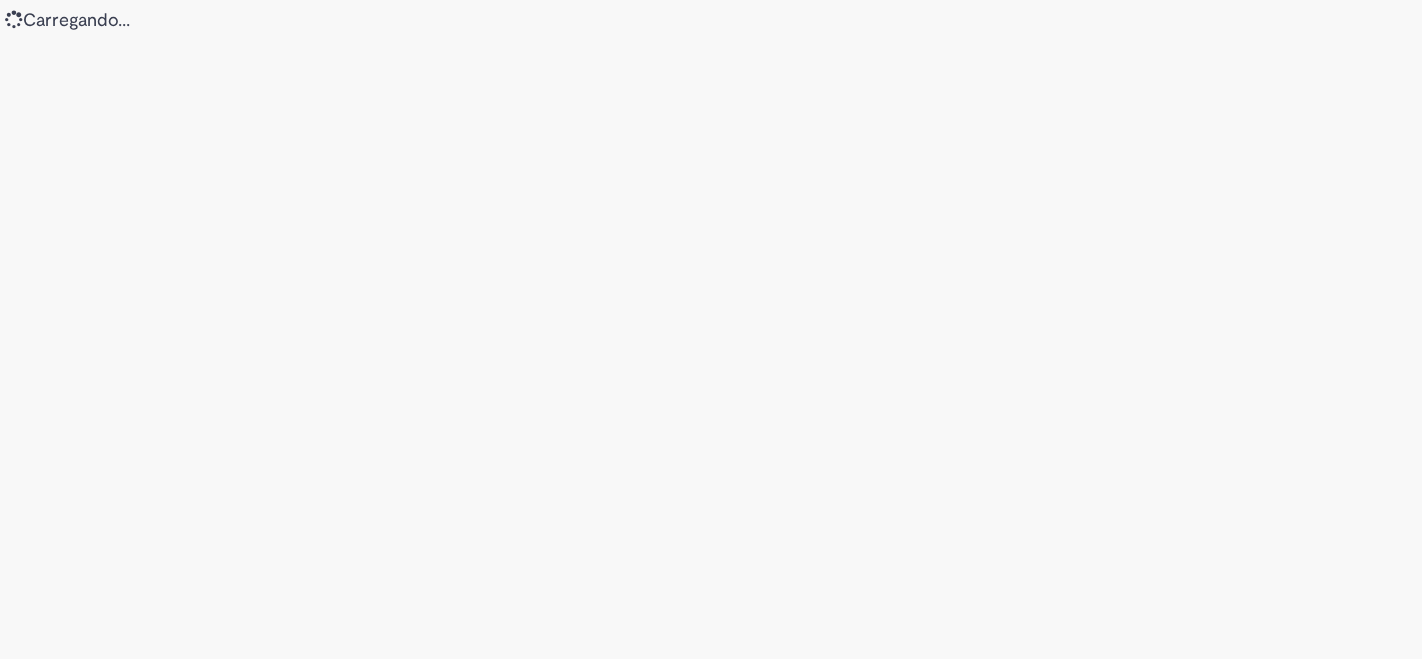 scroll, scrollTop: 0, scrollLeft: 0, axis: both 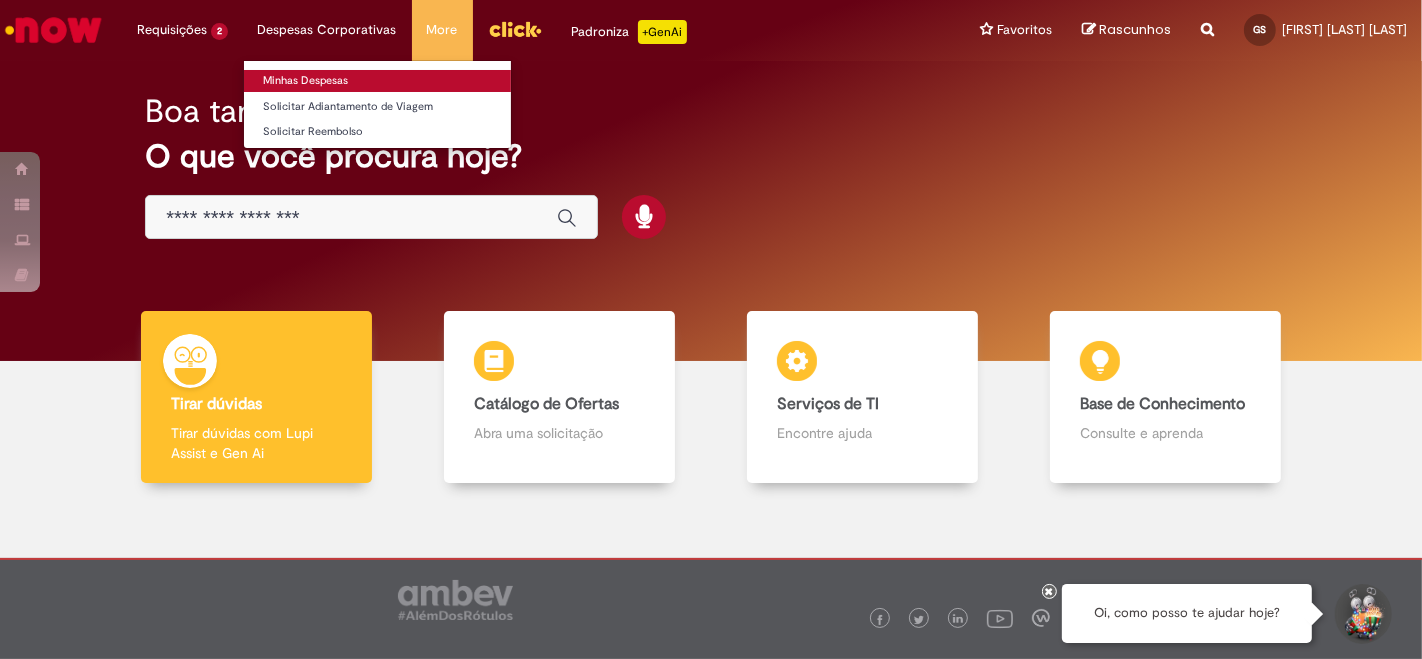 click on "Minhas Despesas" at bounding box center [377, 81] 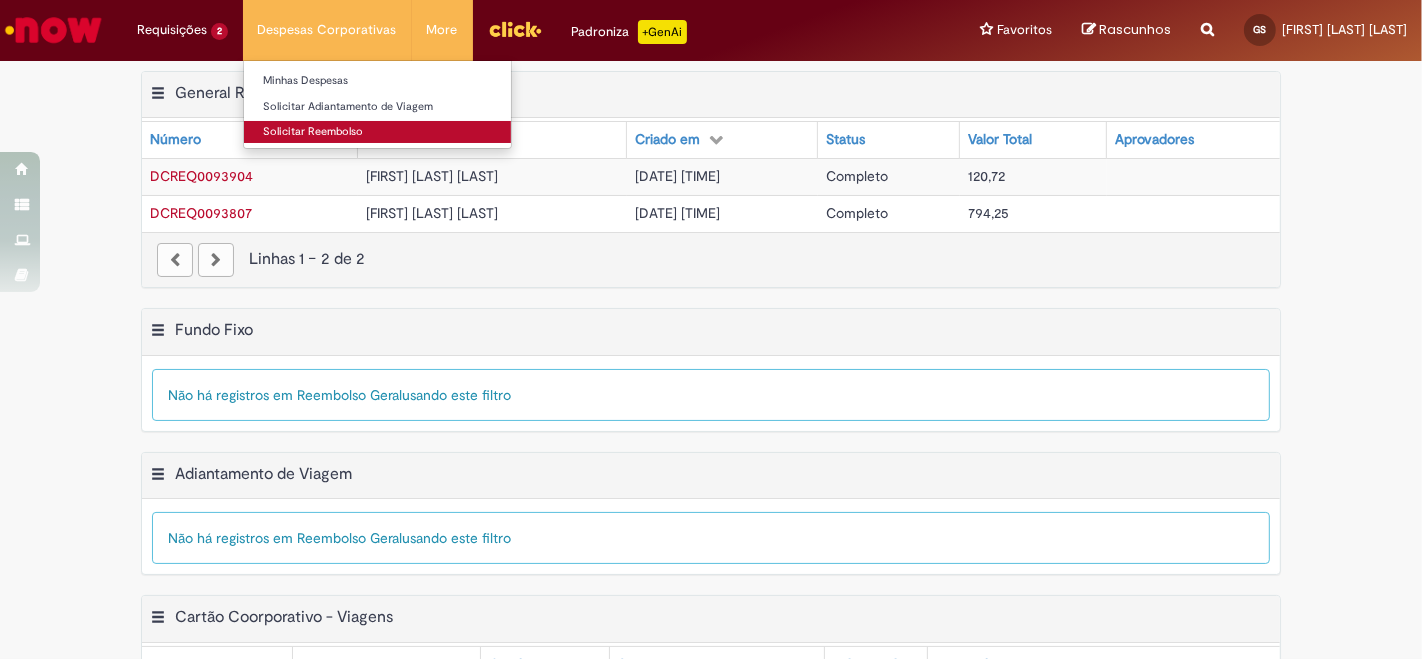 click on "Solicitar Reembolso" at bounding box center [377, 132] 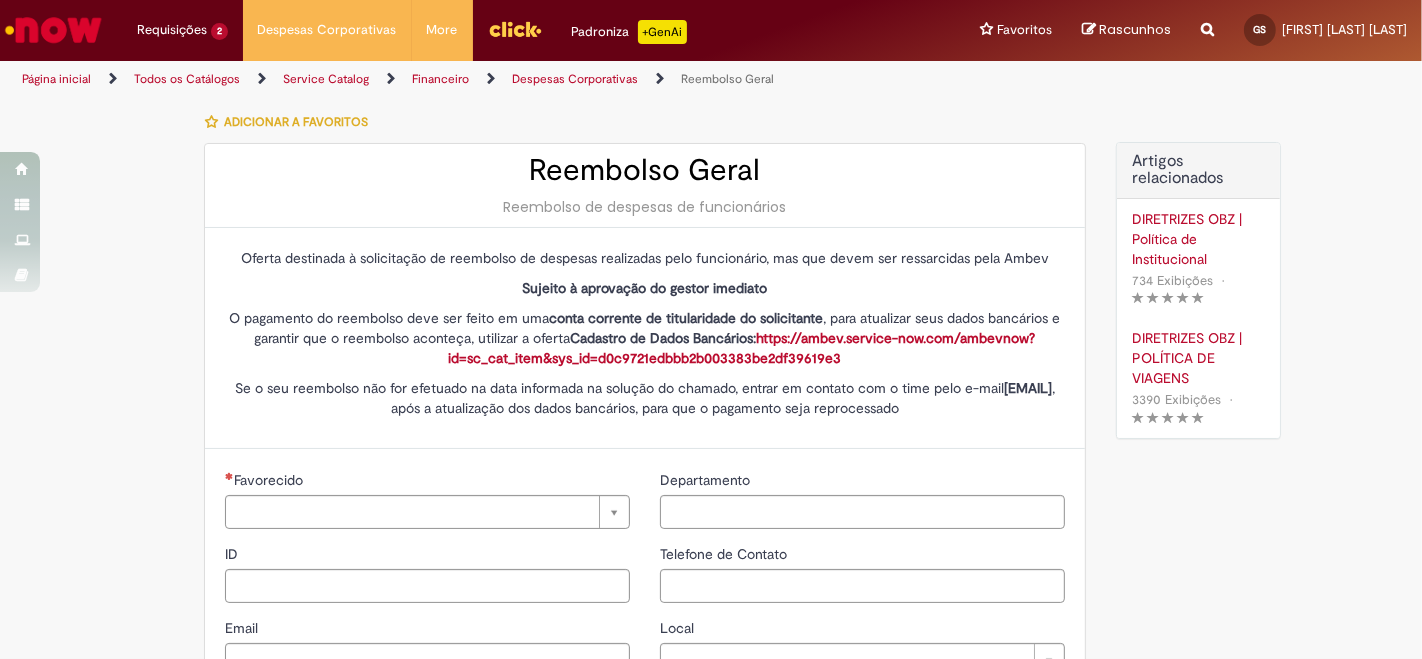 type on "********" 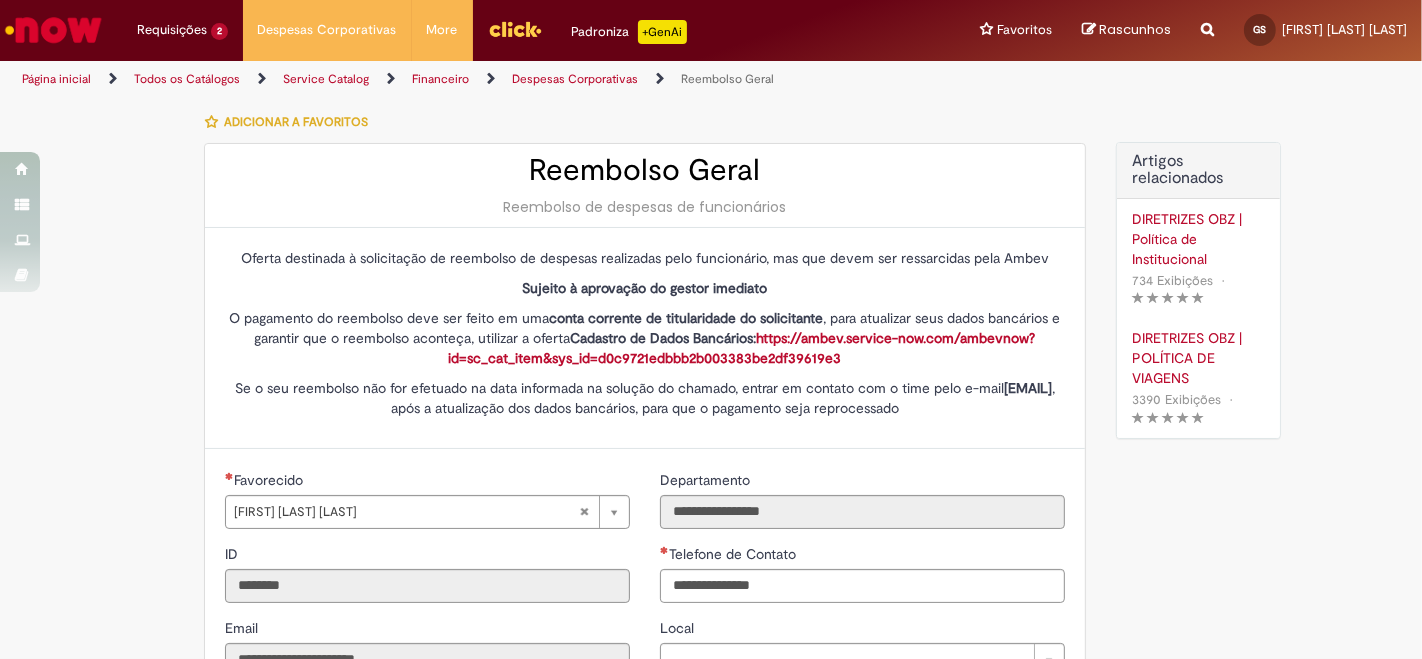 type on "**********" 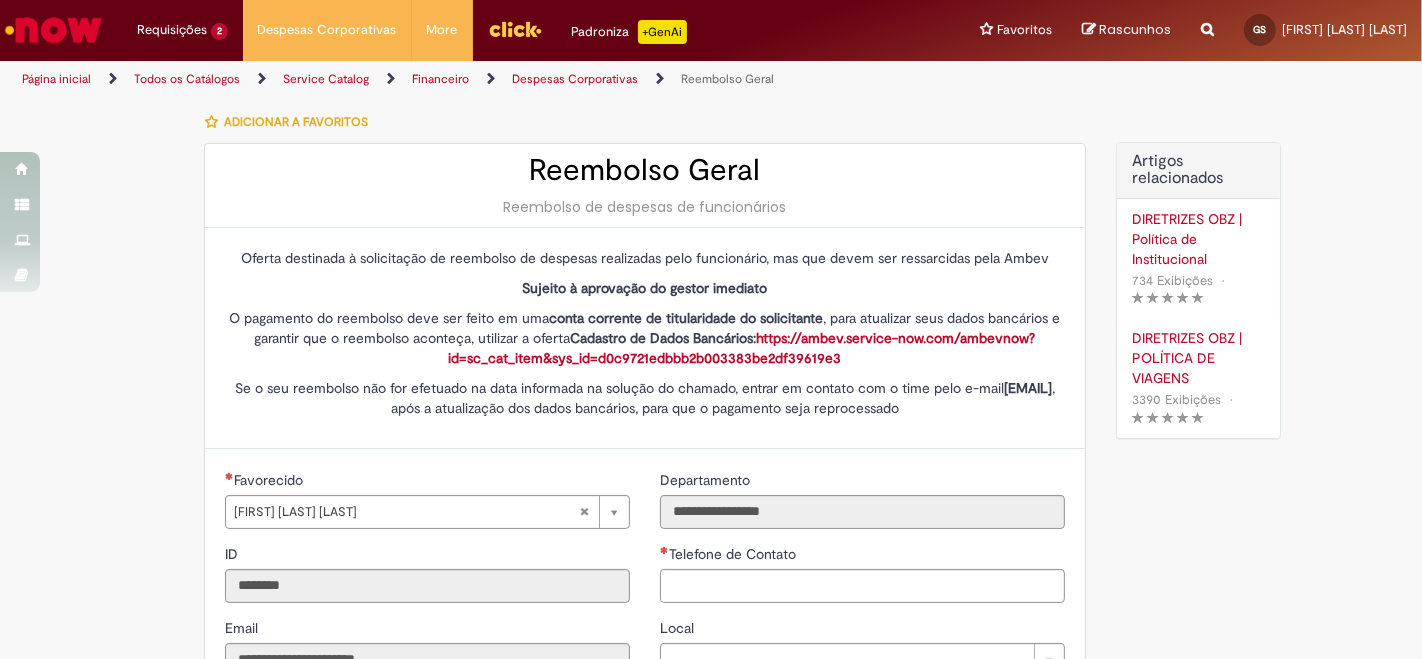 type on "**********" 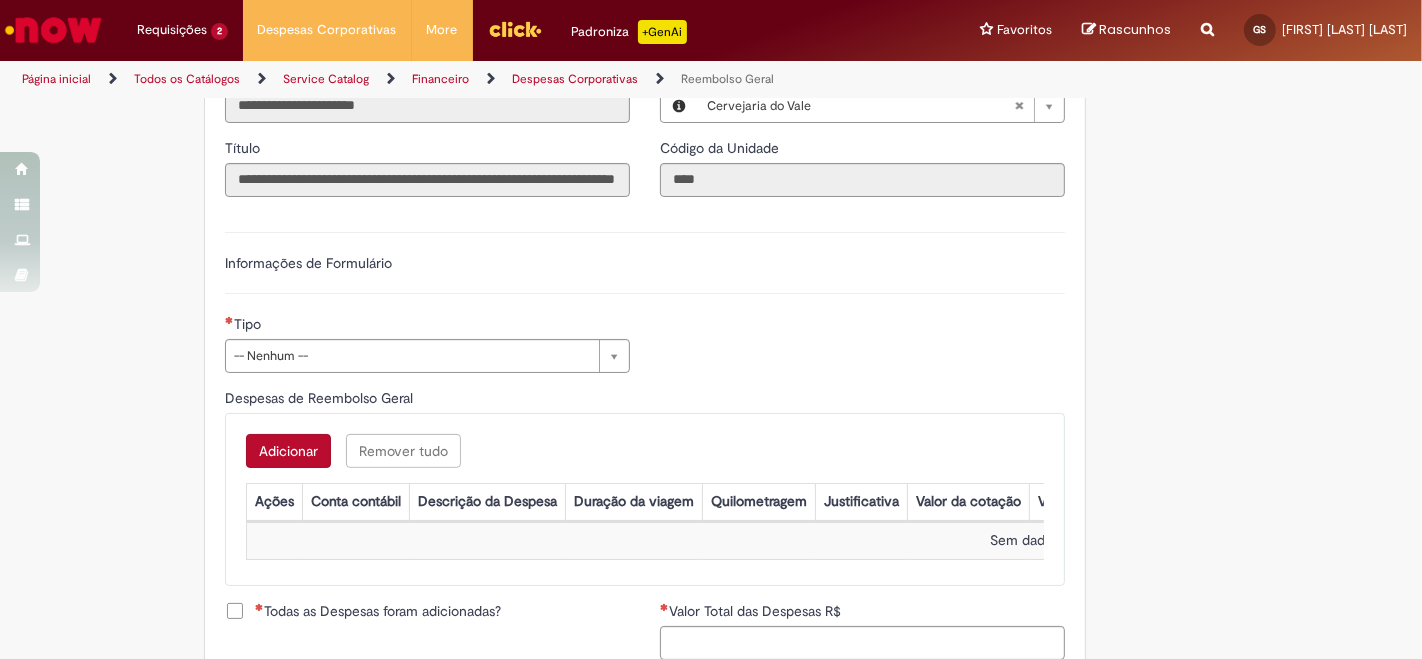 scroll, scrollTop: 555, scrollLeft: 0, axis: vertical 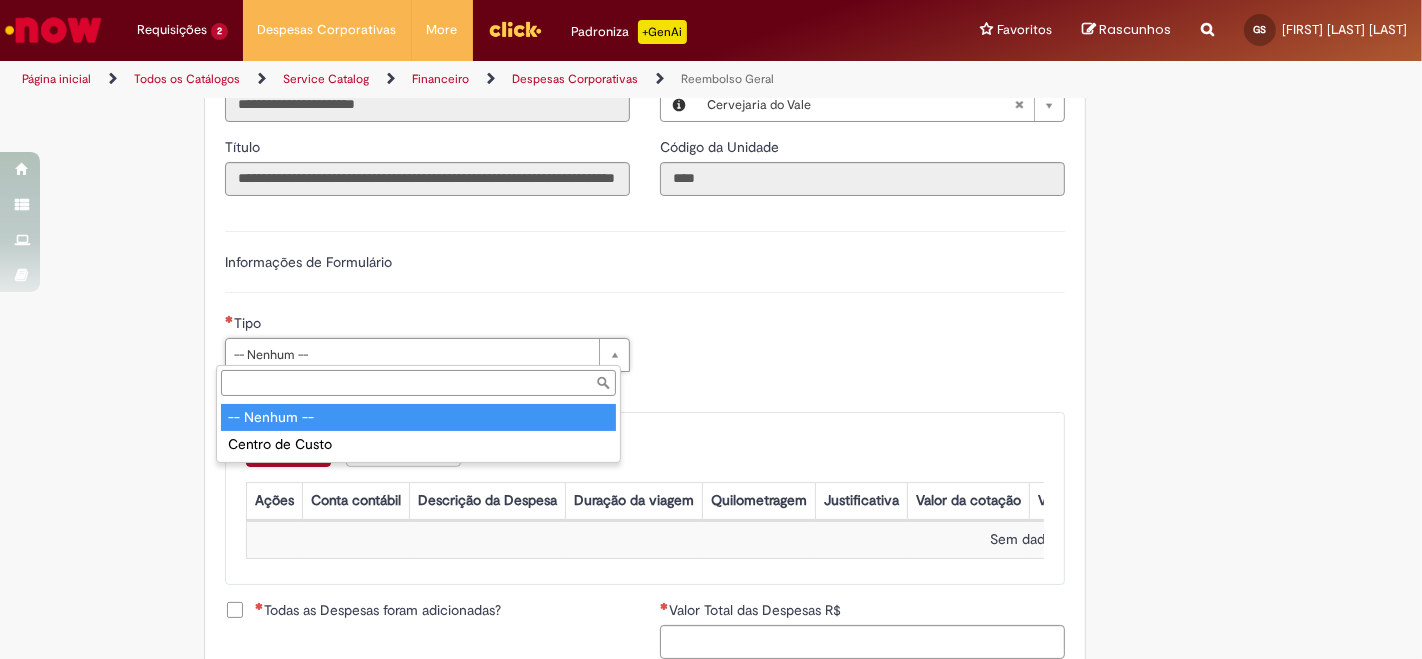 type on "**********" 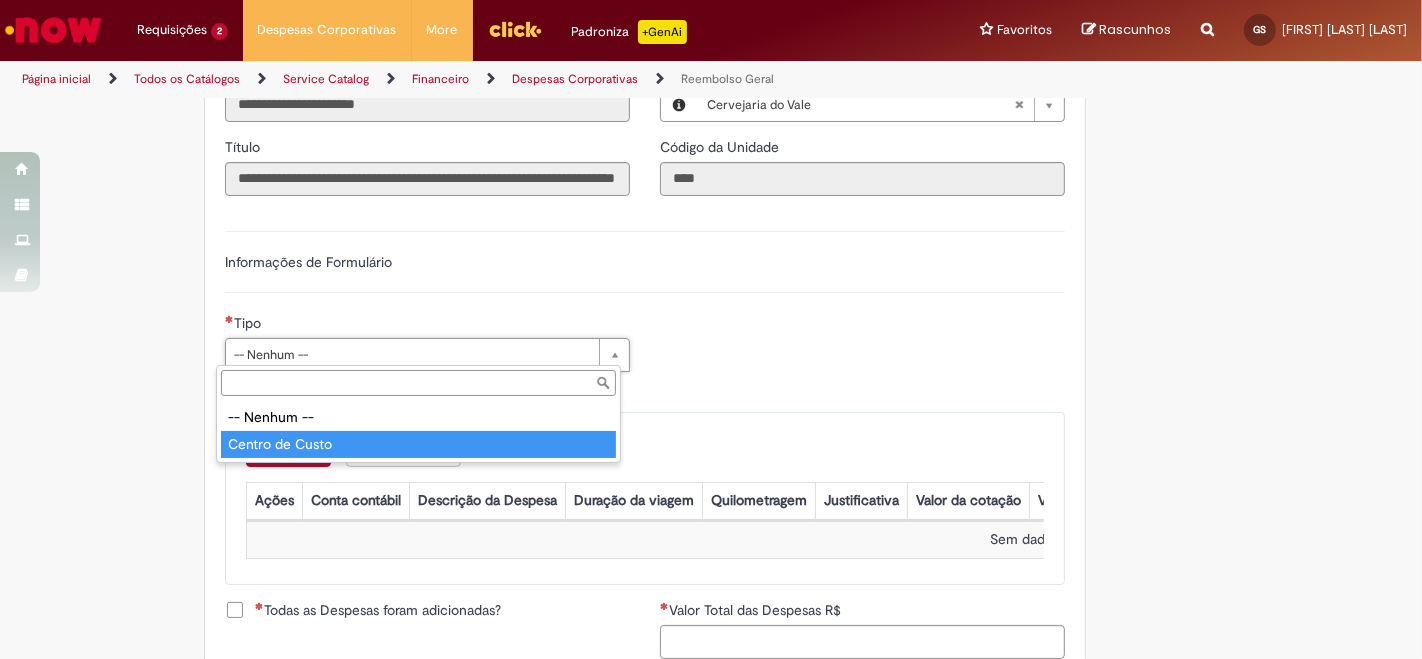 type on "**********" 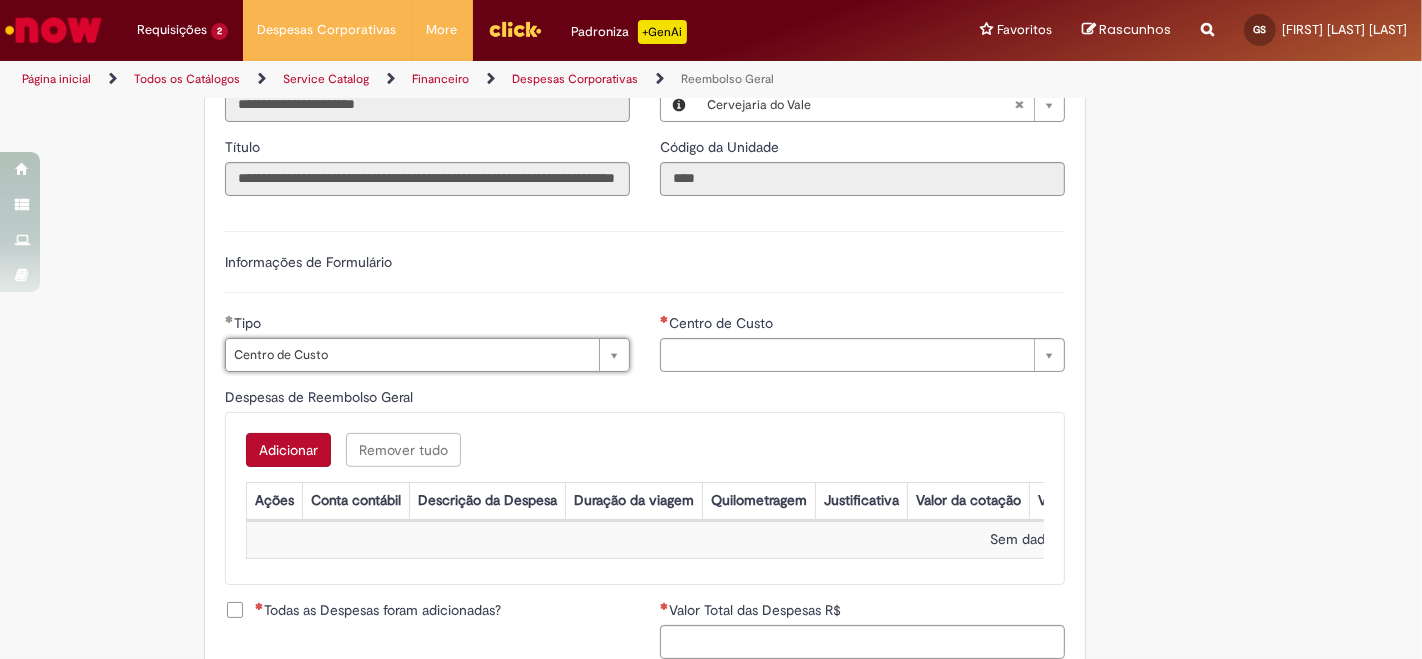 type on "**********" 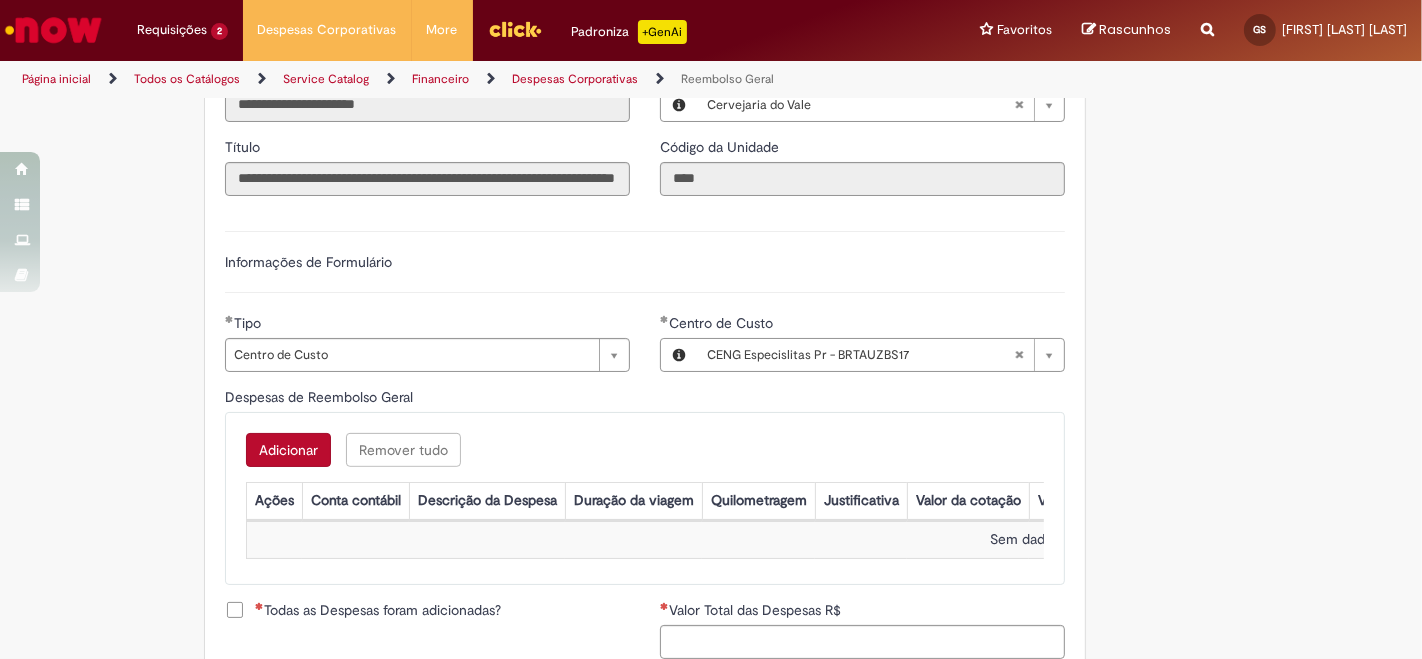 click on "Adicionar Remover tudo Despesas de Reembolso Geral Ações Conta contábil Descrição da Despesa Duração da viagem Quilometragem Justificativa Valor da cotação Valor por Litro Combustível Data da Despesa Moeda Valor Gasto em €/US Valor Total R$ ID Interno CC sap_a_integrar Sem dados para exibir" at bounding box center [645, 498] 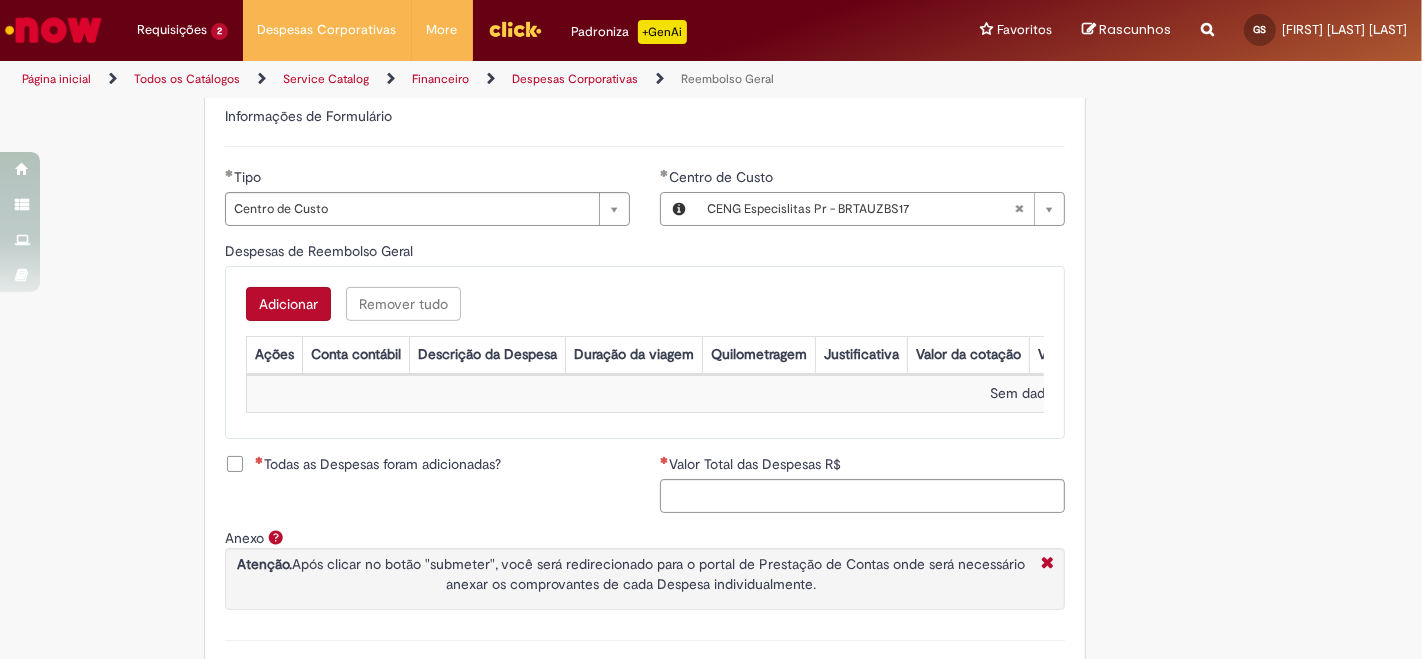 scroll, scrollTop: 666, scrollLeft: 0, axis: vertical 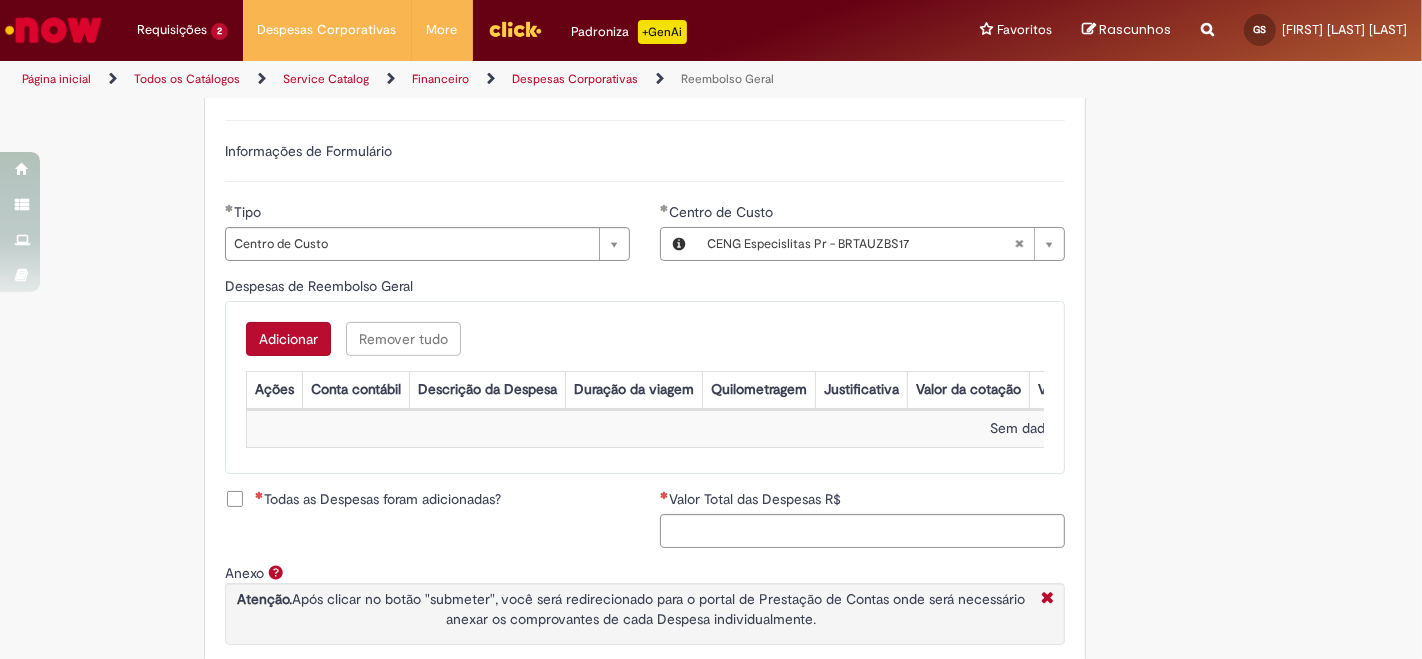 type 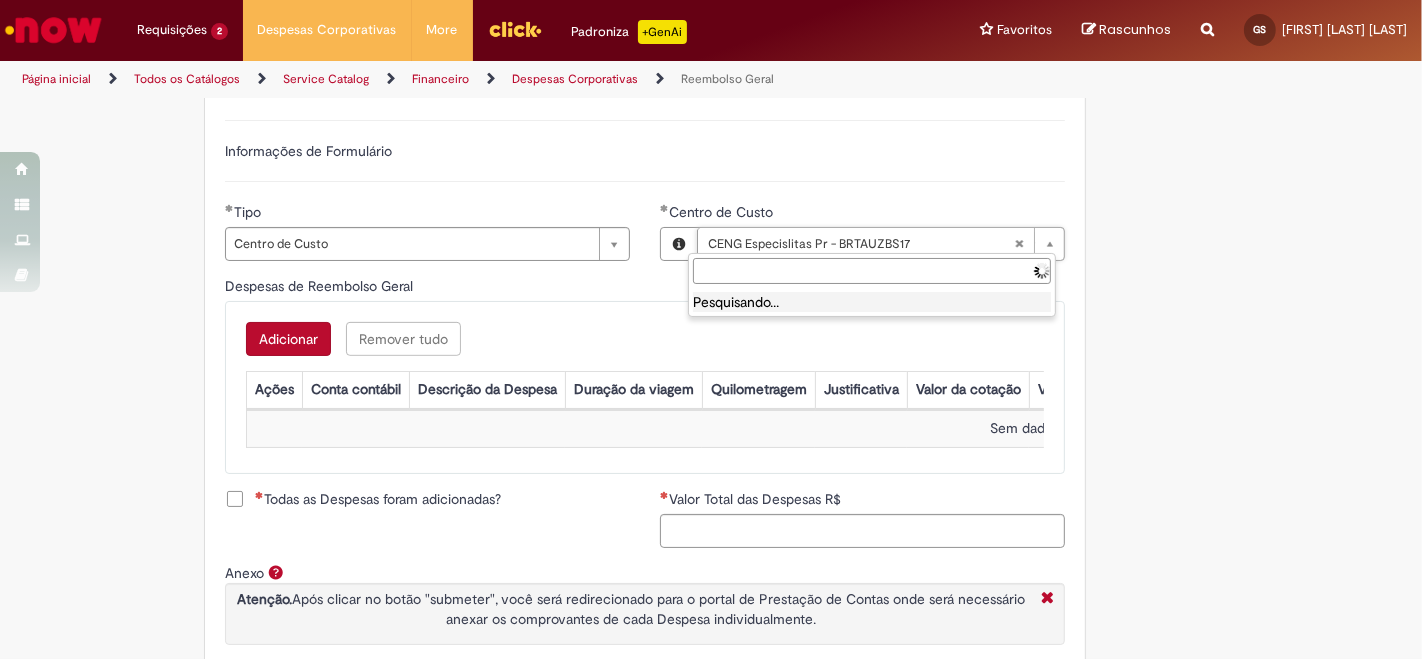 click on "Centro de Custo" at bounding box center (872, 271) 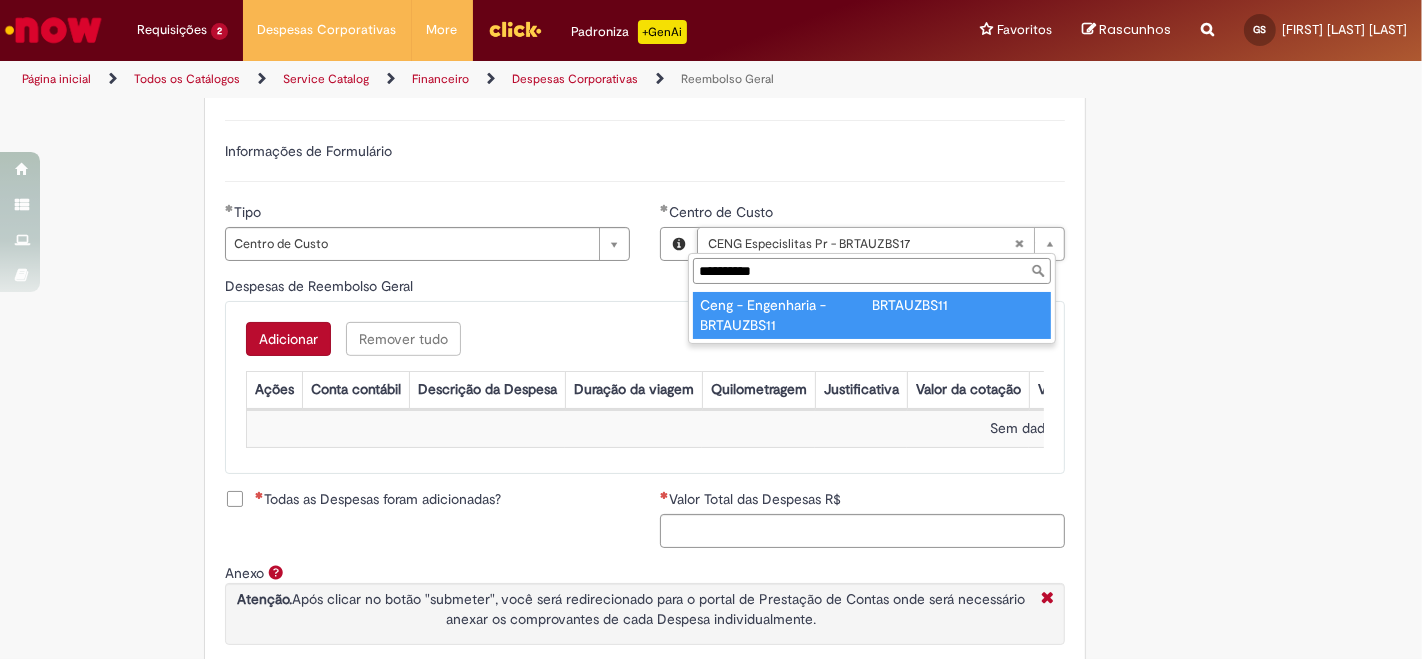 type on "**********" 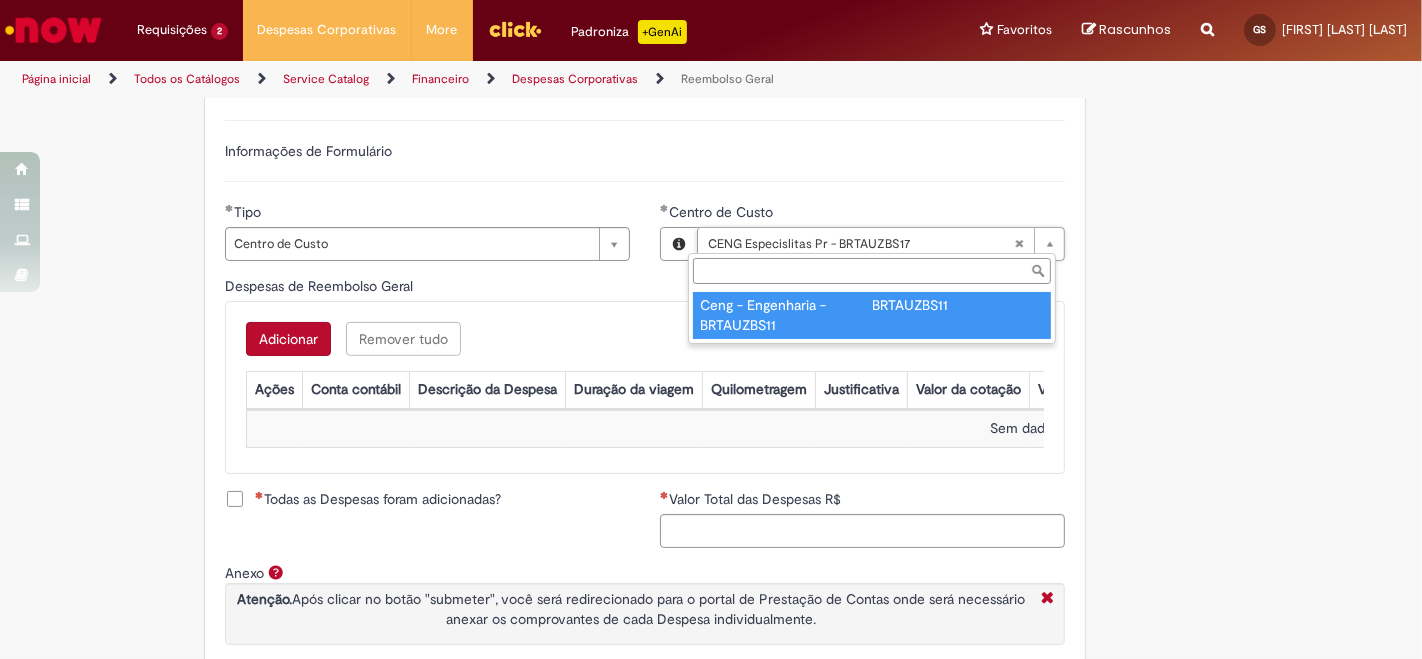 scroll, scrollTop: 0, scrollLeft: 204, axis: horizontal 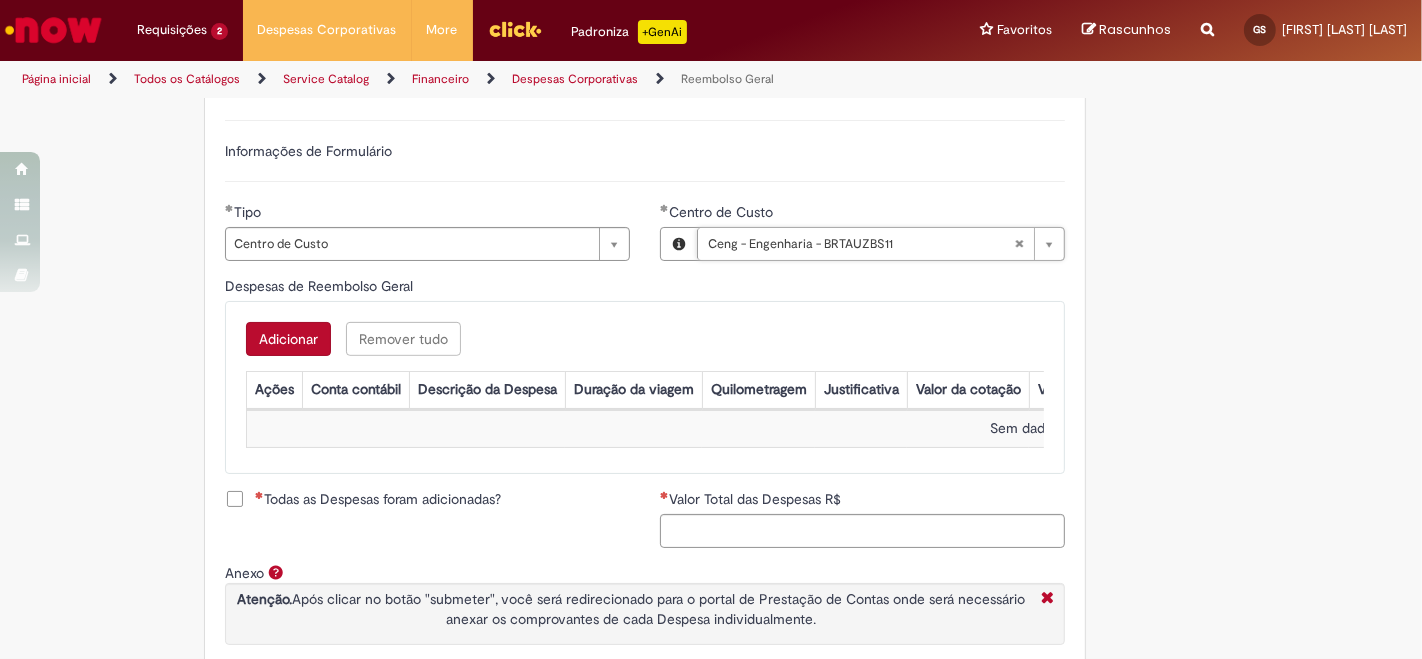 click on "Tire dúvidas com LupiAssist    +GenAI
Oi! Eu sou LupiAssist, uma Inteligência Artificial Generativa em constante aprendizado   Meu conteúdo é monitorado para trazer uma melhor experiência
Dúvidas comuns:
Só mais um instante, estou consultando nossas bases de conhecimento  e escrevendo a melhor resposta pra você!
Title
Lorem ipsum dolor sit amet    Fazer uma nova pergunta
Gerei esta resposta utilizando IA Generativa em conjunto com os nossos padrões. Em caso de divergência, os documentos oficiais prevalecerão.
Saiba mais em:
Ou ligue para:
E aí, te ajudei?
Sim, obrigado!" at bounding box center (711, 124) 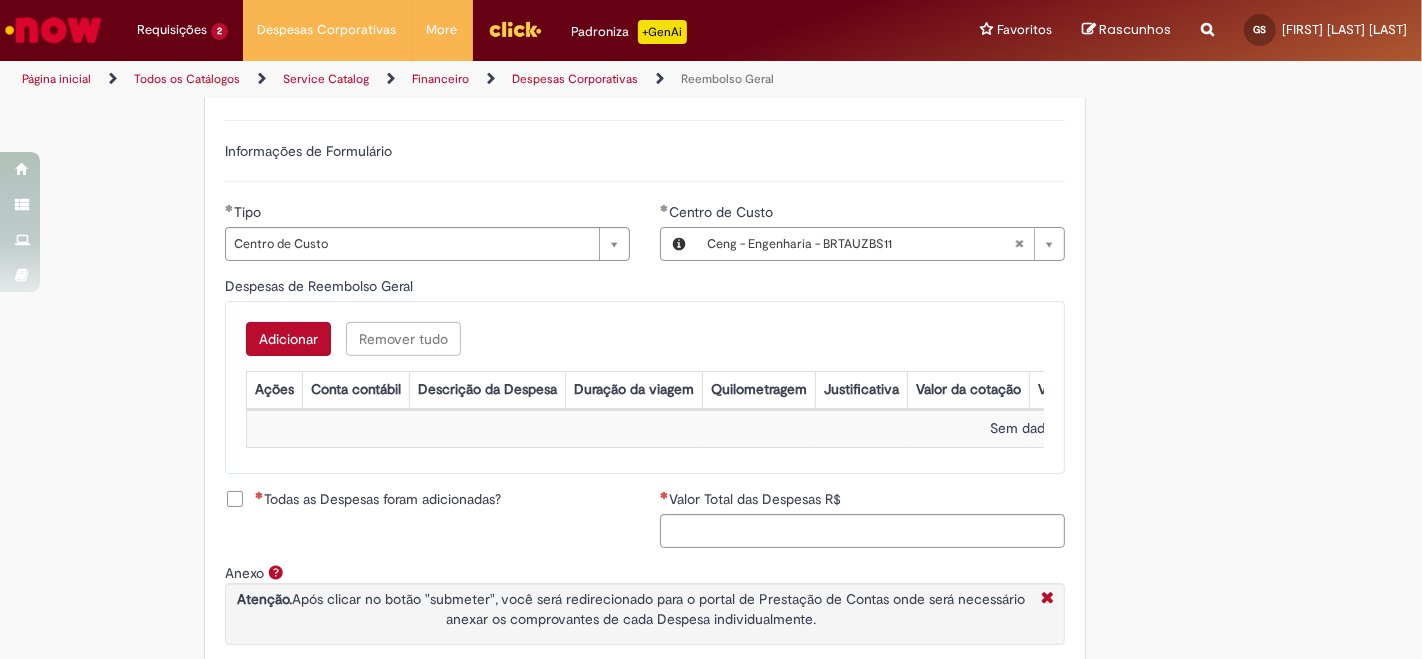 scroll, scrollTop: 0, scrollLeft: 0, axis: both 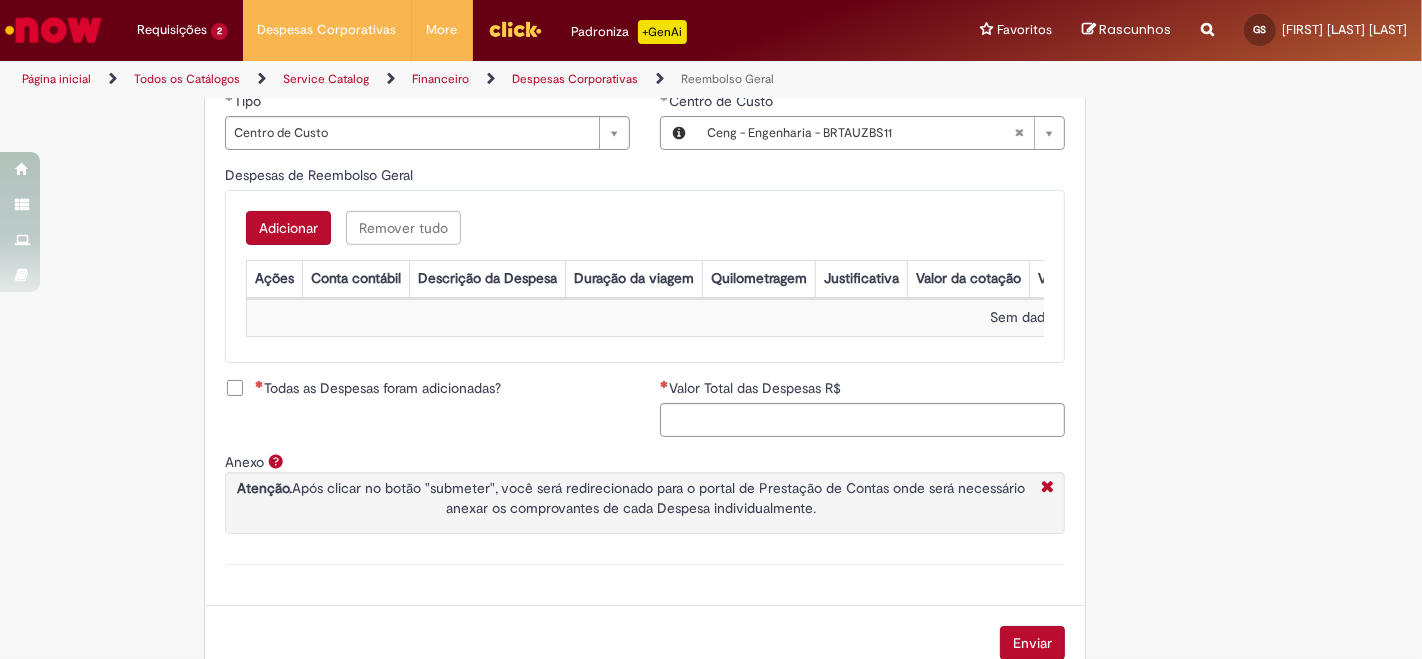 click on "Adicionar" at bounding box center [288, 228] 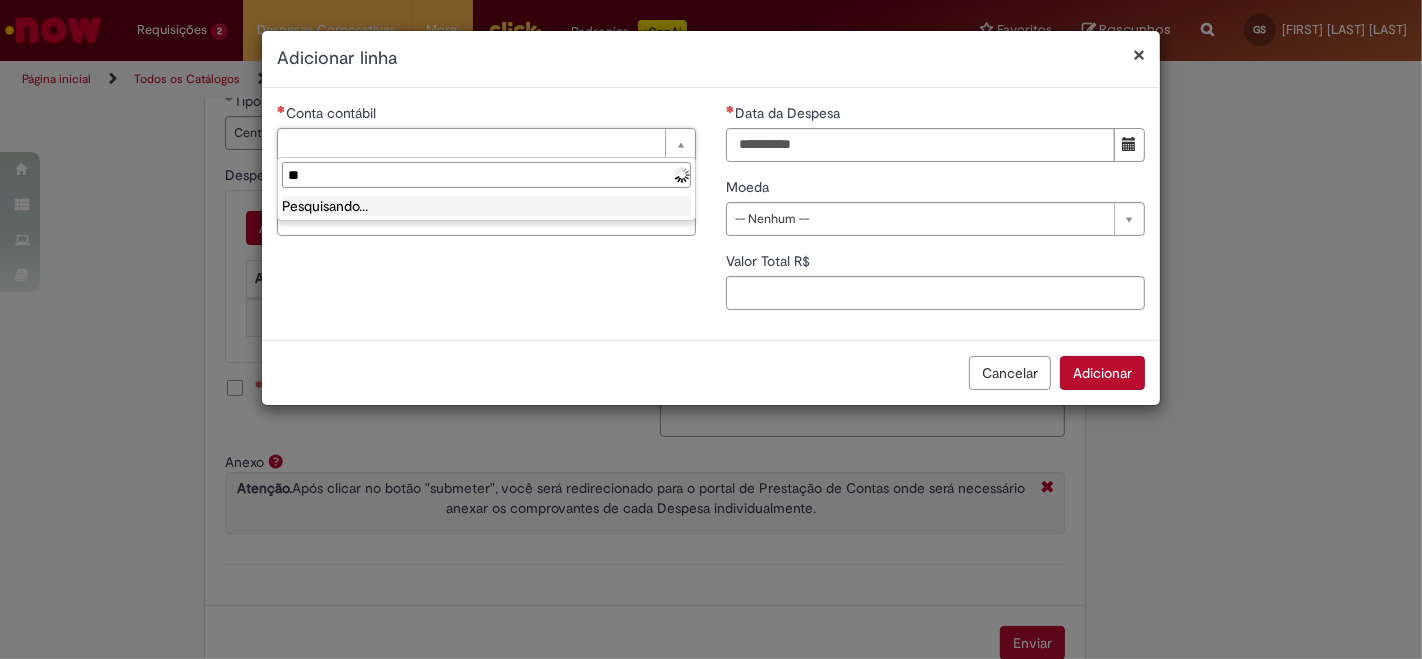 type on "*" 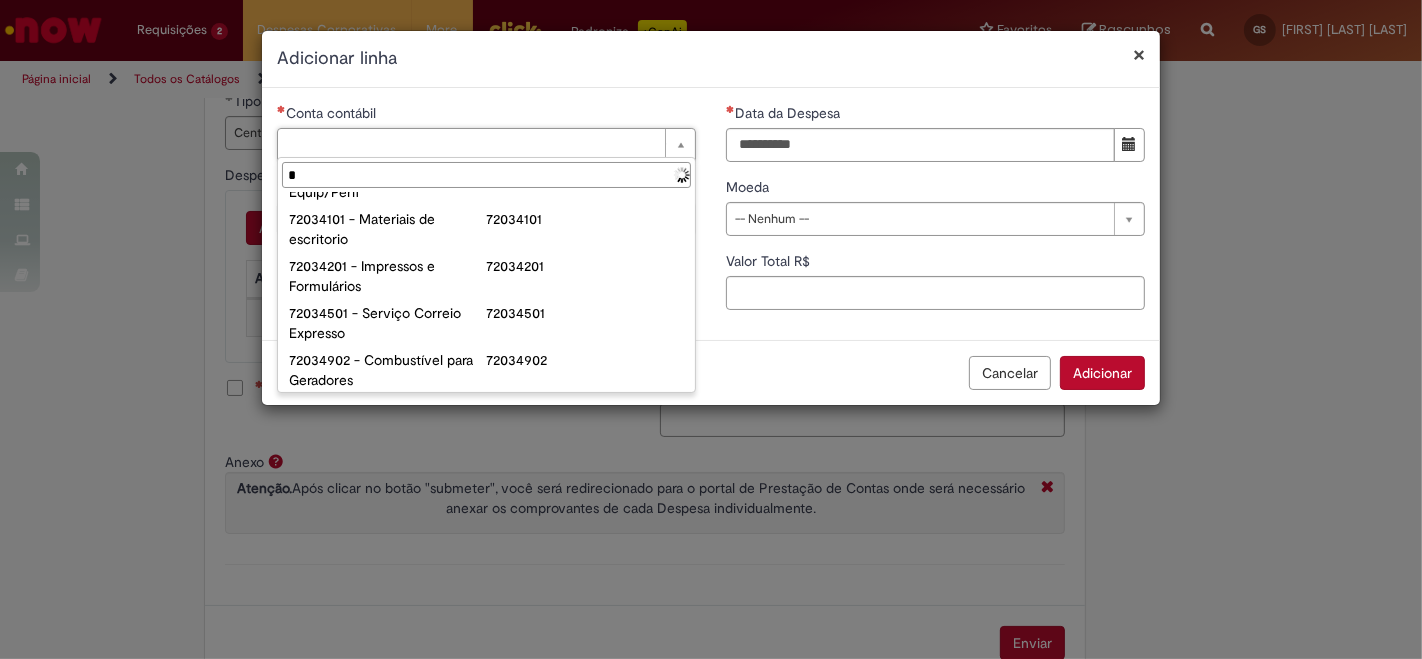 scroll, scrollTop: 0, scrollLeft: 0, axis: both 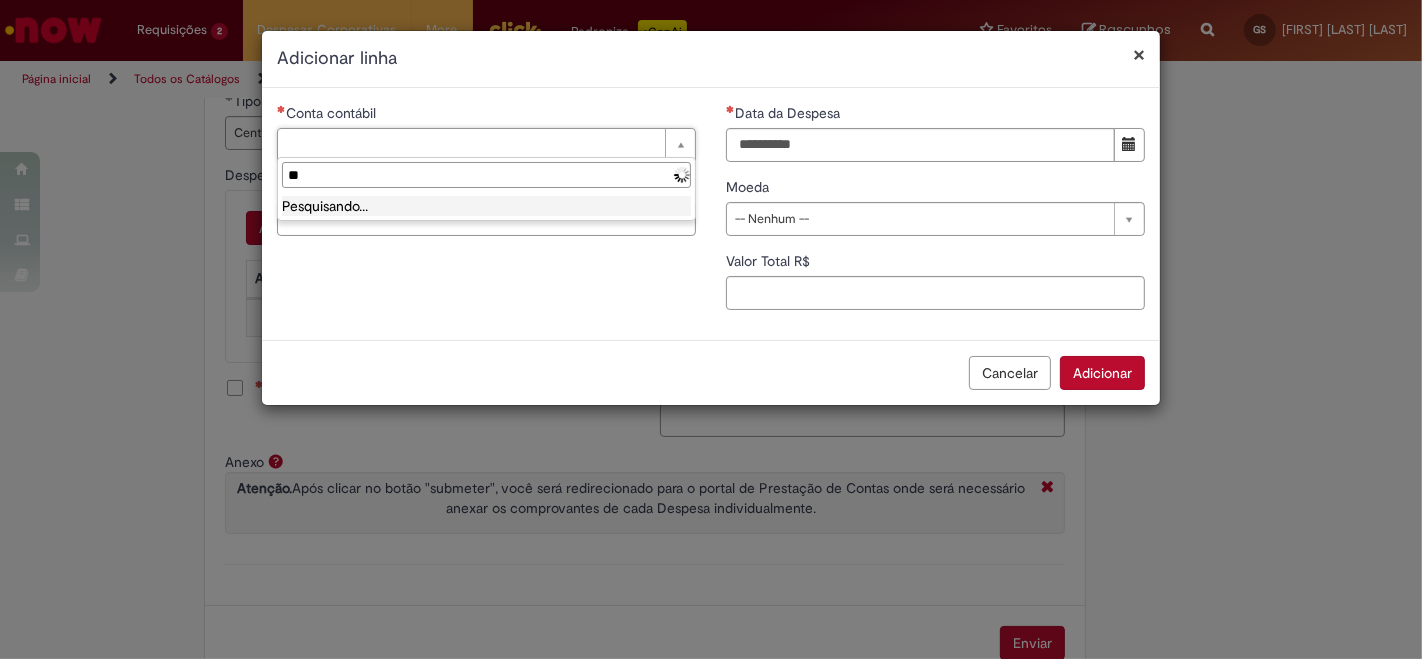 type on "*" 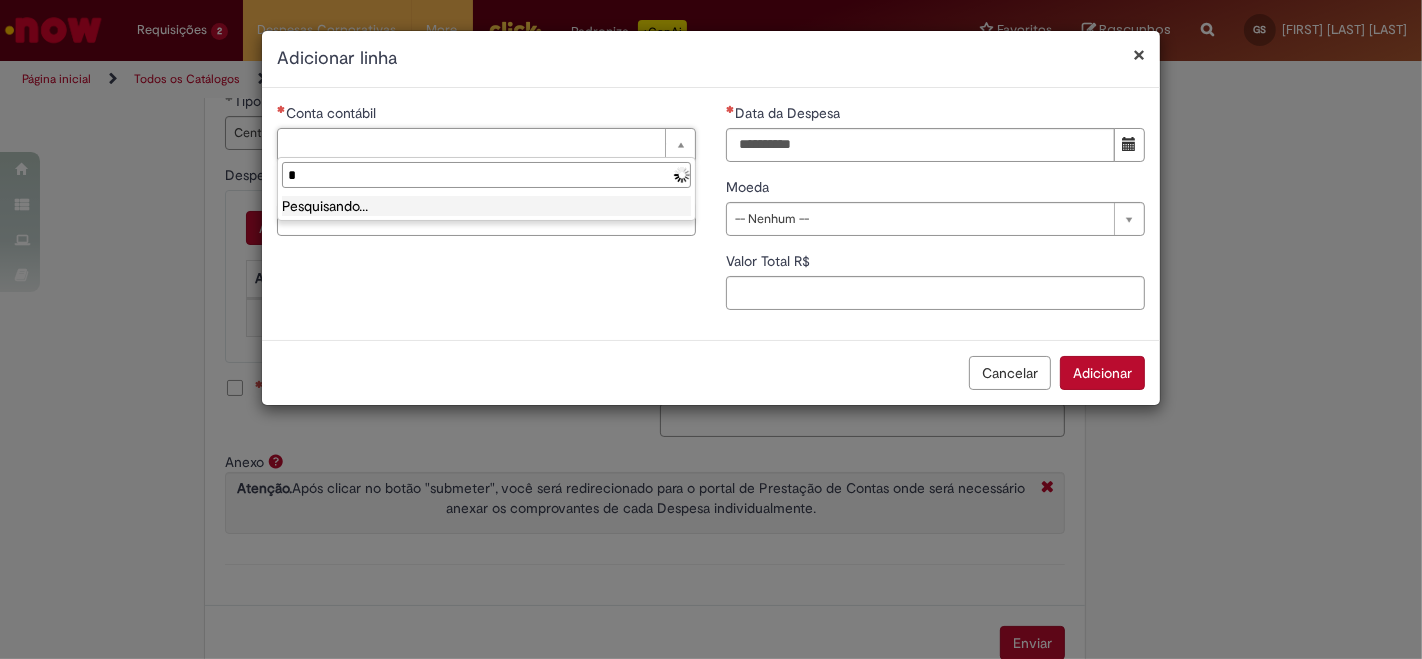 type 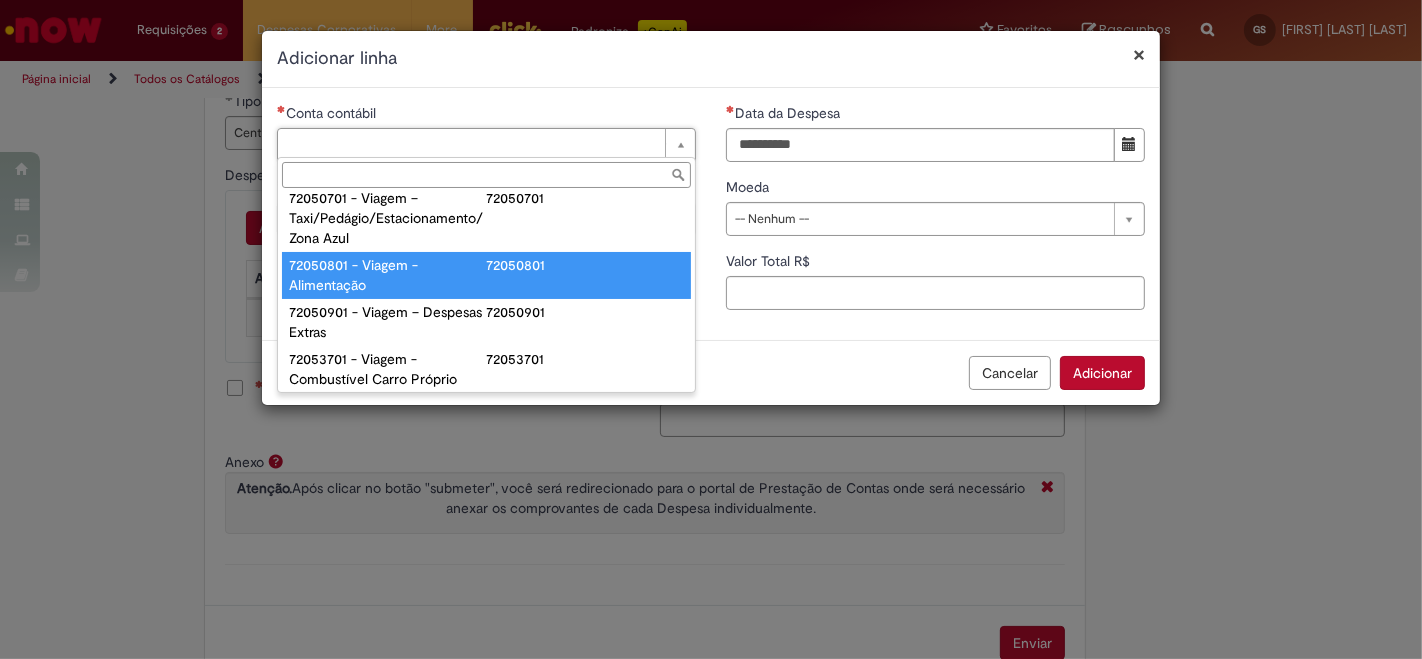 scroll, scrollTop: 1222, scrollLeft: 0, axis: vertical 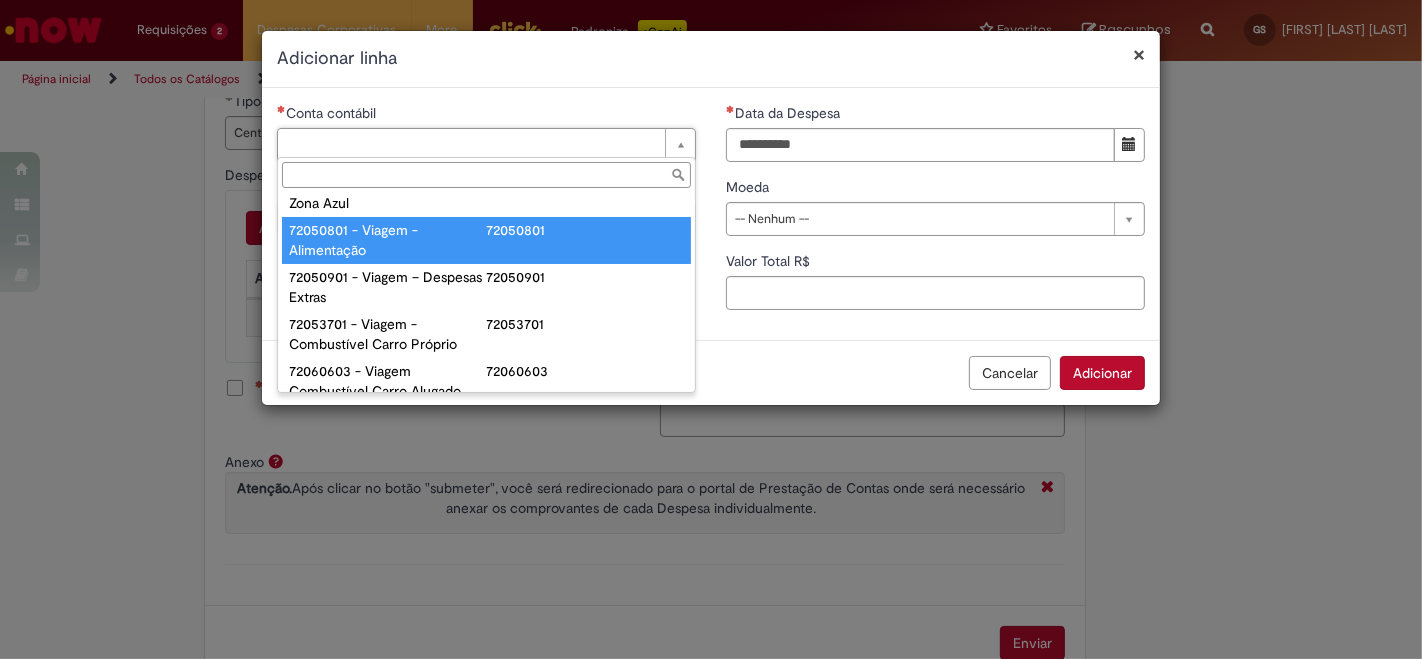 type on "**********" 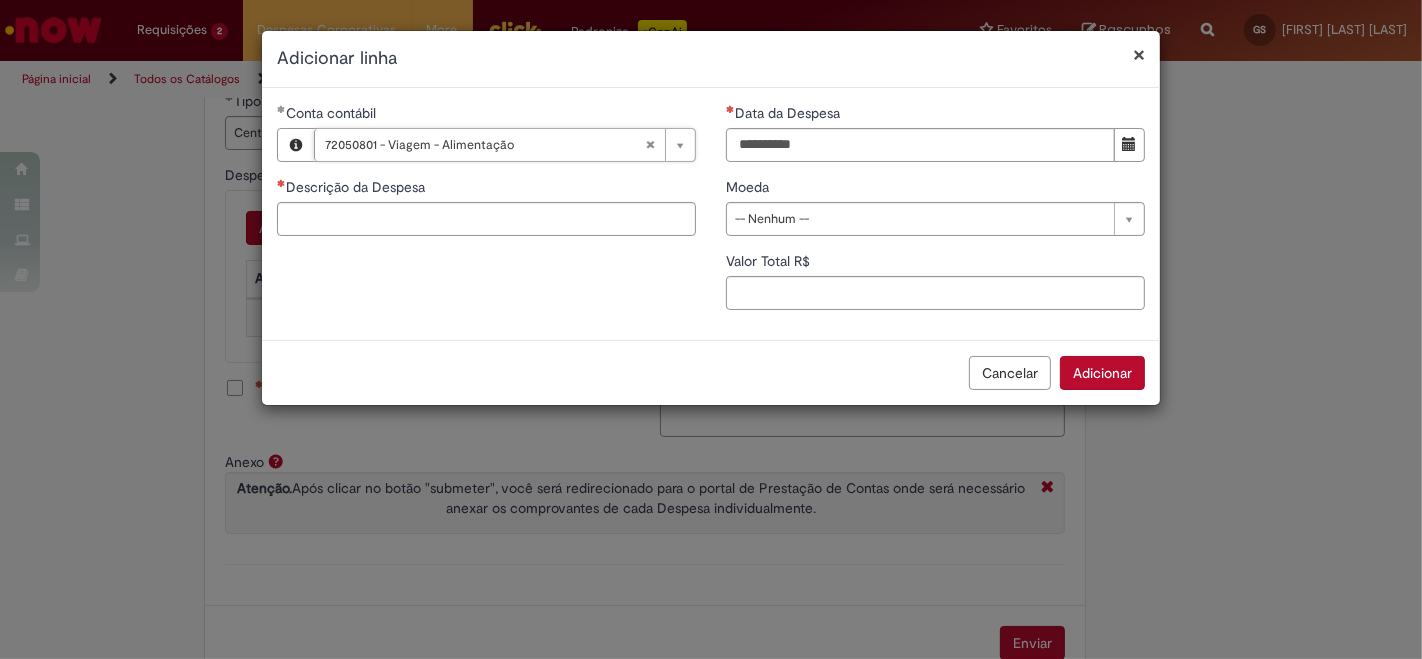 click on "**********" at bounding box center [711, 214] 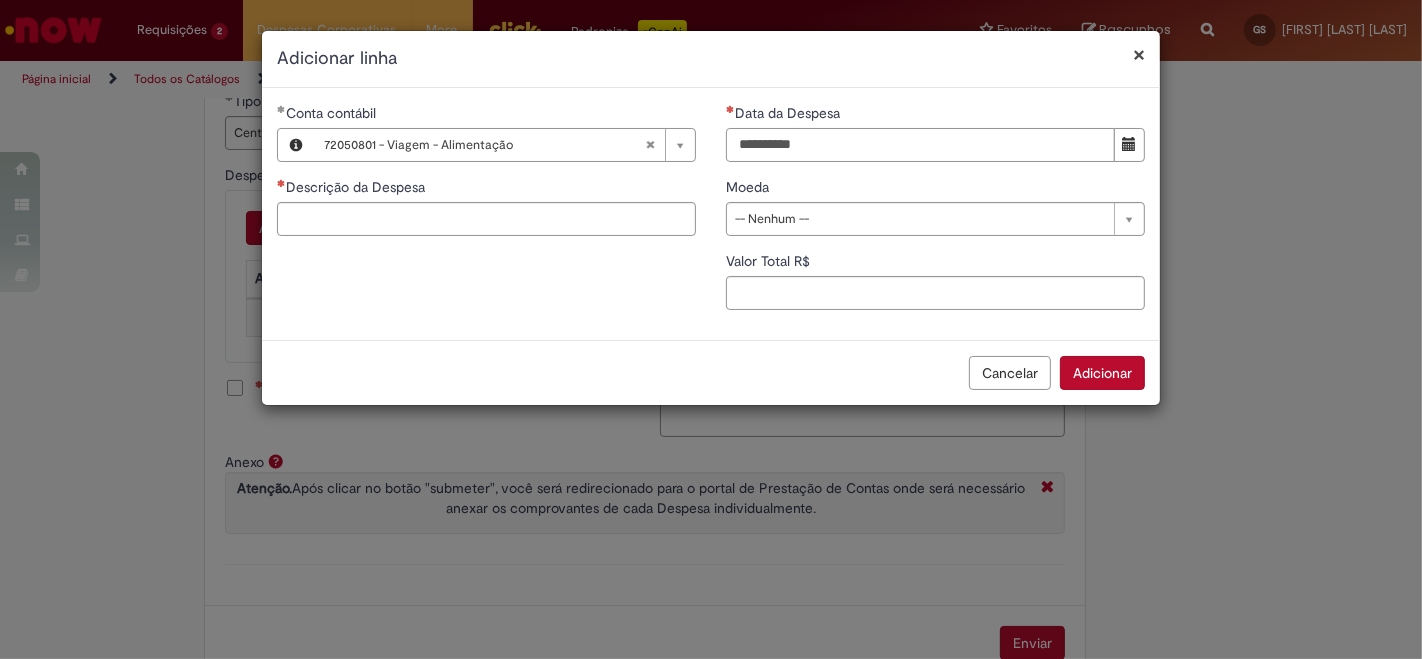 click on "Data da Despesa" at bounding box center [920, 145] 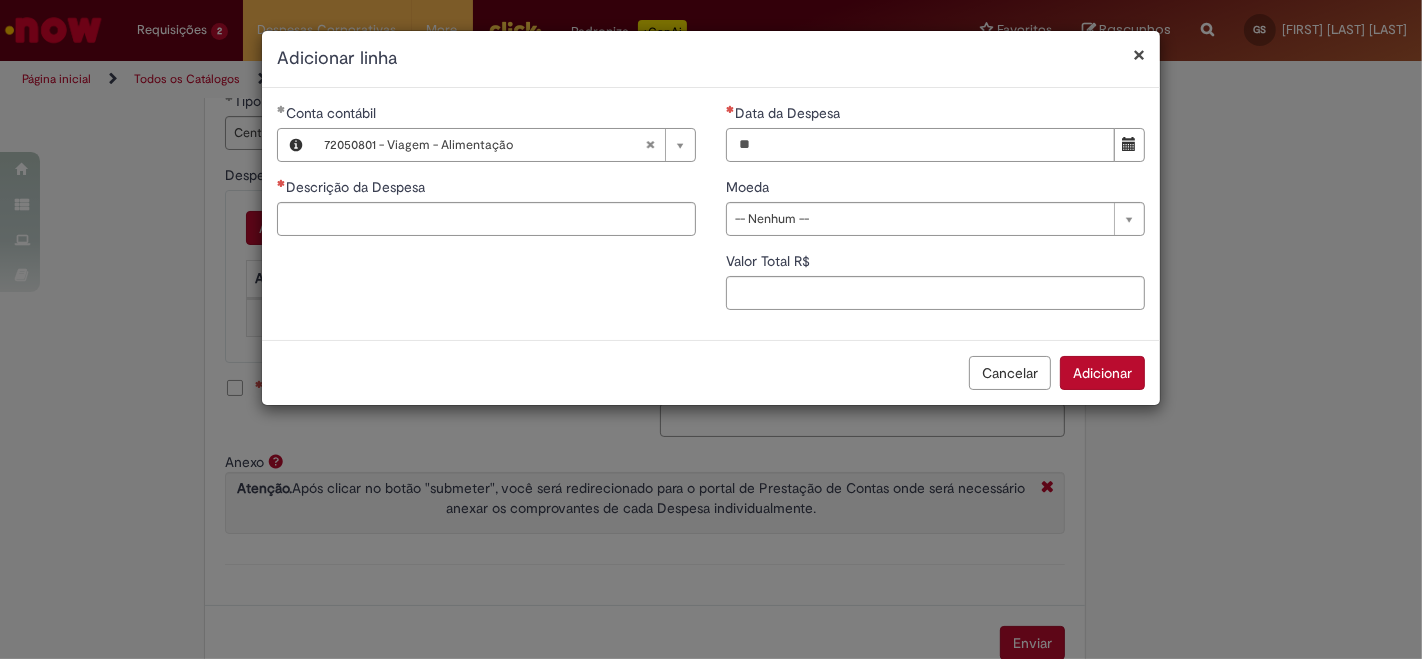 type on "*" 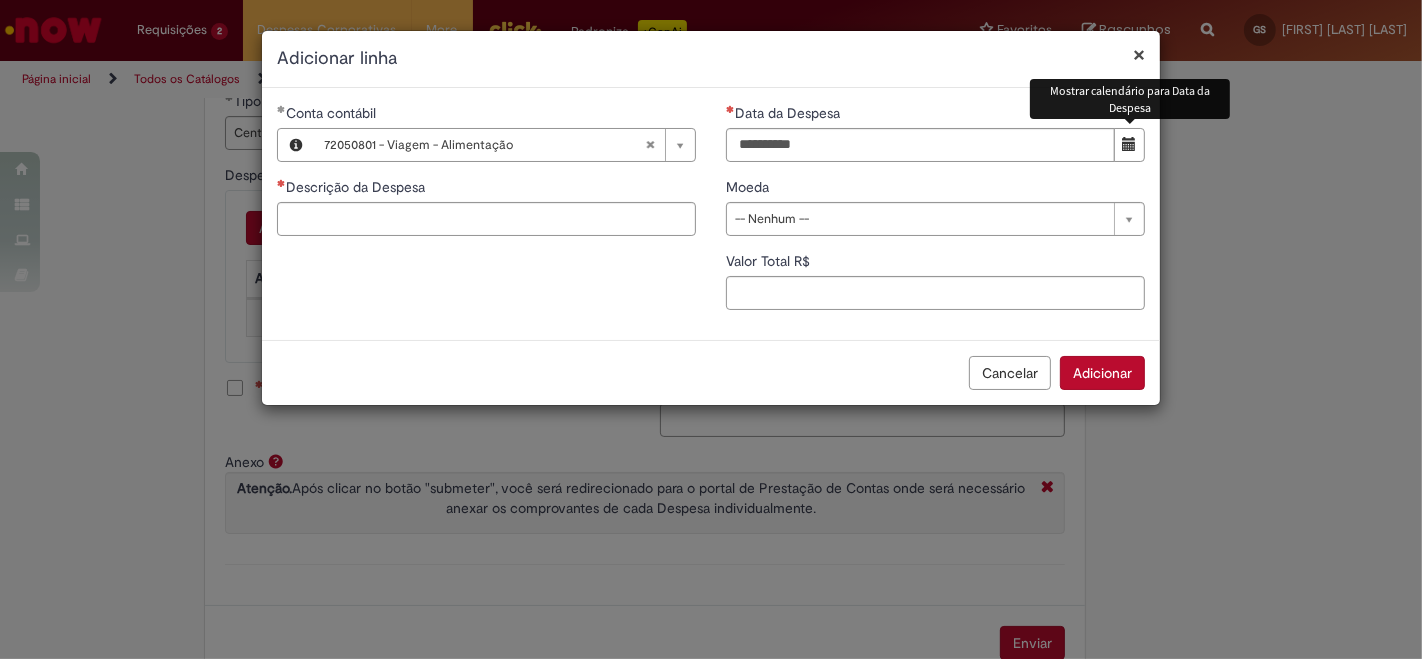 click at bounding box center (1130, 144) 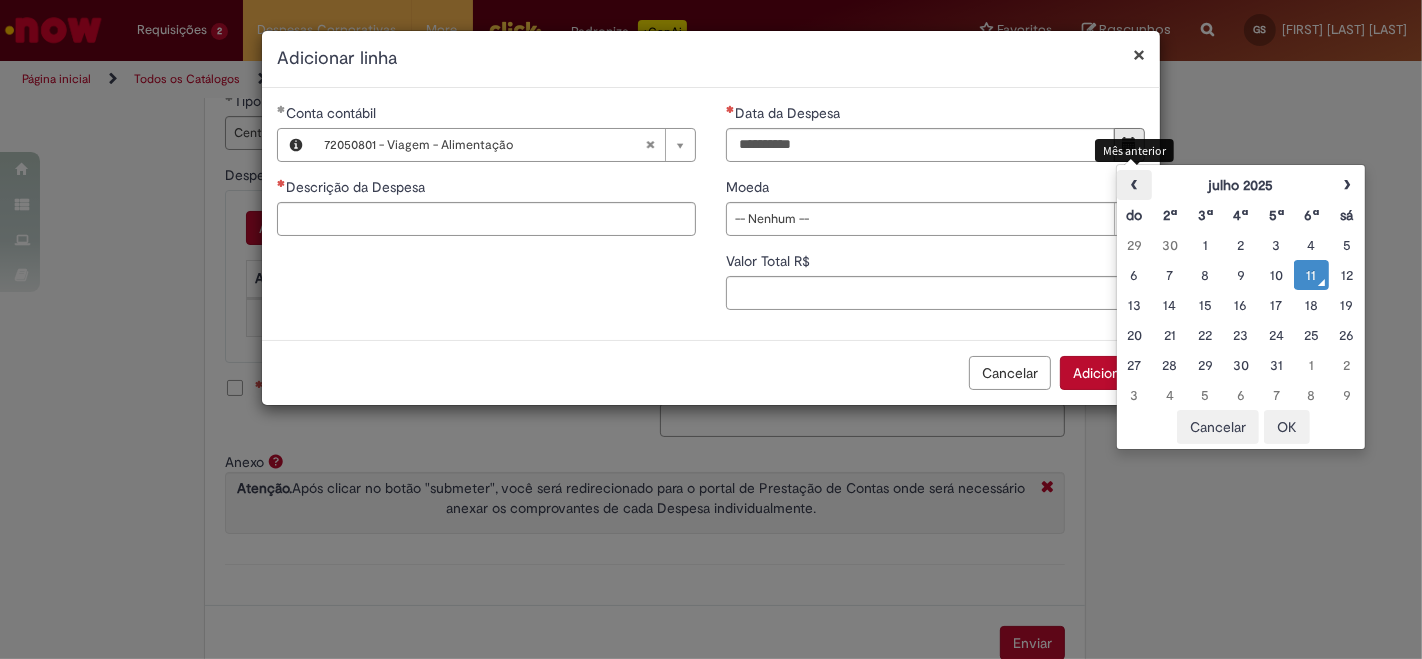 click on "‹" at bounding box center [1134, 185] 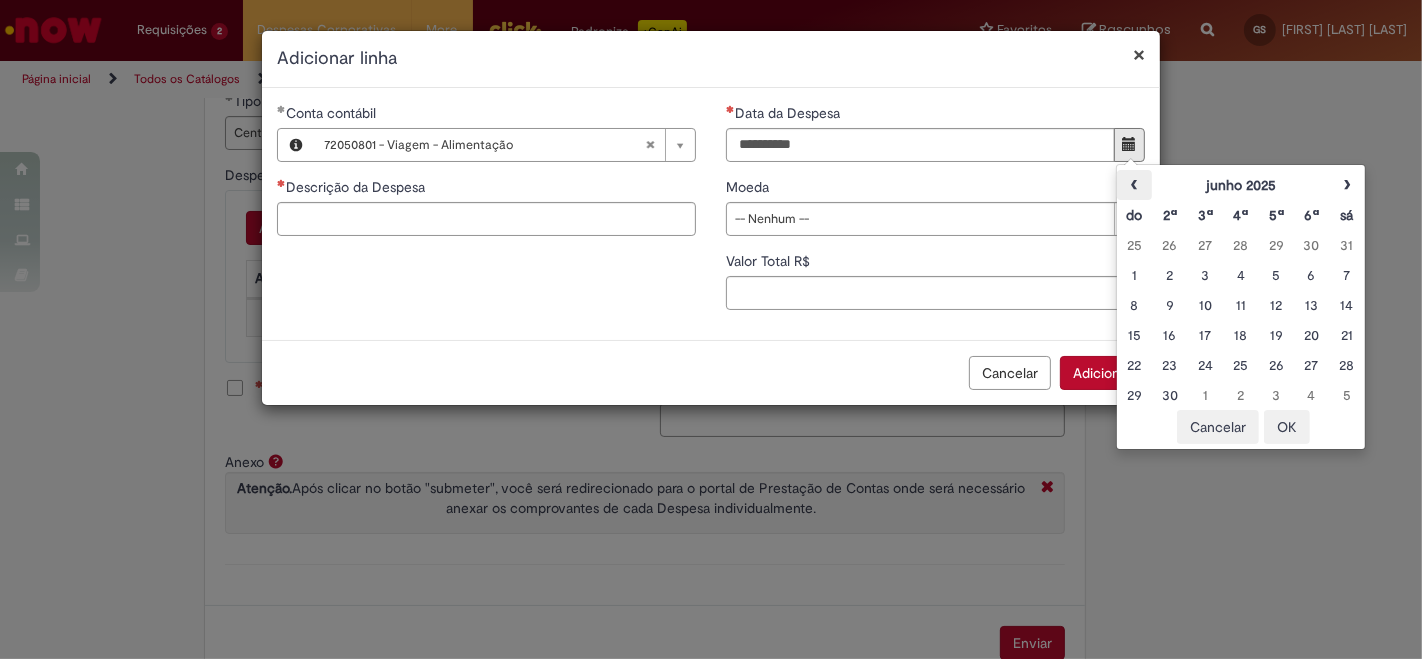 click on "‹" at bounding box center [1134, 185] 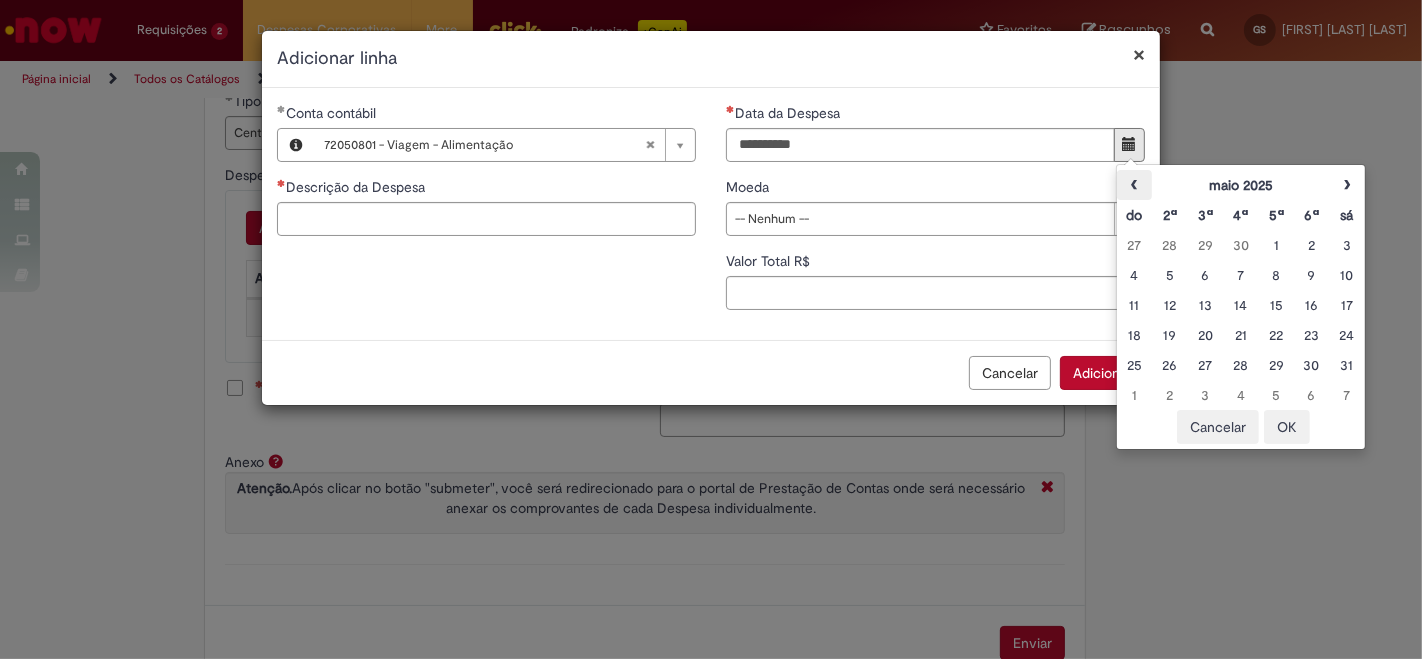 click on "‹" at bounding box center (1134, 185) 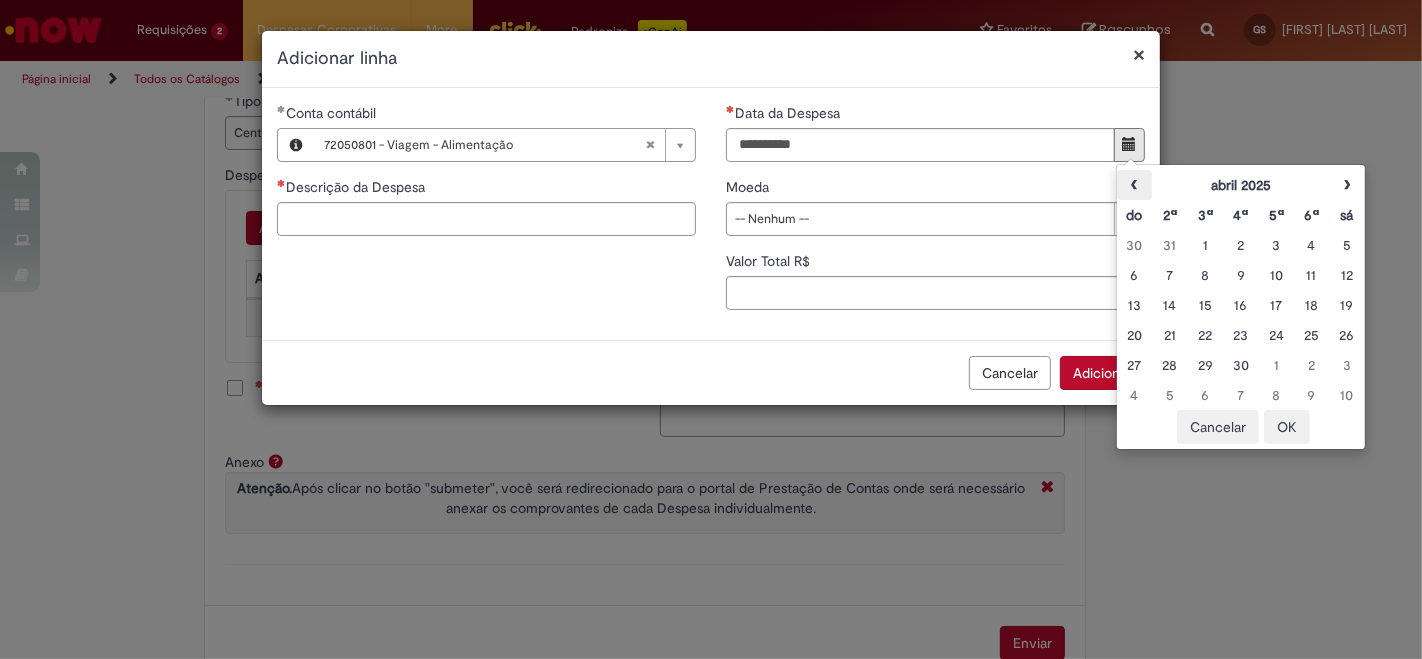 click on "‹" at bounding box center (1134, 185) 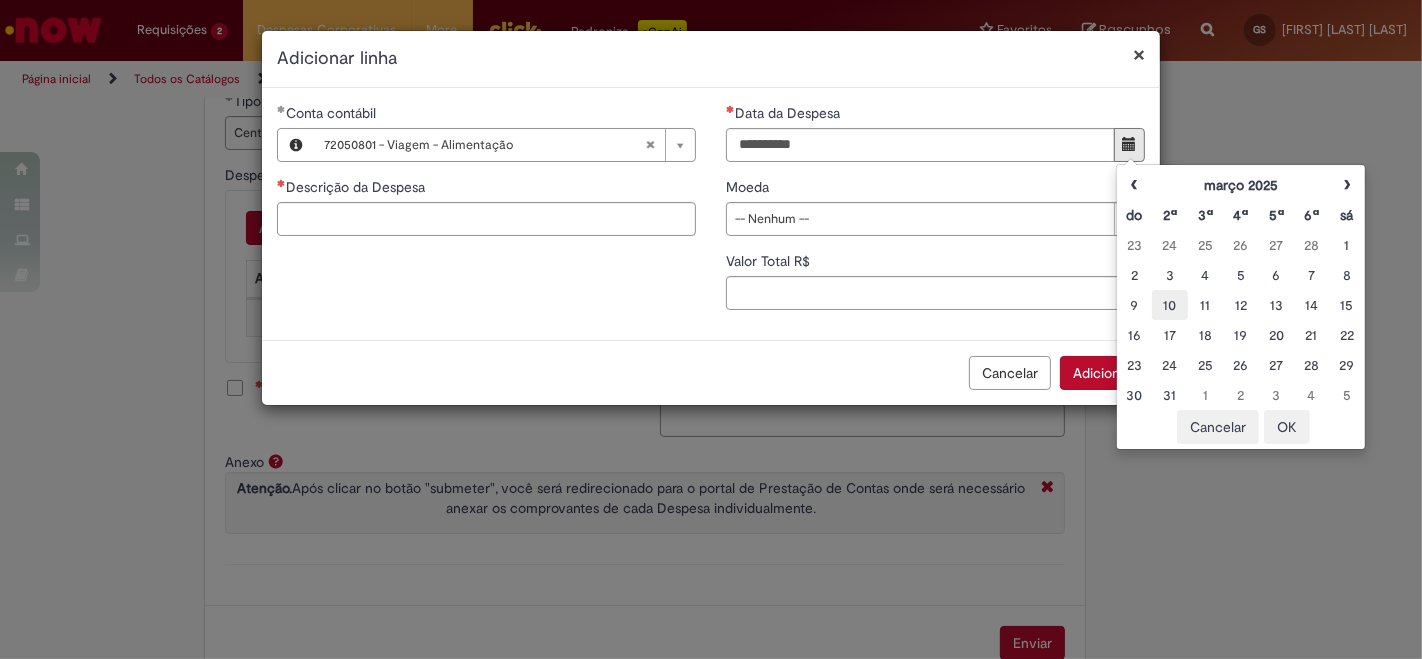 click on "10" at bounding box center [1169, 305] 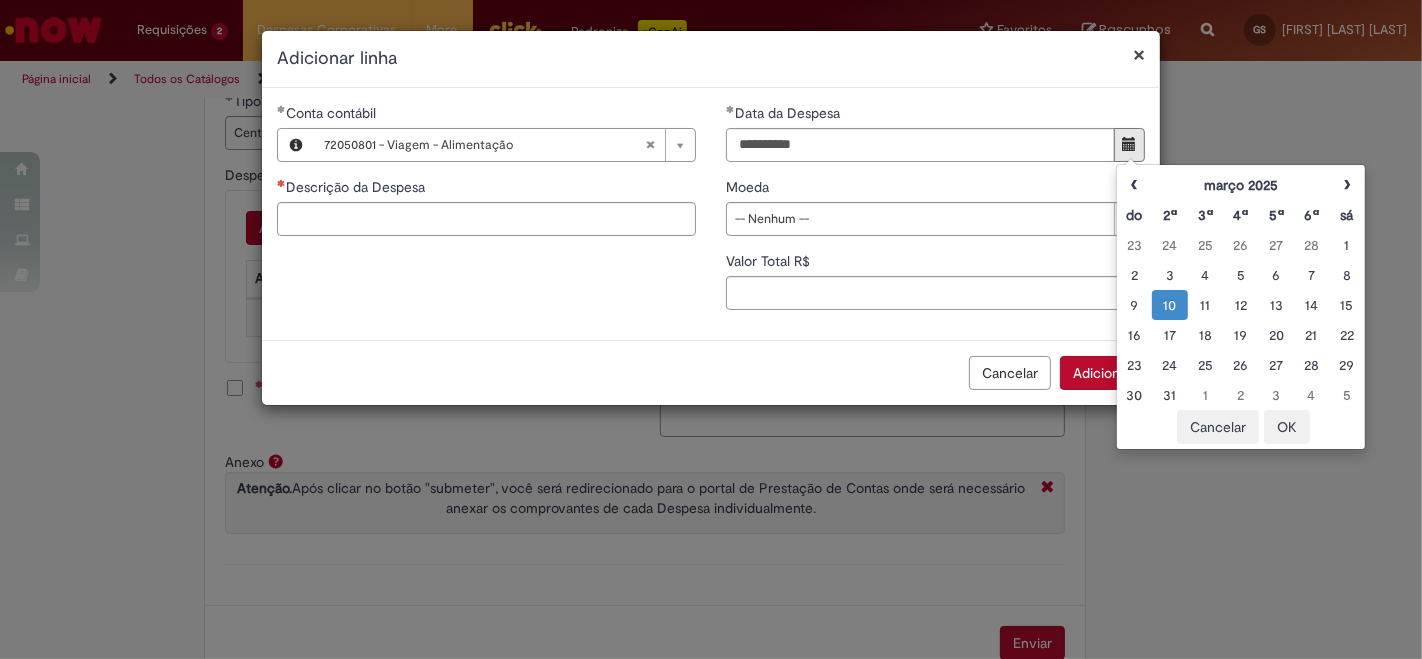 click on "**********" at bounding box center (486, 177) 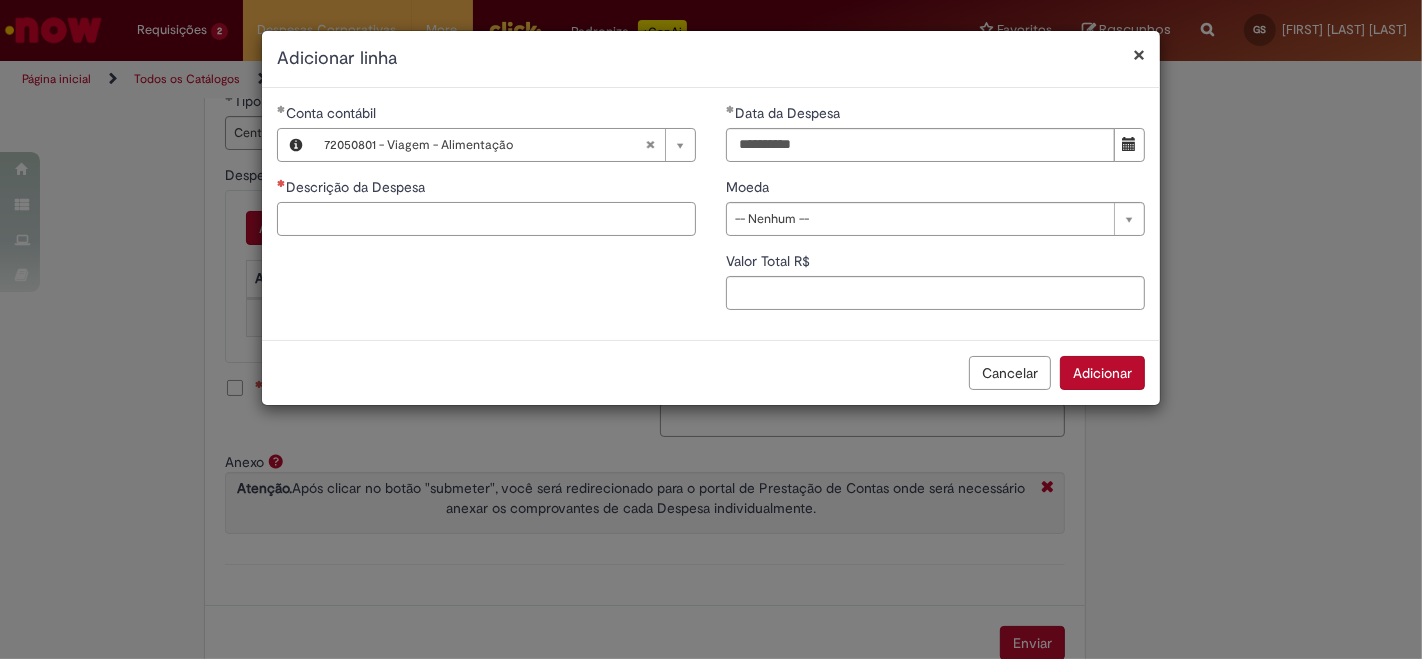 click on "Descrição da Despesa" at bounding box center (486, 219) 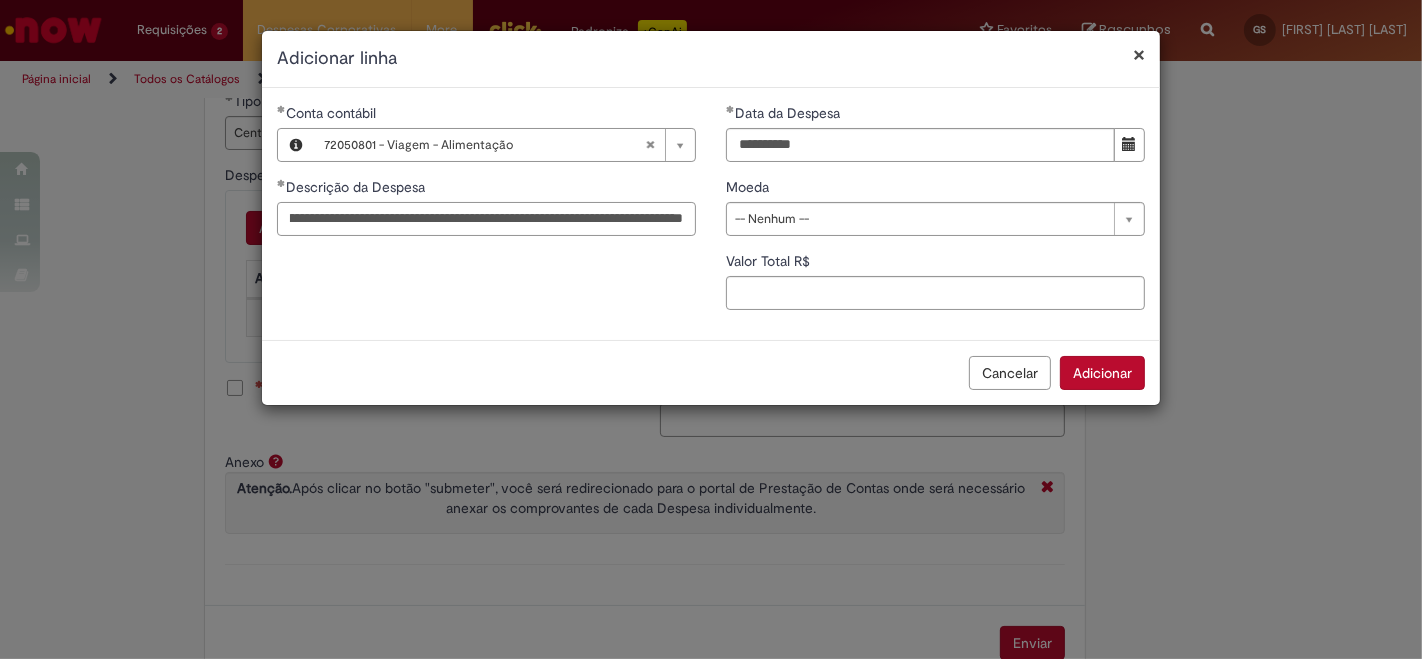 scroll, scrollTop: 0, scrollLeft: 170, axis: horizontal 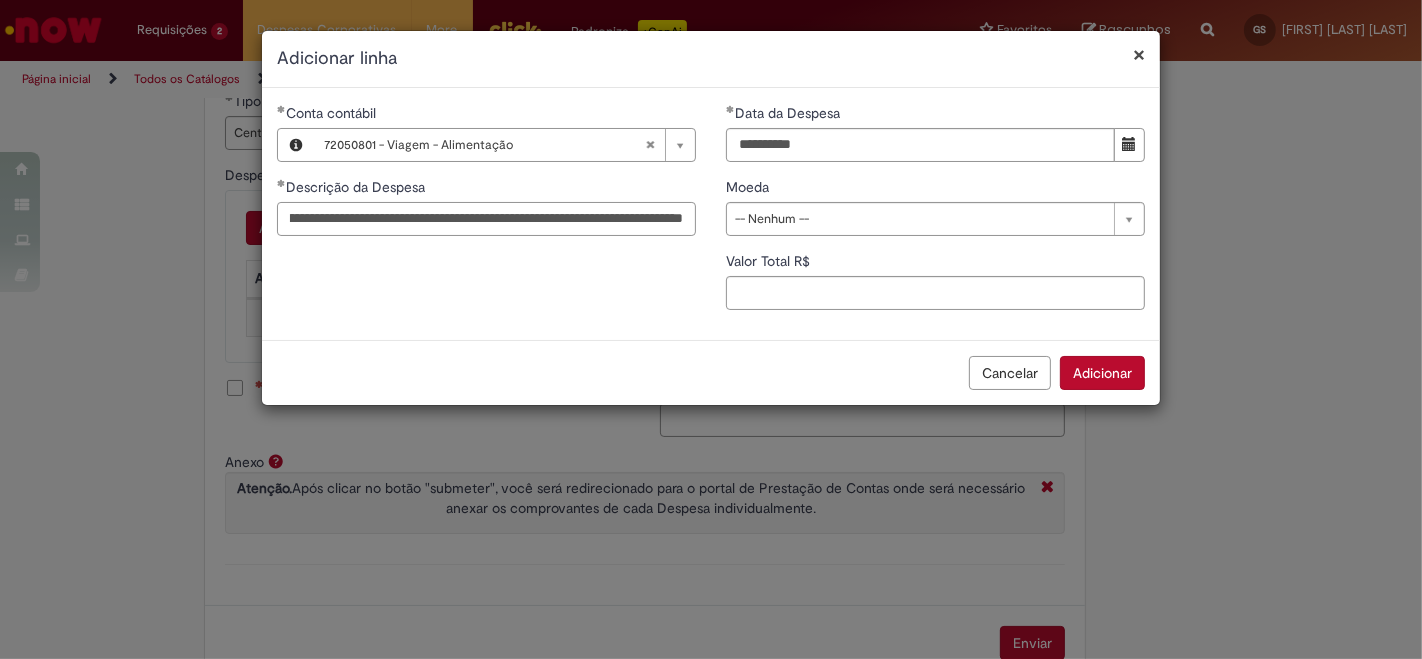 click on "**********" at bounding box center [486, 219] 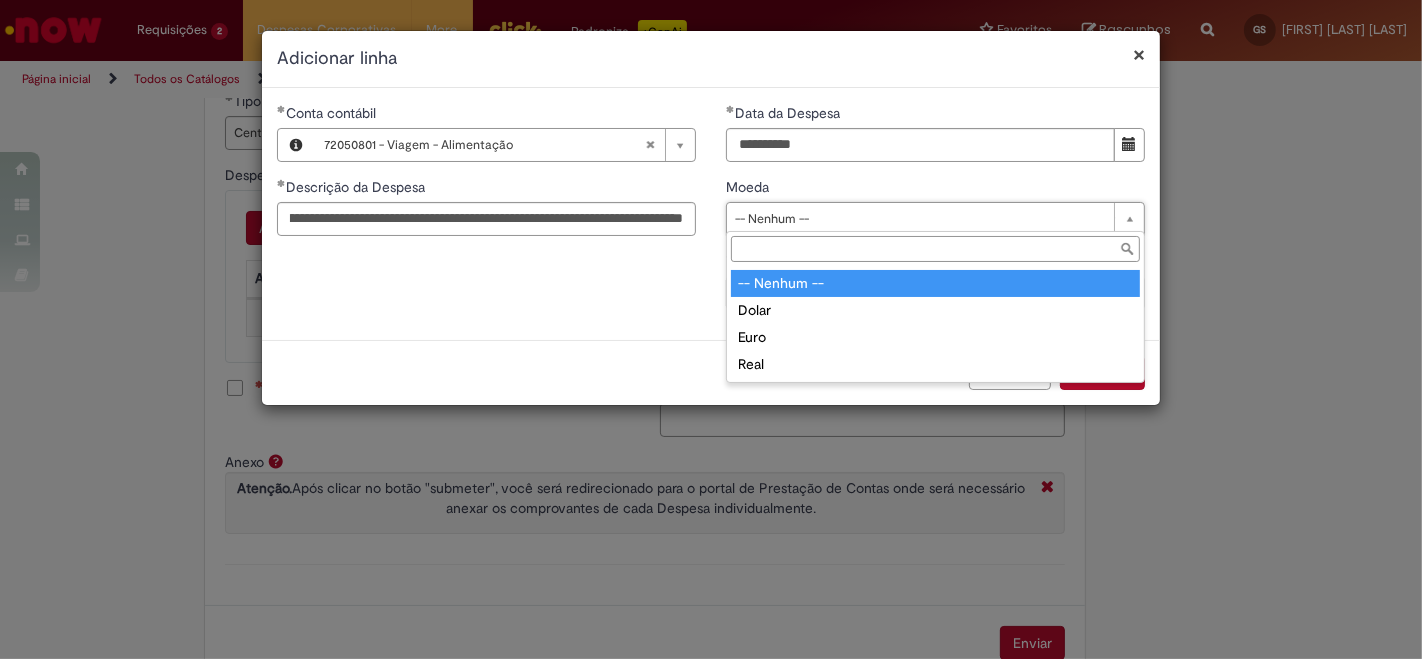 scroll, scrollTop: 0, scrollLeft: 0, axis: both 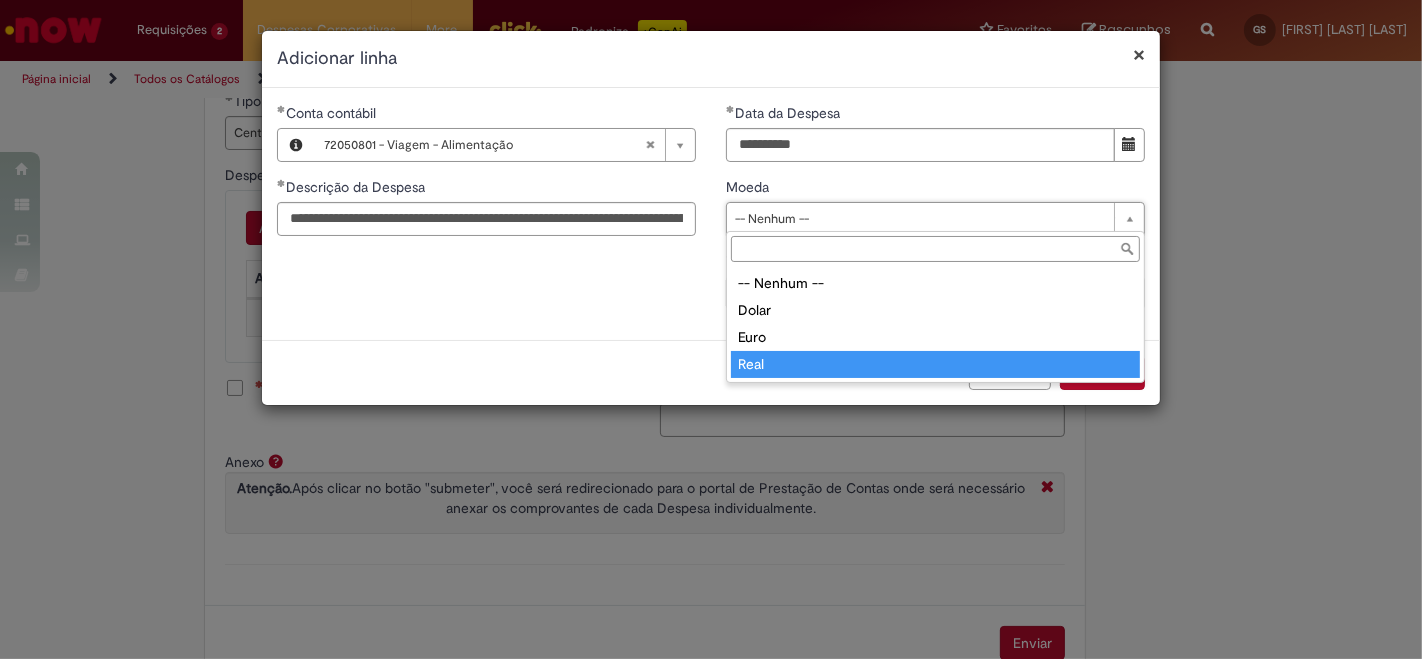 type on "****" 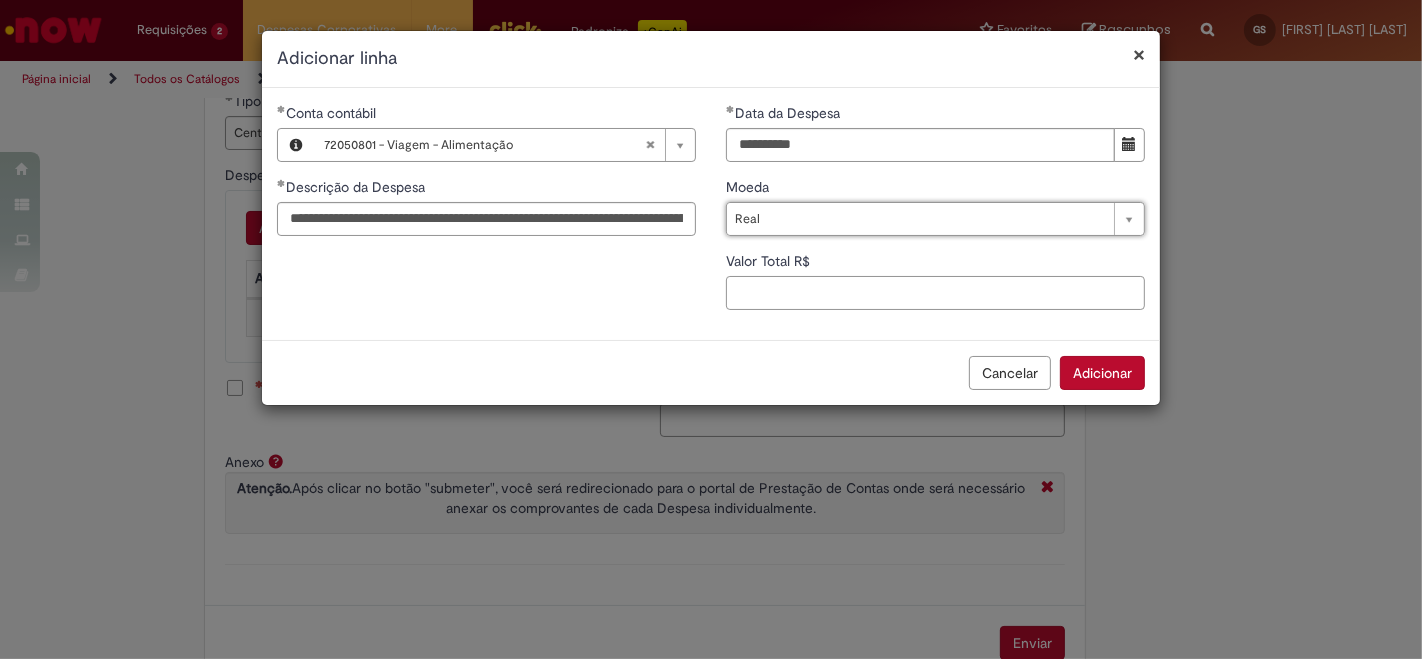 click on "Valor Total R$" at bounding box center (935, 293) 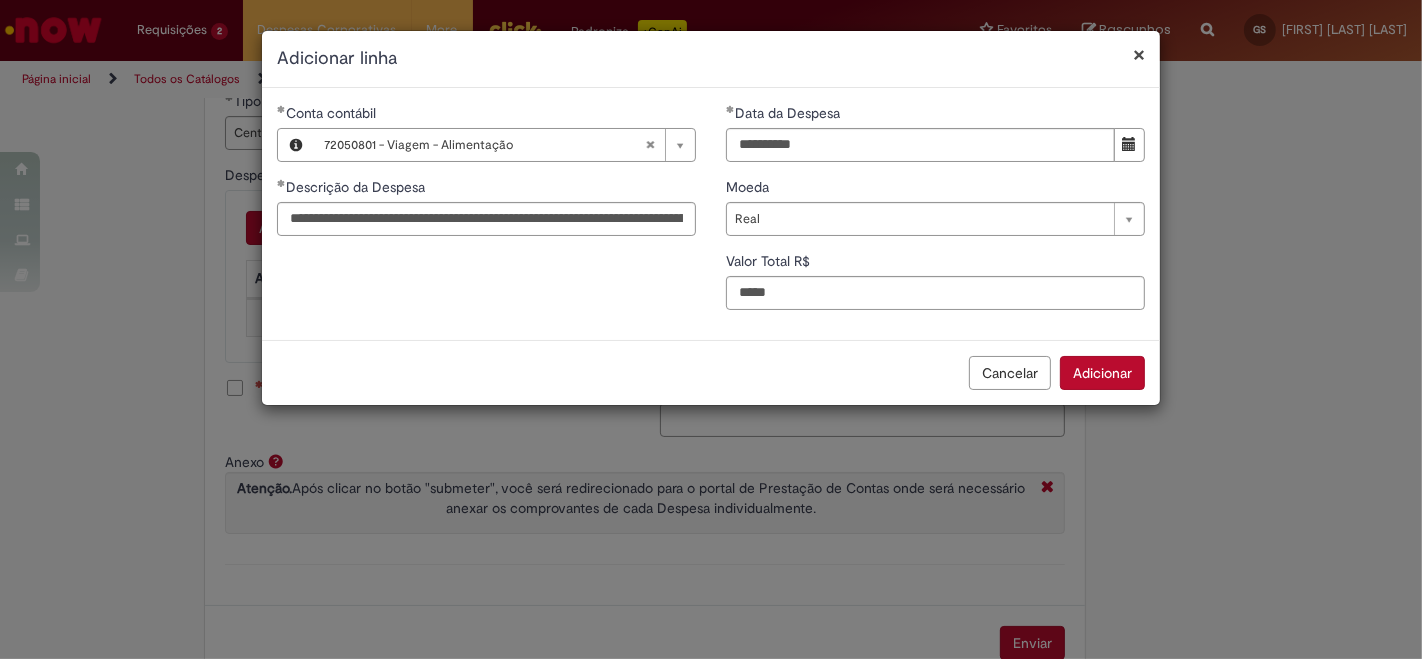type on "**" 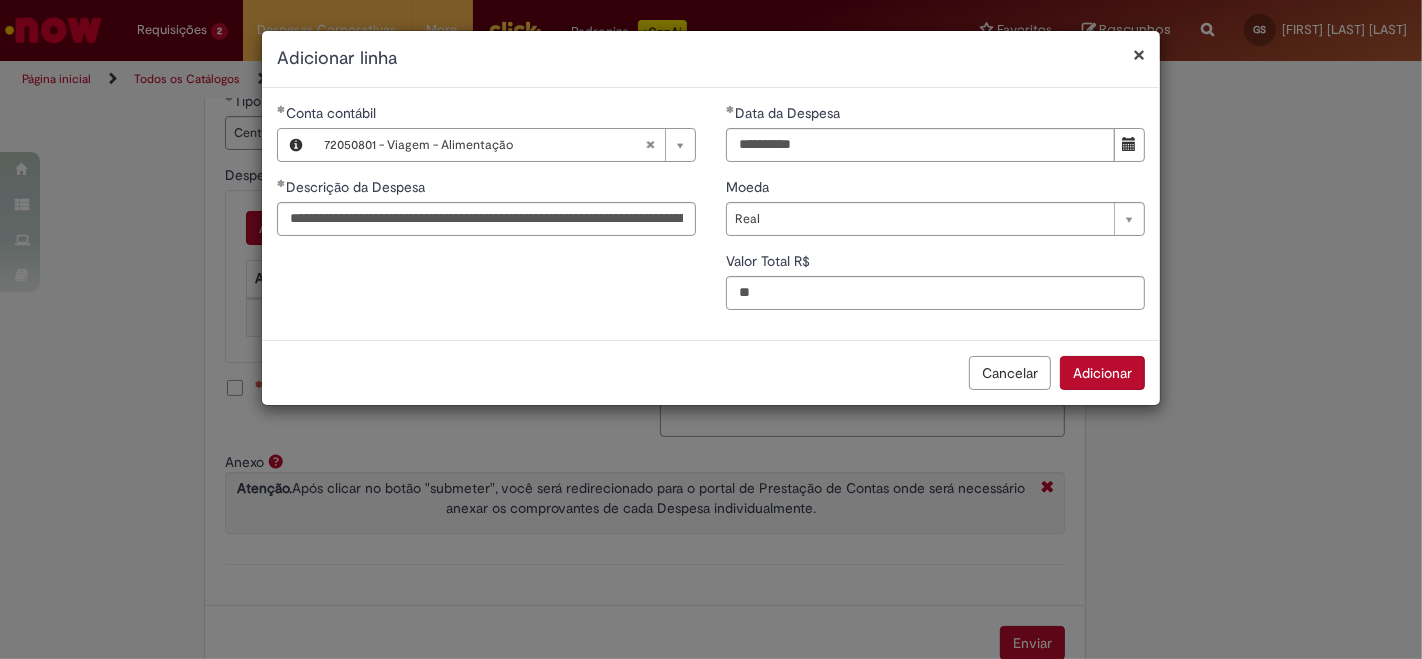 click on "Adicionar" at bounding box center (1102, 373) 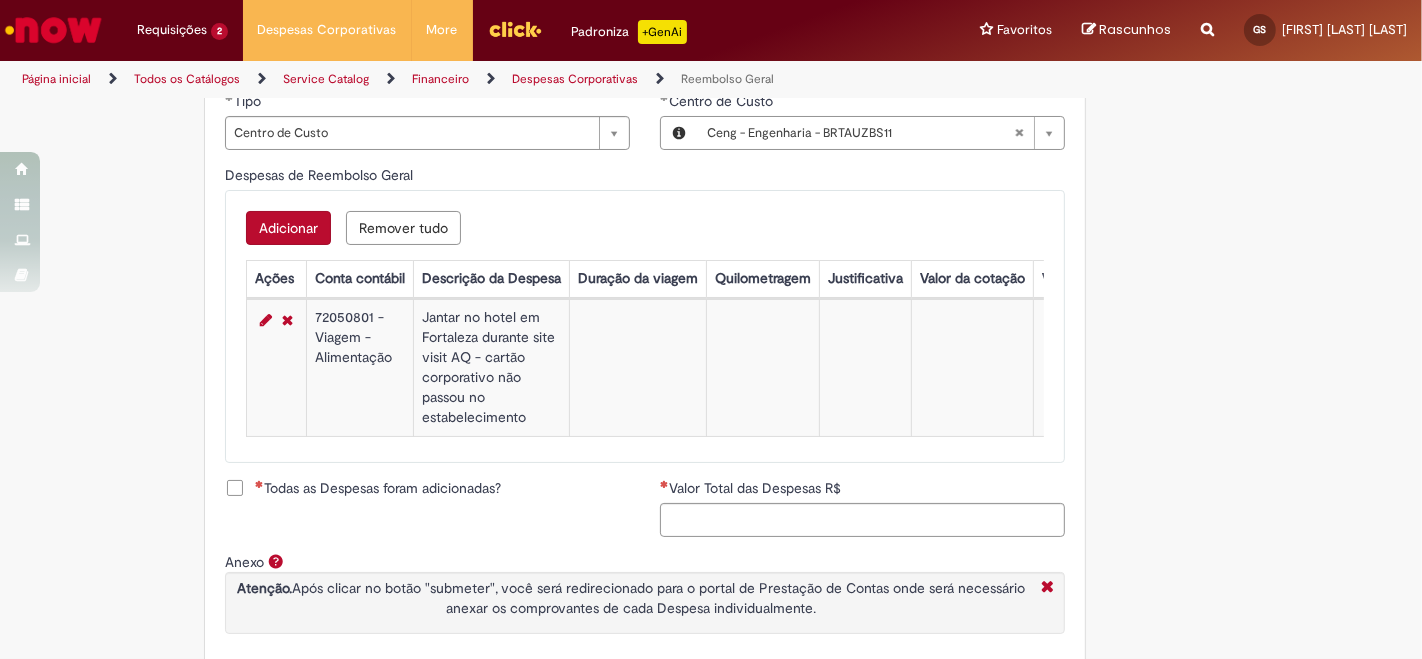 click on "Adicionar" at bounding box center (288, 228) 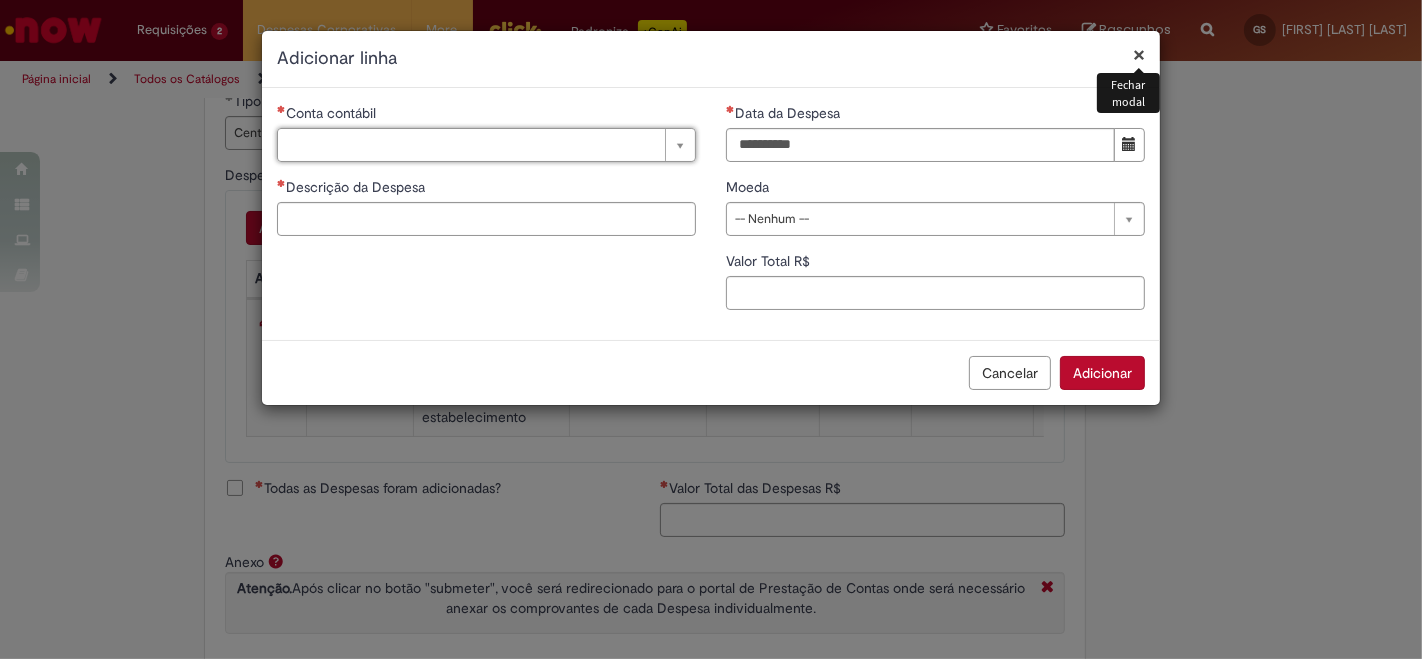 click on "×" at bounding box center (1139, 54) 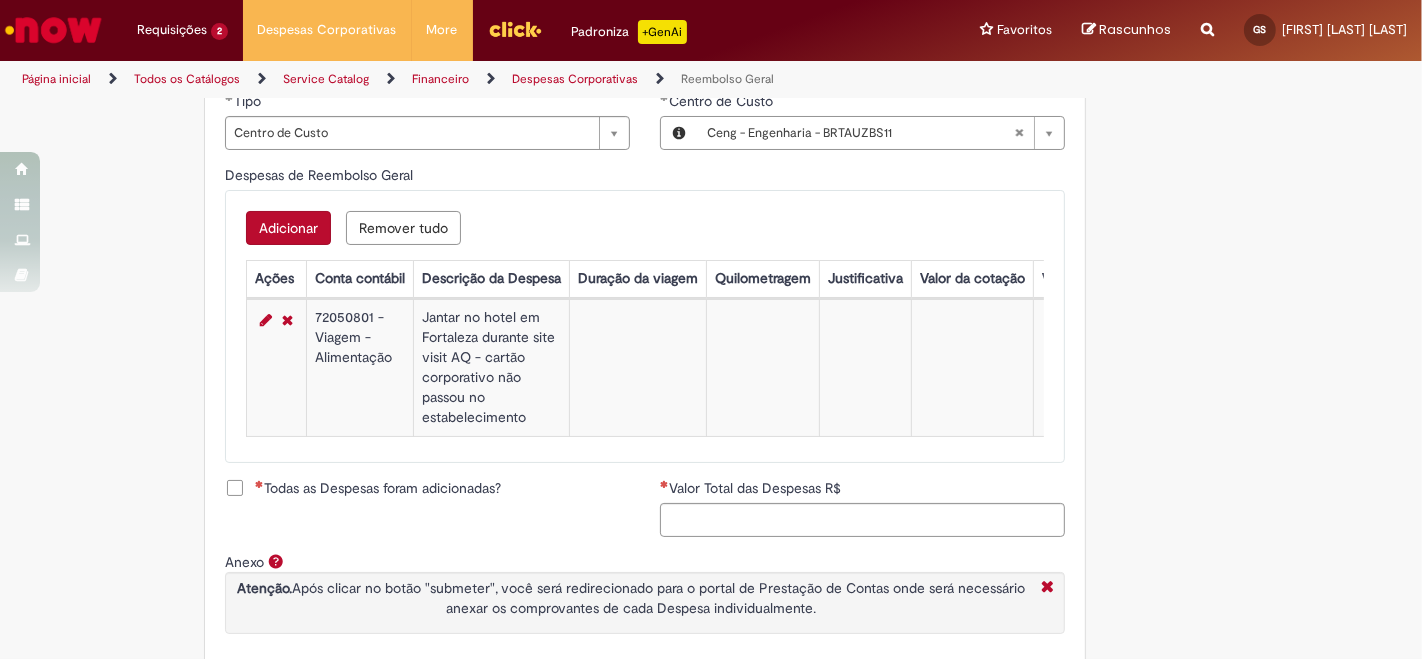 click on "Adicionar" at bounding box center [288, 228] 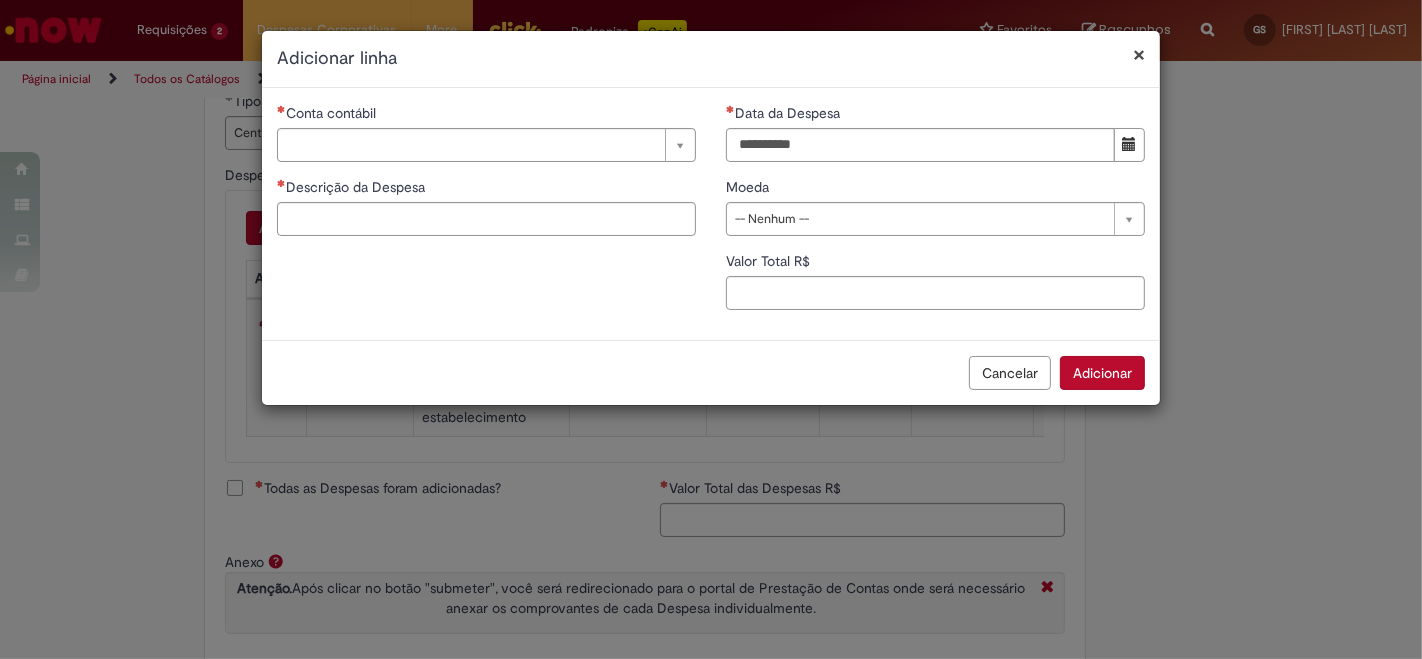 drag, startPoint x: 426, startPoint y: 55, endPoint x: 614, endPoint y: 64, distance: 188.2153 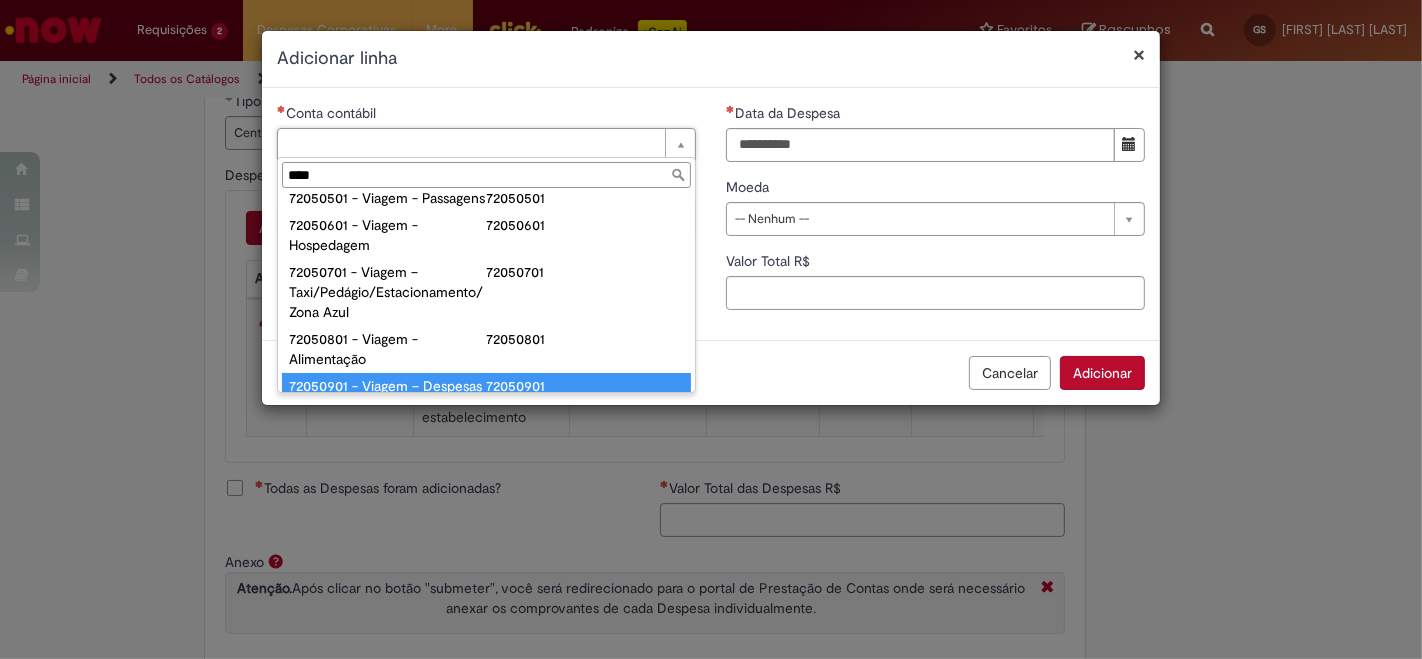 scroll, scrollTop: 222, scrollLeft: 0, axis: vertical 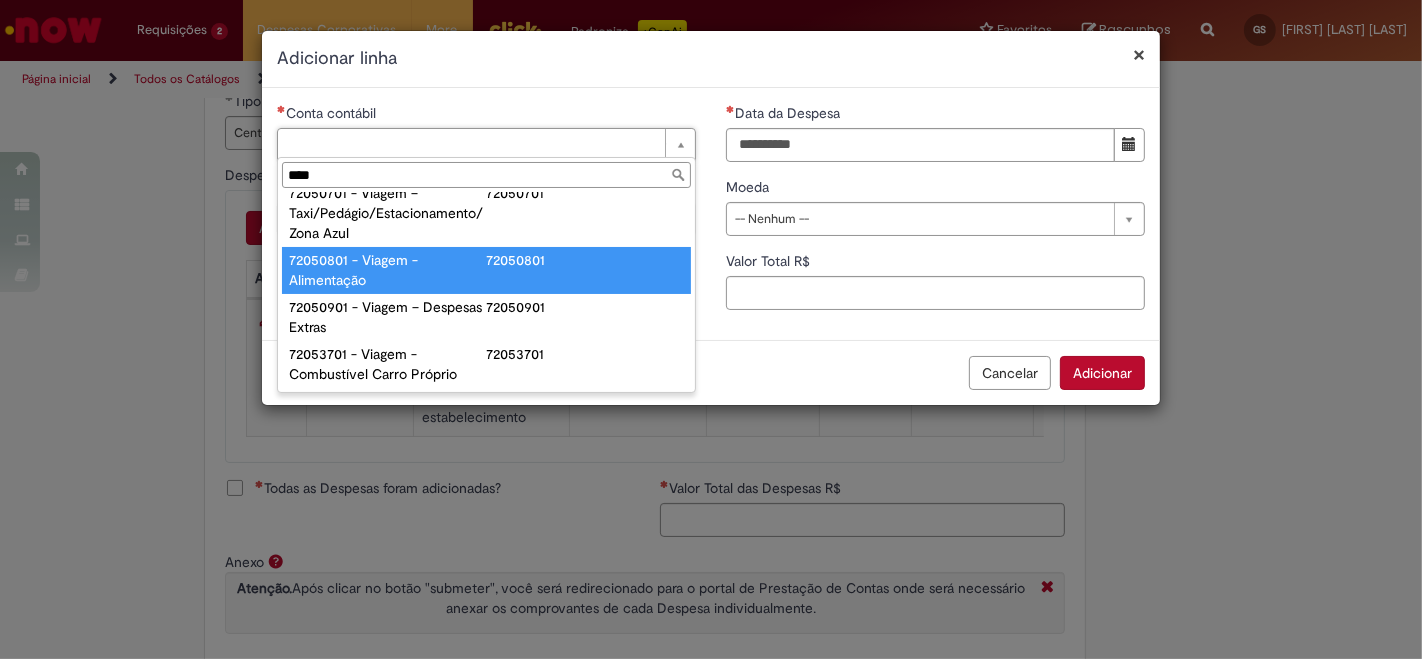 type on "****" 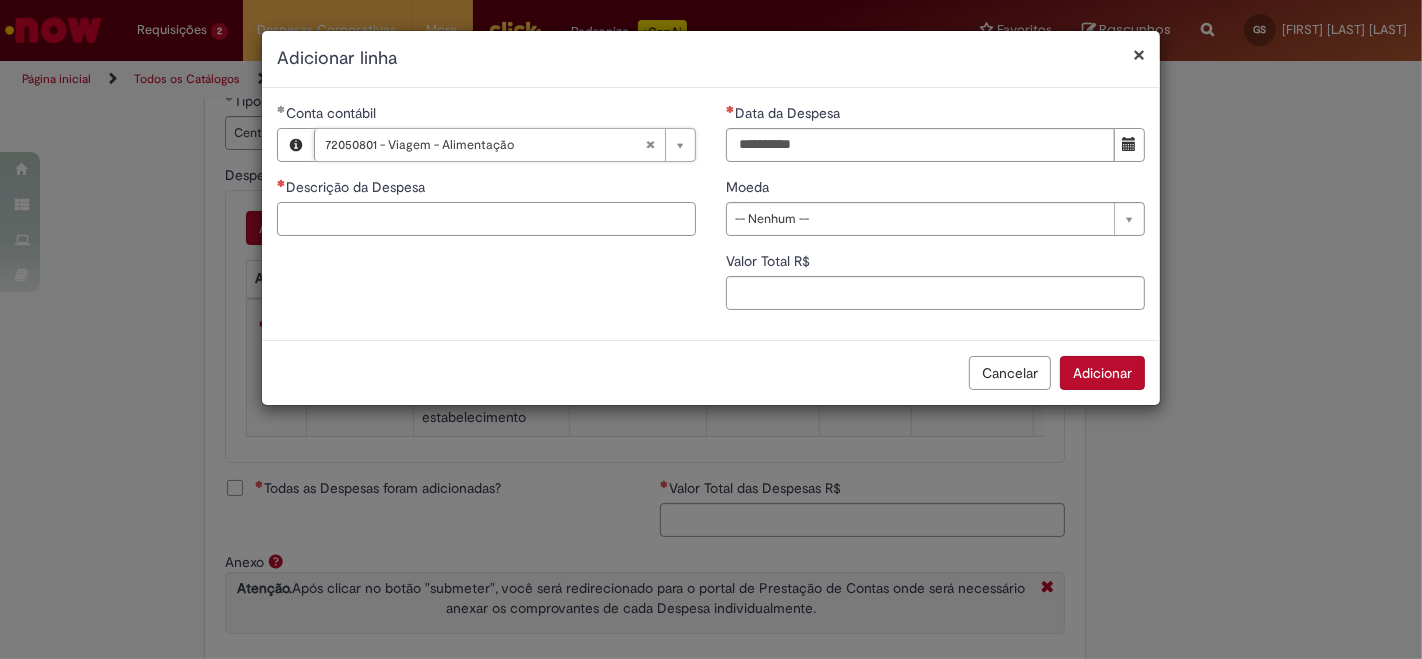 click on "Descrição da Despesa" at bounding box center (486, 219) 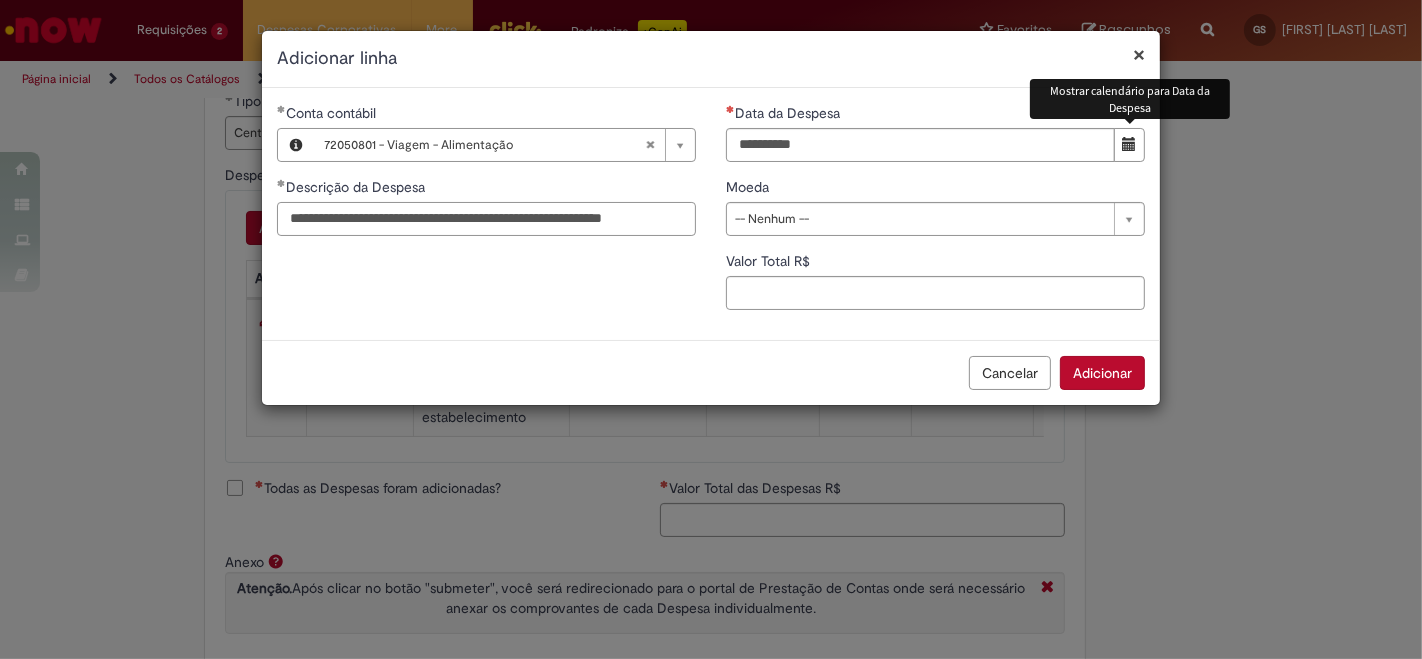 type on "**********" 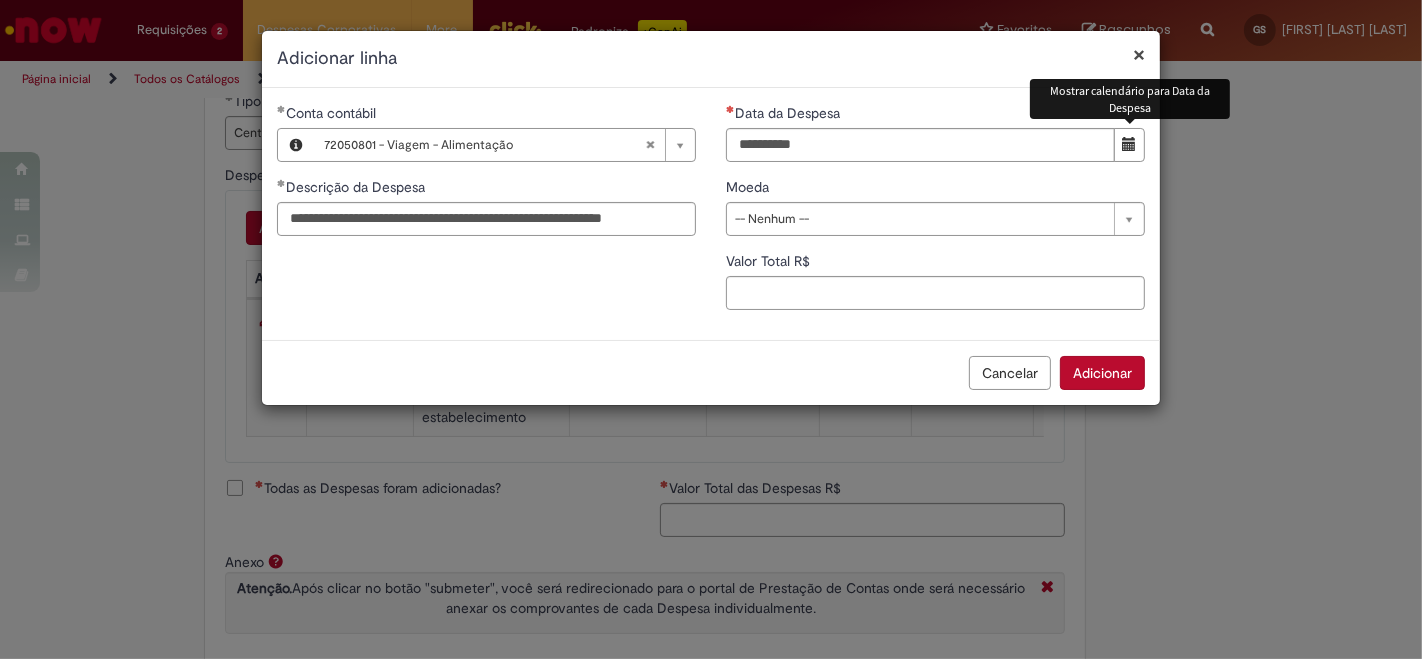 click at bounding box center (1129, 145) 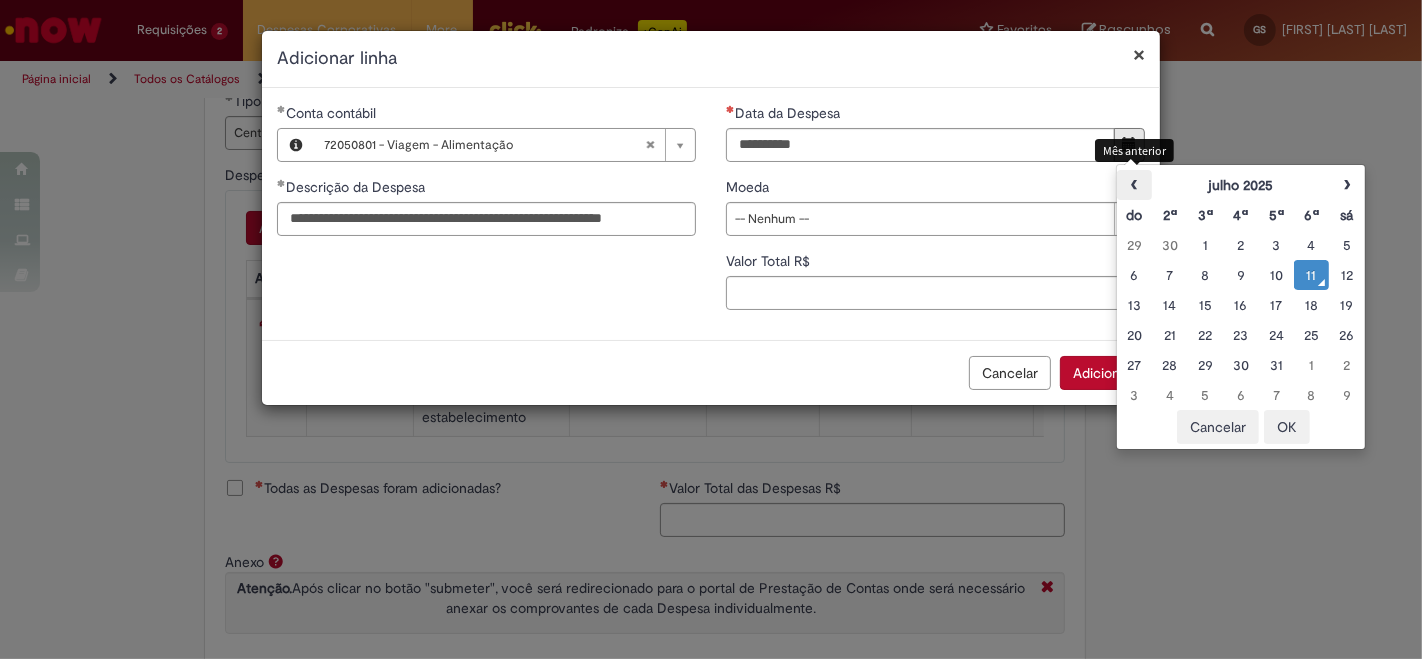 click on "‹" at bounding box center [1134, 185] 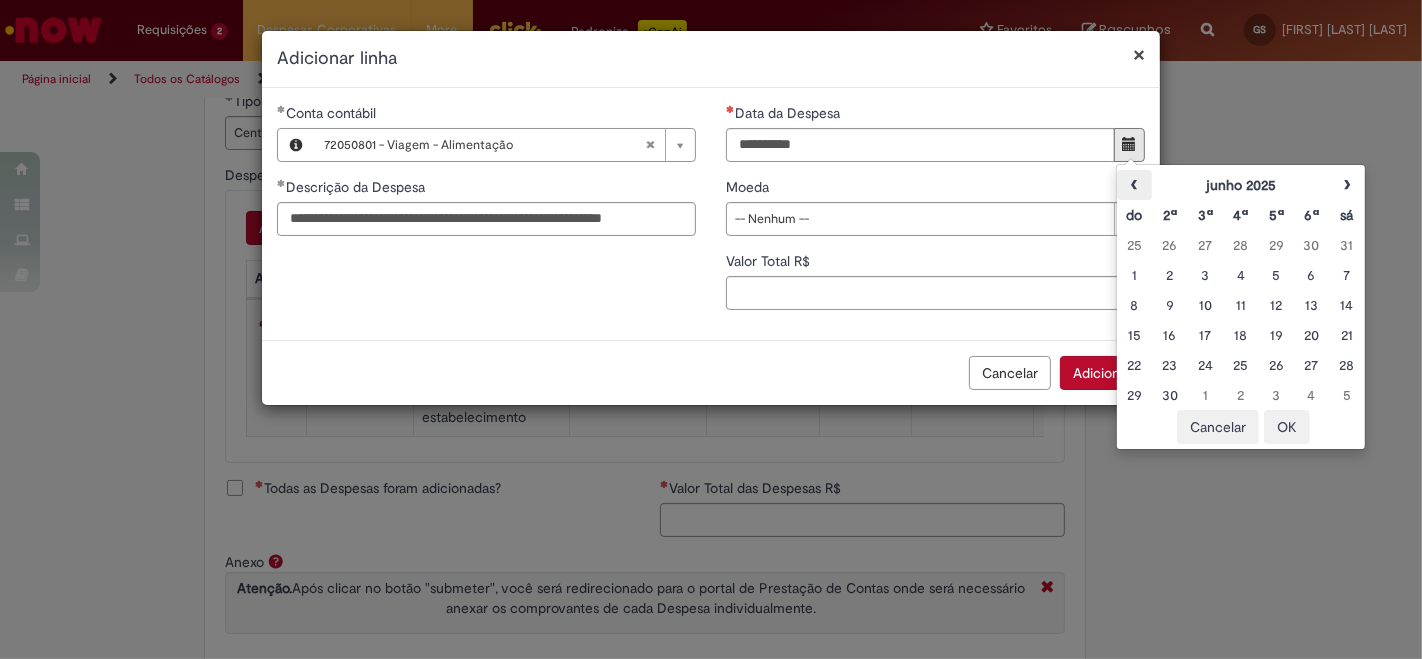 click on "‹" at bounding box center [1134, 185] 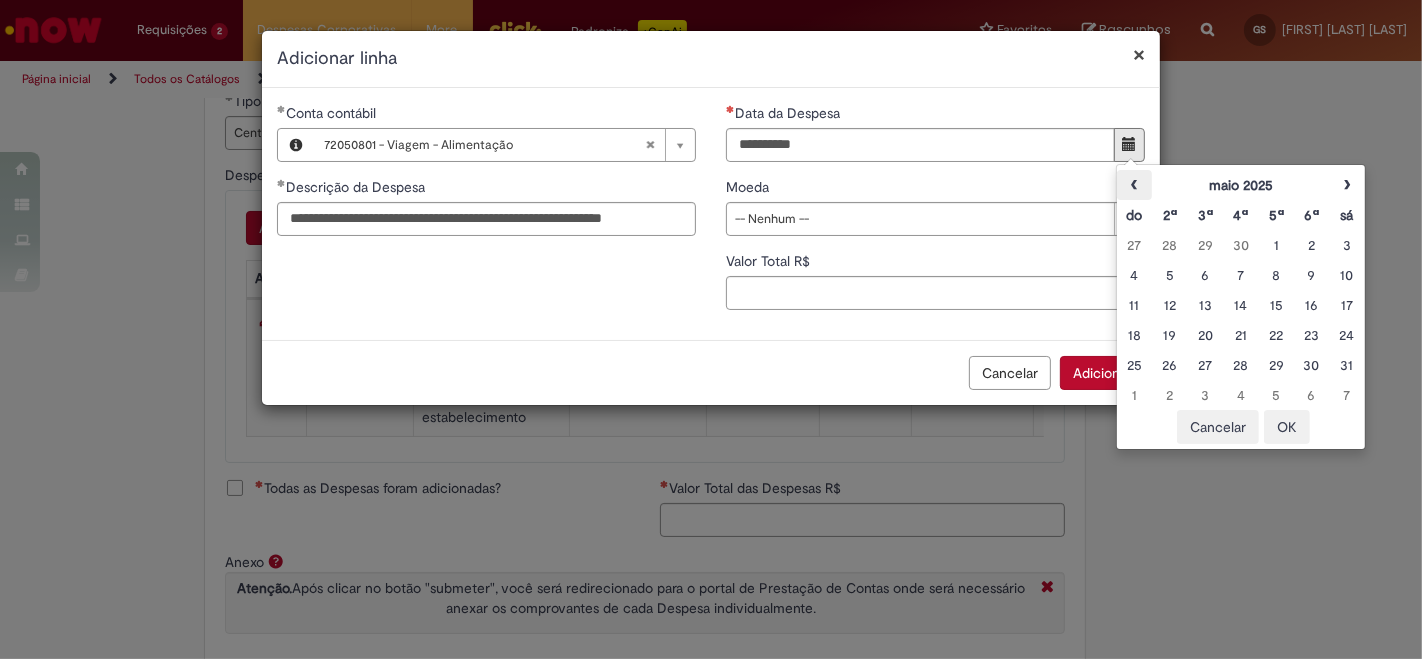 click on "‹" at bounding box center [1134, 185] 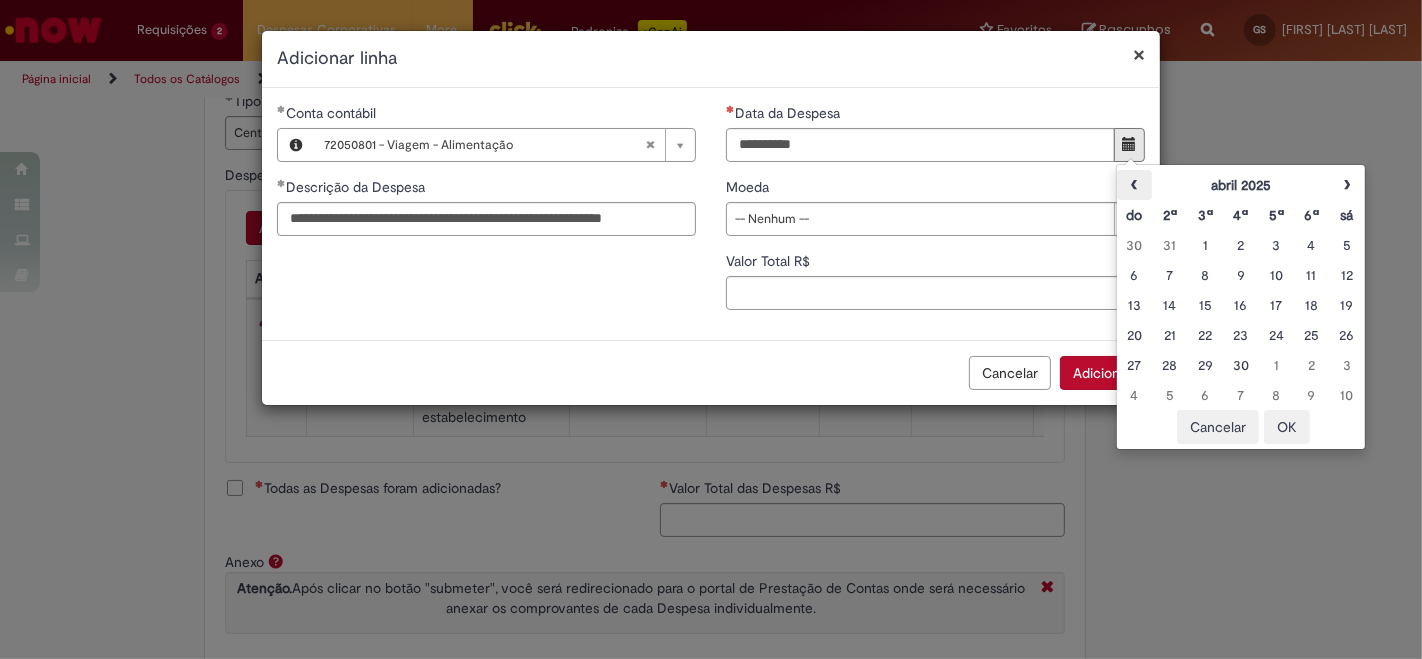 click on "‹" at bounding box center (1134, 185) 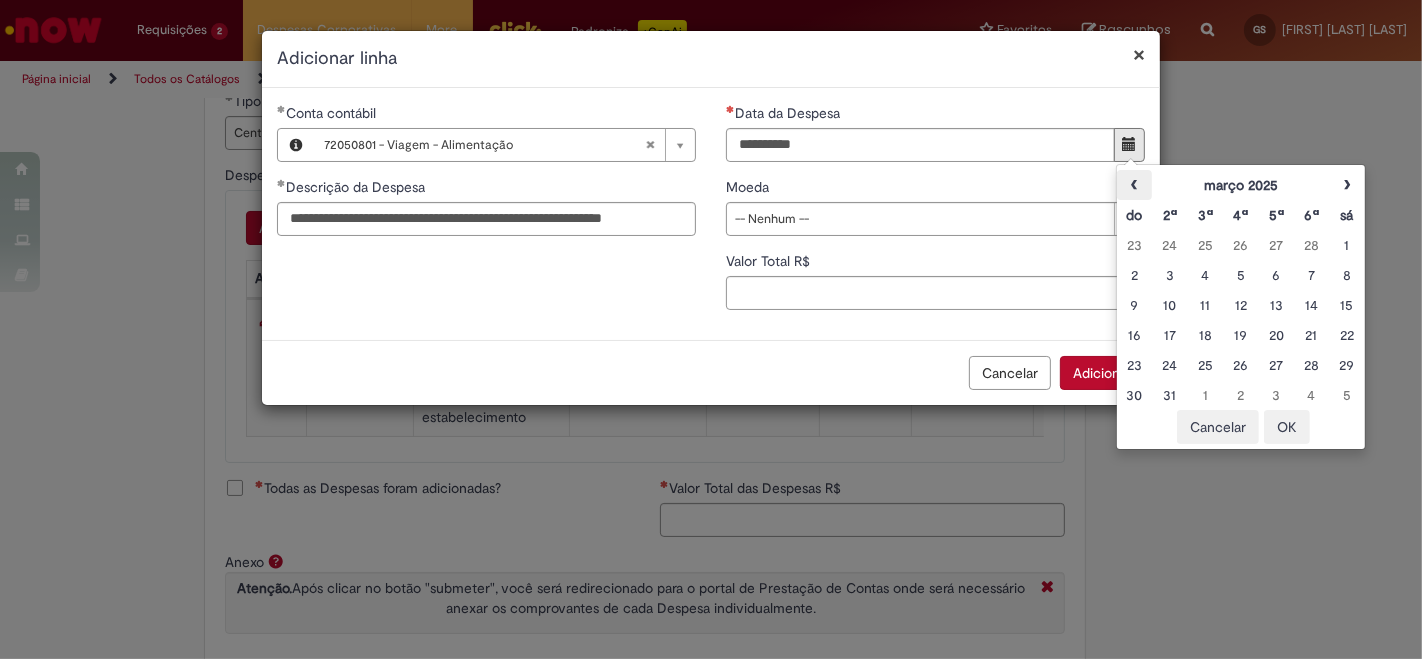 click on "‹" at bounding box center (1134, 185) 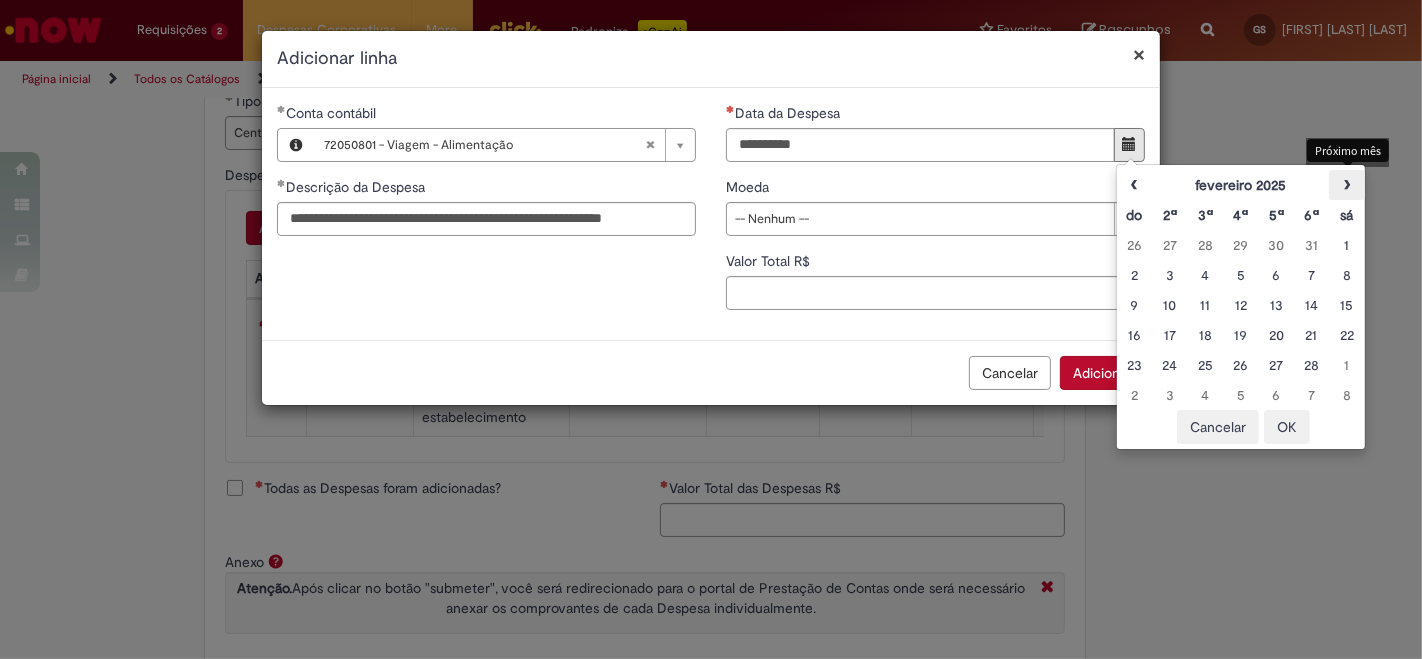 click on "›" at bounding box center (1346, 185) 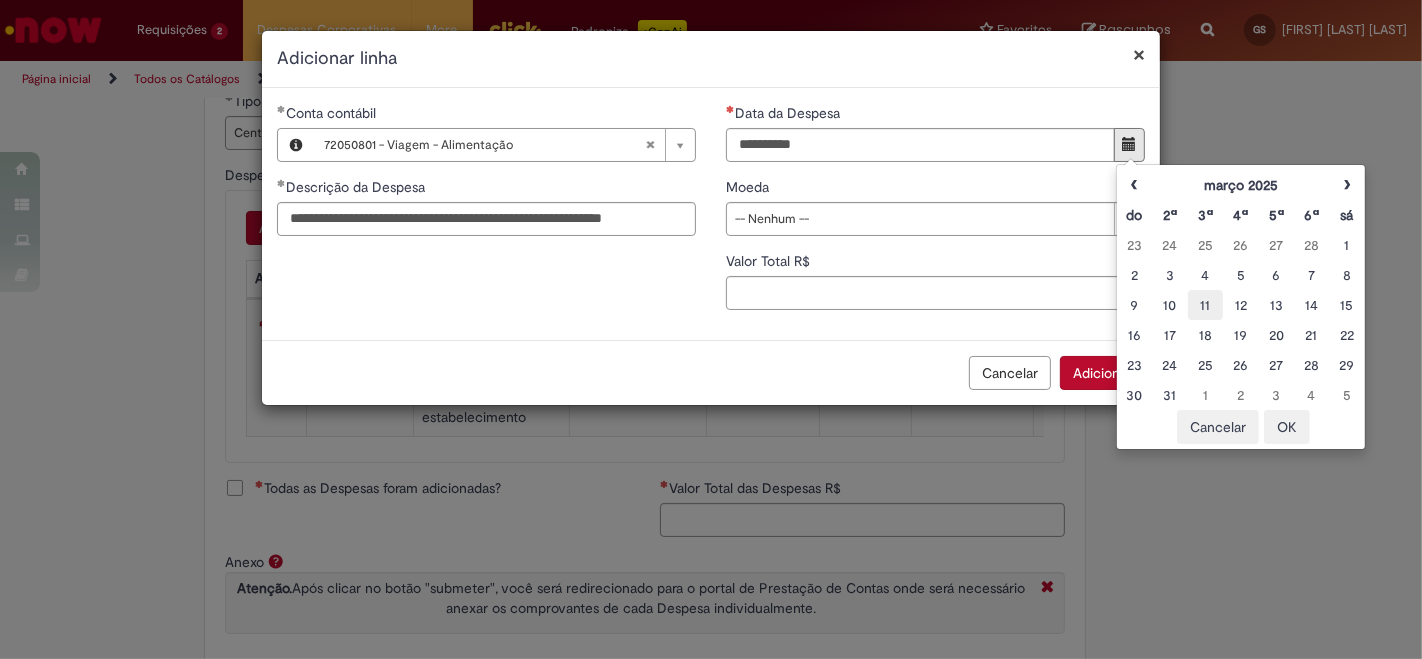 click on "11" at bounding box center [1205, 305] 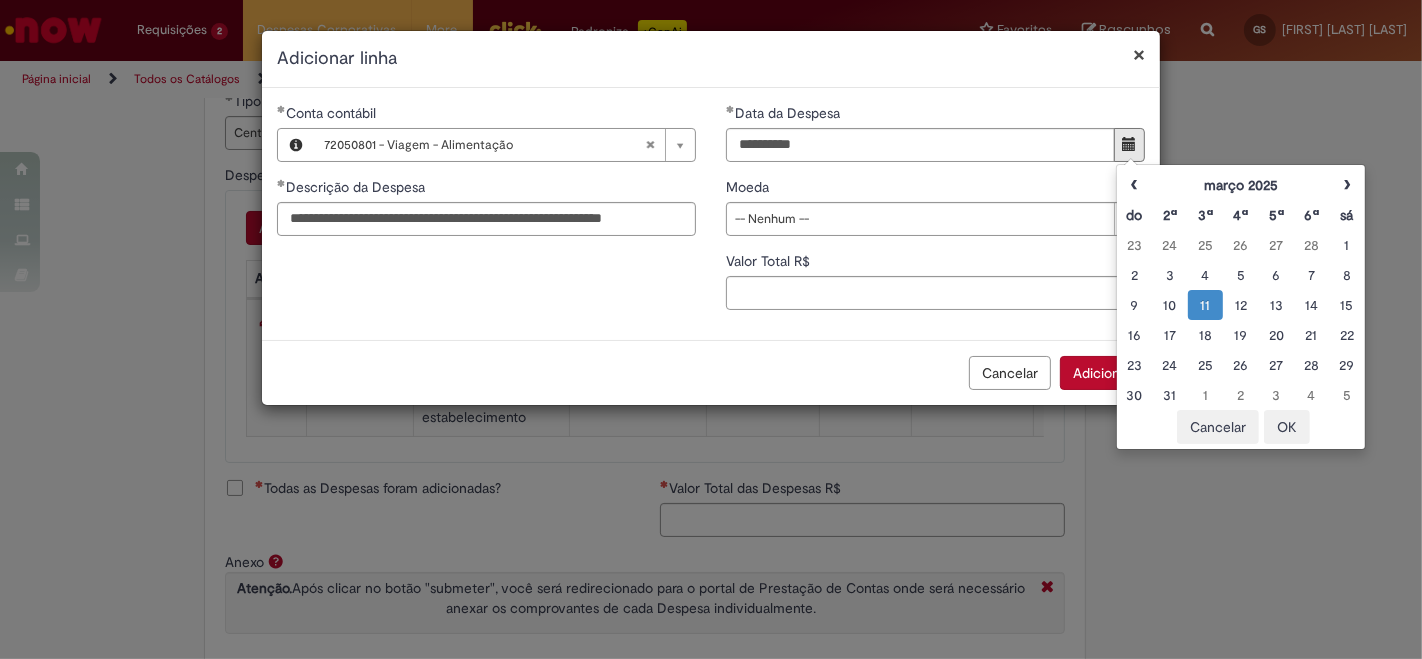click on "**********" at bounding box center (711, 214) 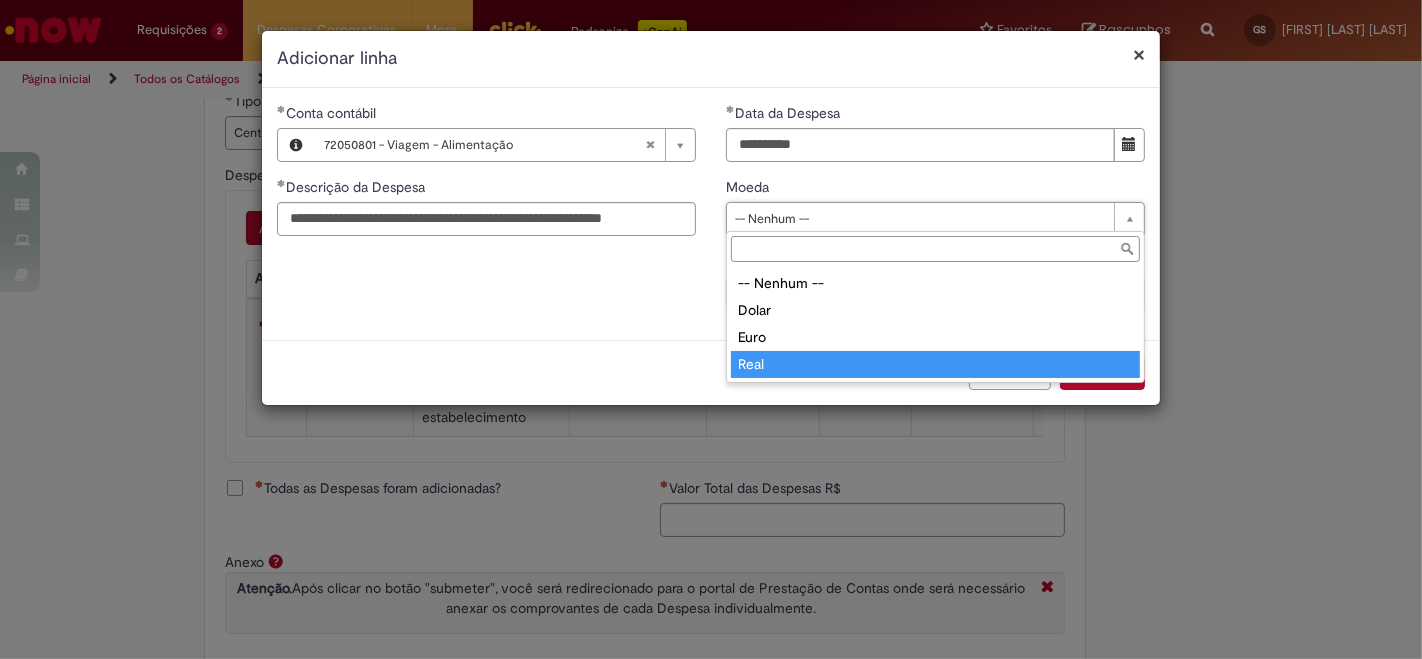 type on "****" 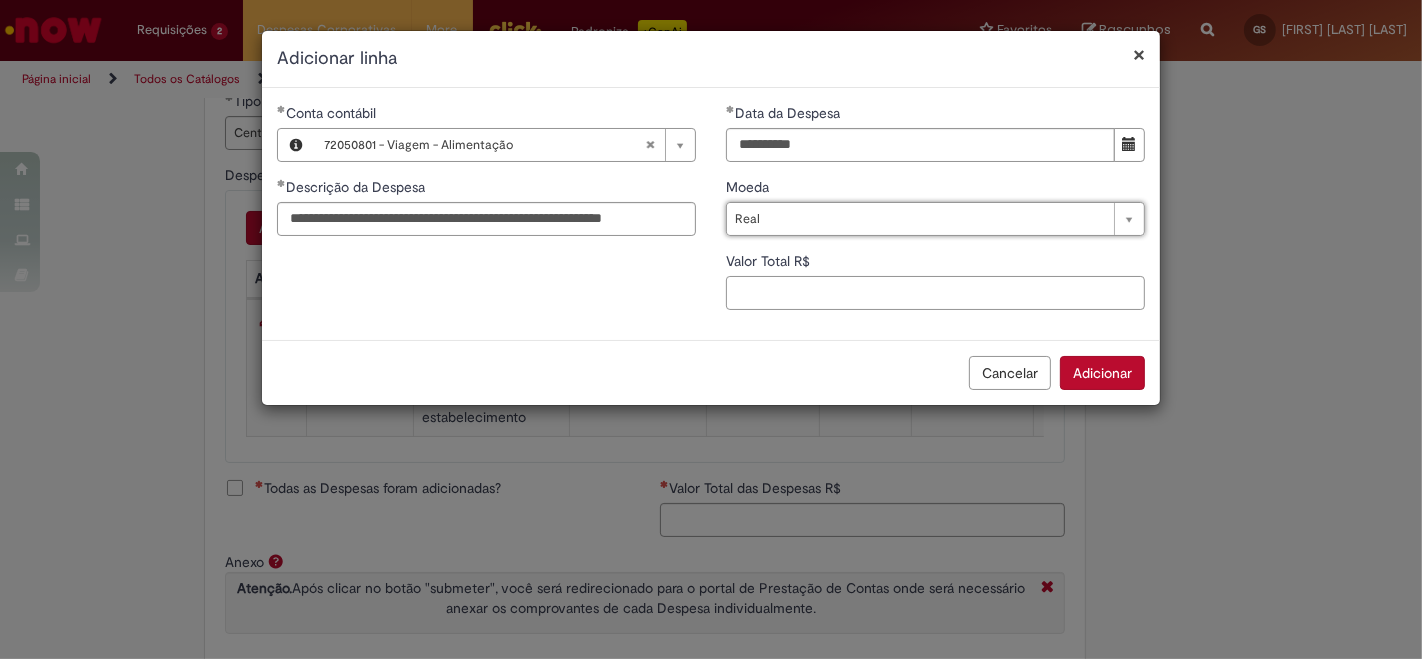 click on "Valor Total R$" at bounding box center [935, 293] 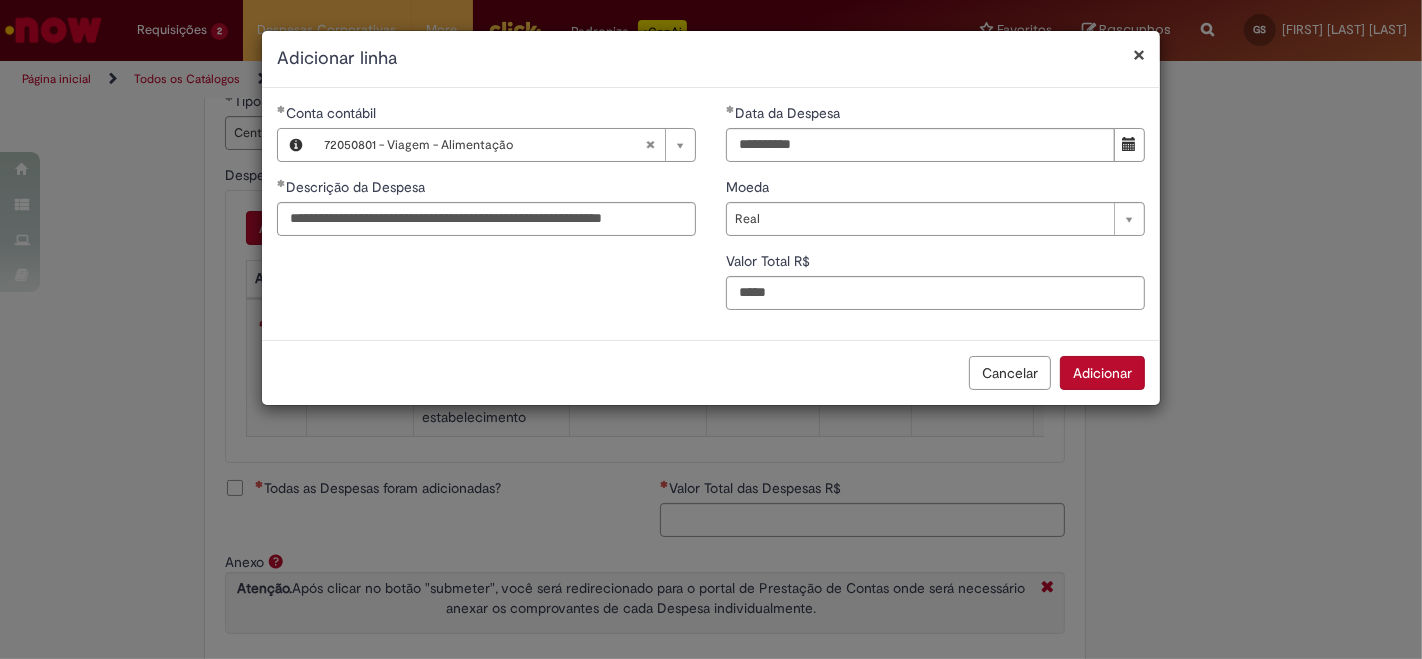 type on "**" 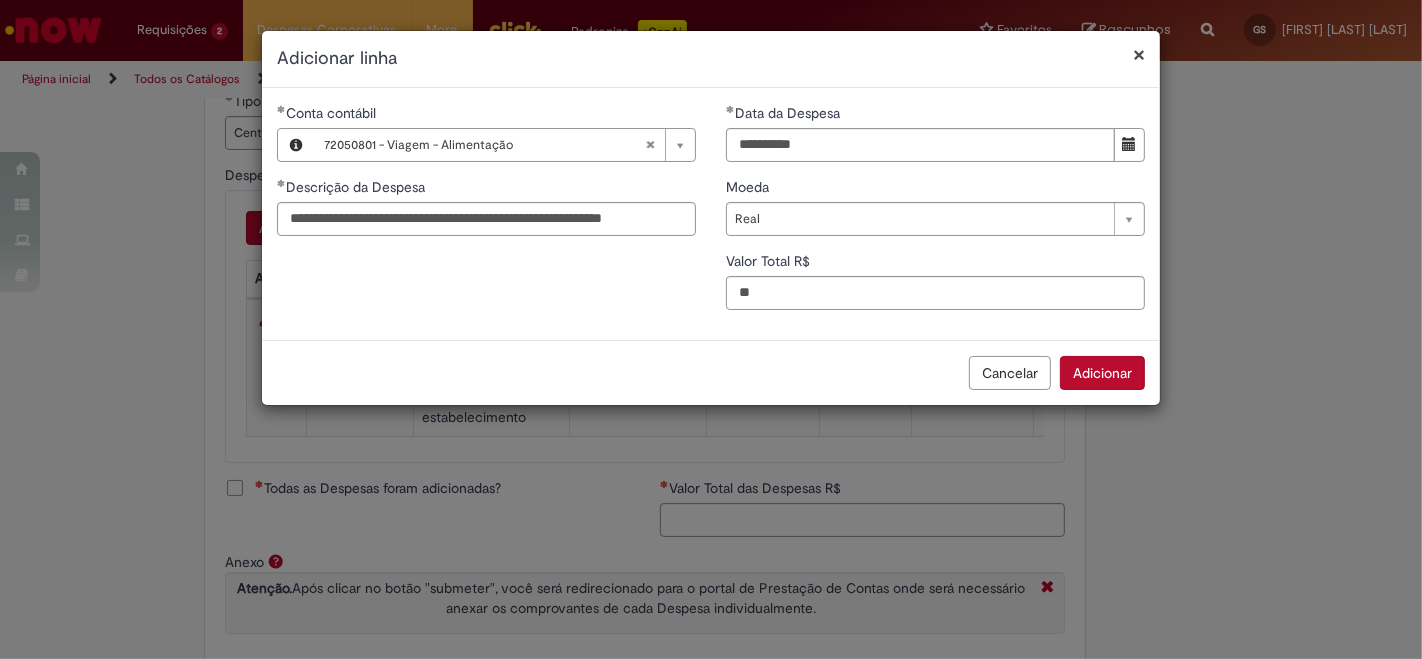 click on "Adicionar" at bounding box center [1102, 373] 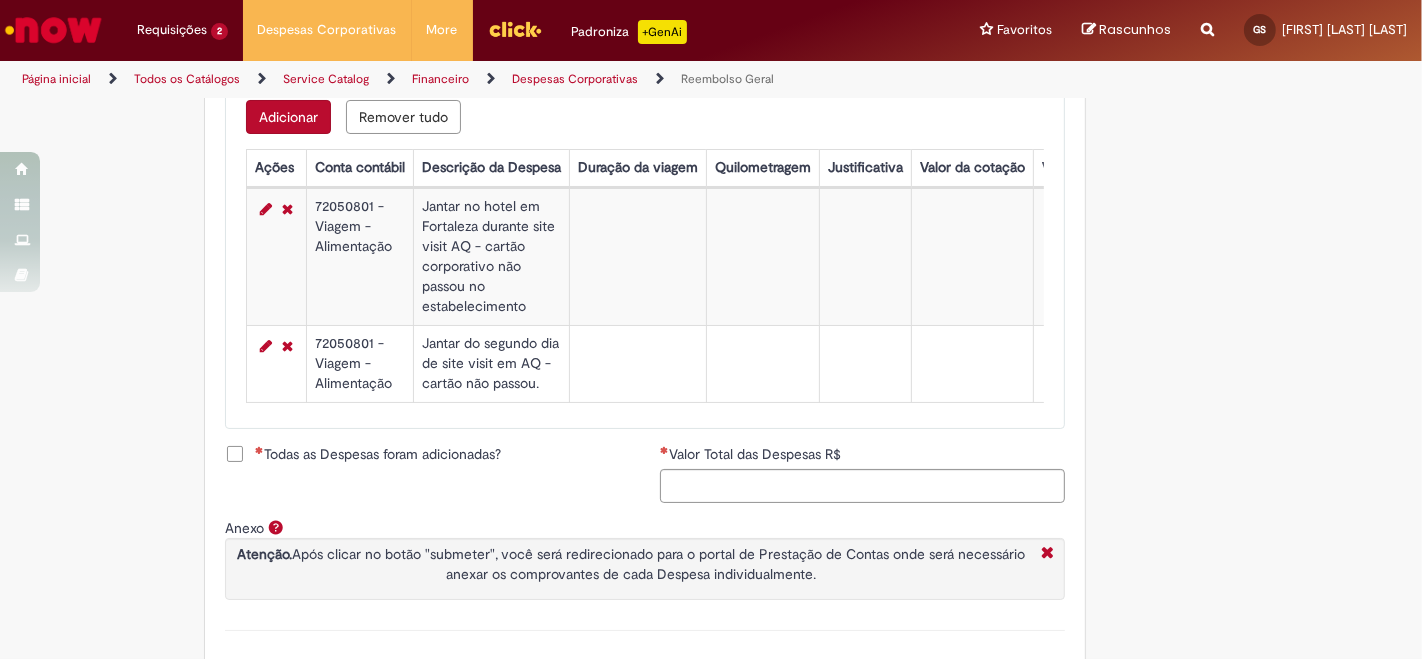 scroll, scrollTop: 777, scrollLeft: 0, axis: vertical 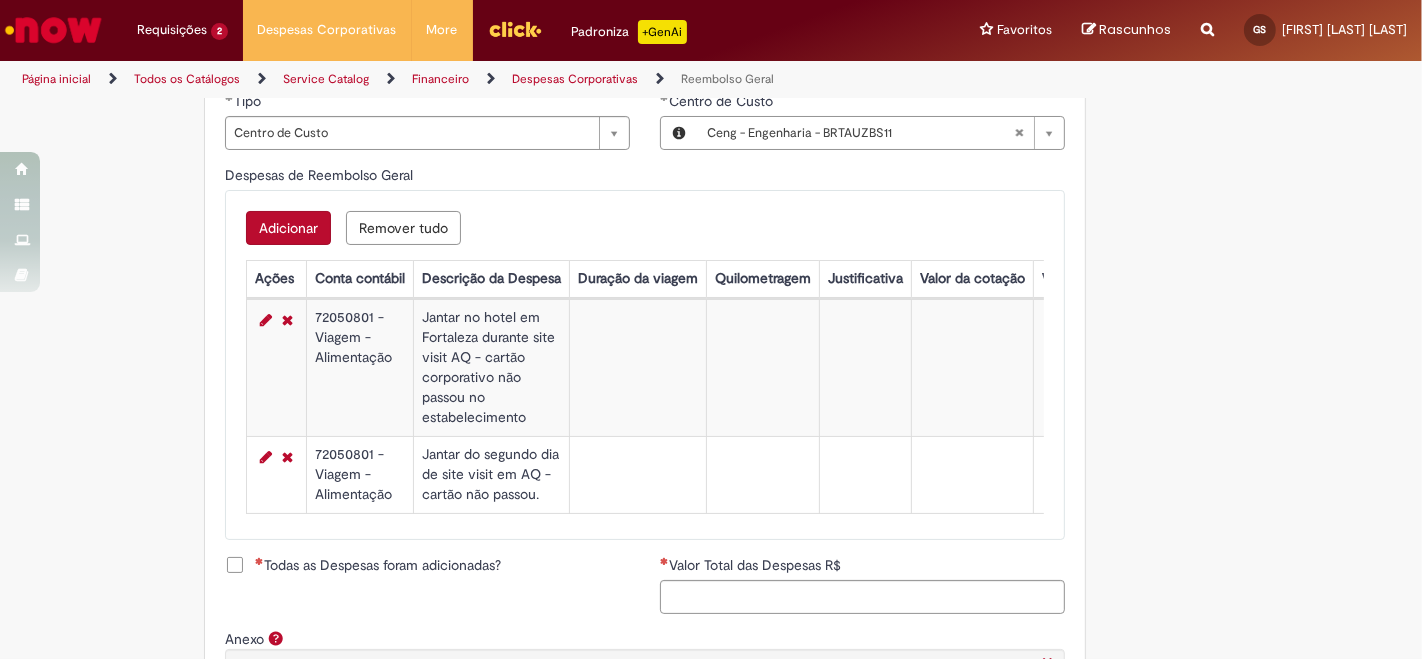 click on "Adicionar" at bounding box center (288, 228) 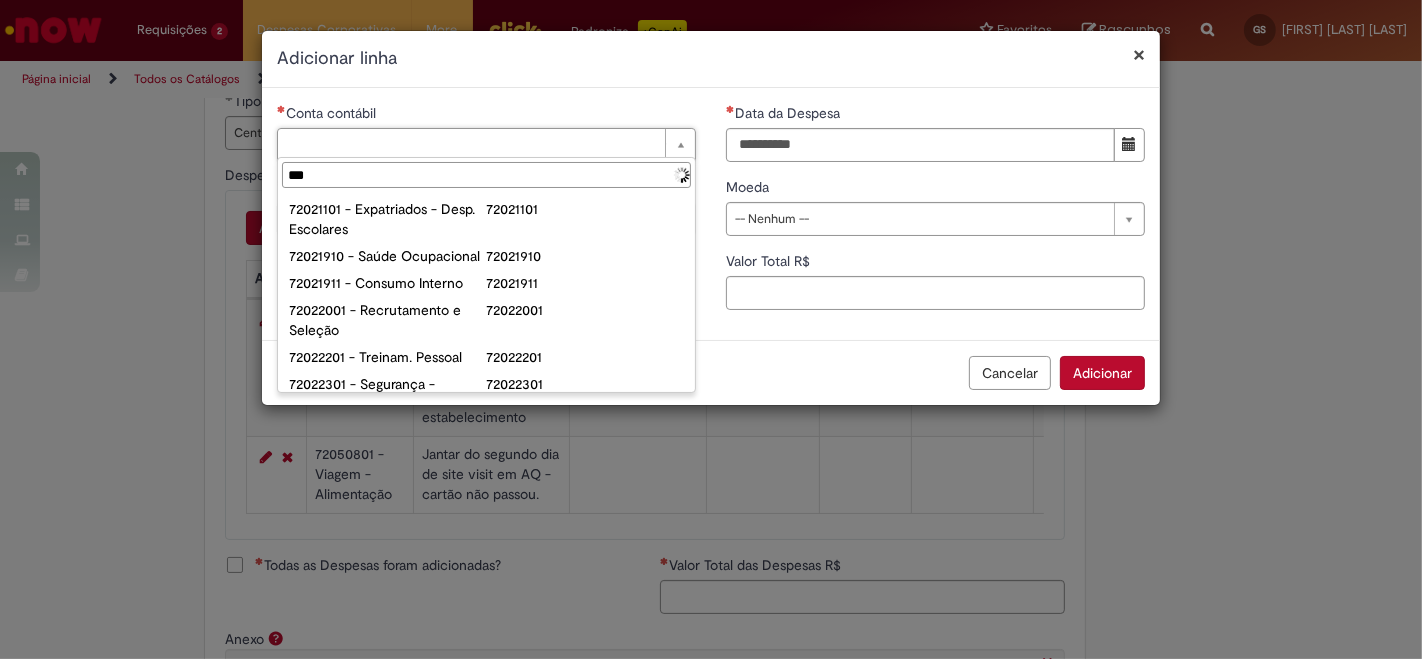 type on "****" 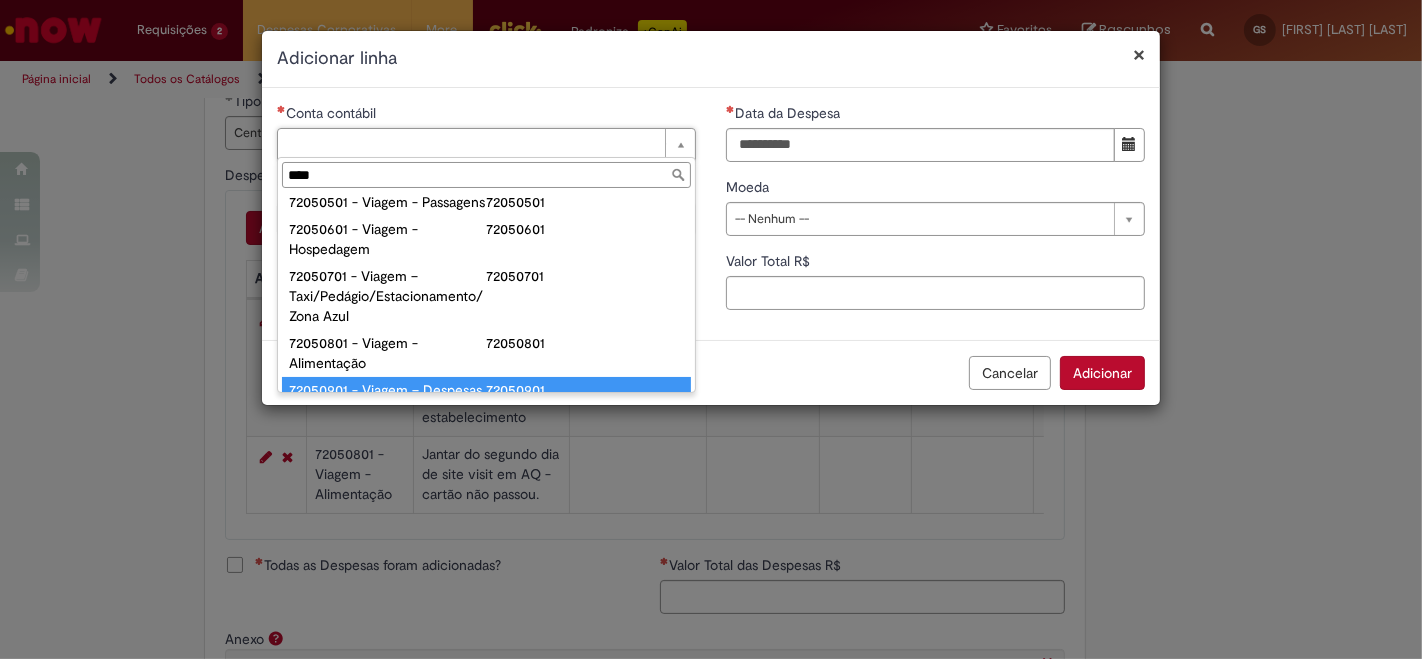 scroll, scrollTop: 176, scrollLeft: 0, axis: vertical 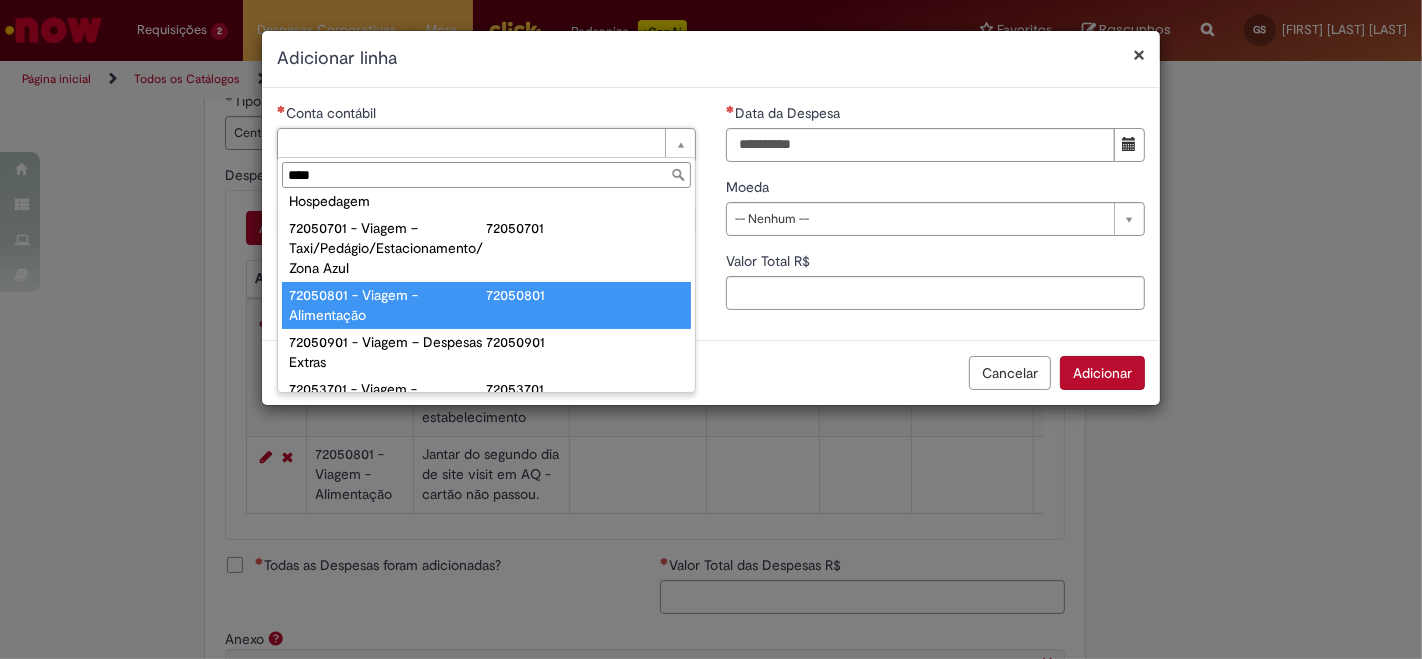 type on "**********" 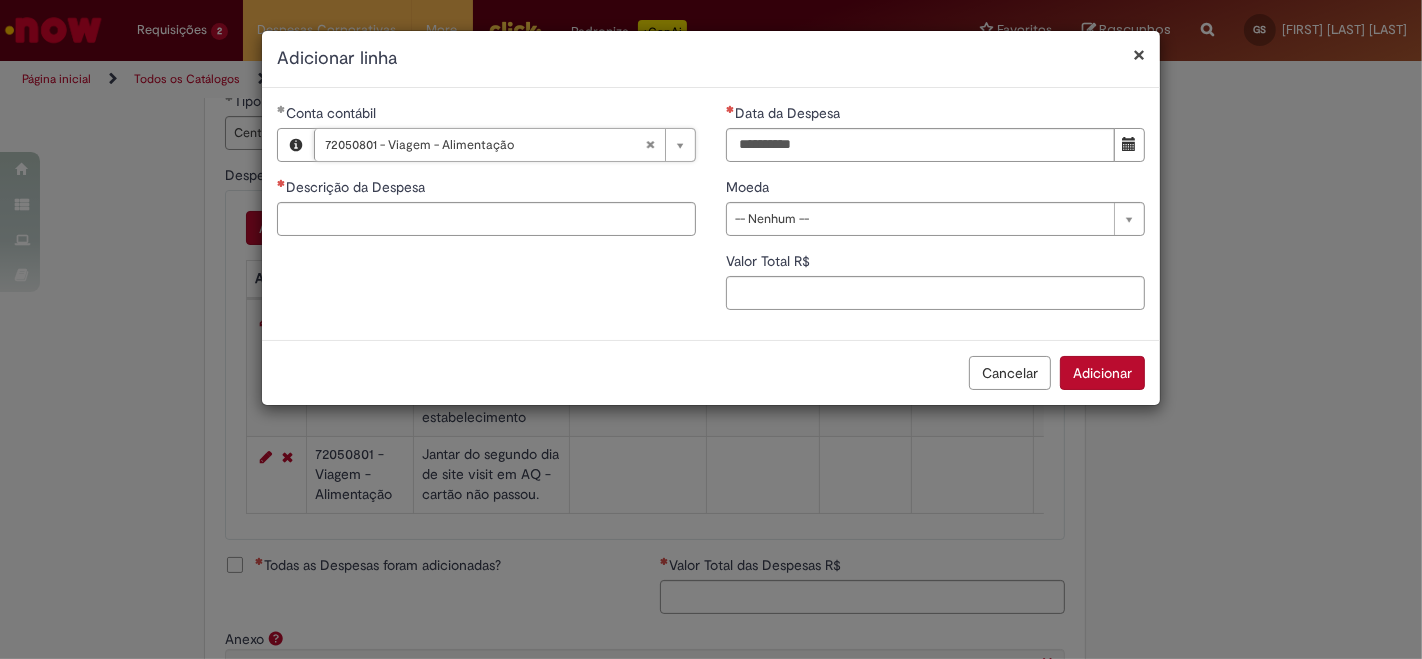 click on "**********" at bounding box center [711, 214] 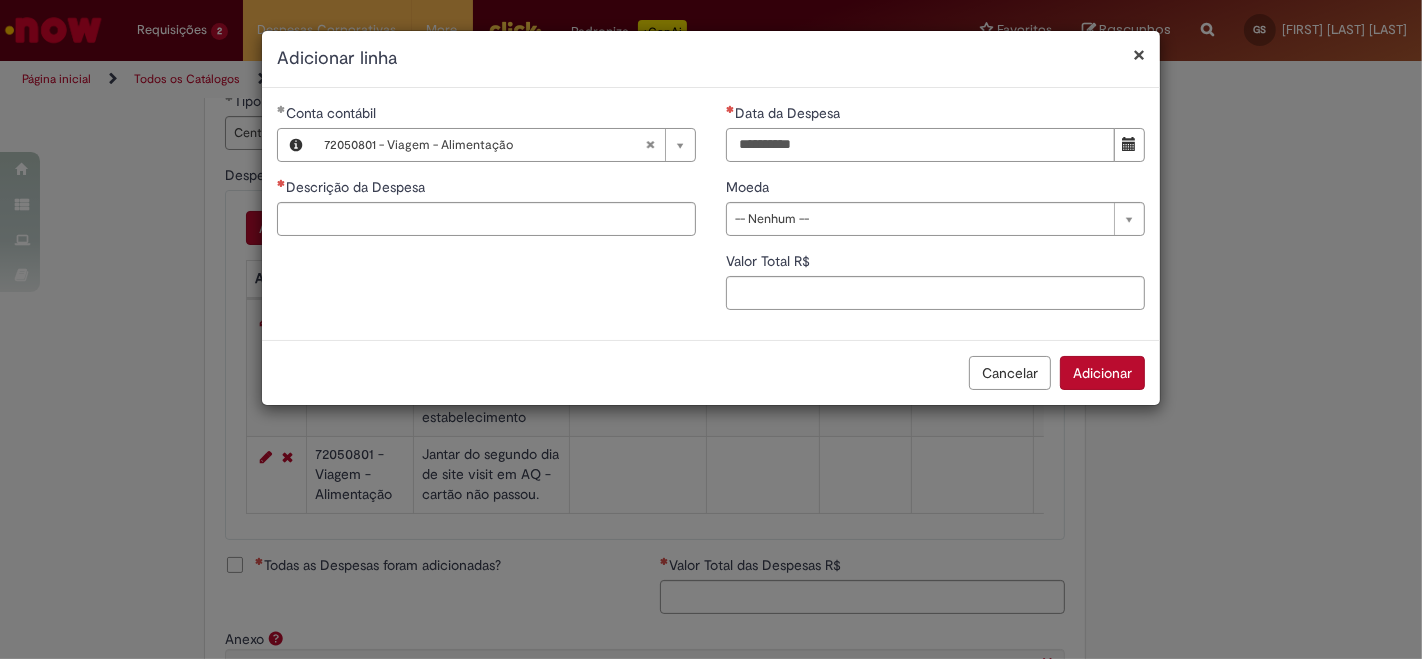 click on "Data da Despesa" at bounding box center (920, 145) 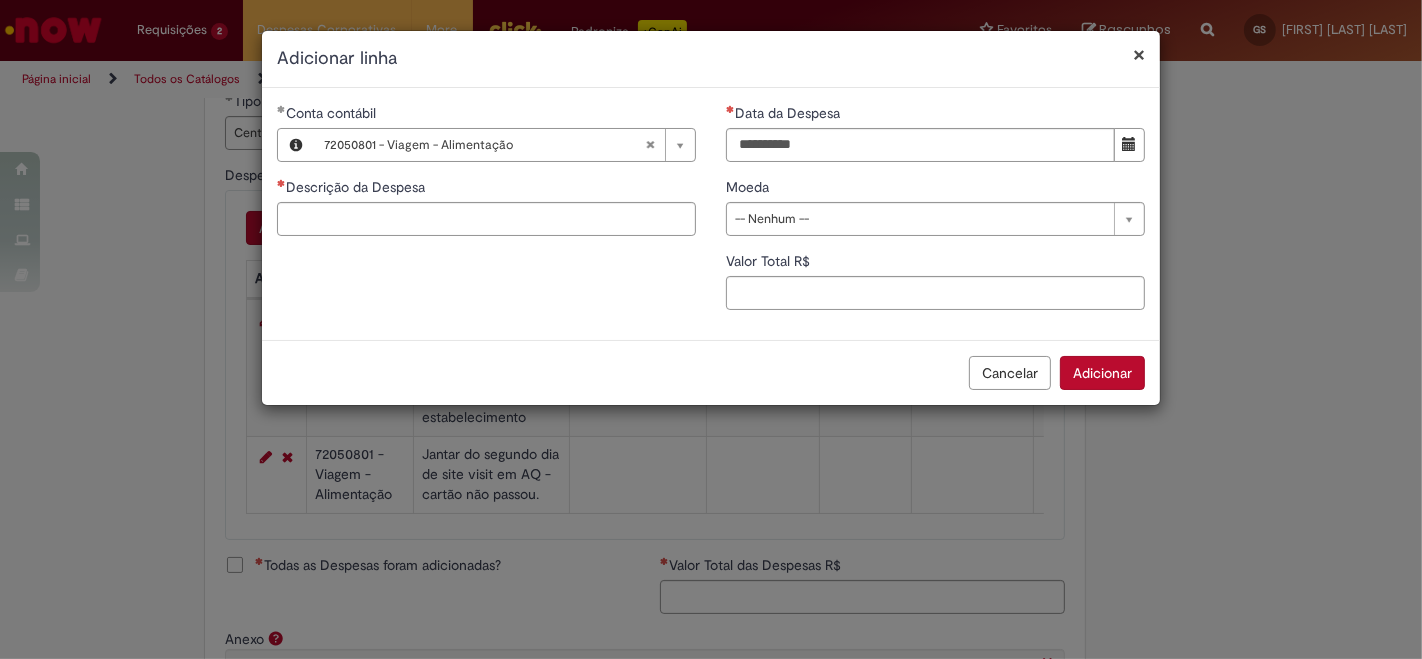 click at bounding box center [1130, 144] 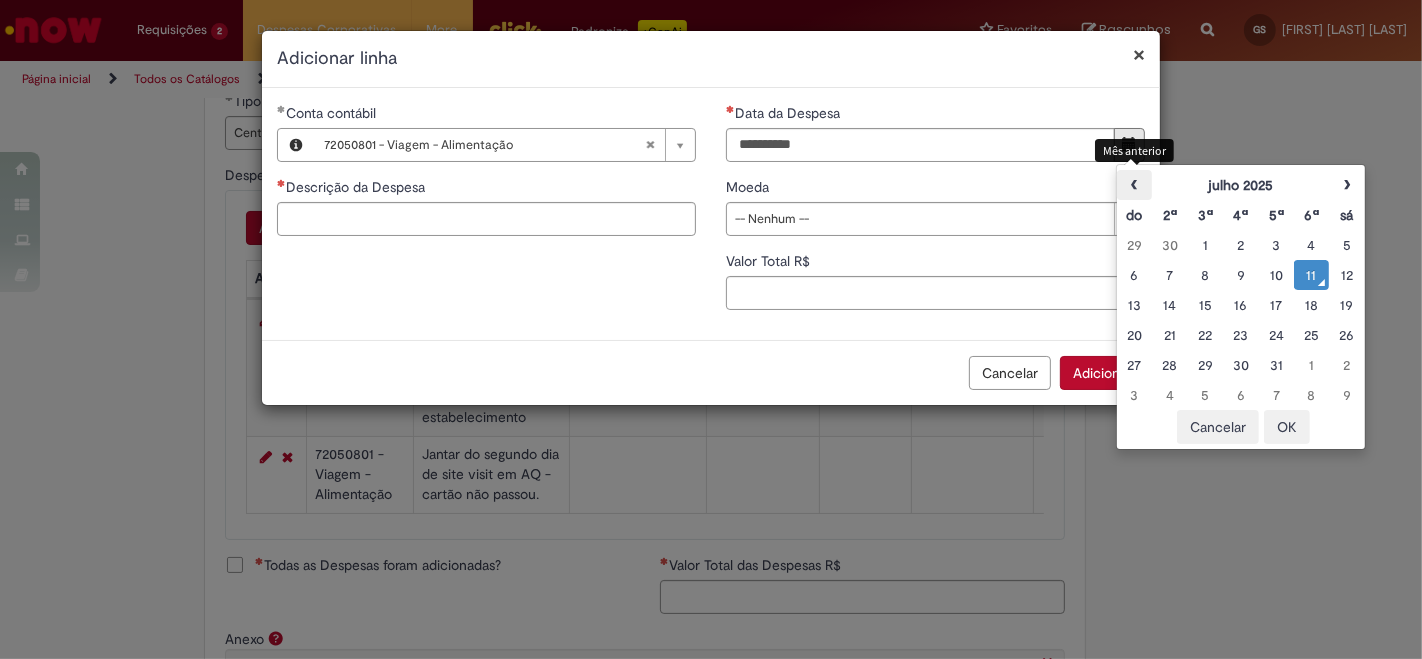 click on "‹" at bounding box center (1134, 185) 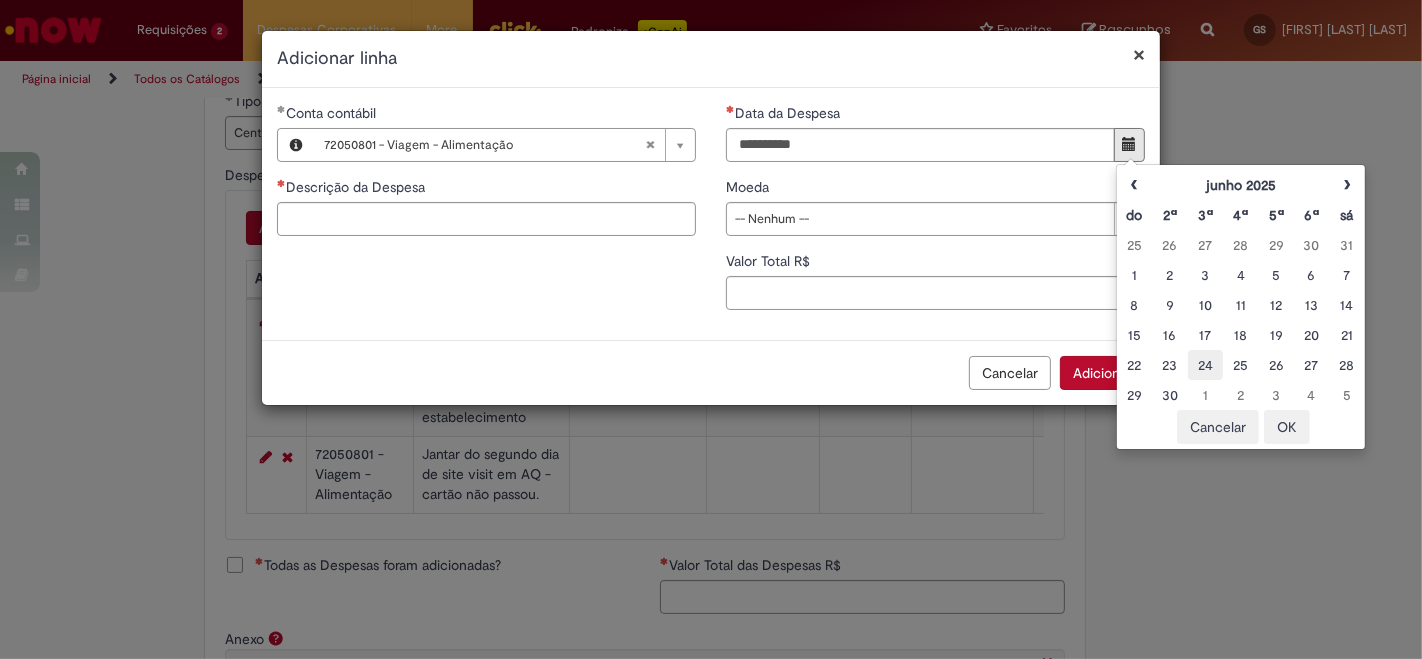 click on "24" at bounding box center [1205, 365] 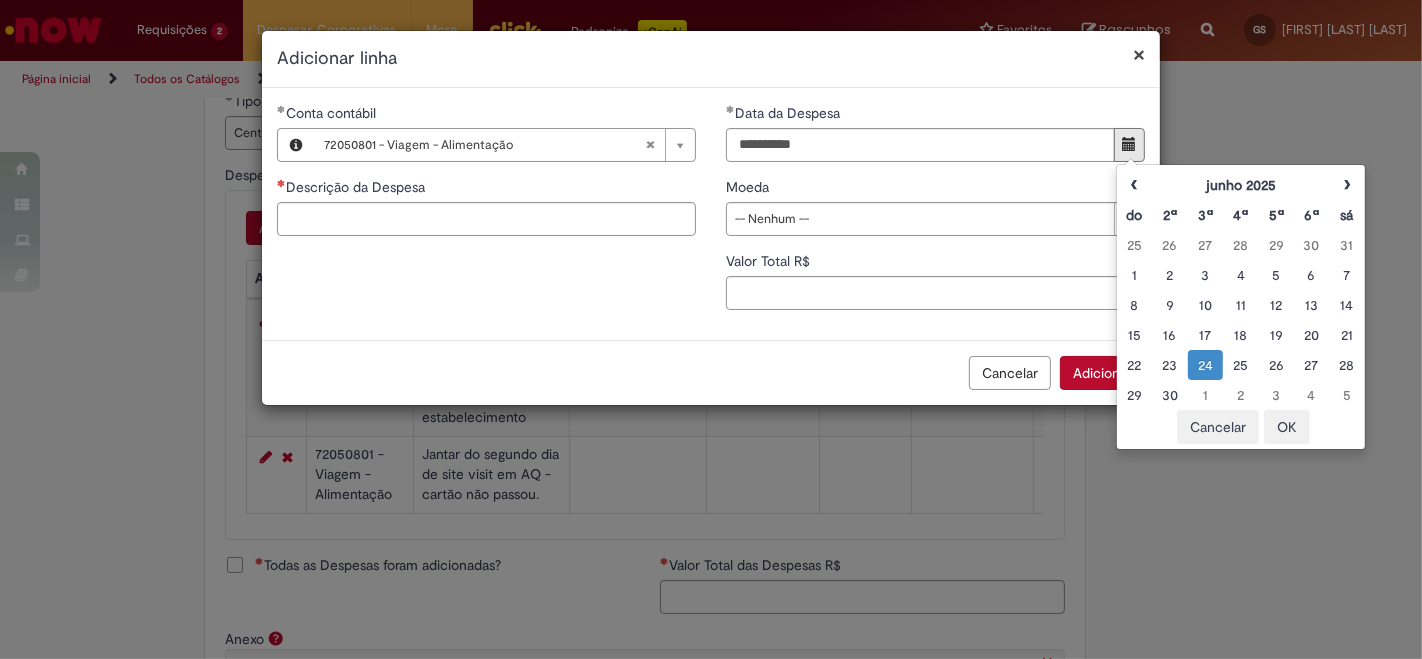 click on "OK" at bounding box center [1287, 427] 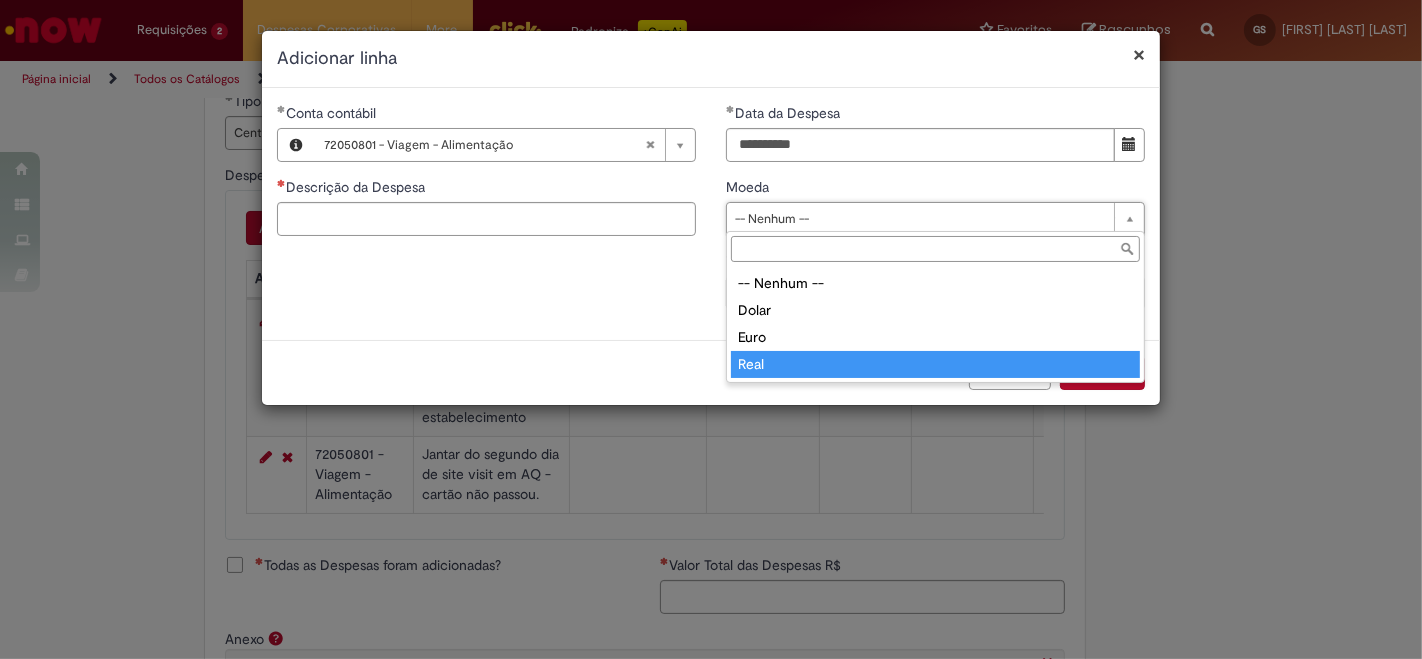 type on "****" 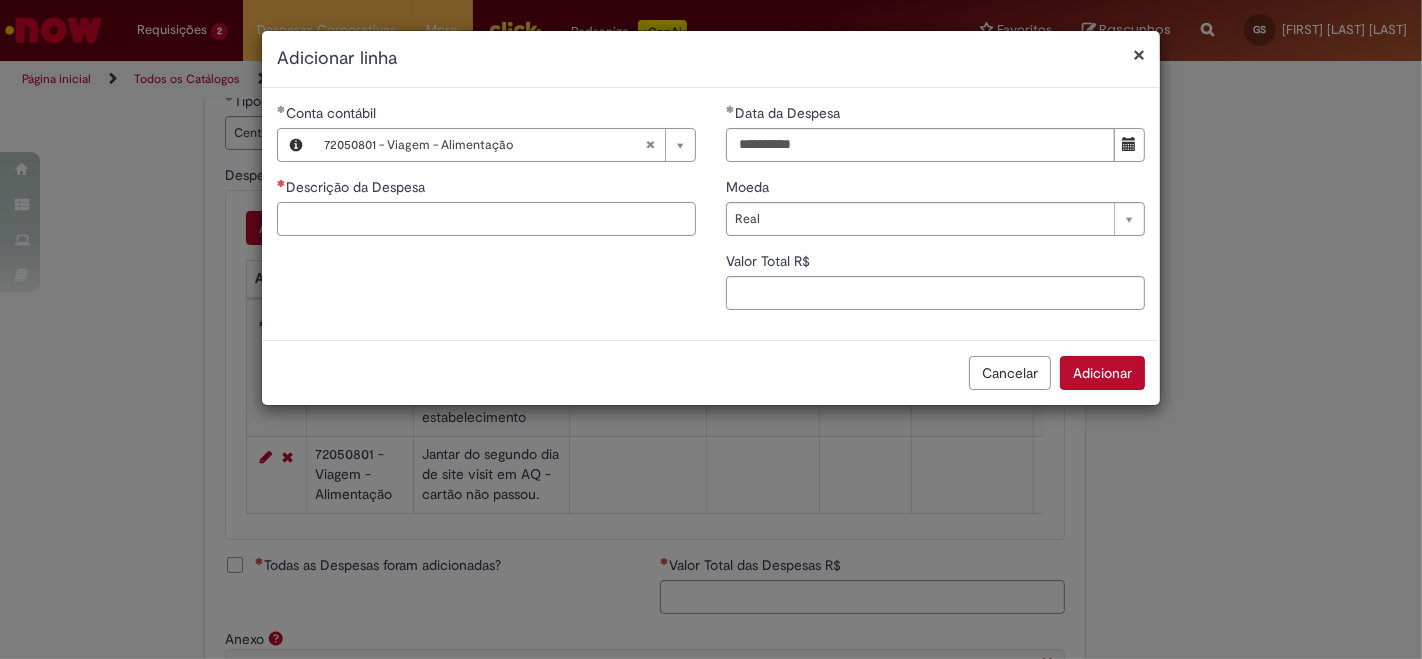 click on "Descrição da Despesa" at bounding box center (486, 219) 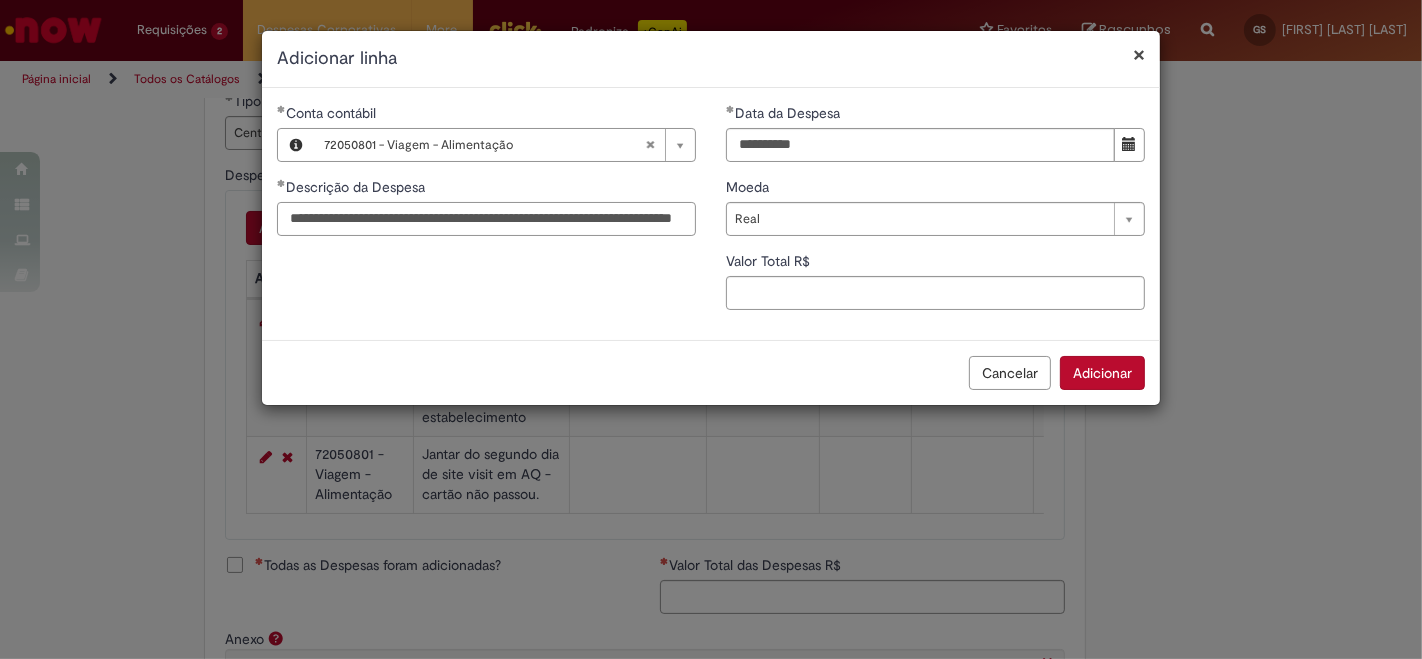 scroll, scrollTop: 0, scrollLeft: 77, axis: horizontal 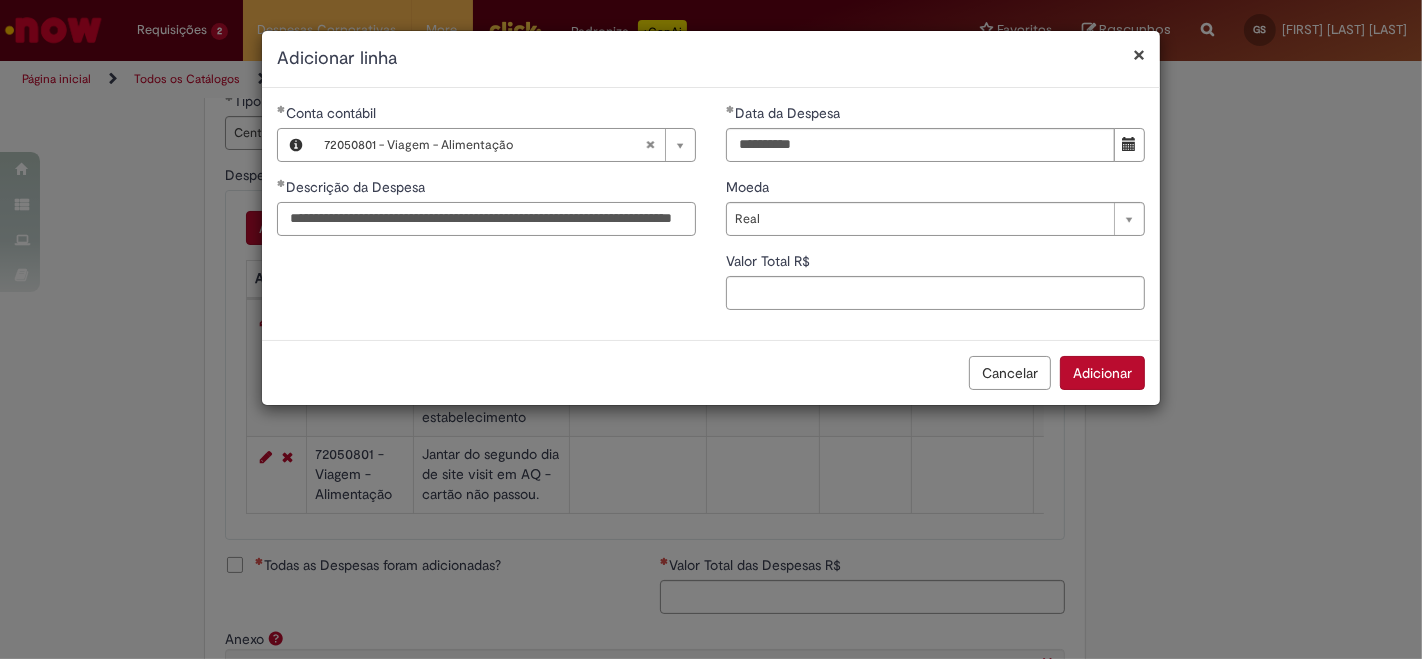 type on "**********" 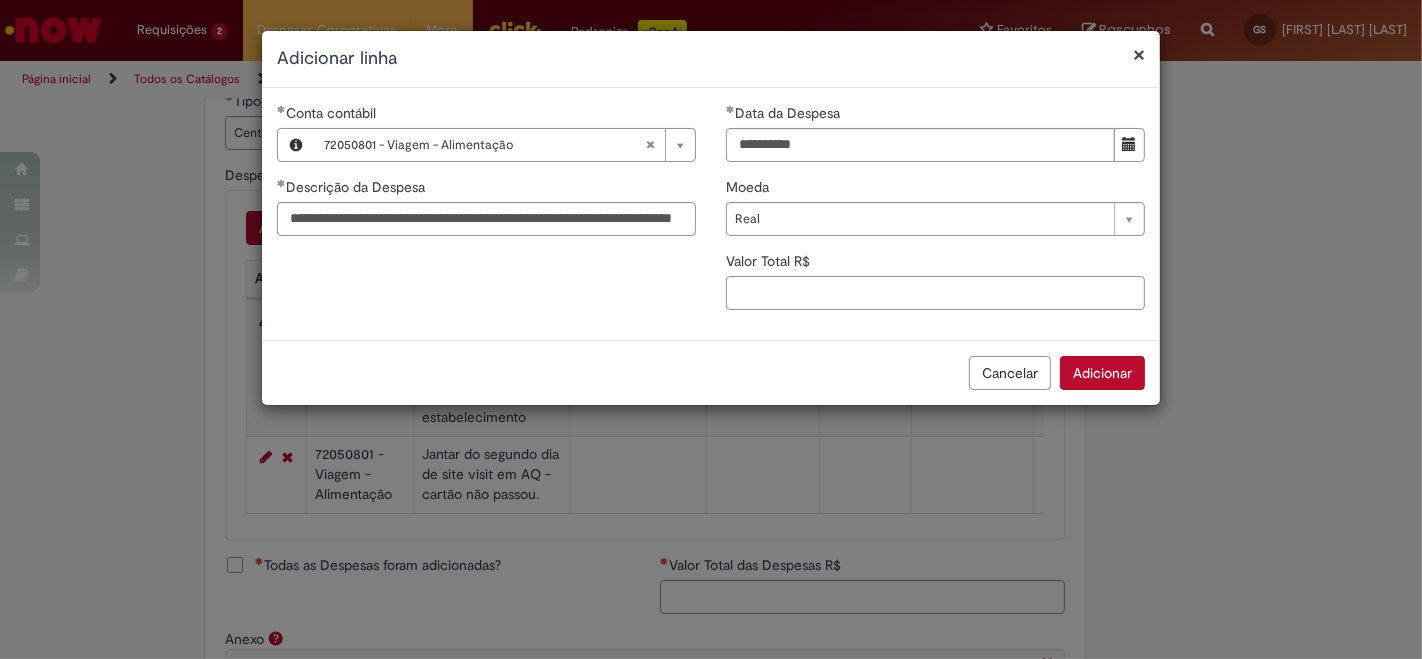 click on "Valor Total R$" at bounding box center [935, 293] 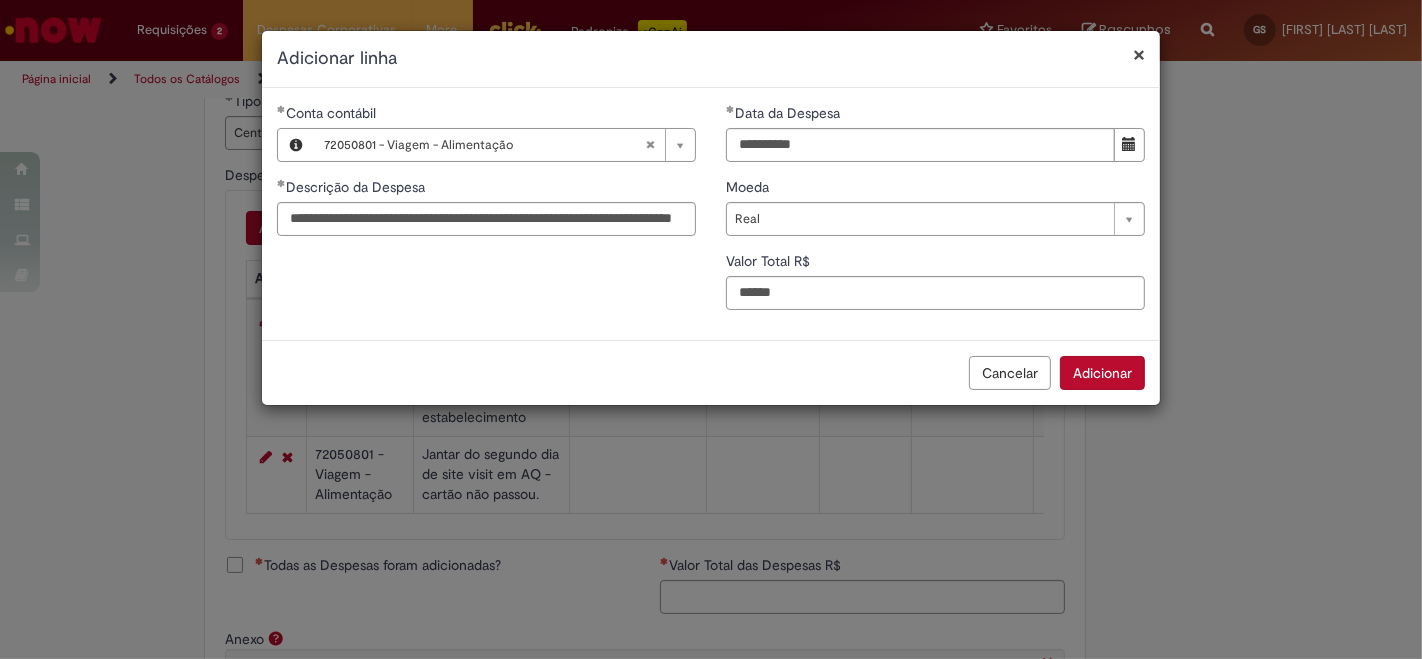 type on "***" 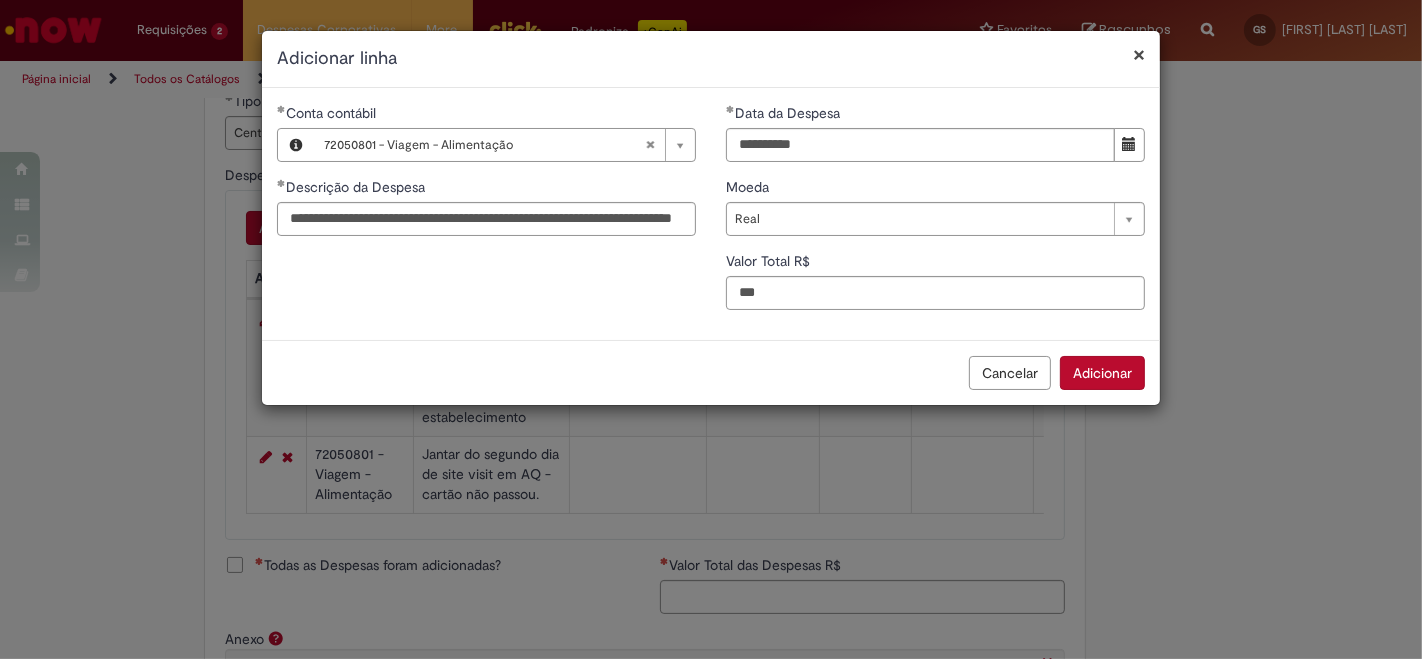 click on "Adicionar" at bounding box center [1102, 373] 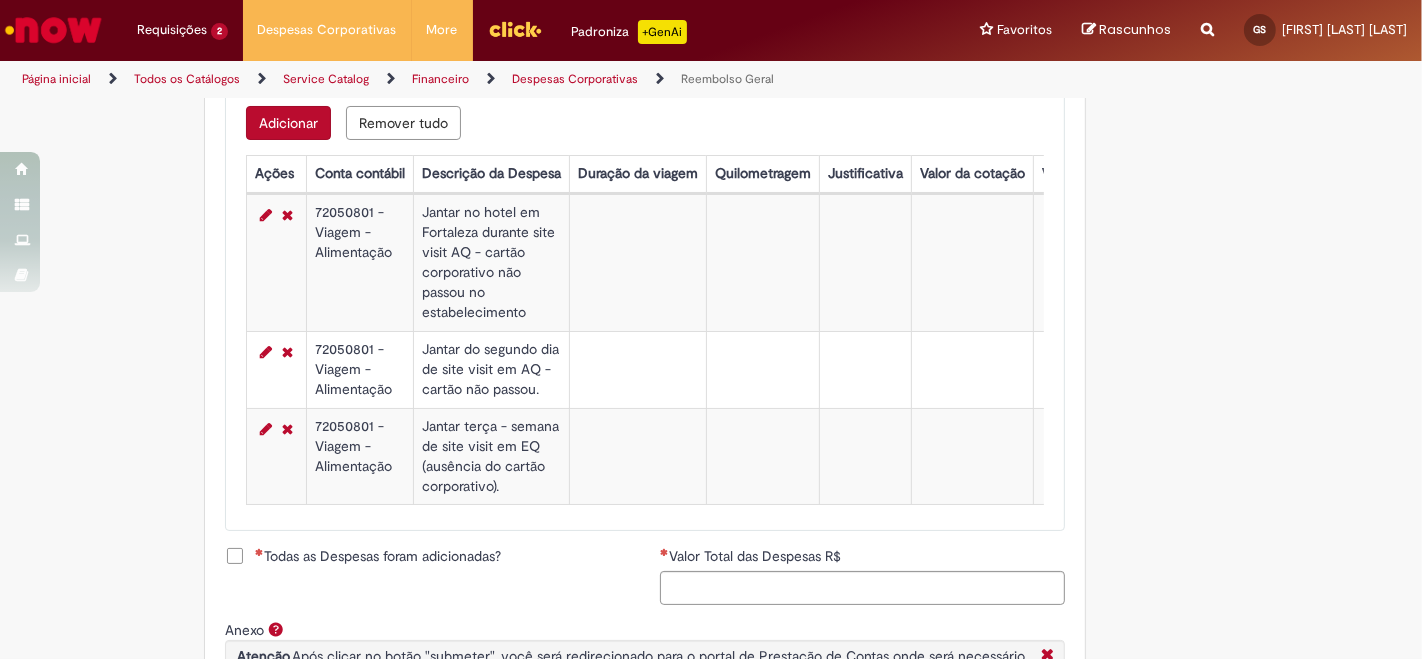 scroll, scrollTop: 771, scrollLeft: 0, axis: vertical 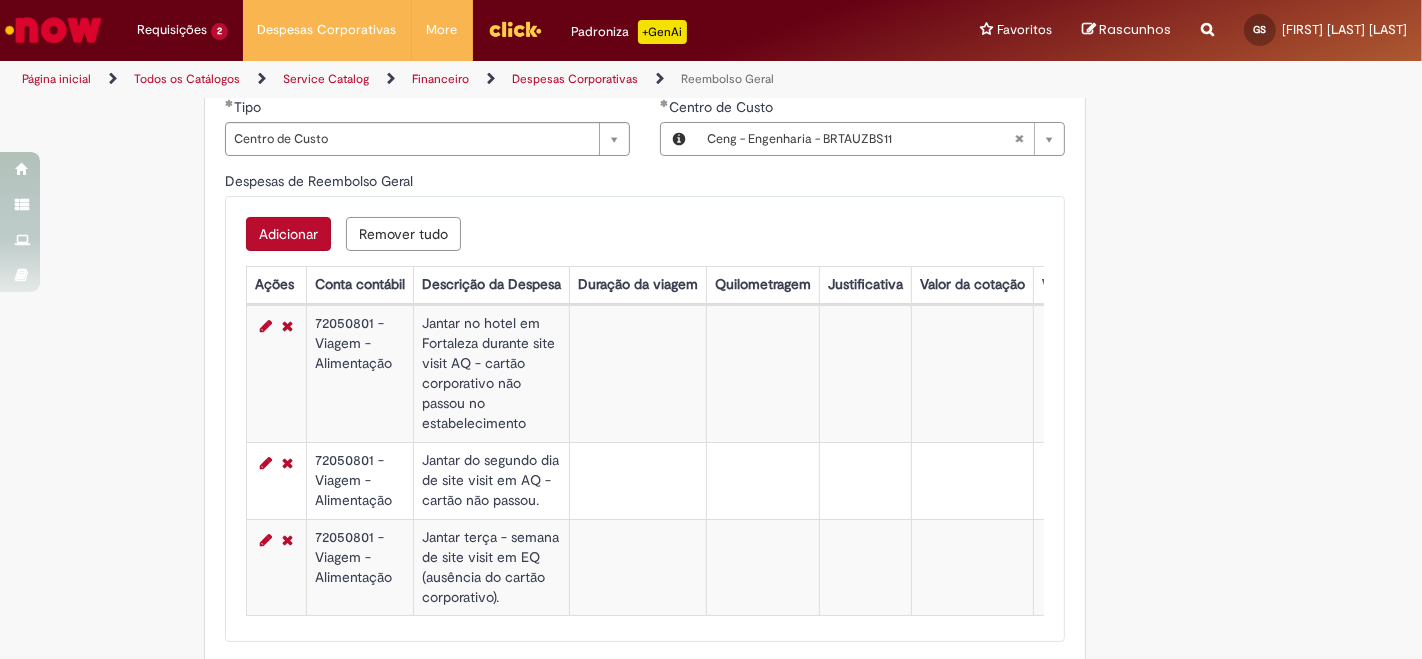 click on "Adicionar" at bounding box center (288, 234) 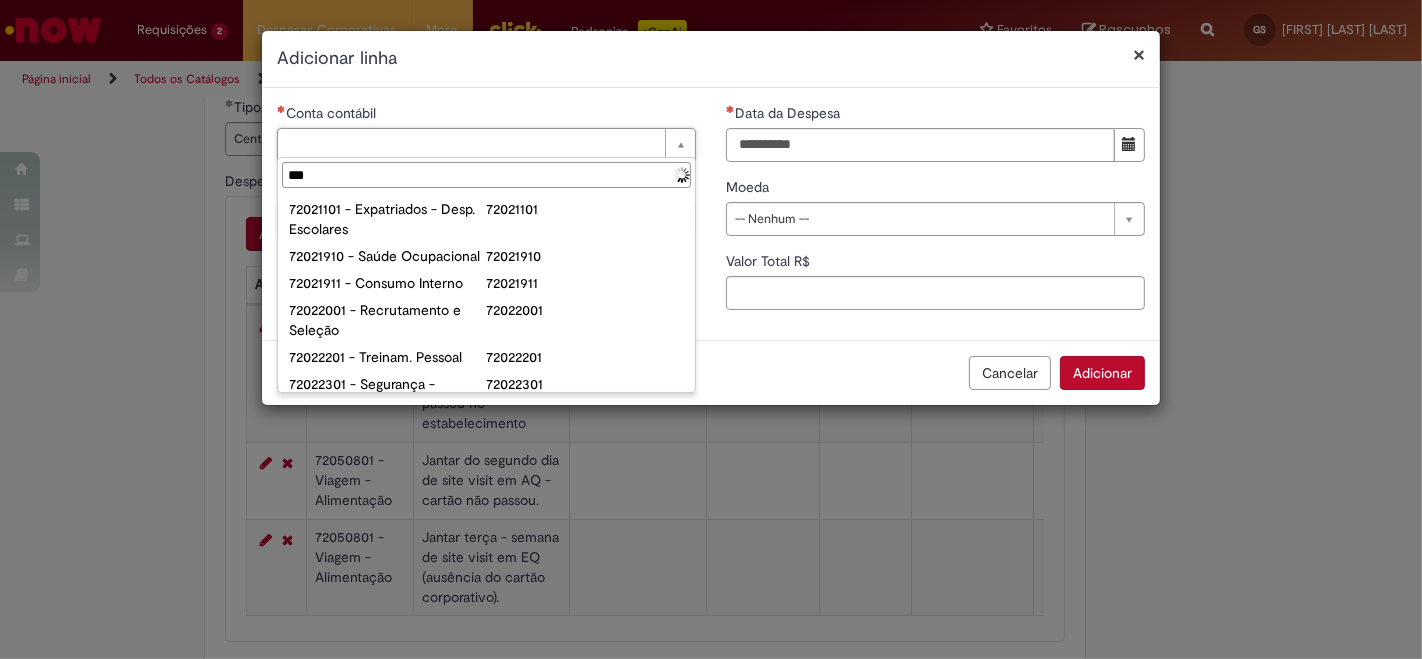 type on "****" 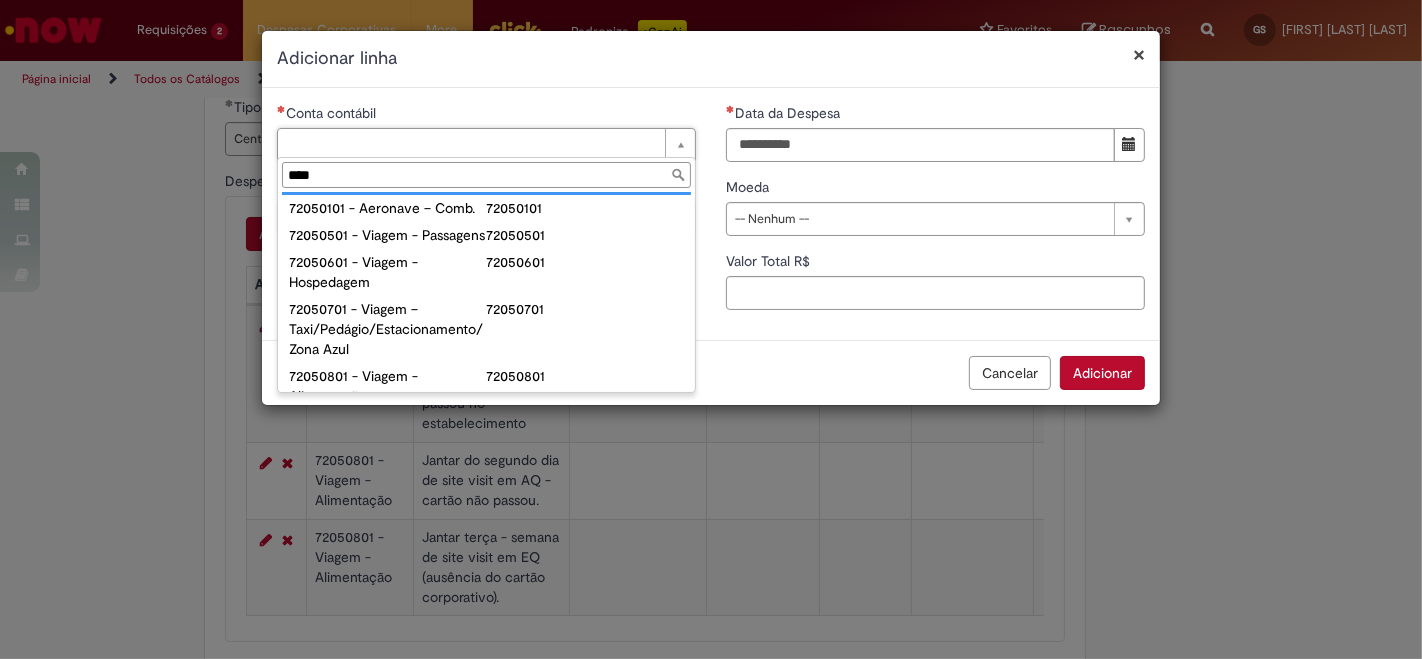 scroll, scrollTop: 222, scrollLeft: 0, axis: vertical 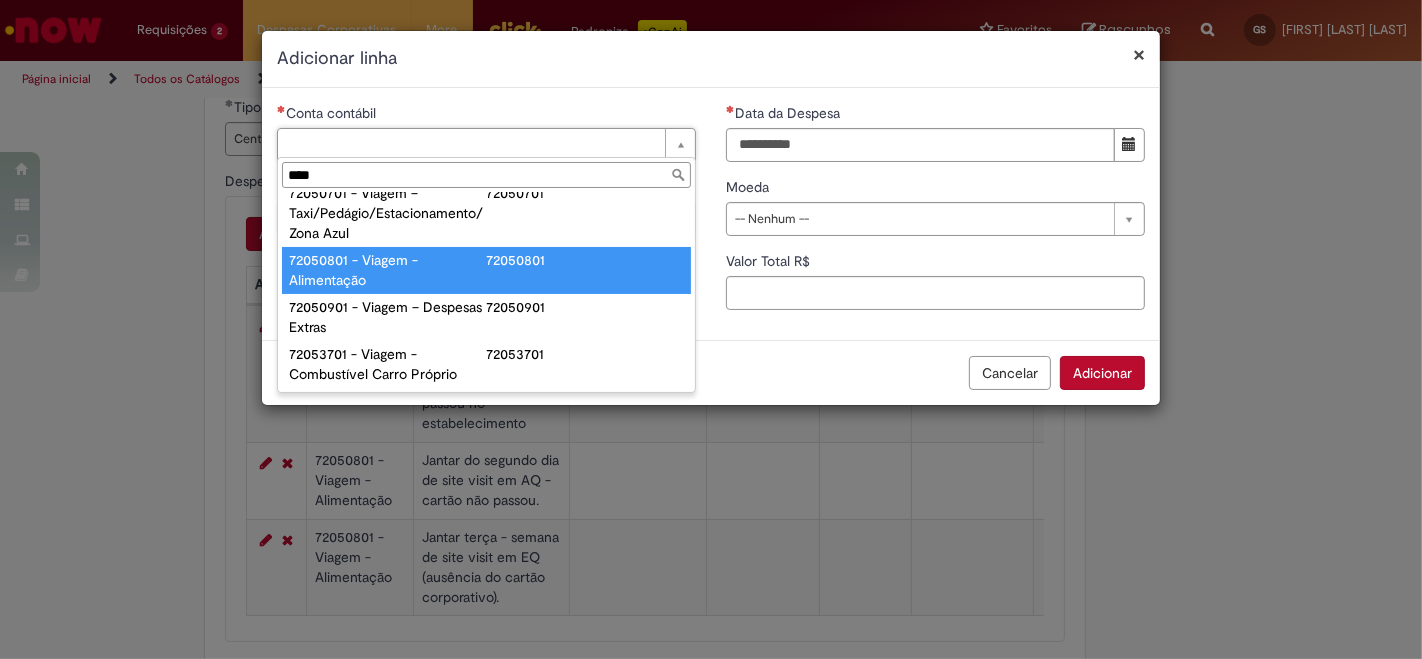 type on "**********" 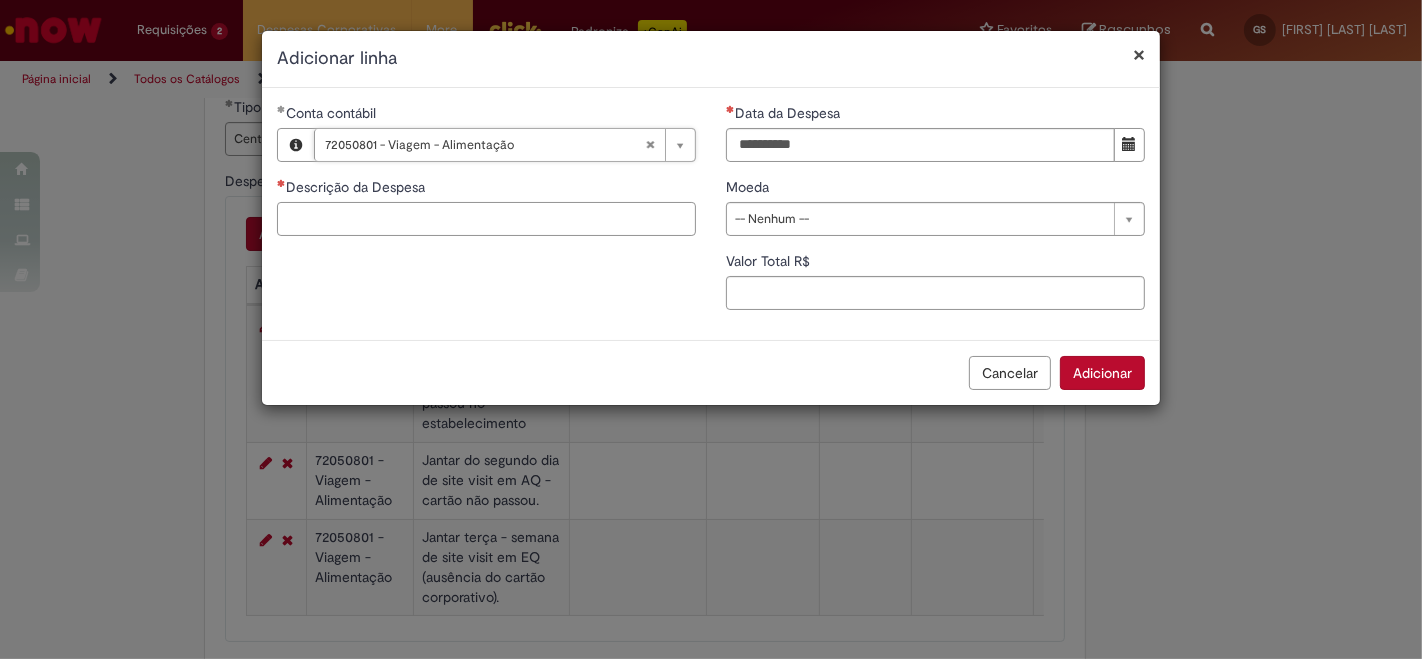 click on "Descrição da Despesa" at bounding box center [486, 219] 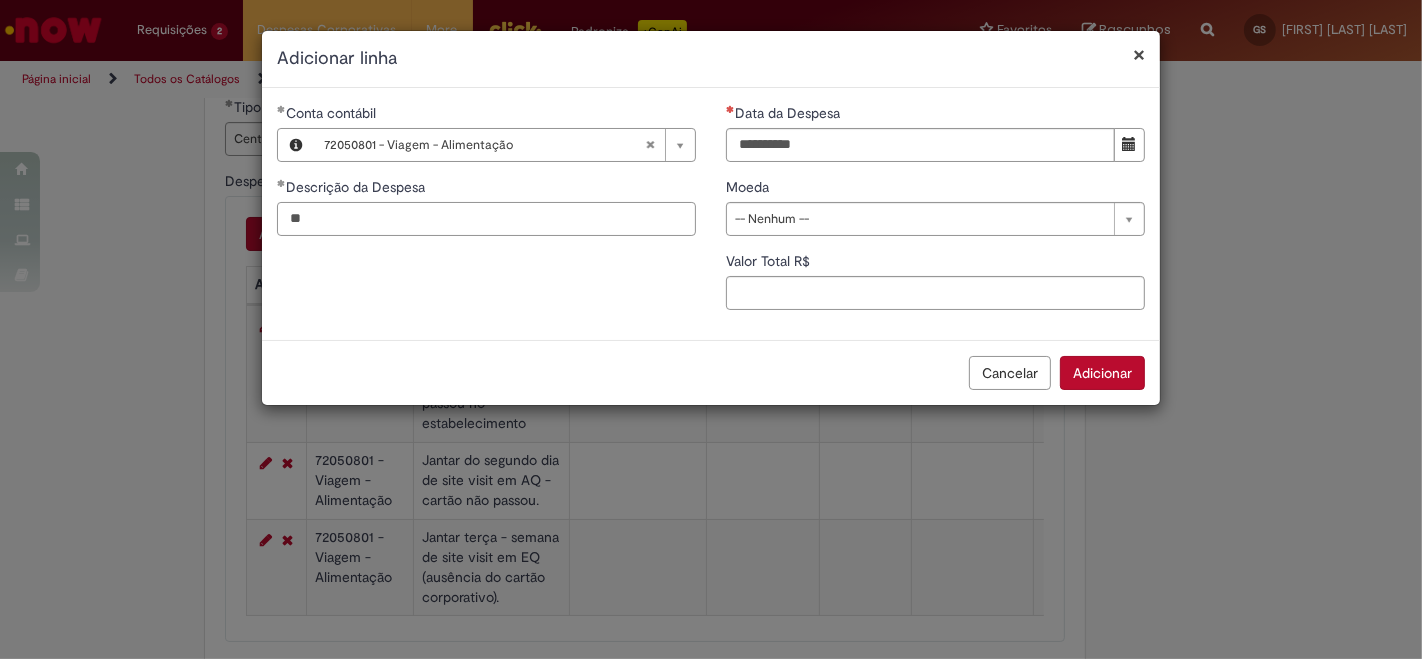 type on "*" 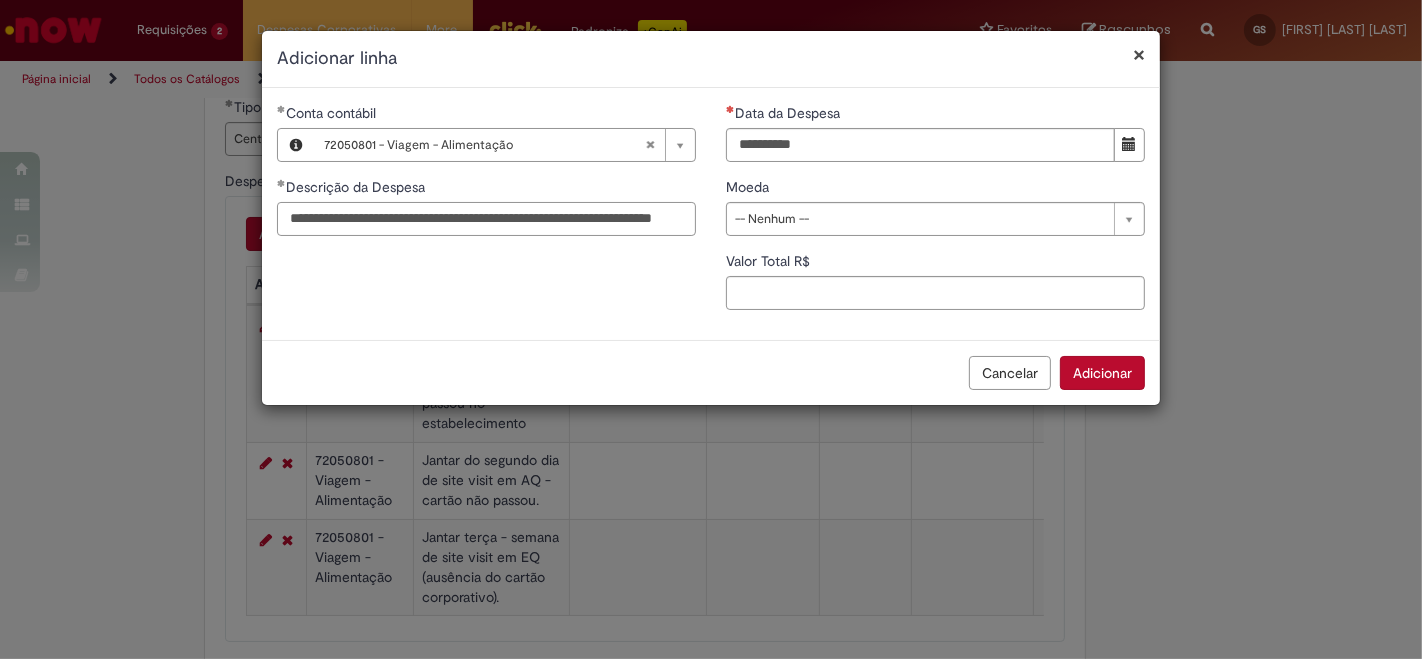 scroll, scrollTop: 0, scrollLeft: 55, axis: horizontal 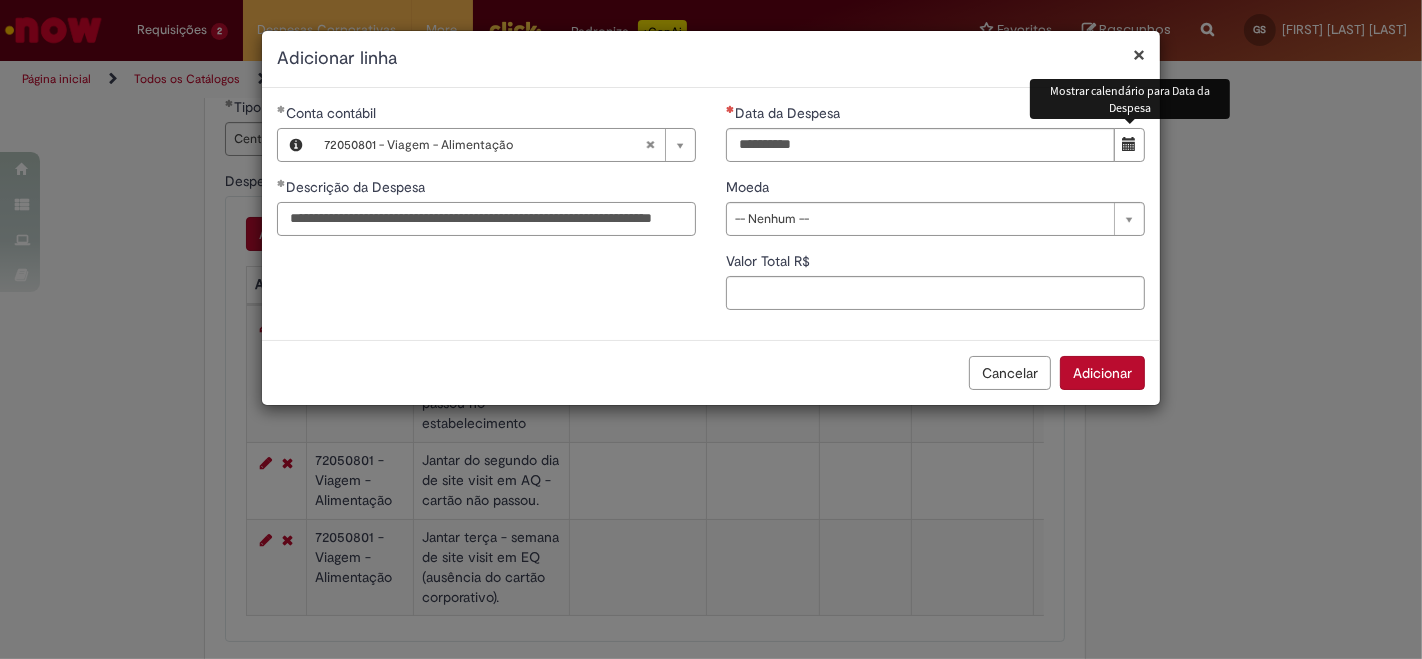 type on "**********" 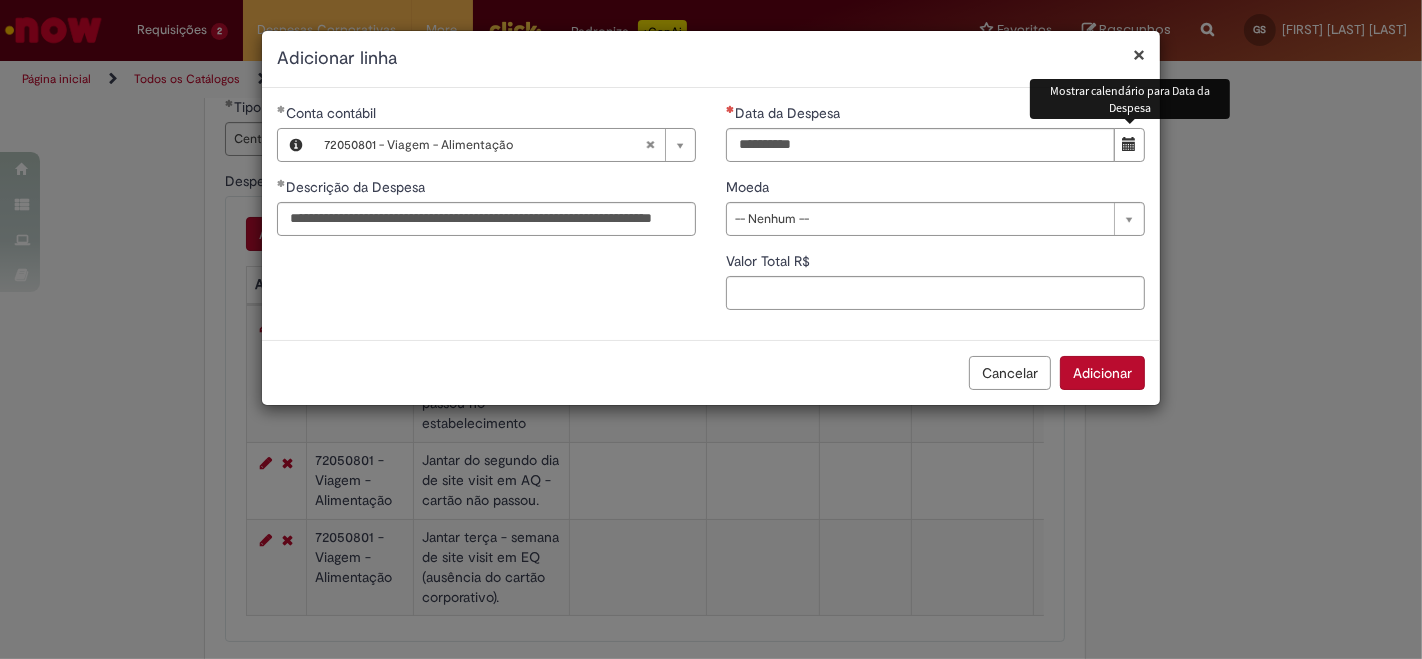click at bounding box center [1130, 144] 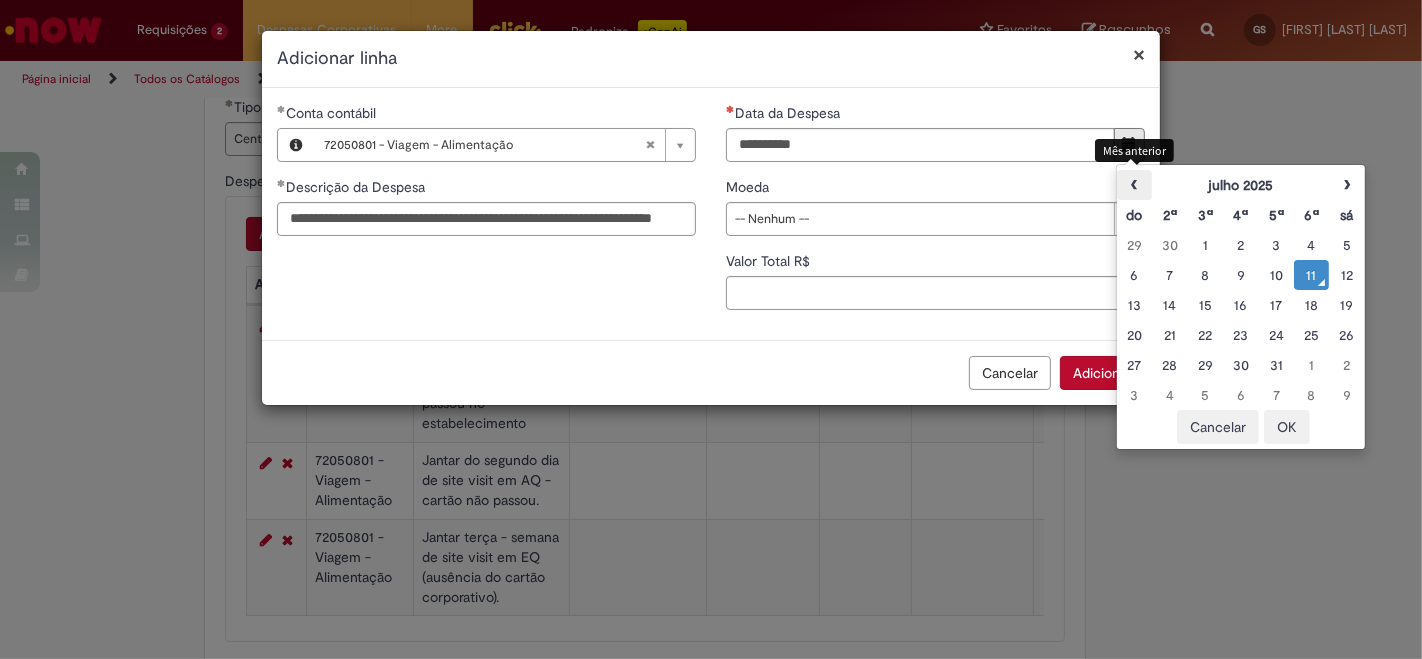 click on "‹" at bounding box center [1134, 185] 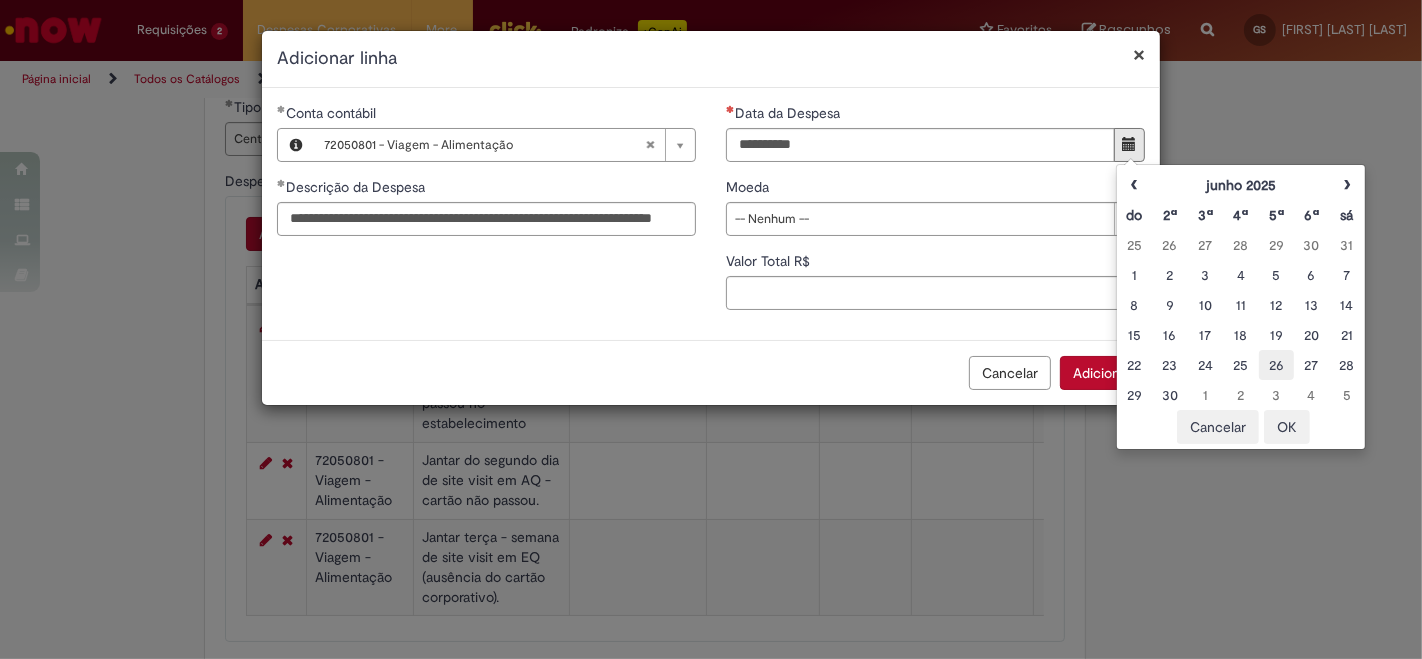 click on "26" at bounding box center (1276, 365) 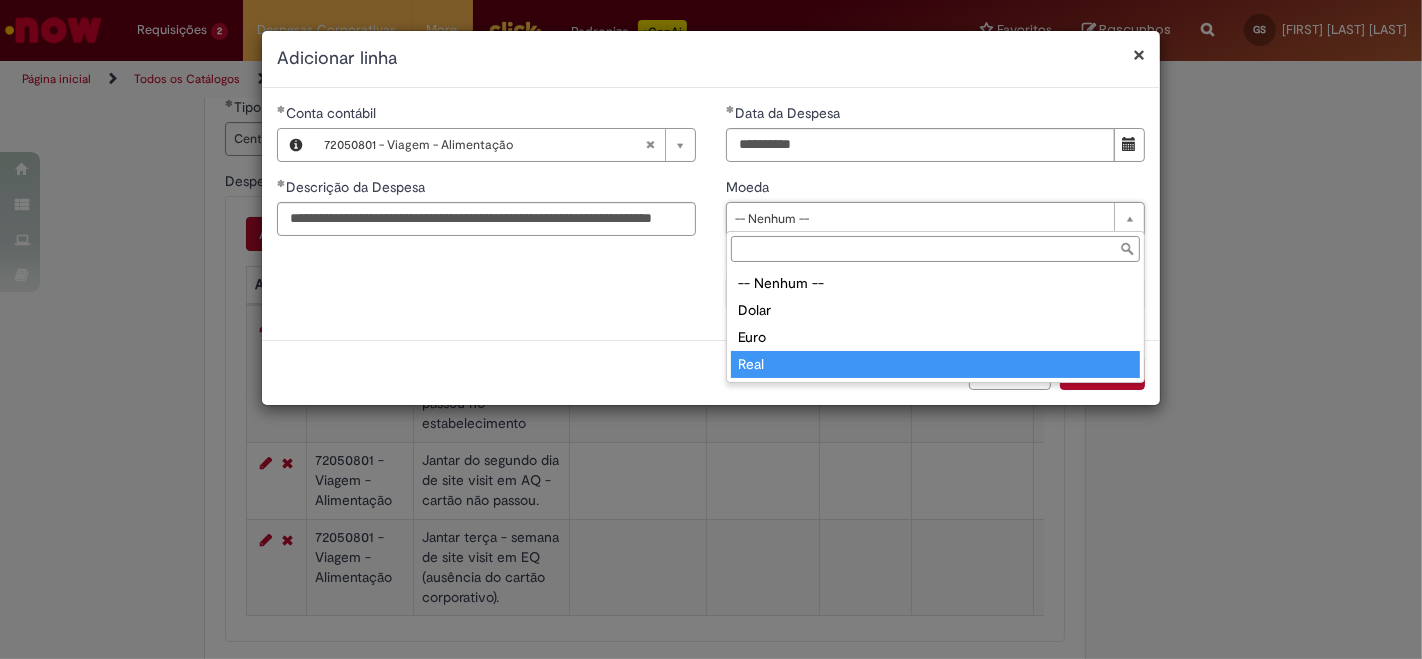 type on "****" 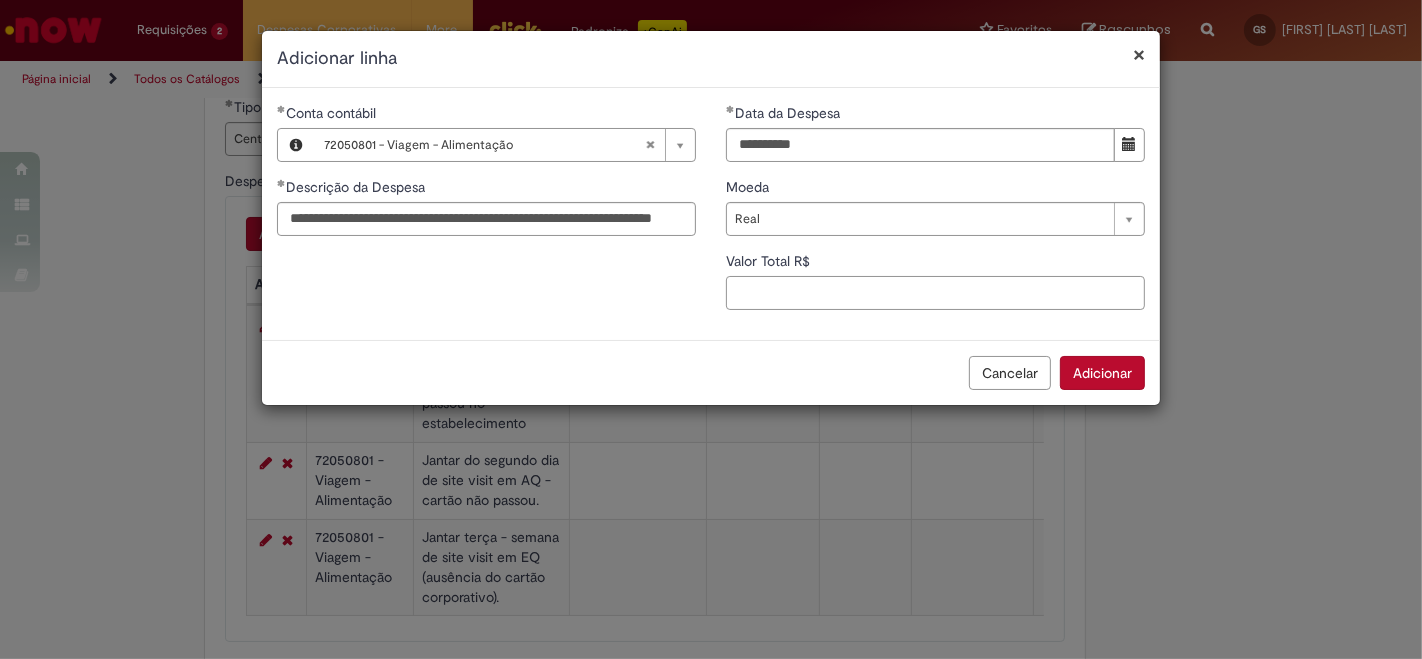click on "Valor Total R$" at bounding box center [935, 293] 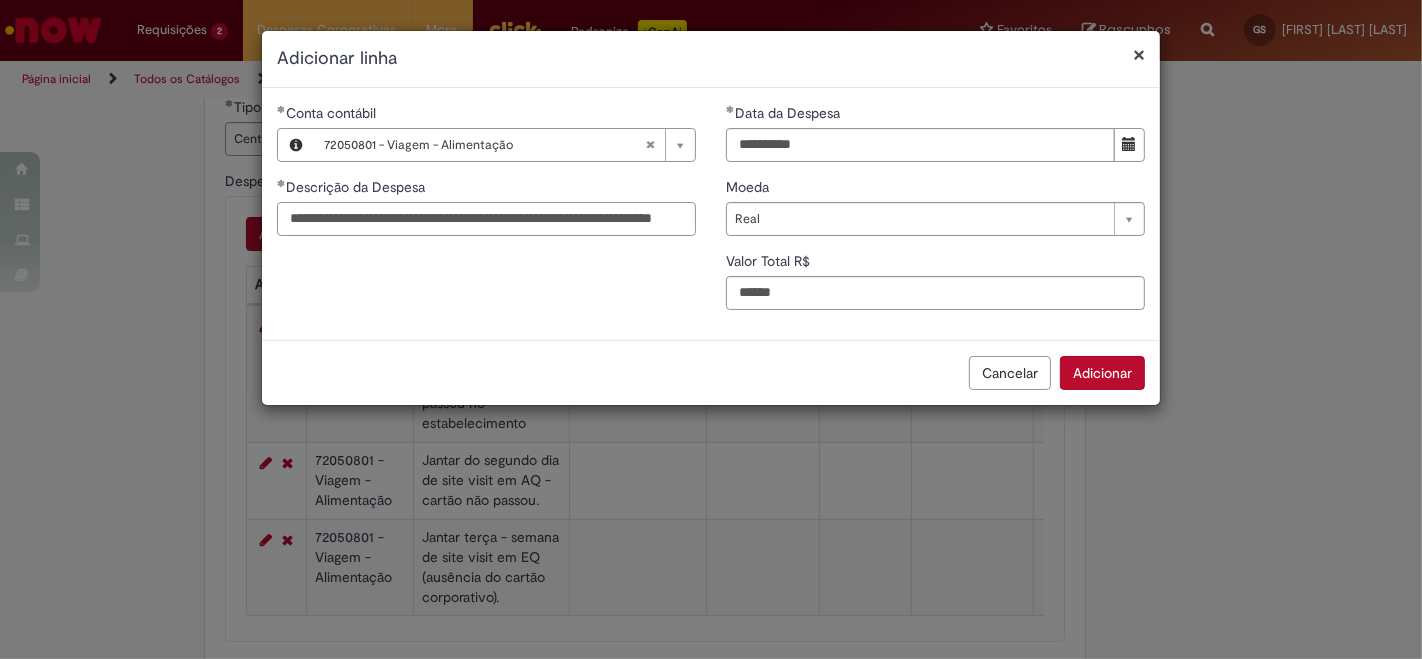 type on "***" 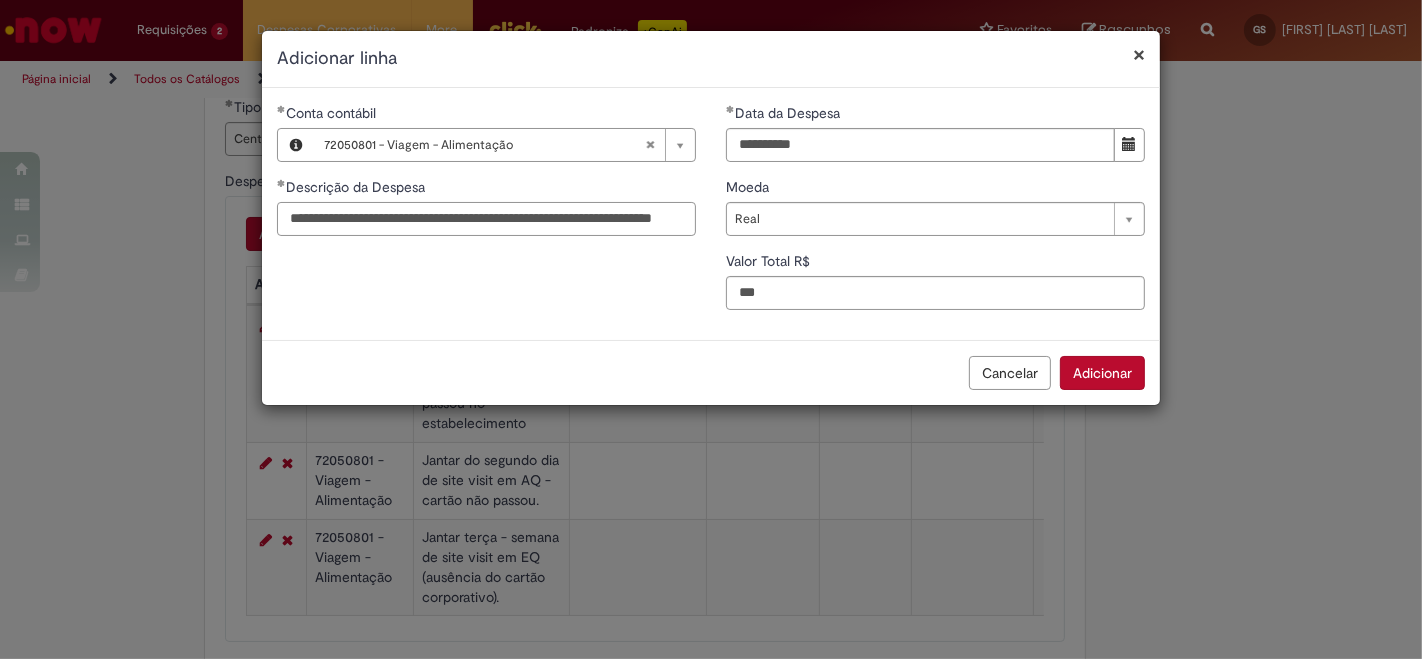 scroll, scrollTop: 0, scrollLeft: 55, axis: horizontal 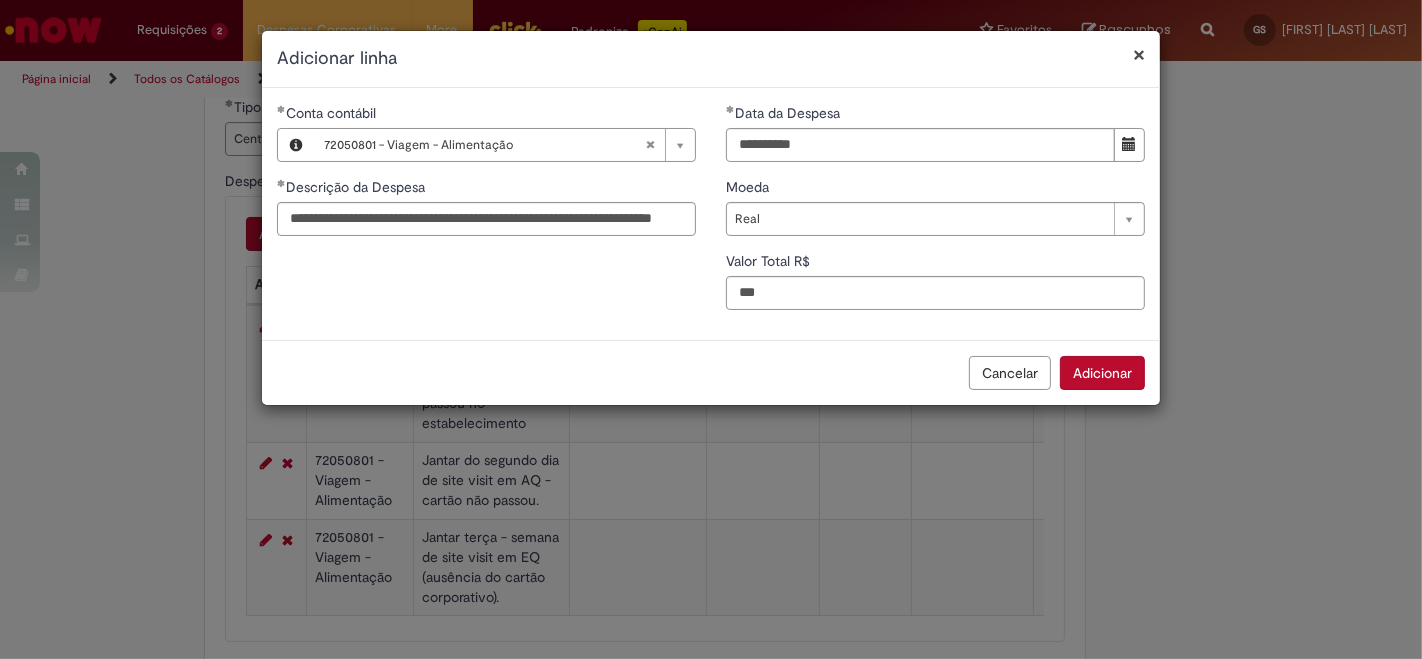 click on "Cancelar   Adicionar" at bounding box center (711, 372) 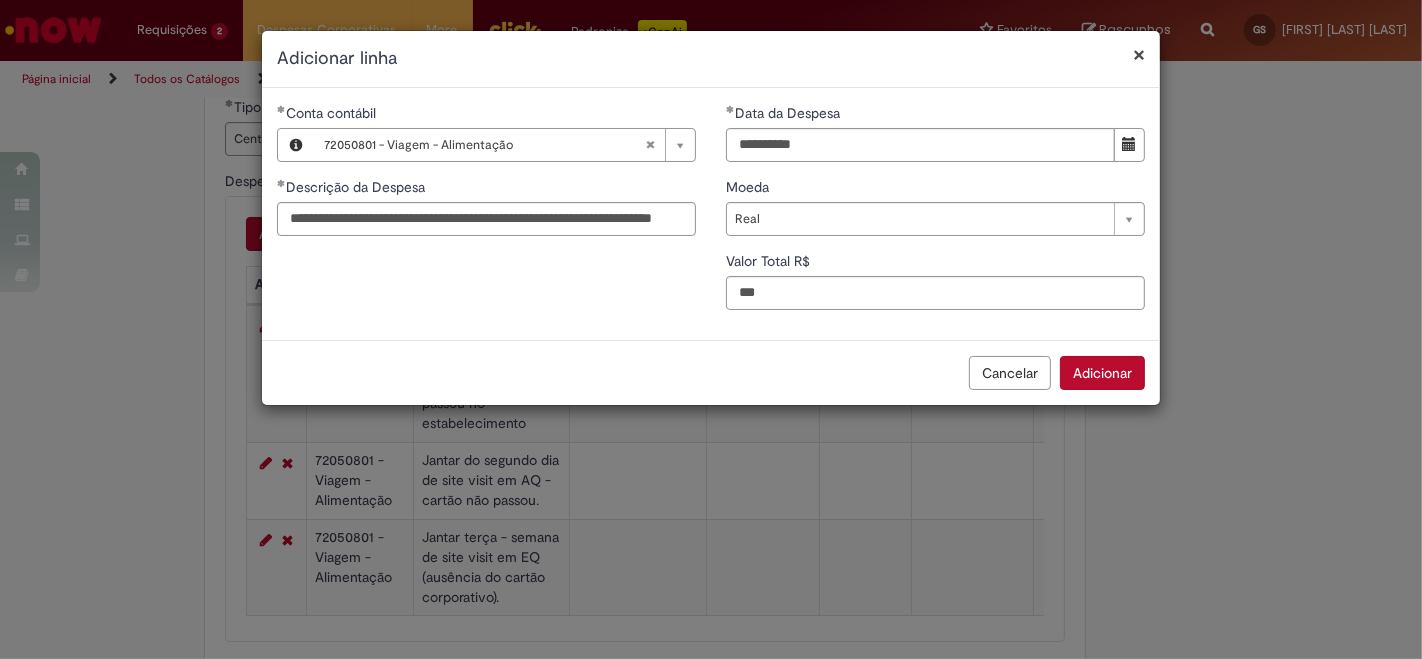 click on "Adicionar" at bounding box center (1102, 373) 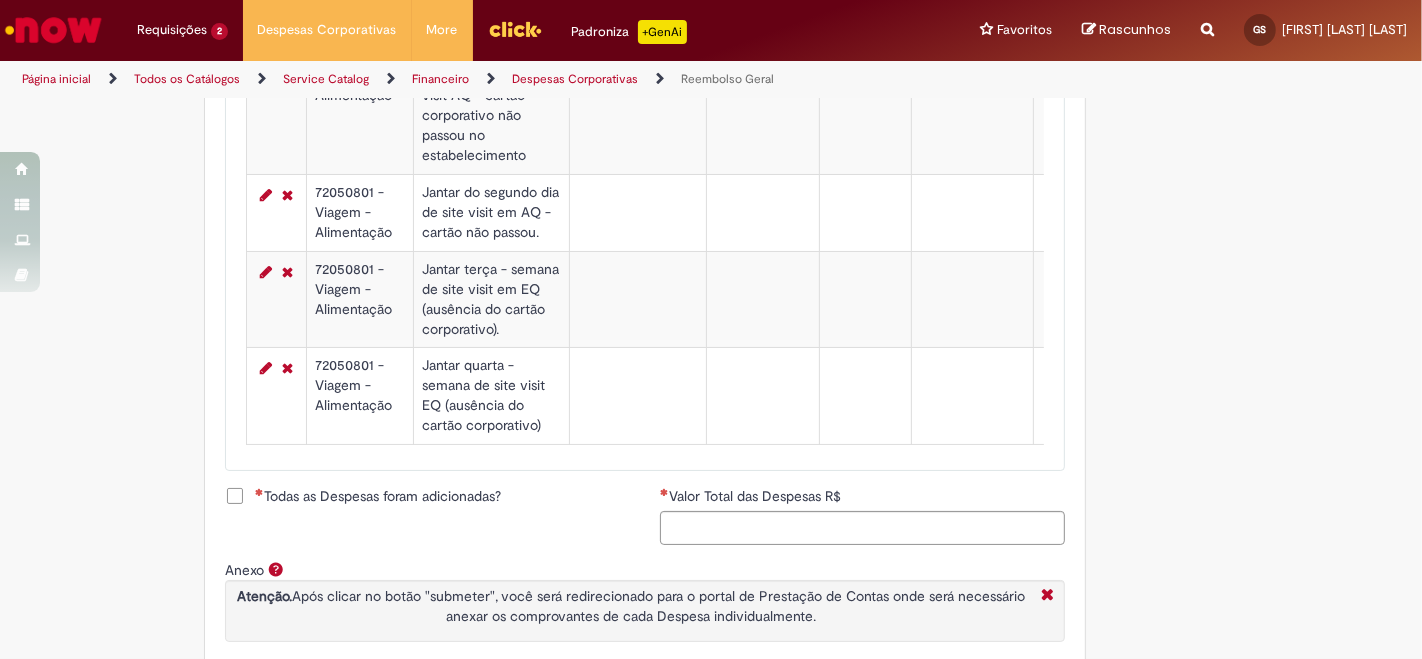 scroll, scrollTop: 994, scrollLeft: 0, axis: vertical 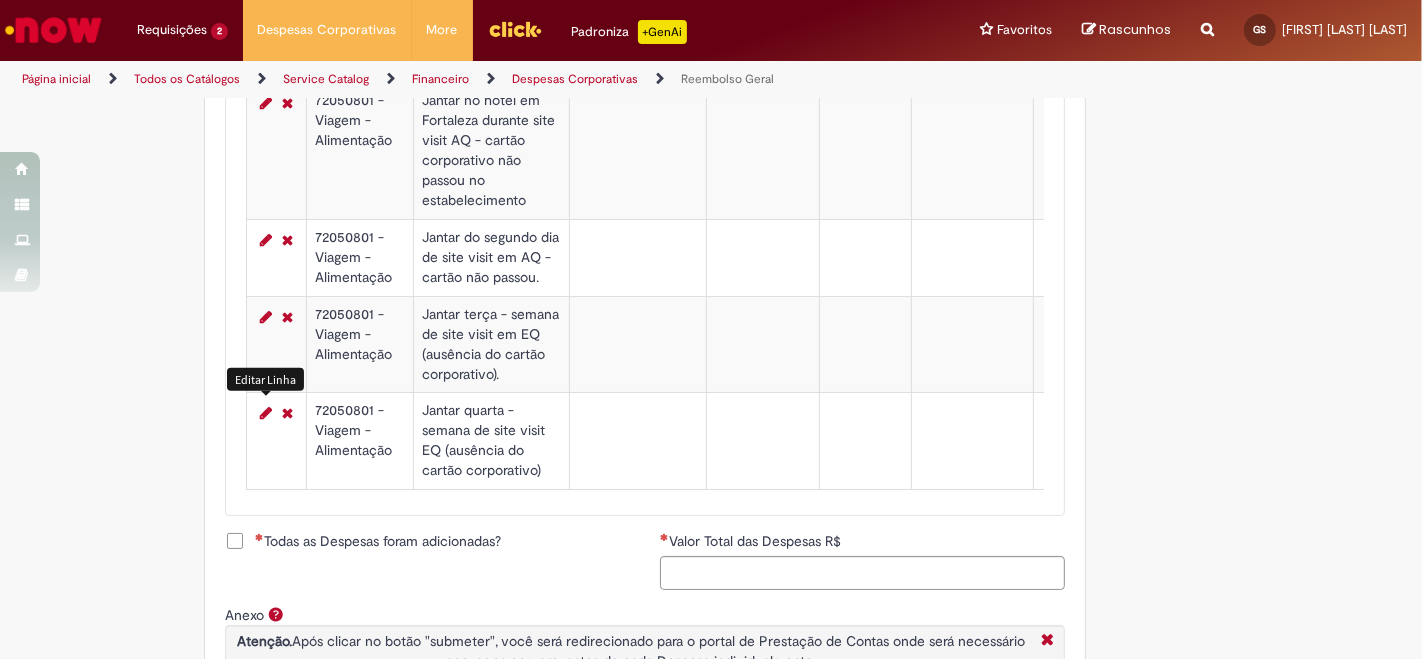 click at bounding box center [266, 413] 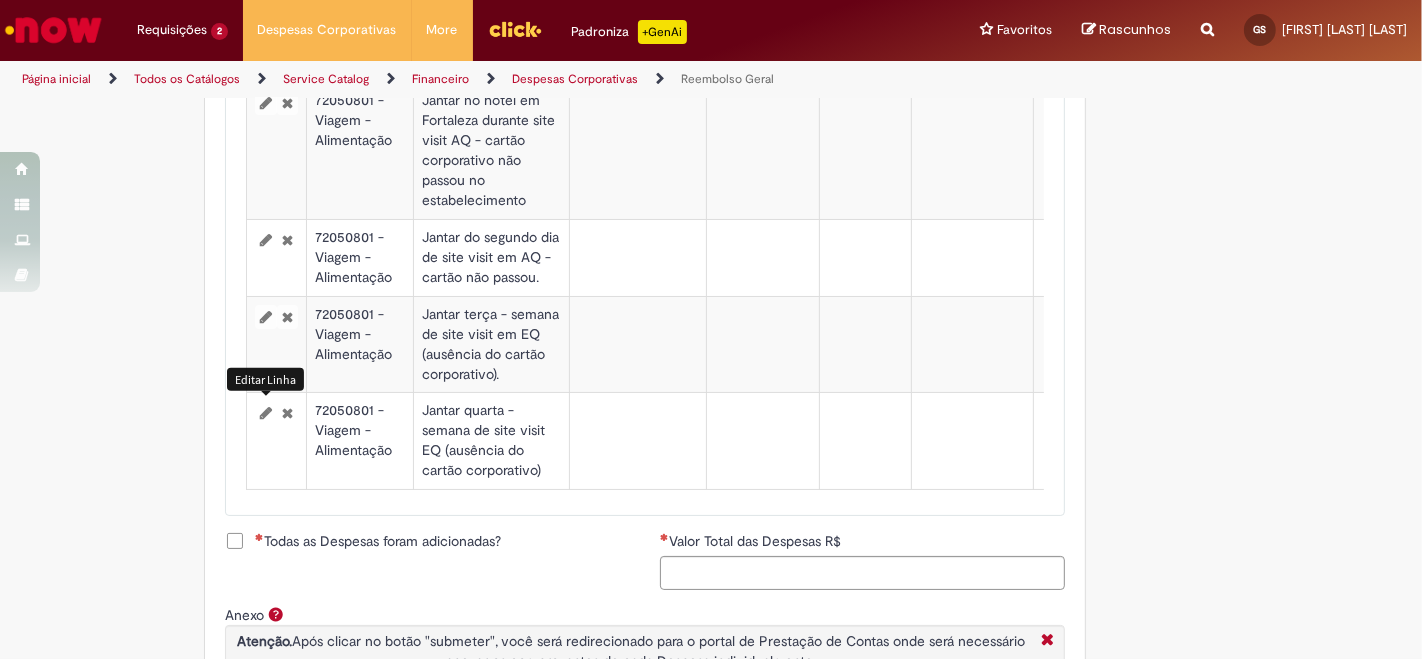 select on "****" 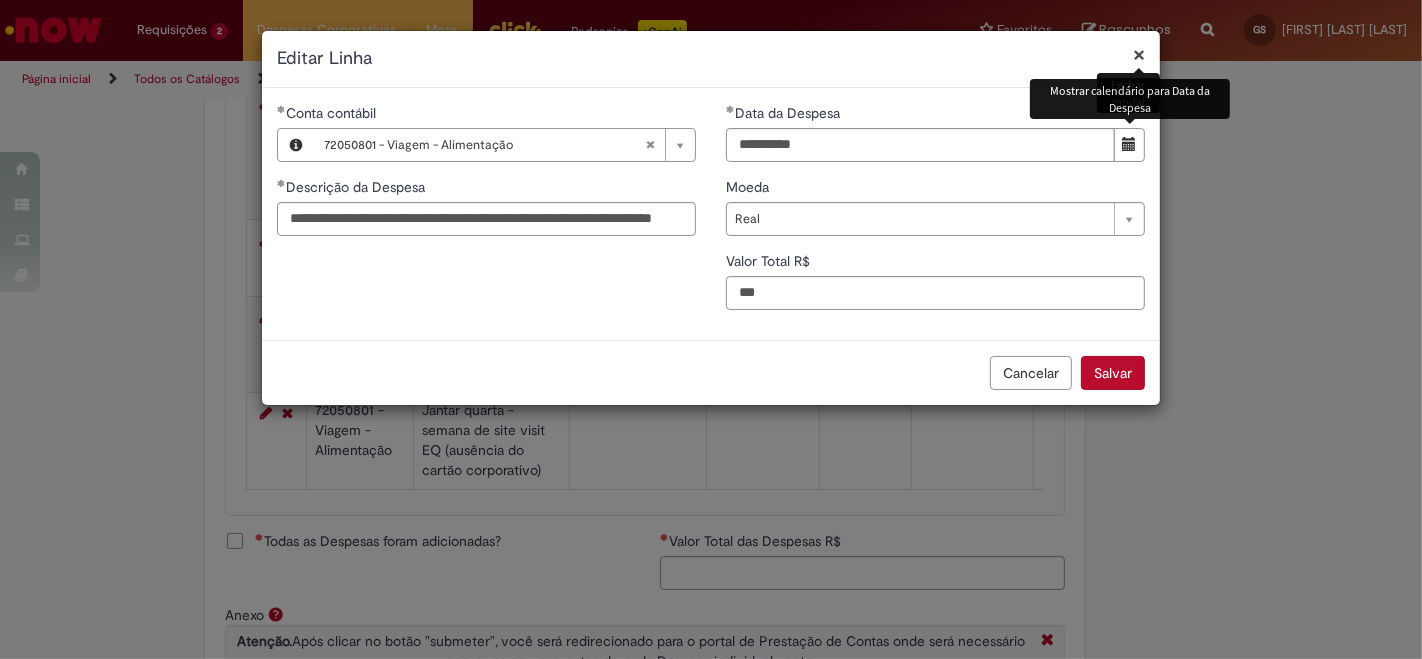 click at bounding box center (1130, 144) 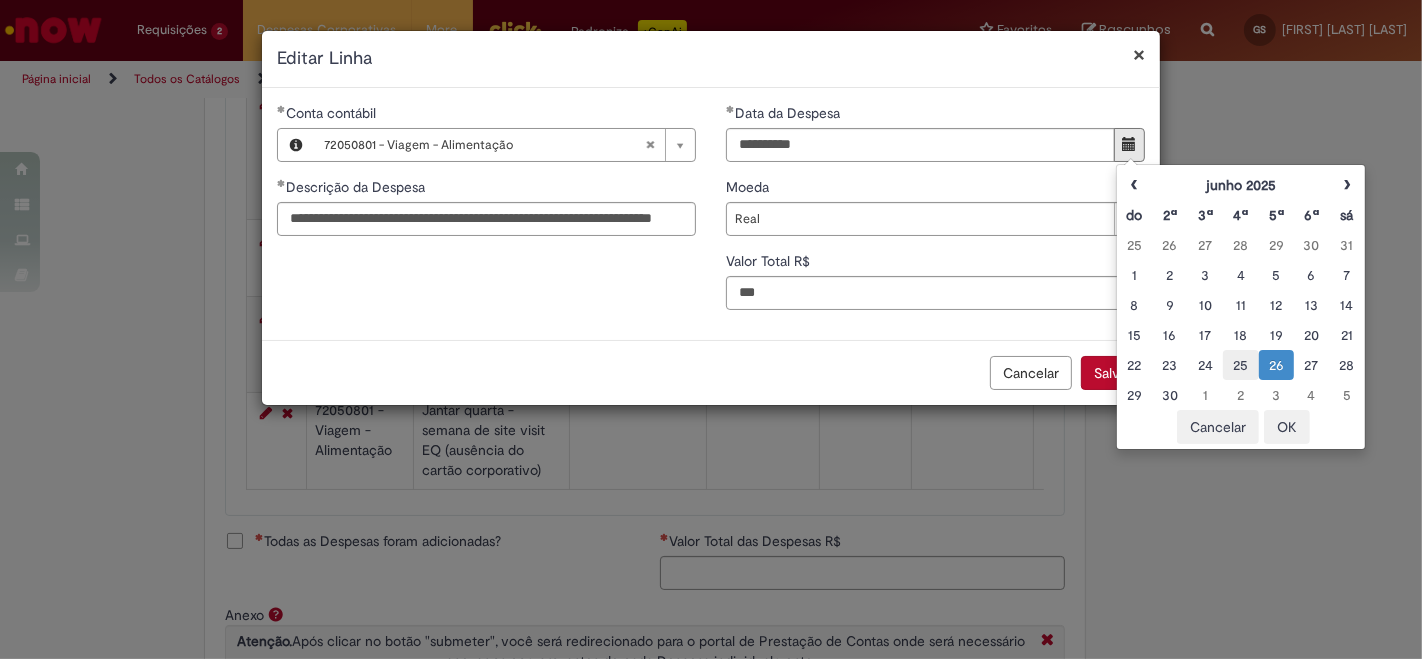 click on "25" at bounding box center [1240, 365] 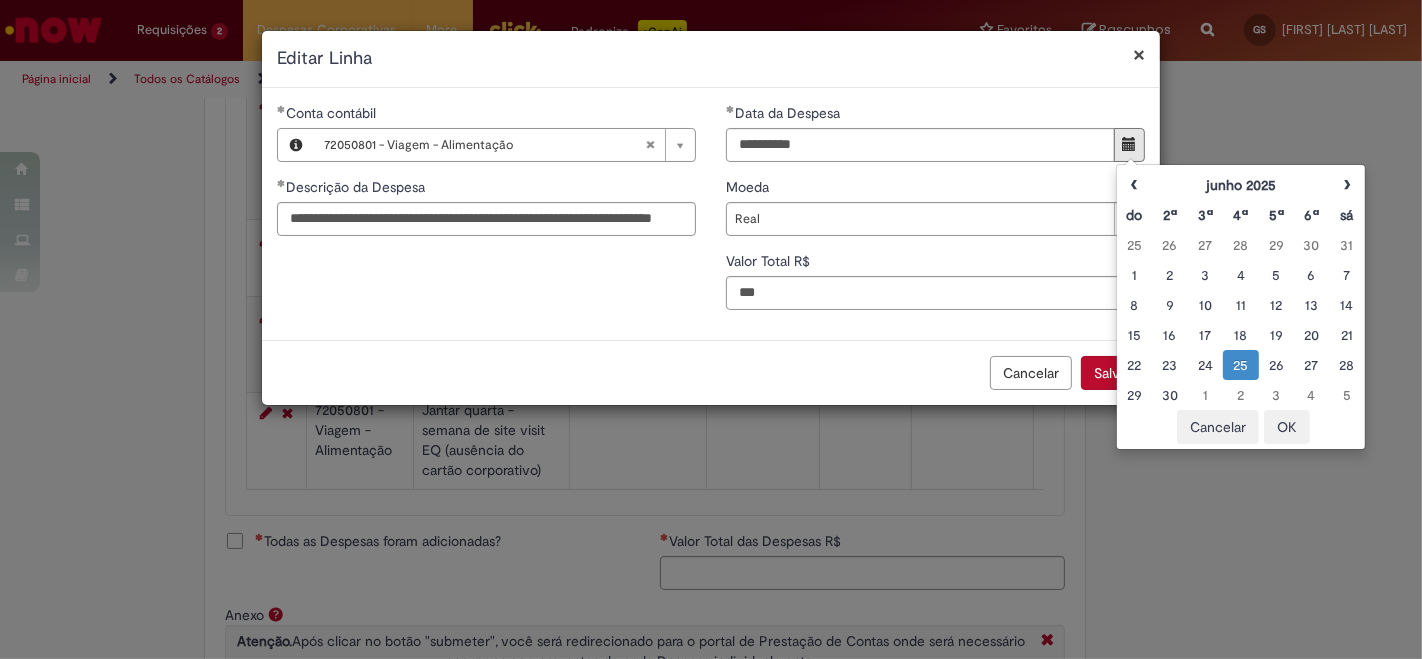 click on "OK" at bounding box center (1287, 427) 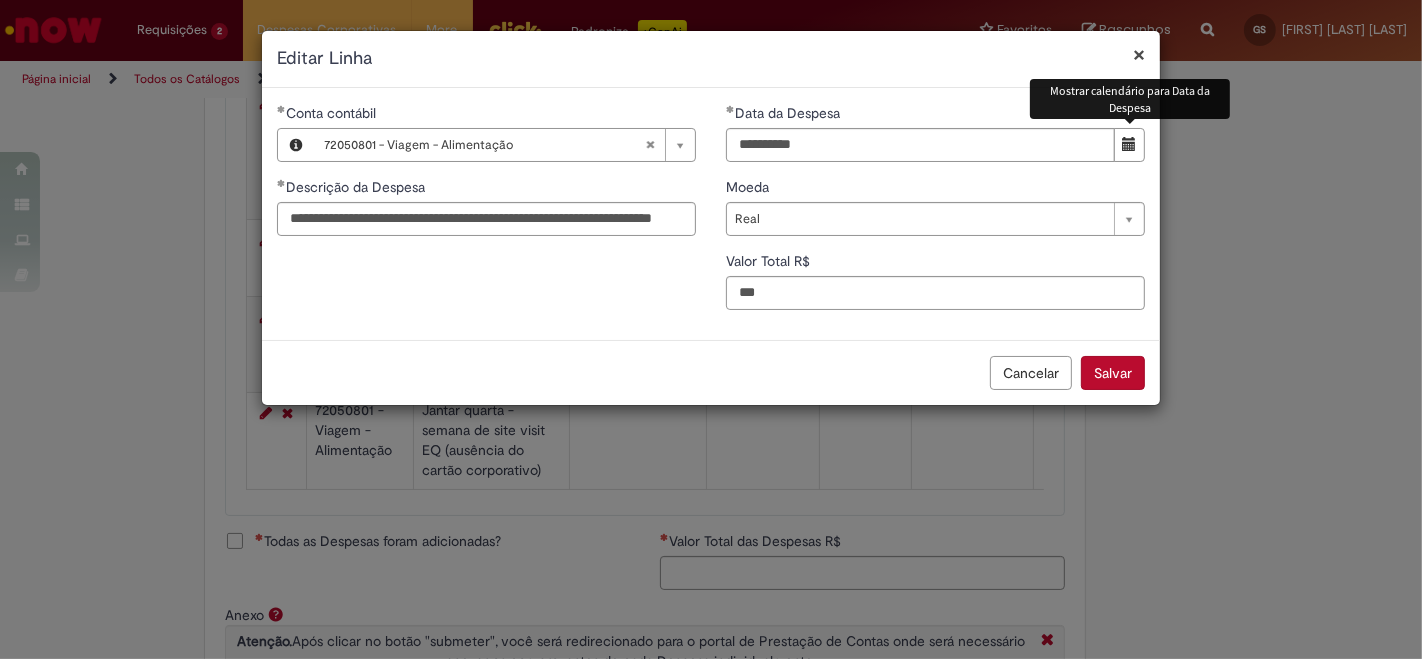 click on "Salvar" at bounding box center (1113, 373) 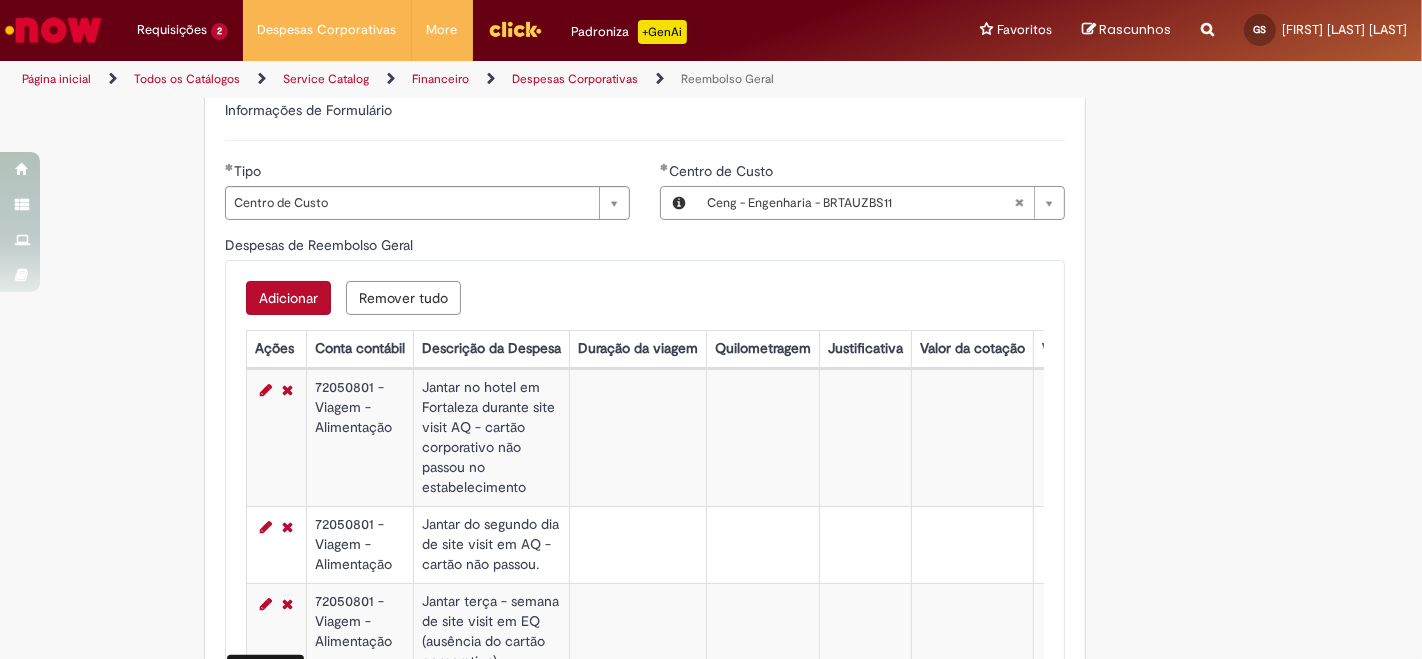 scroll, scrollTop: 757, scrollLeft: 0, axis: vertical 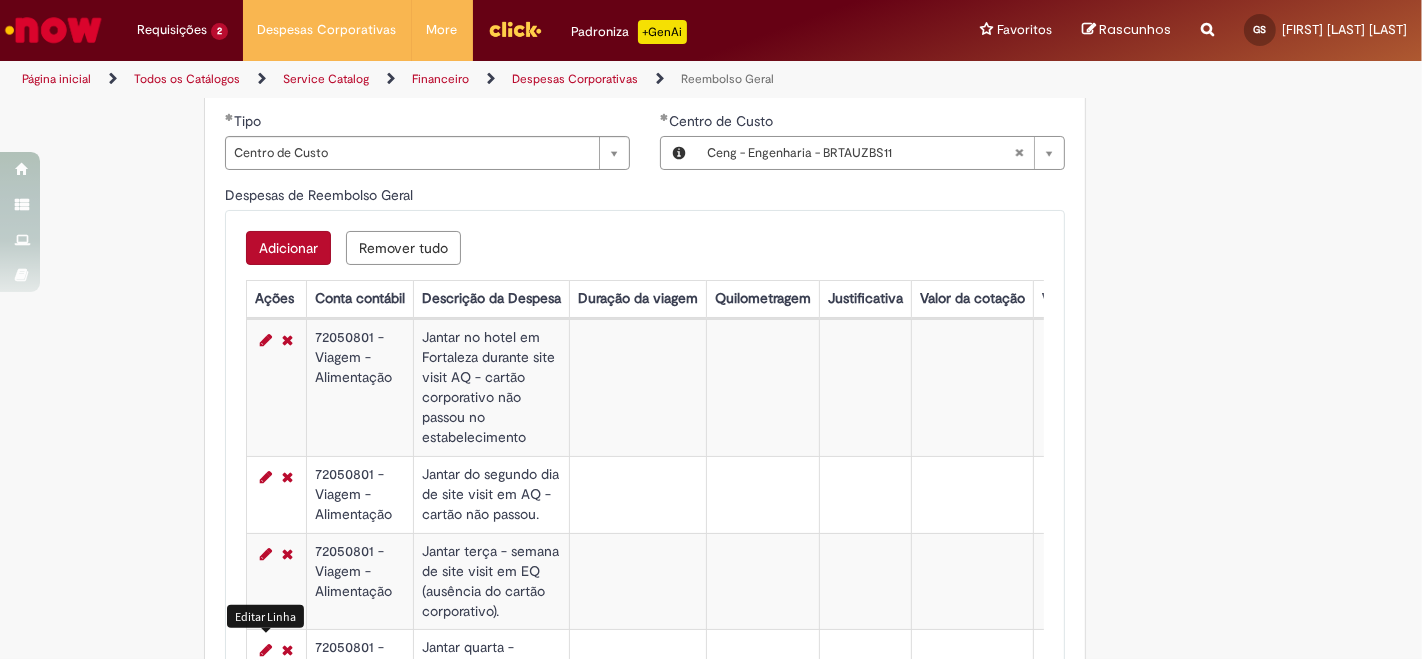 click on "Adicionar" at bounding box center [288, 248] 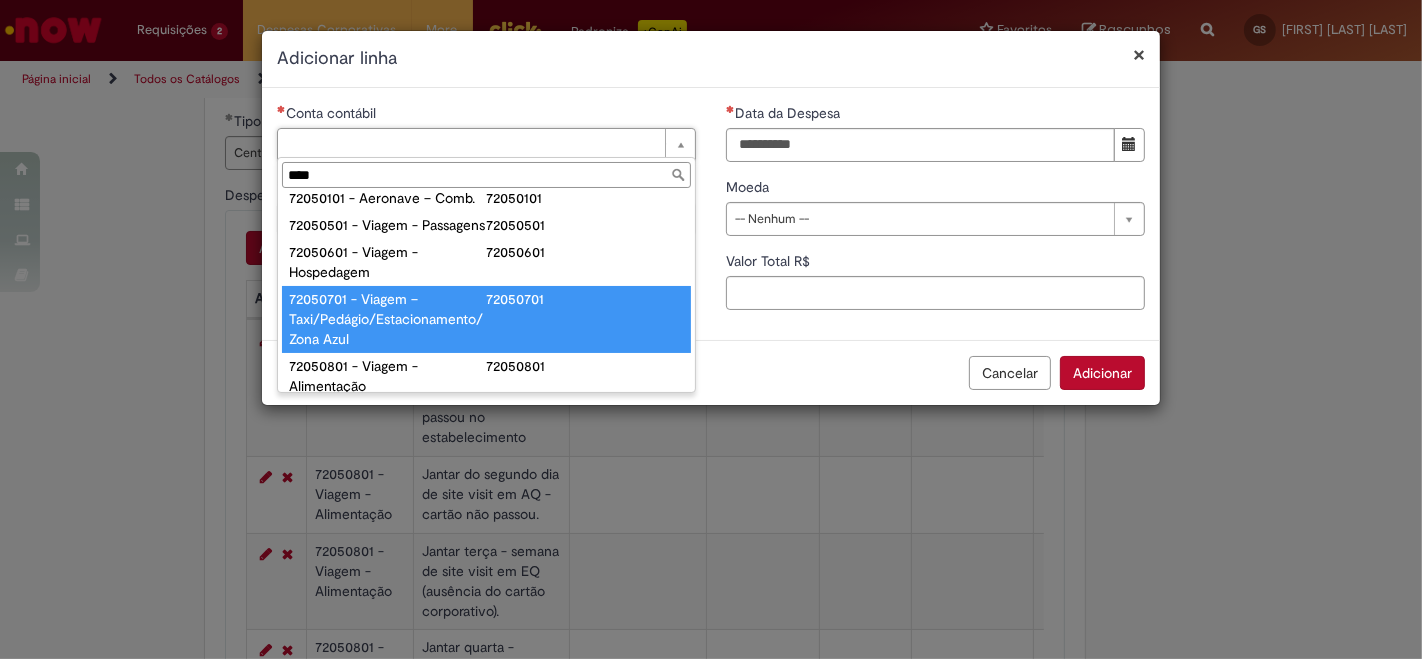 scroll, scrollTop: 222, scrollLeft: 0, axis: vertical 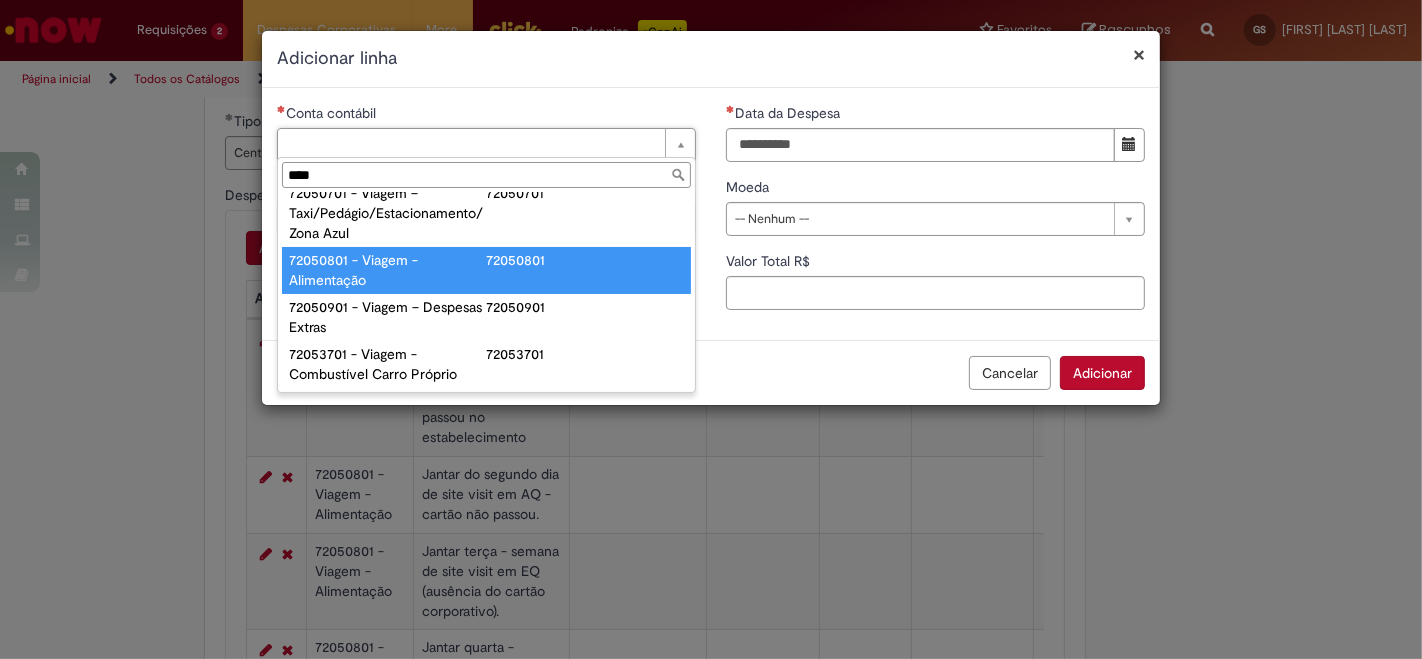 type on "****" 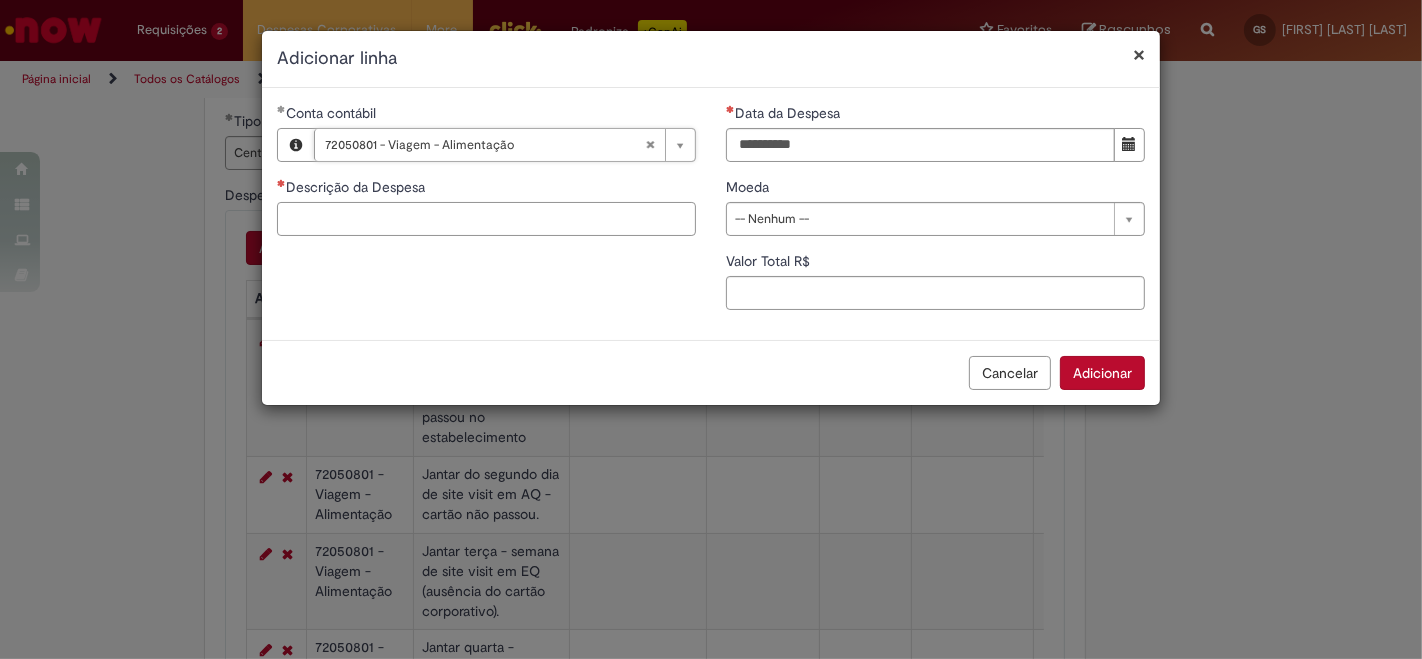 click on "Descrição da Despesa" at bounding box center (486, 219) 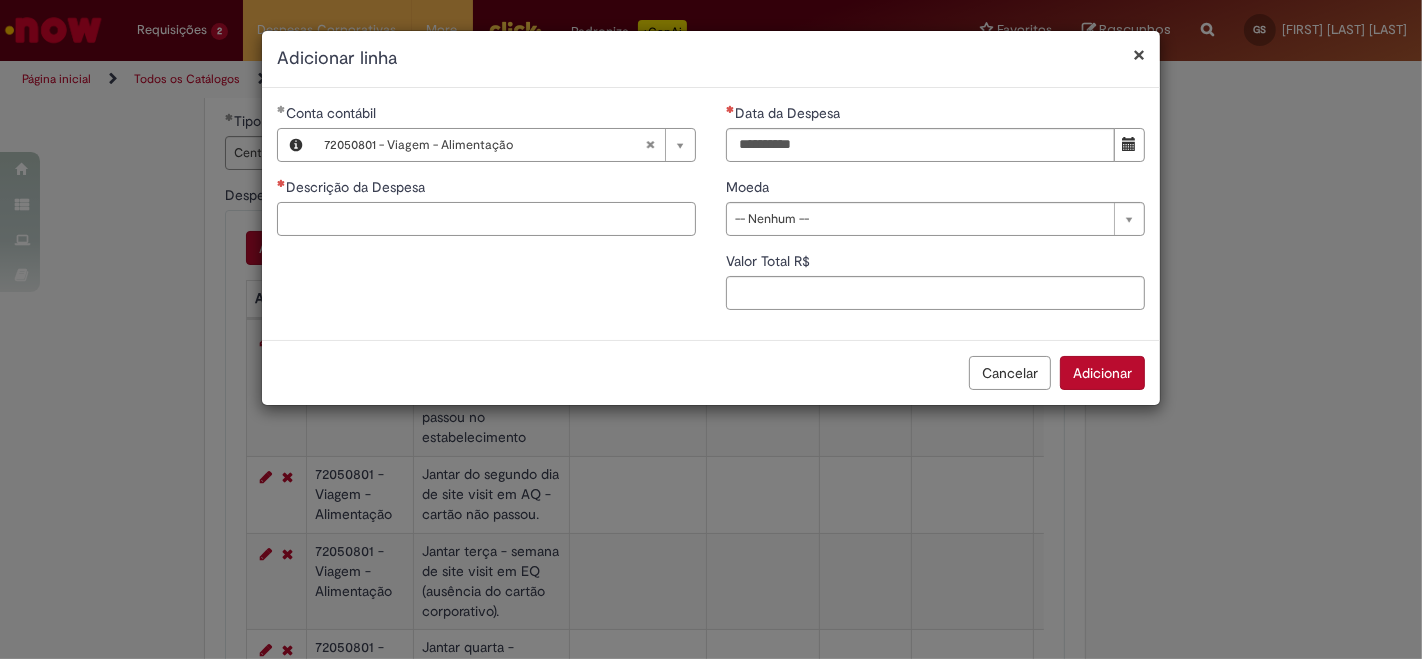 paste on "**********" 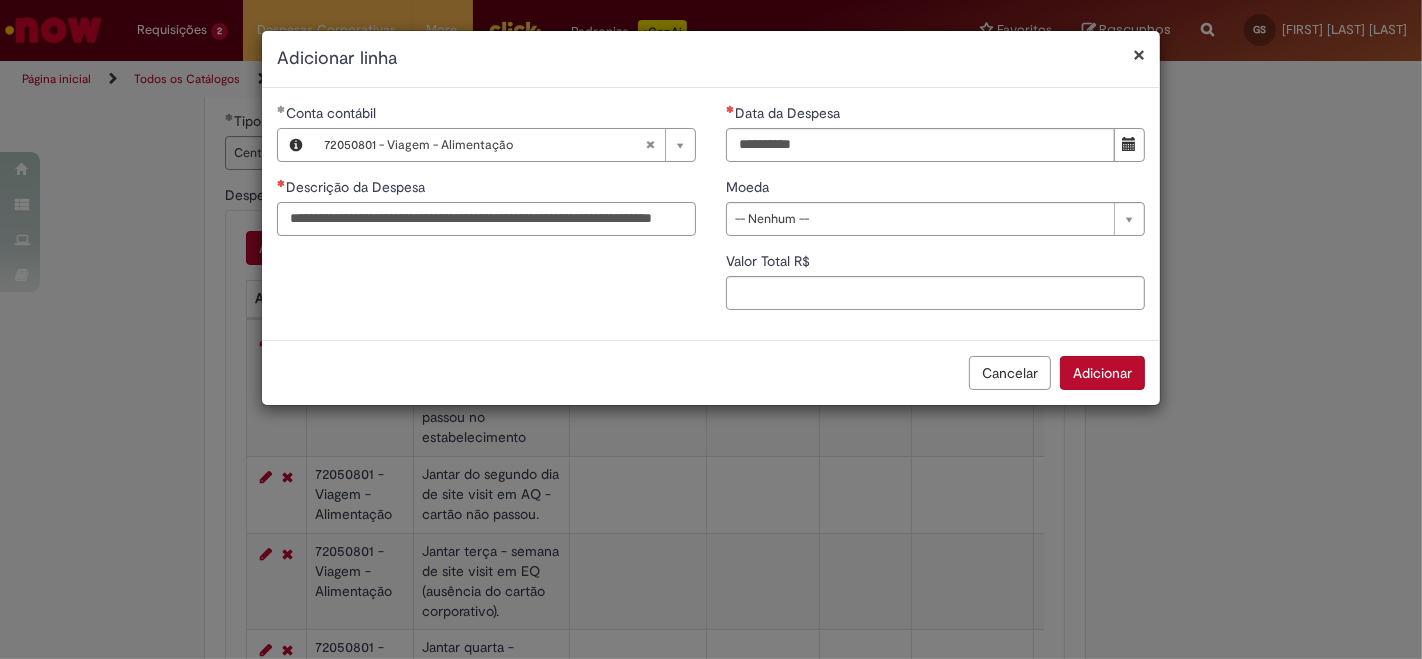 scroll, scrollTop: 0, scrollLeft: 55, axis: horizontal 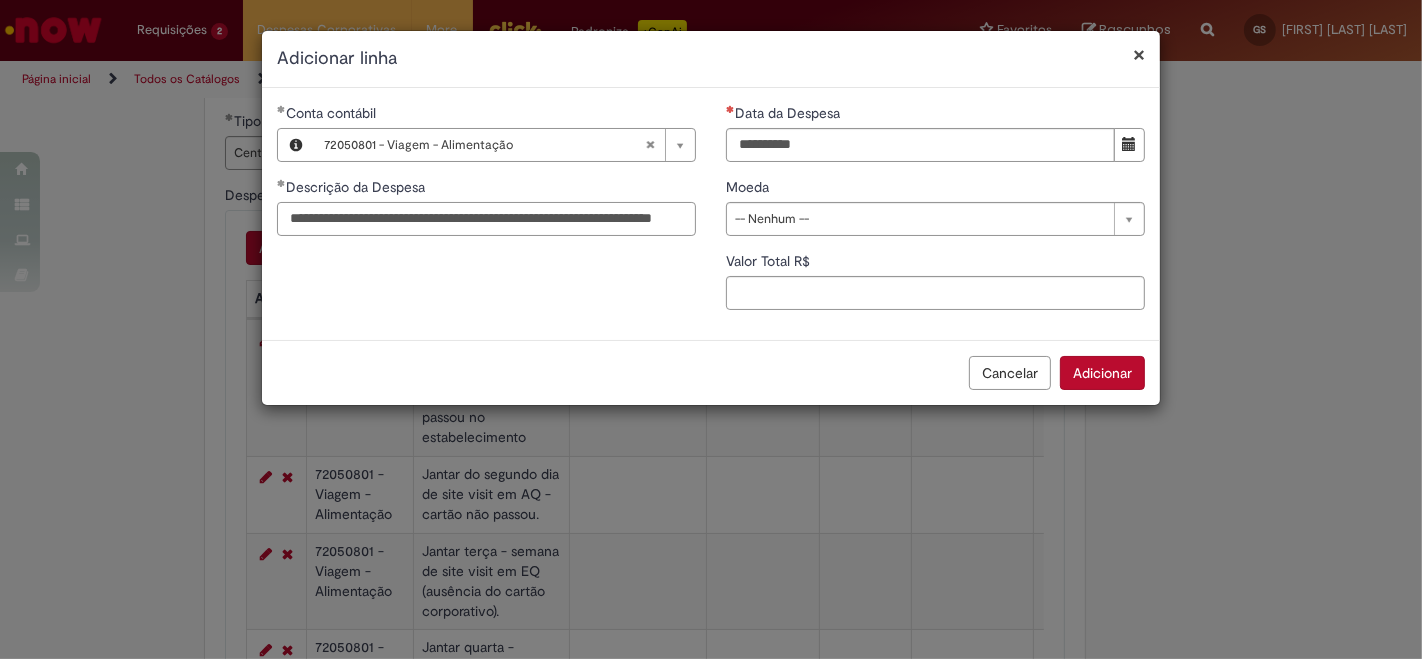 click on "**********" at bounding box center [486, 219] 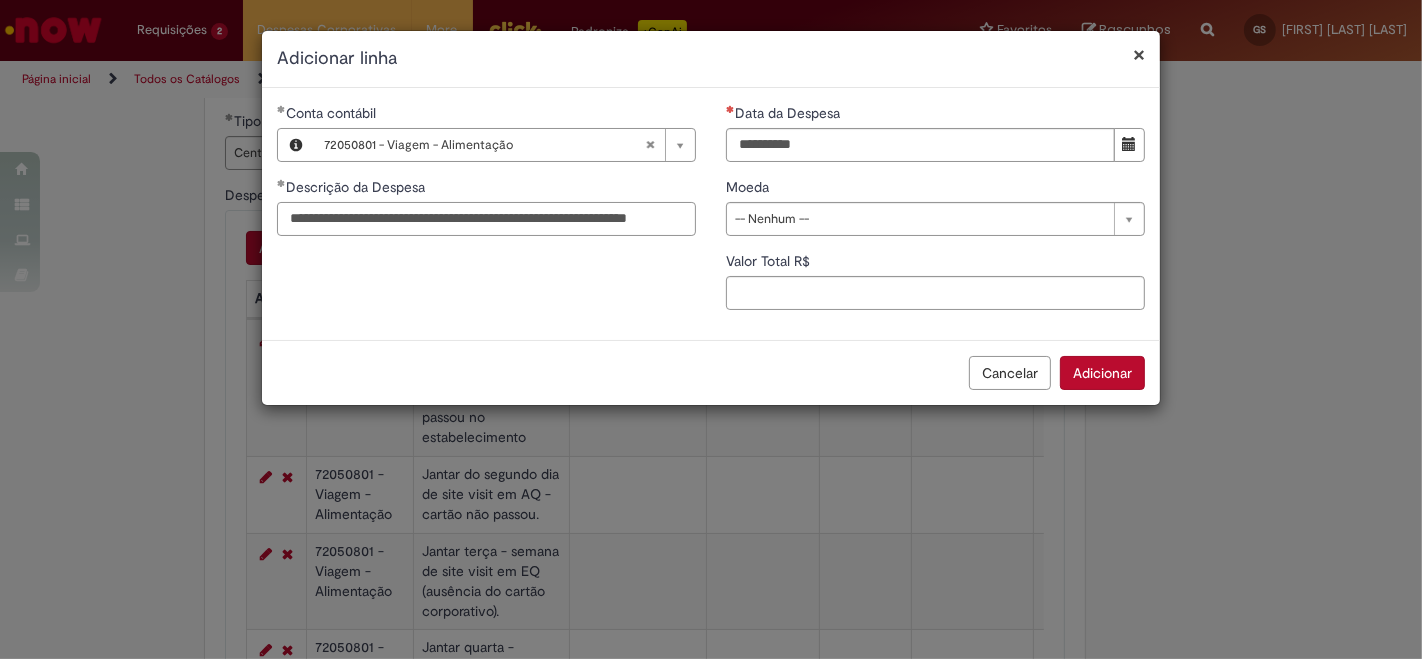 scroll, scrollTop: 0, scrollLeft: 22, axis: horizontal 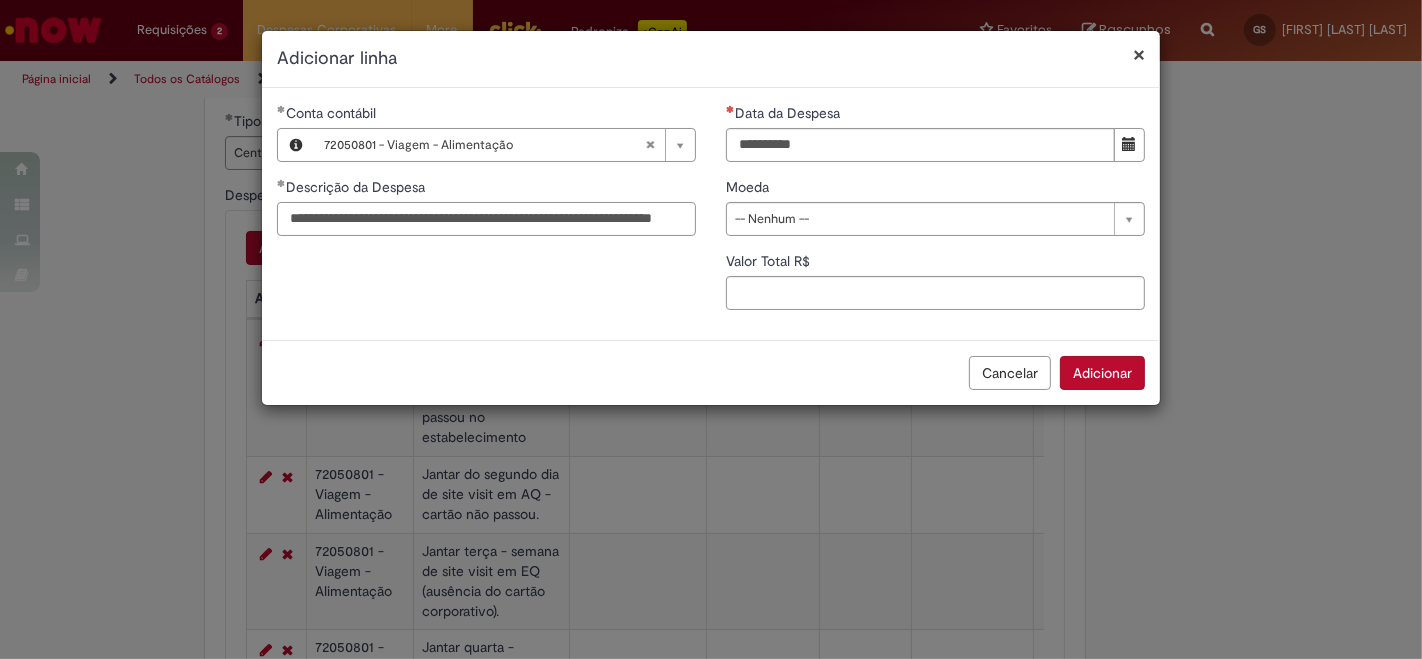 click on "**********" at bounding box center (486, 219) 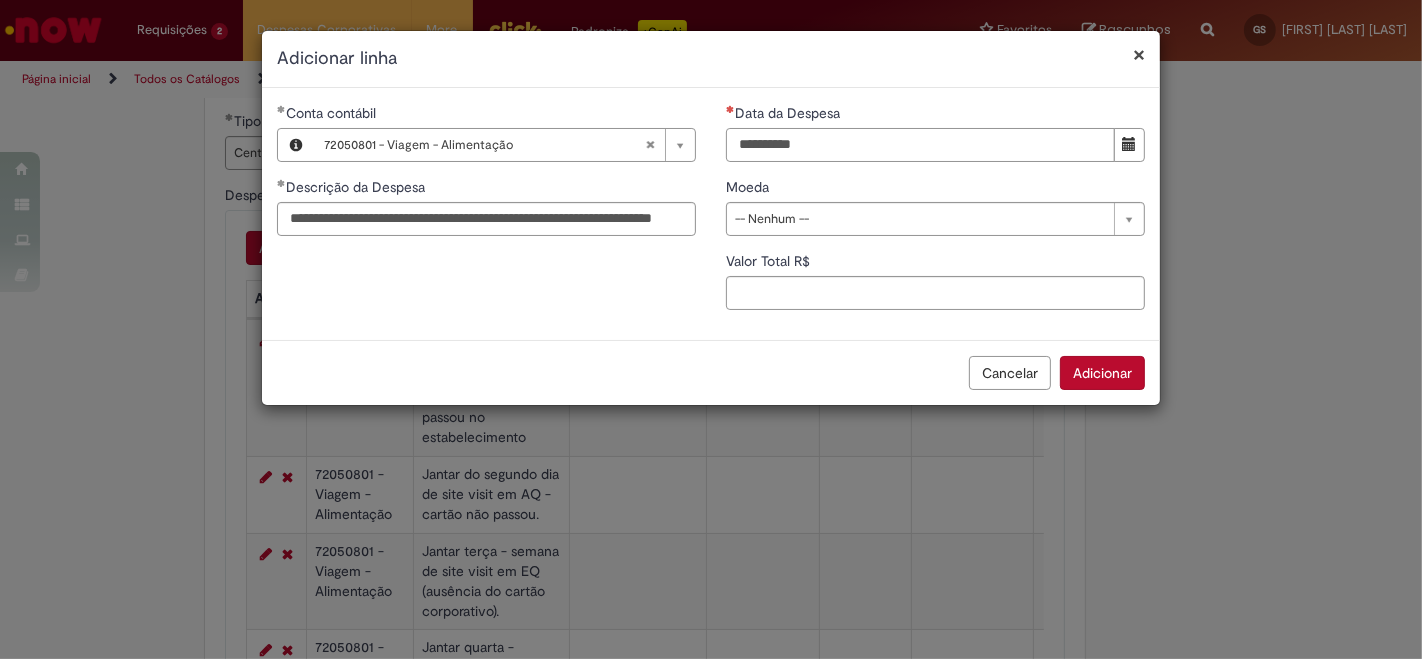 click on "Data da Despesa" at bounding box center [920, 145] 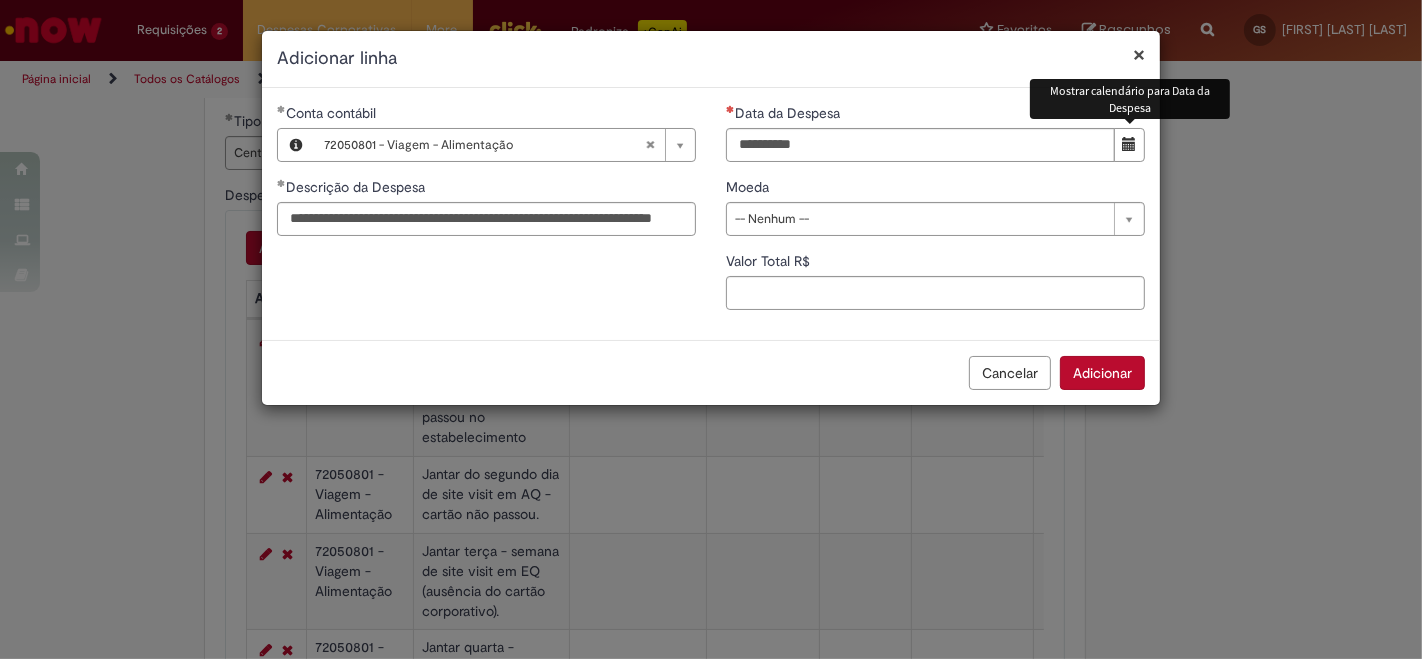 click at bounding box center (1130, 144) 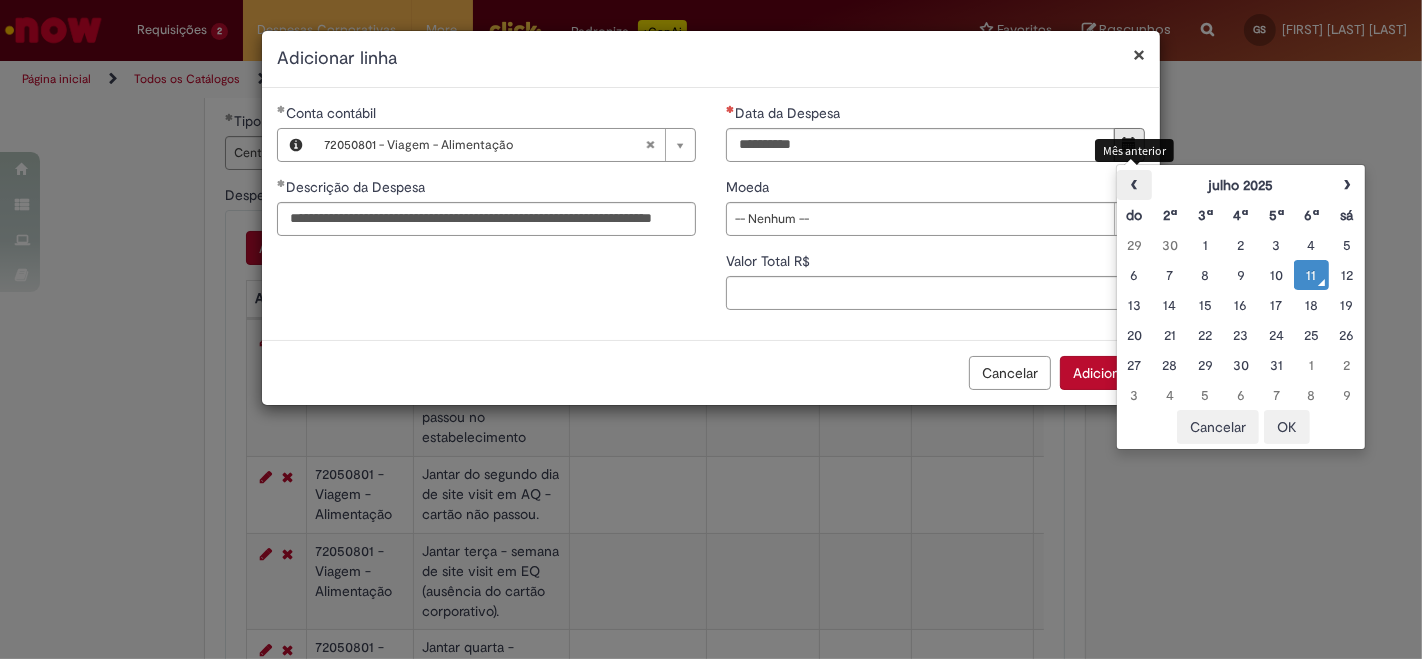 click on "‹" at bounding box center (1134, 185) 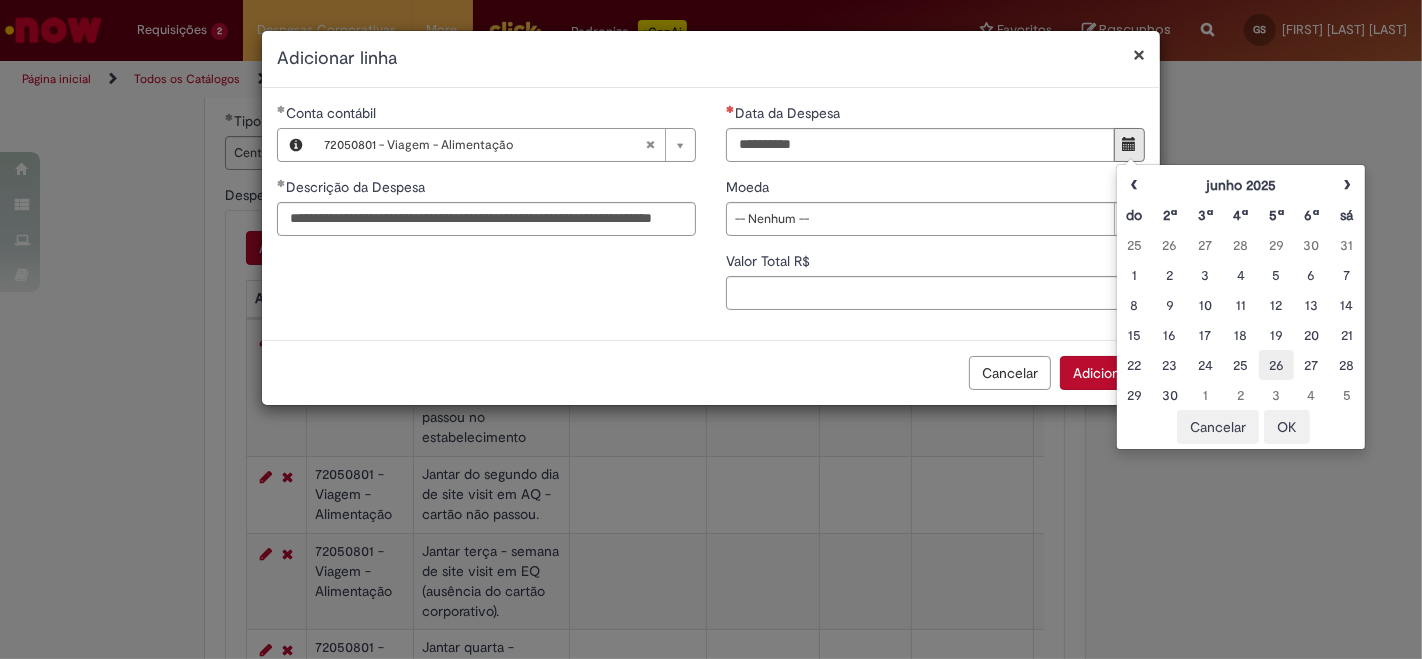 click on "26" at bounding box center [1276, 365] 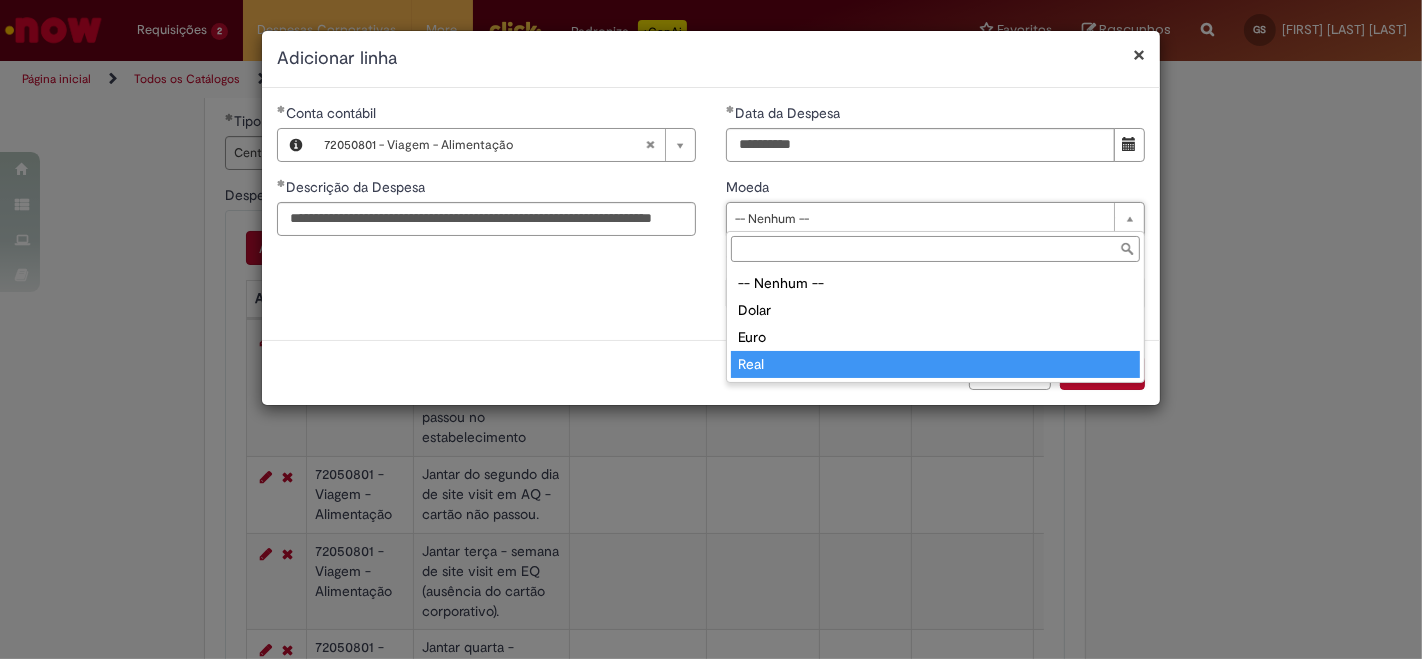 drag, startPoint x: 777, startPoint y: 334, endPoint x: 777, endPoint y: 355, distance: 21 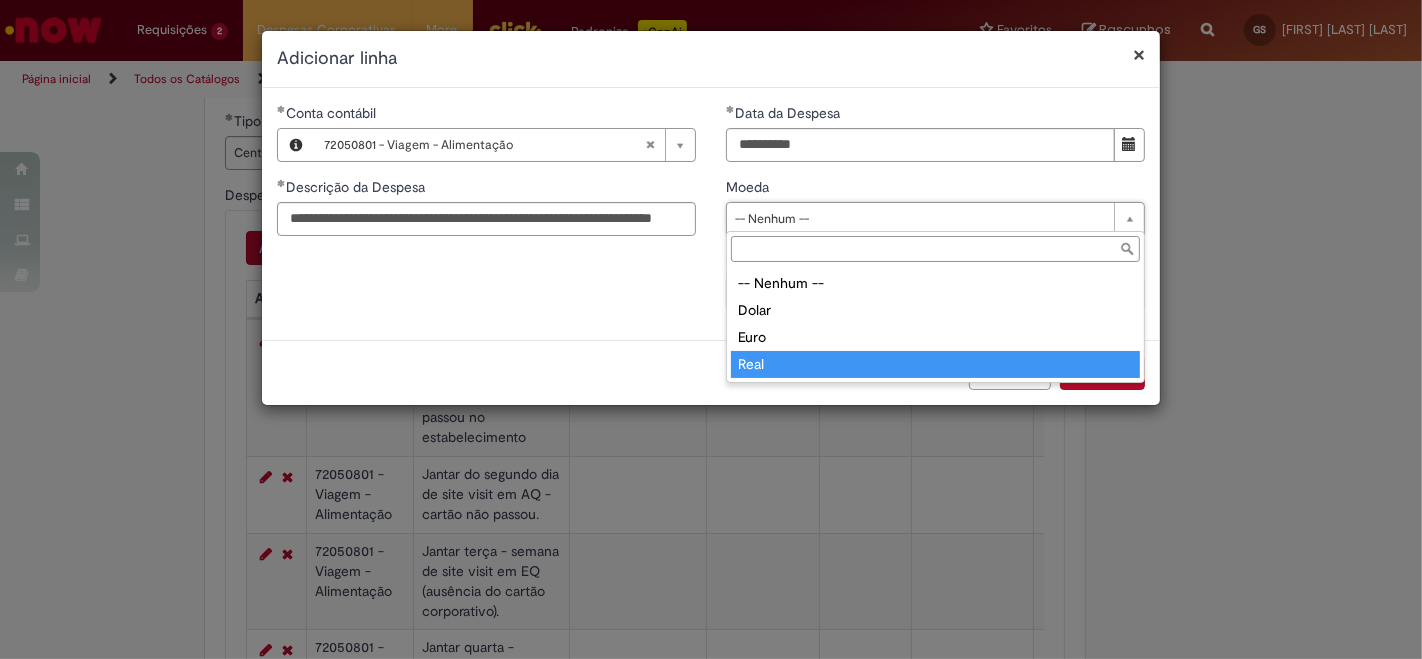 type on "****" 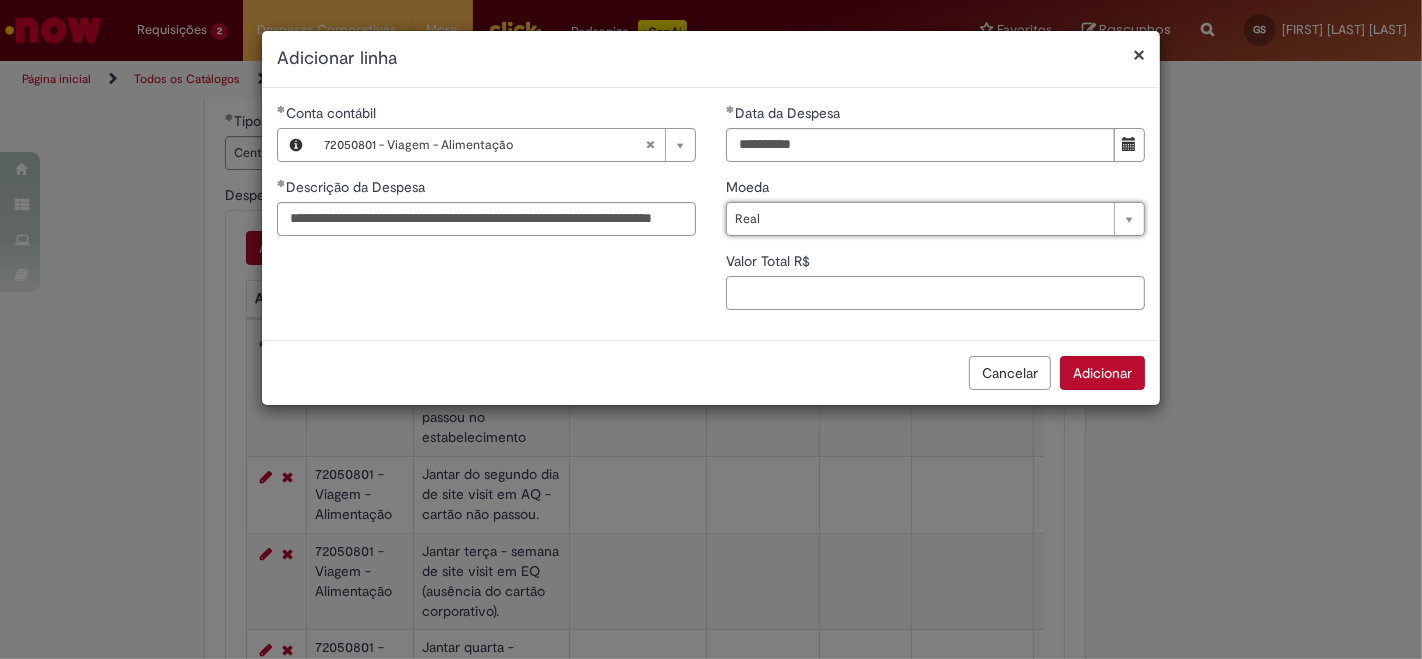 click on "Valor Total R$" at bounding box center (935, 293) 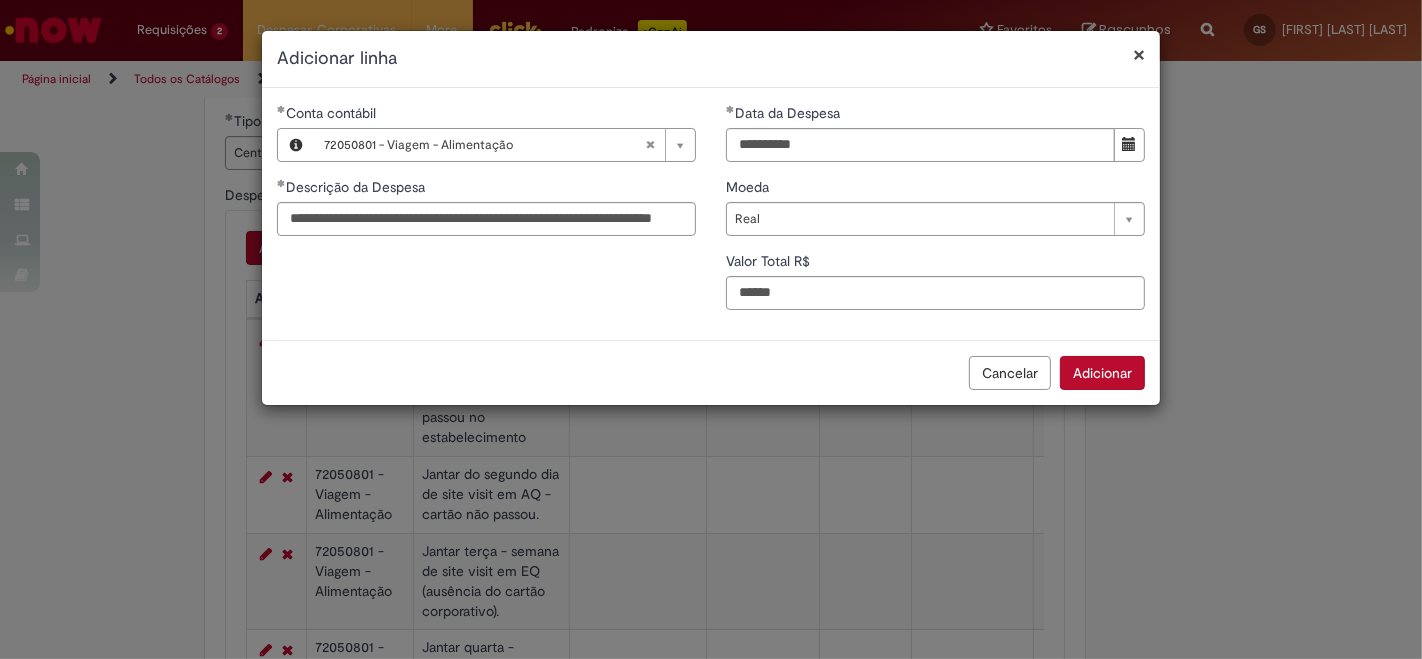 type on "***" 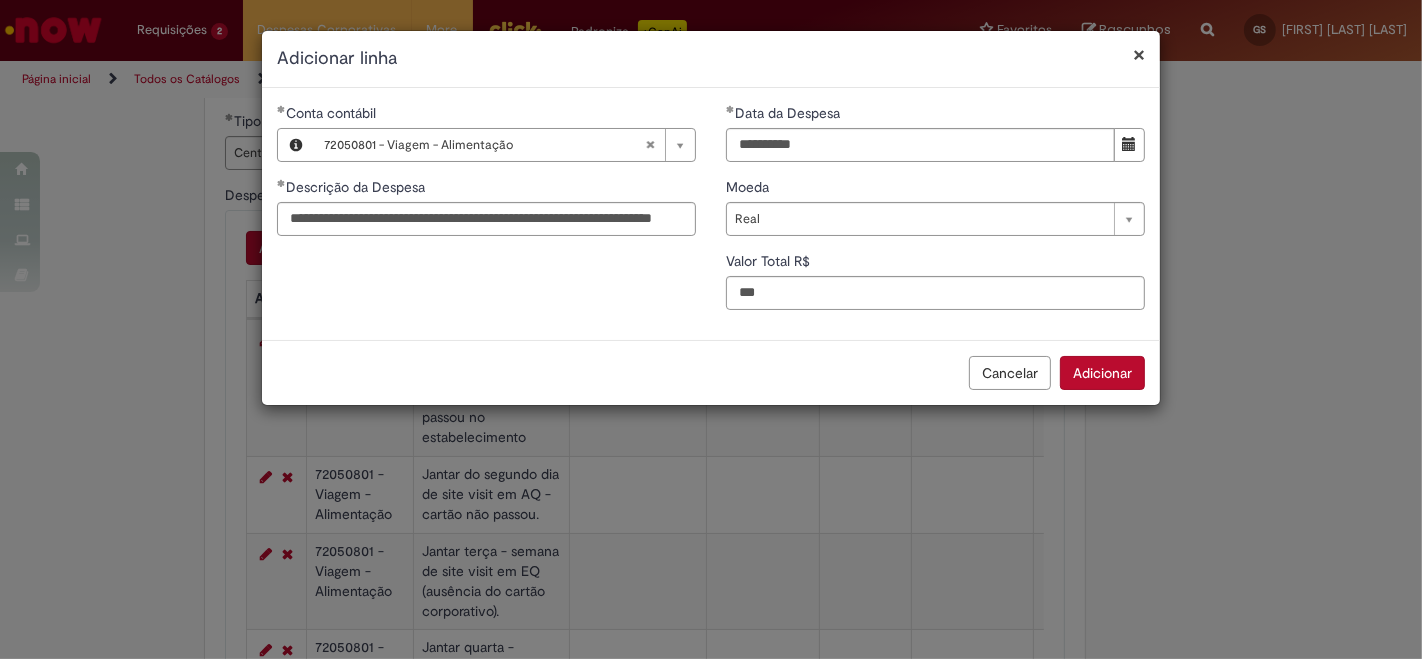 click on "Adicionar" at bounding box center [1102, 373] 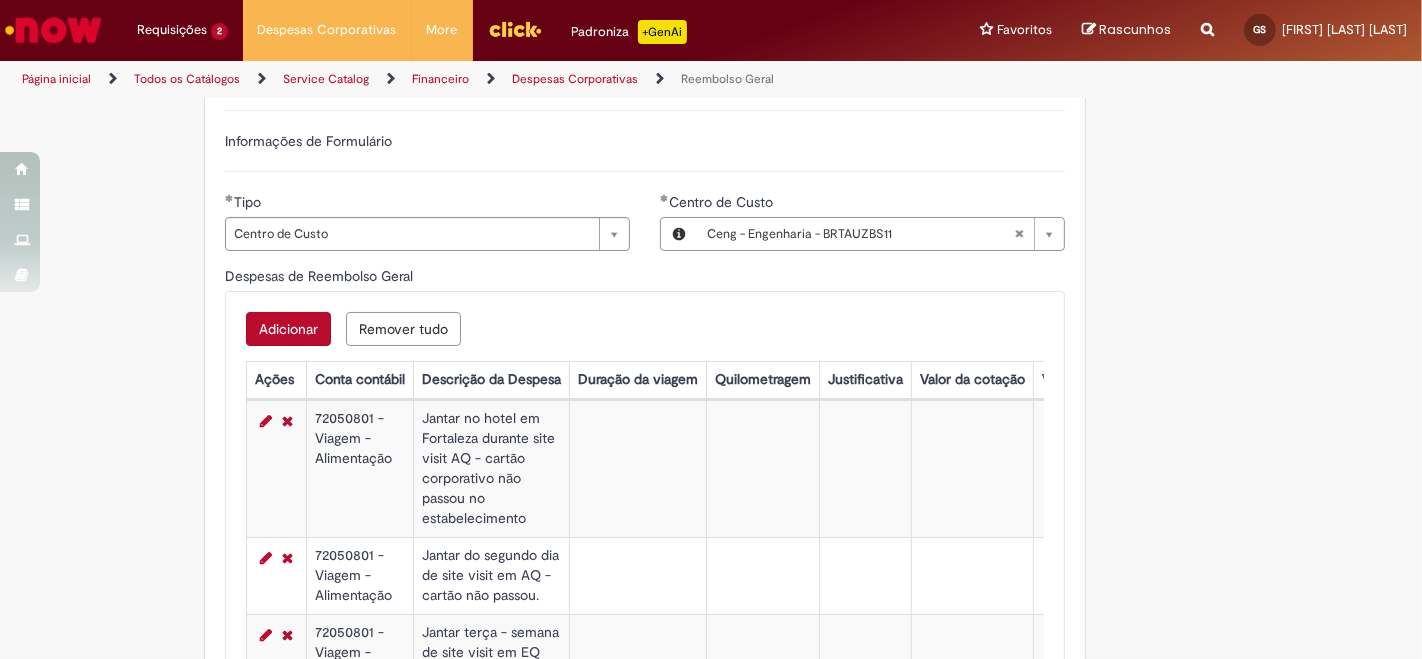 scroll, scrollTop: 757, scrollLeft: 0, axis: vertical 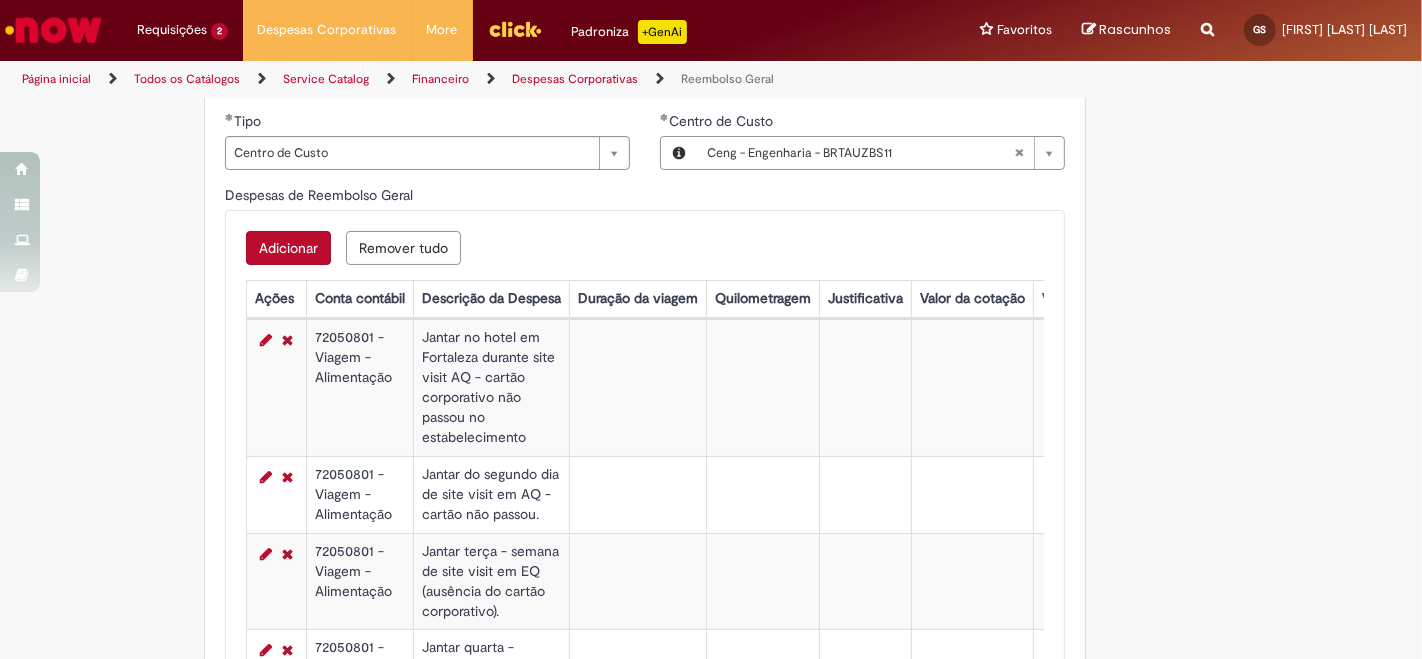 click on "Adicionar" at bounding box center [288, 248] 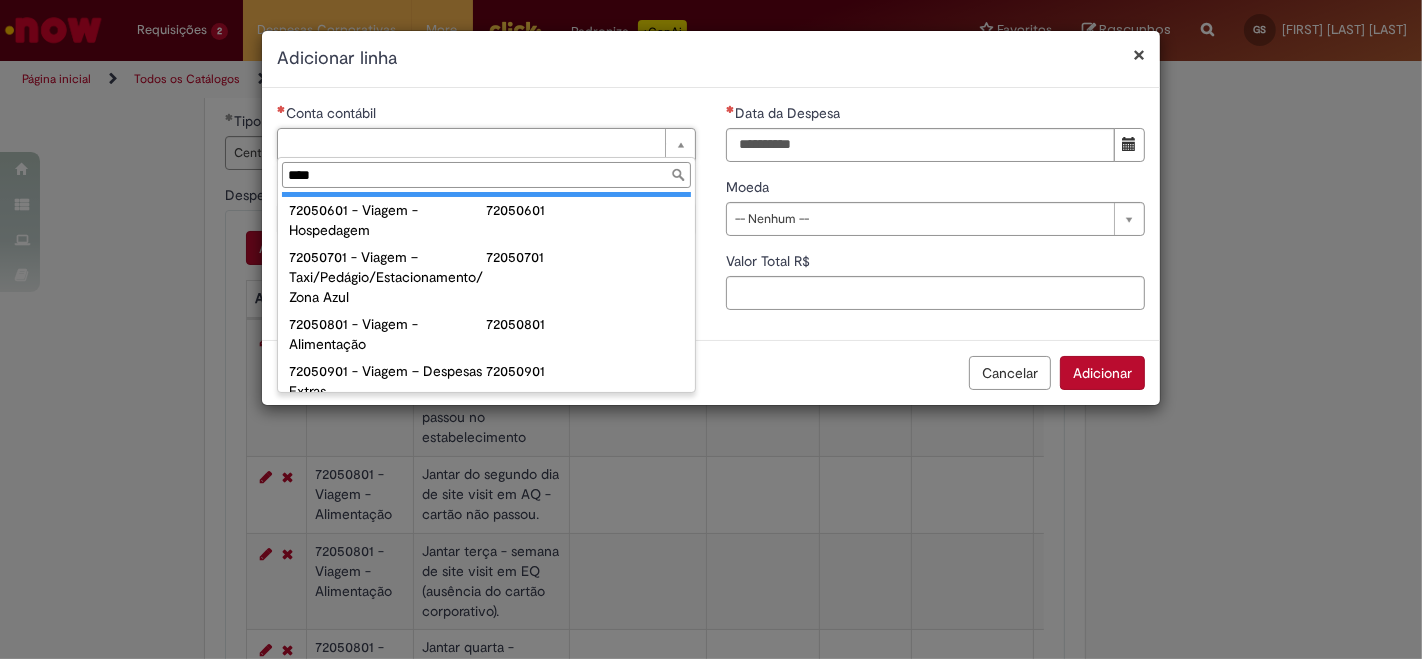 scroll, scrollTop: 0, scrollLeft: 0, axis: both 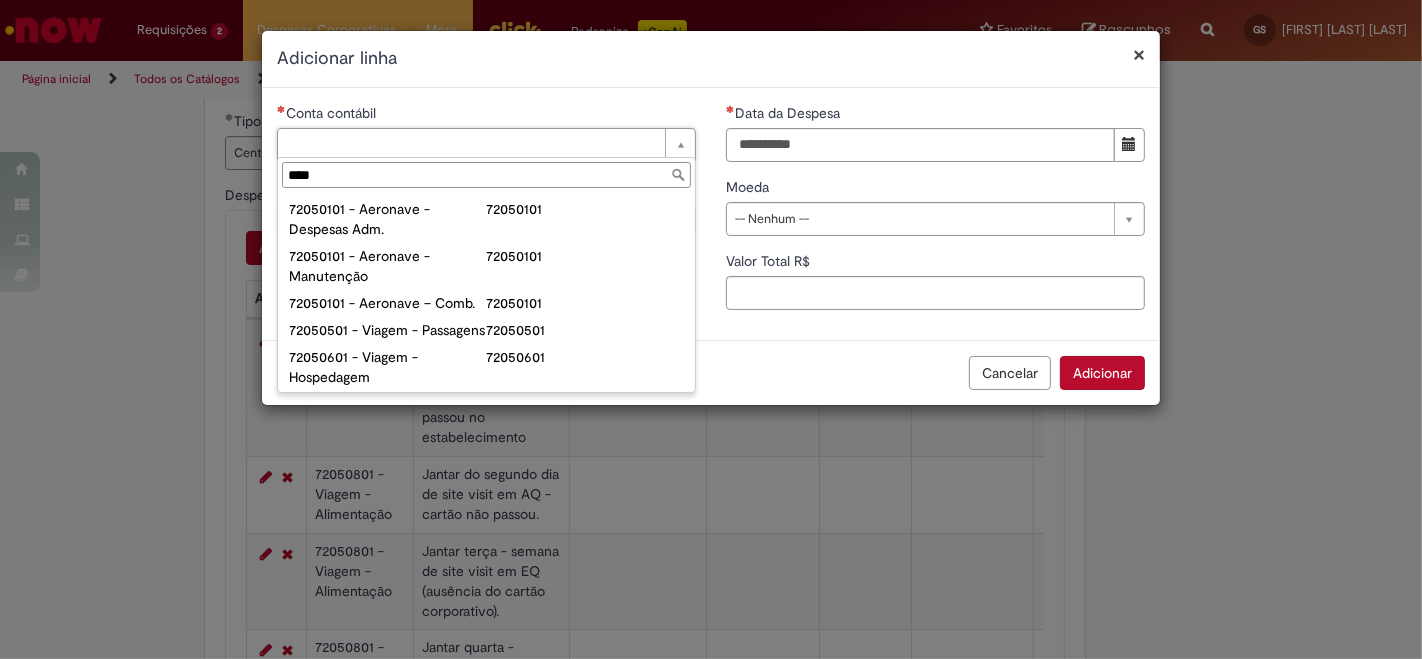 click on "****" at bounding box center [486, 175] 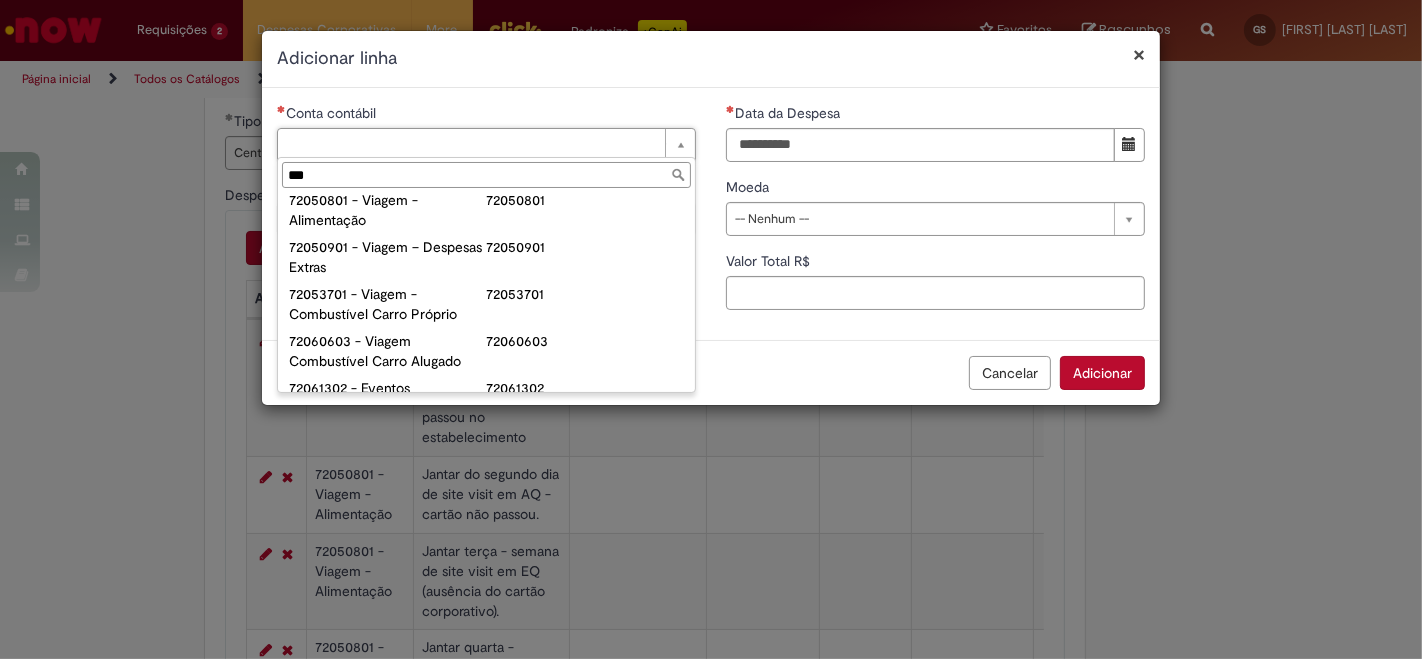 scroll, scrollTop: 1333, scrollLeft: 0, axis: vertical 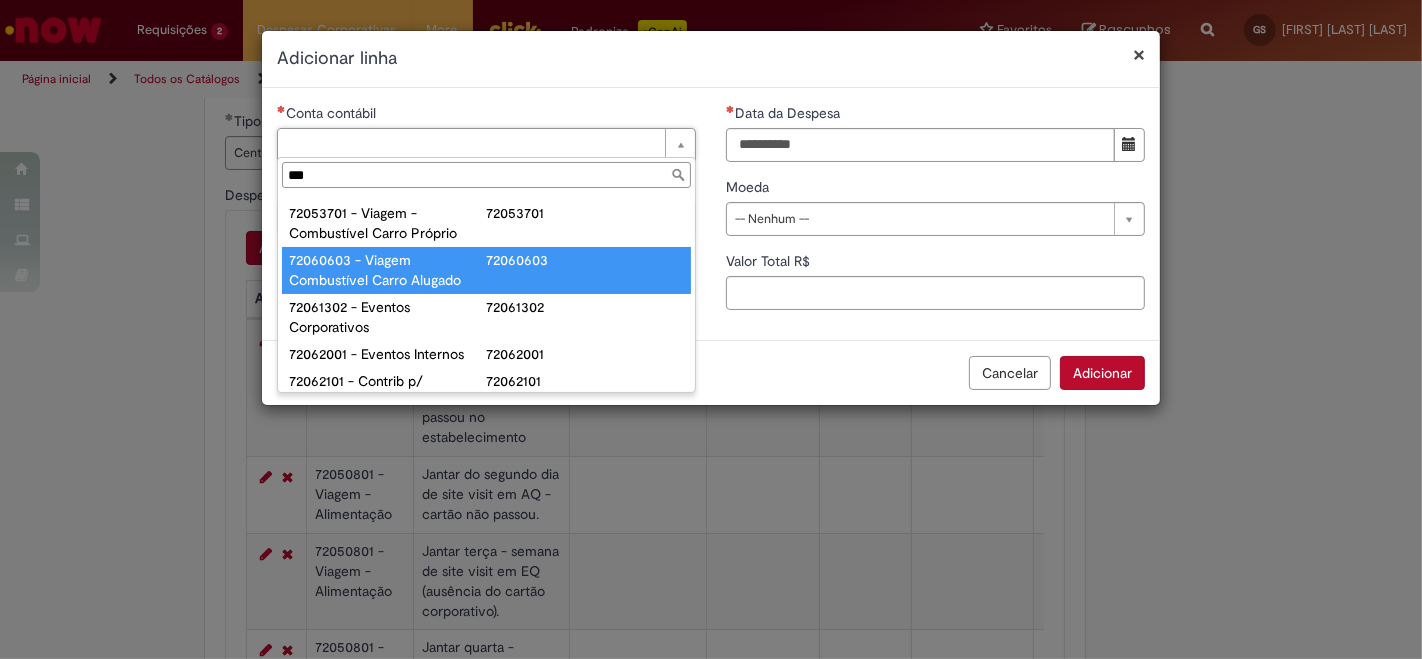 type on "***" 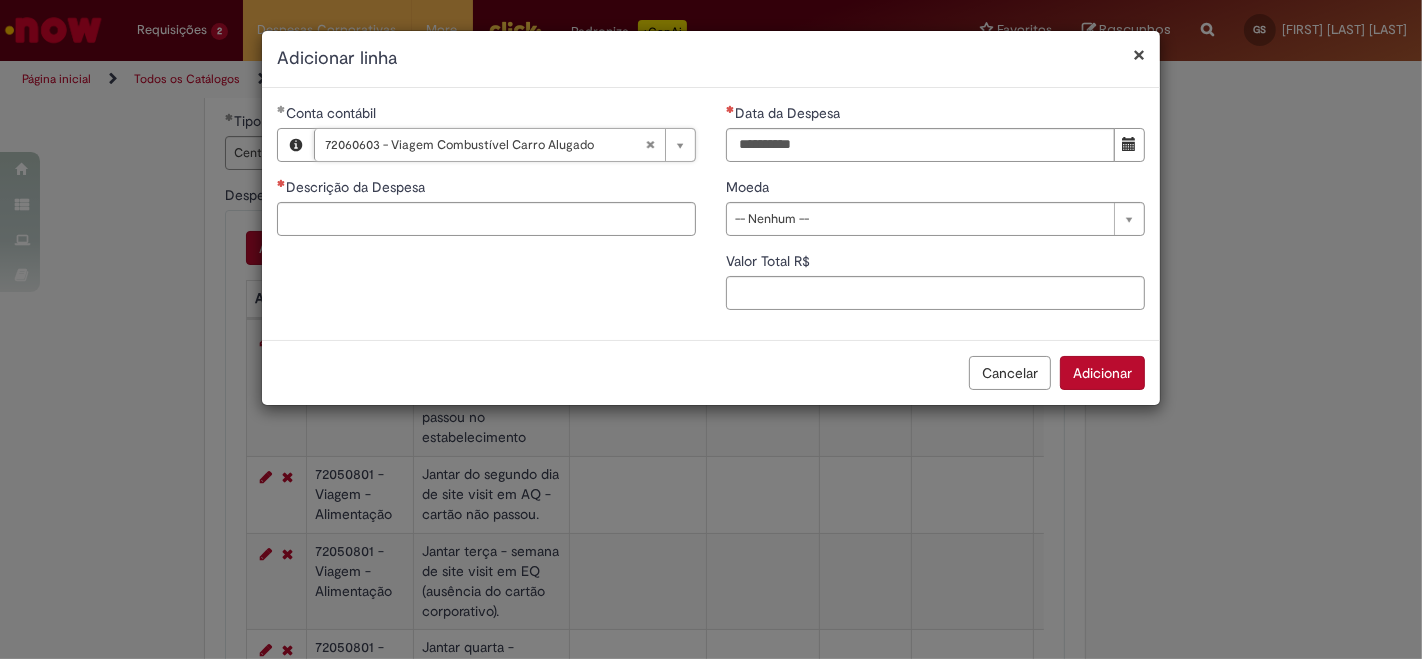 click on "**********" at bounding box center (711, 214) 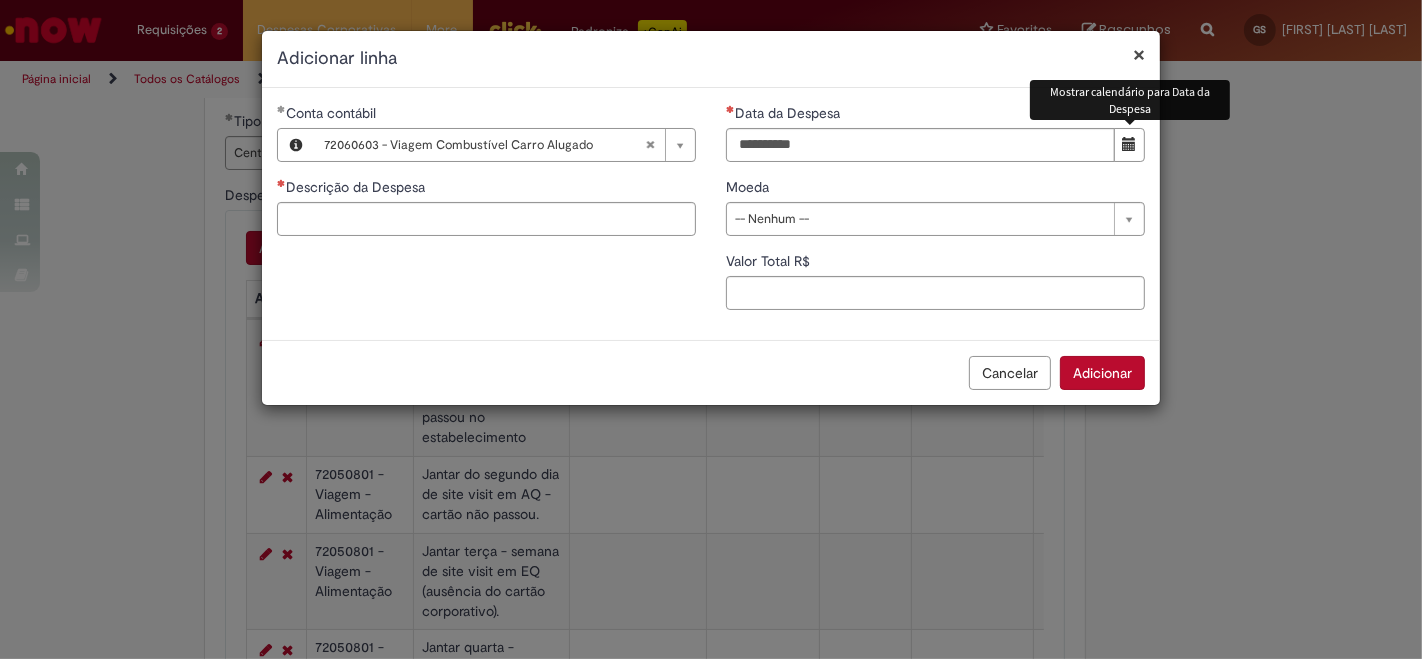 click on "**********" at bounding box center [935, 214] 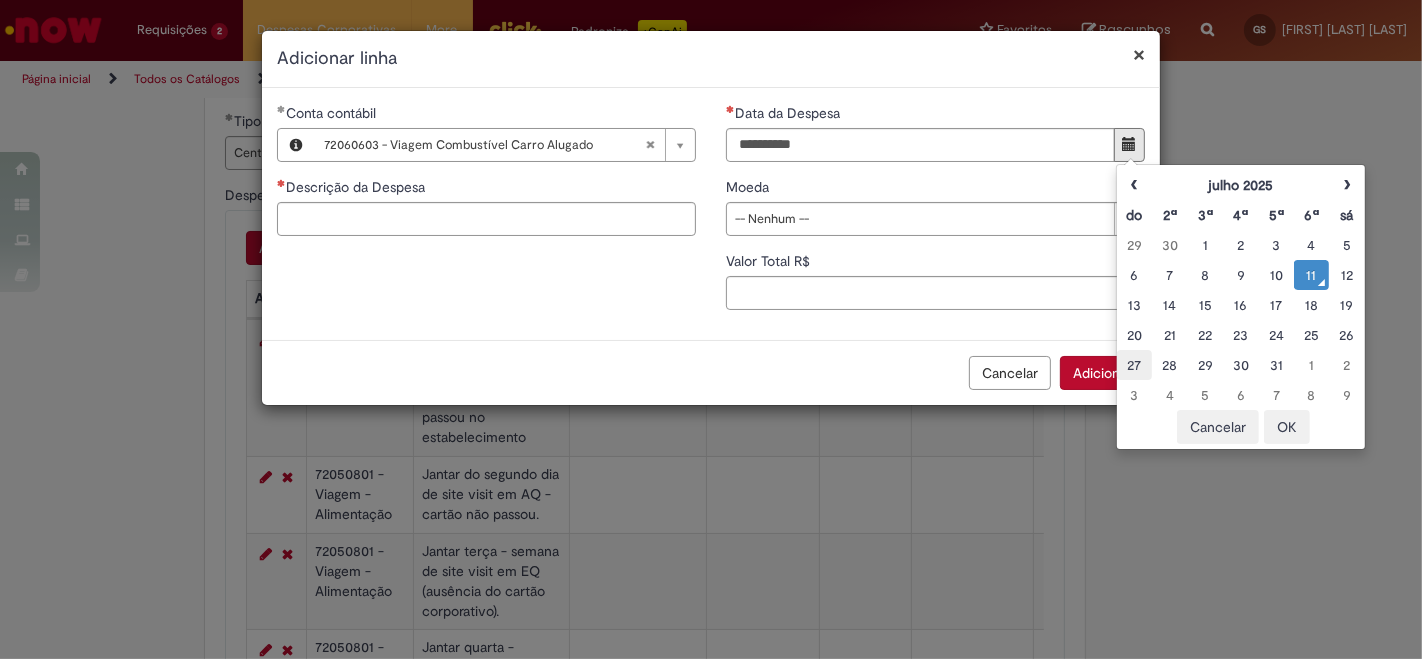 click on "27" at bounding box center (1134, 365) 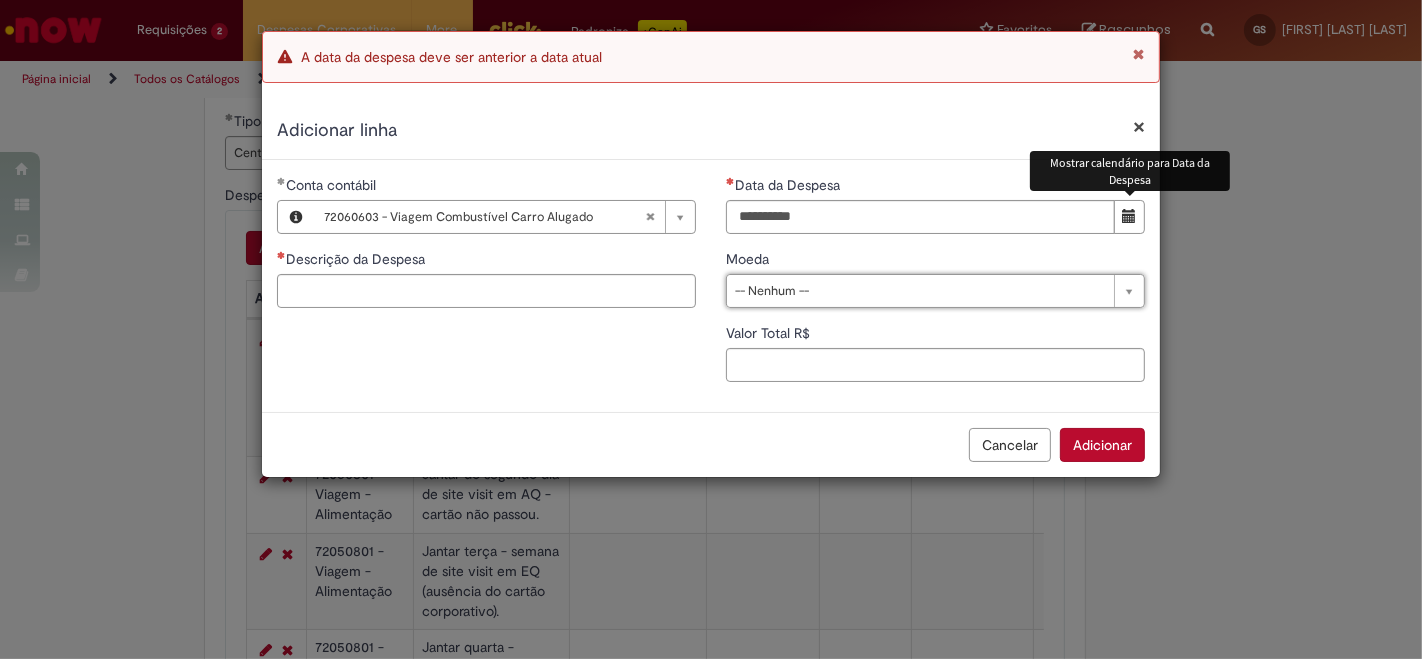 click at bounding box center [1129, 217] 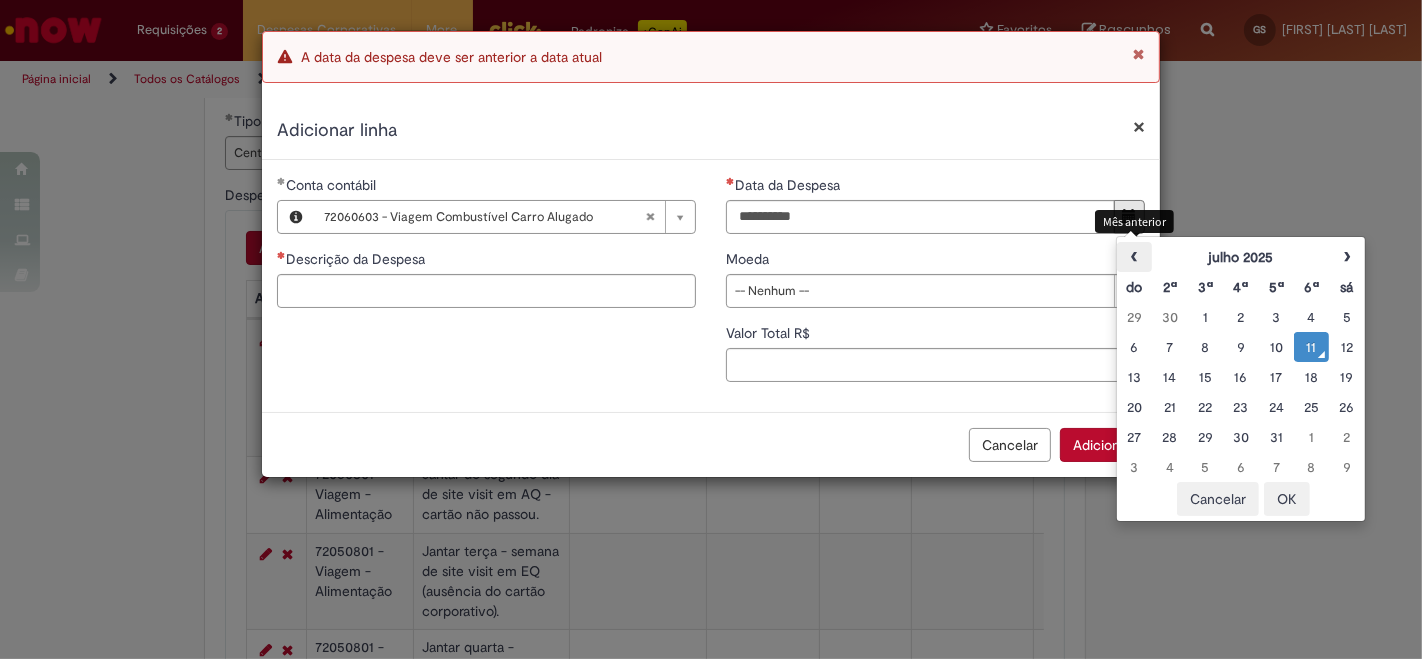 click on "‹" at bounding box center (1134, 257) 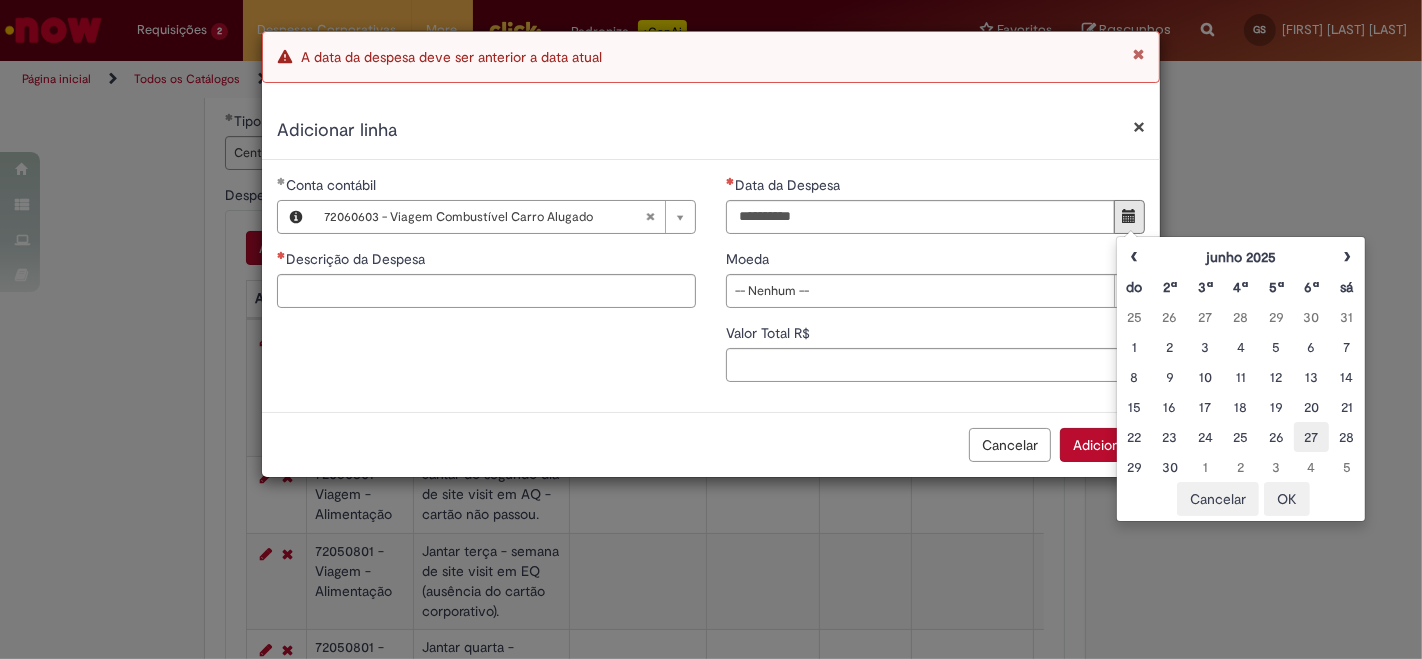 click on "27" at bounding box center [1311, 437] 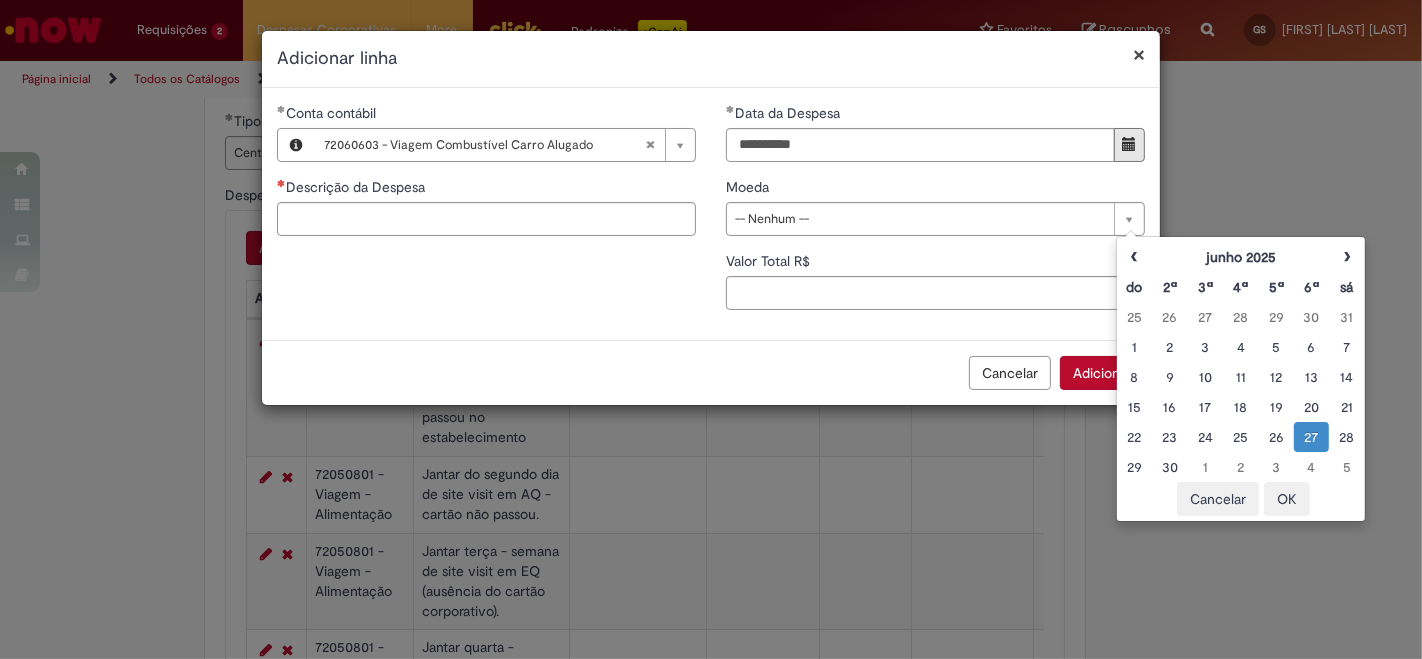 type on "**********" 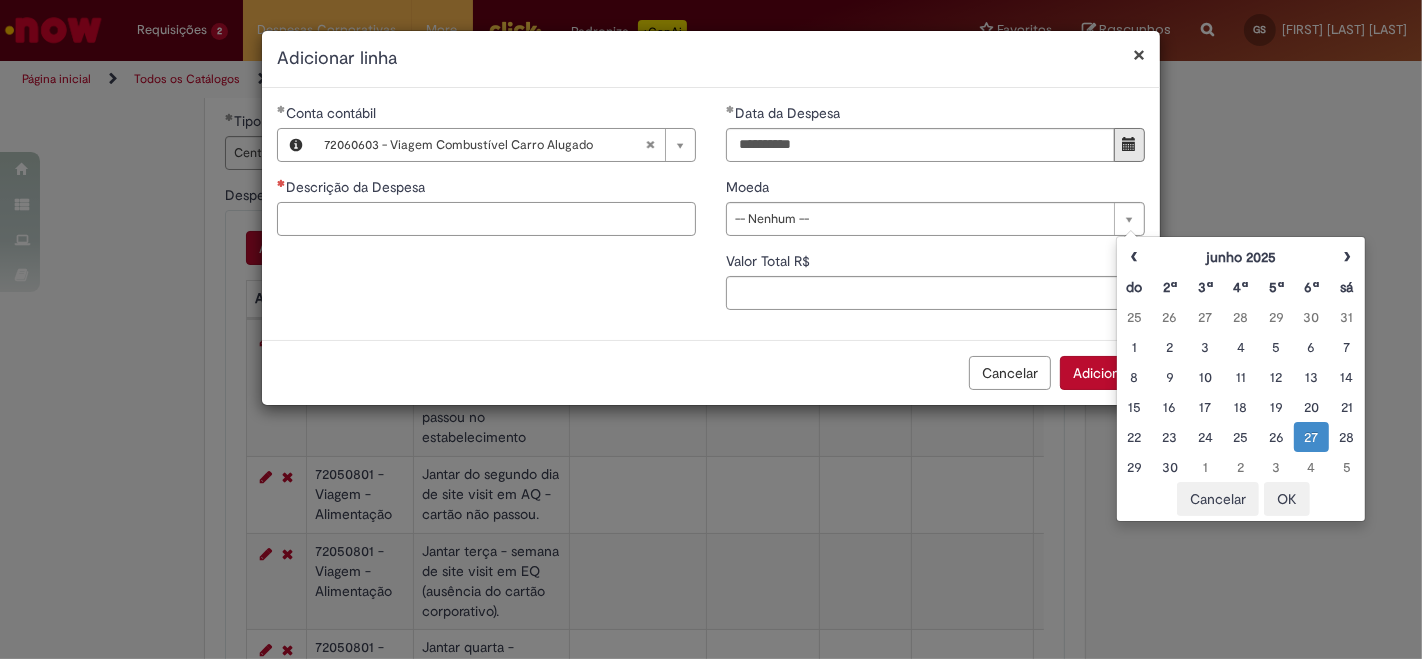 click on "Descrição da Despesa" at bounding box center (486, 219) 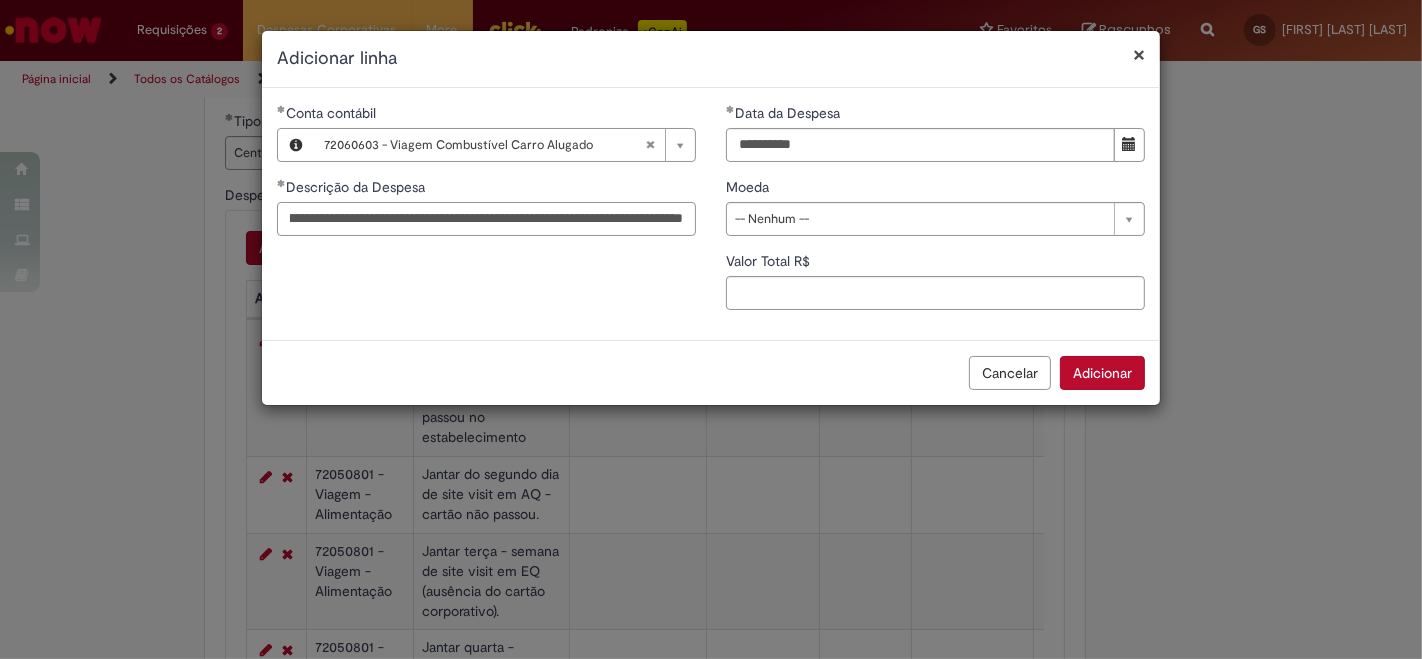 scroll, scrollTop: 0, scrollLeft: 104, axis: horizontal 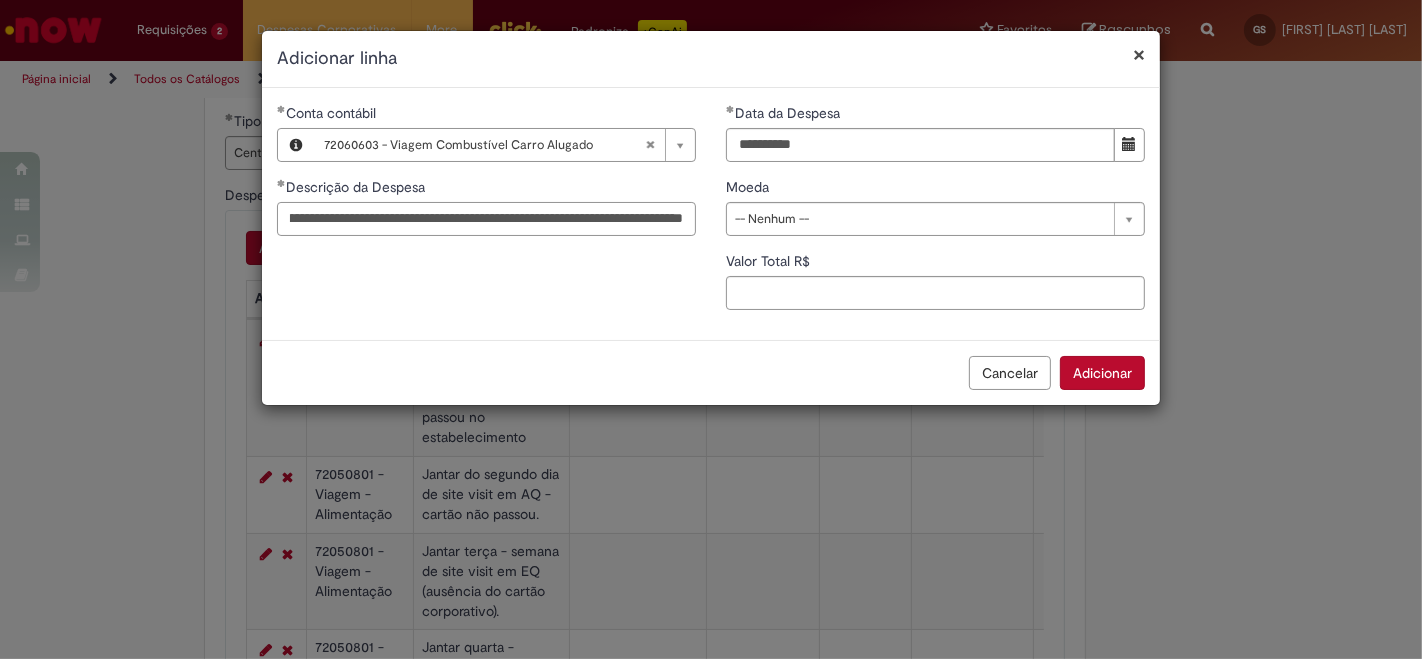 type on "**********" 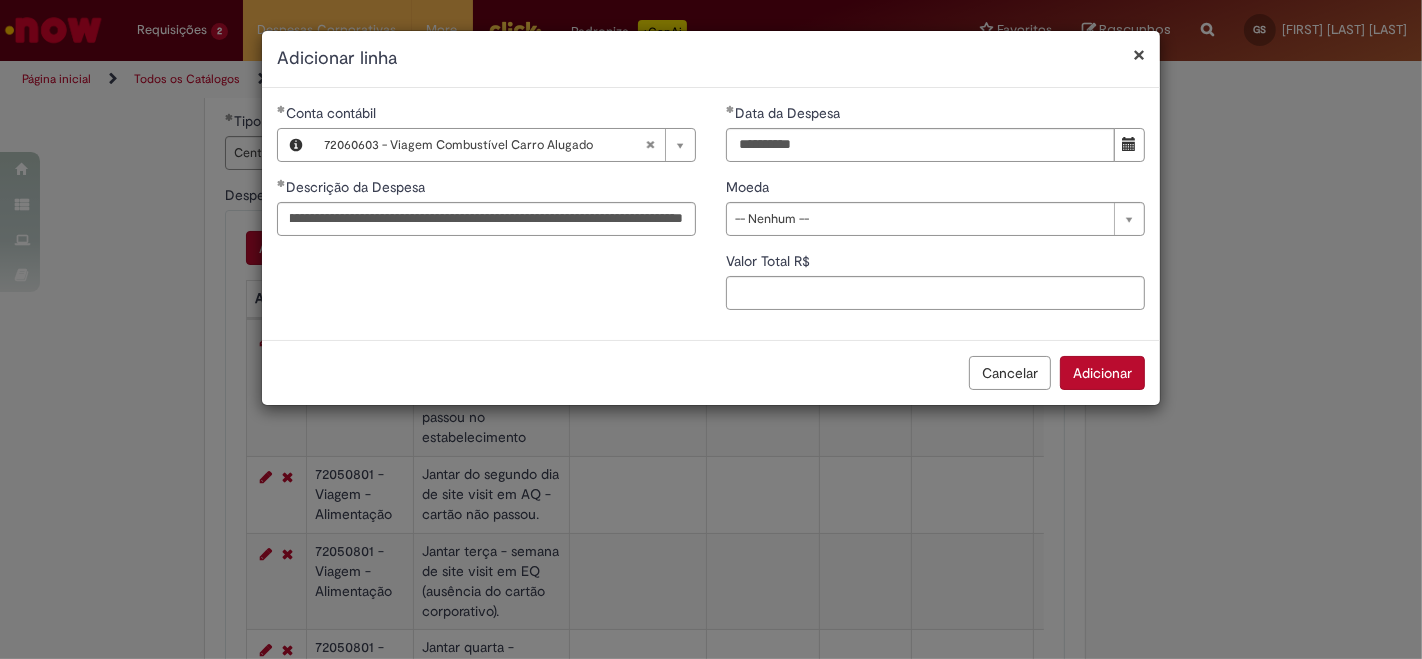 scroll, scrollTop: 0, scrollLeft: 0, axis: both 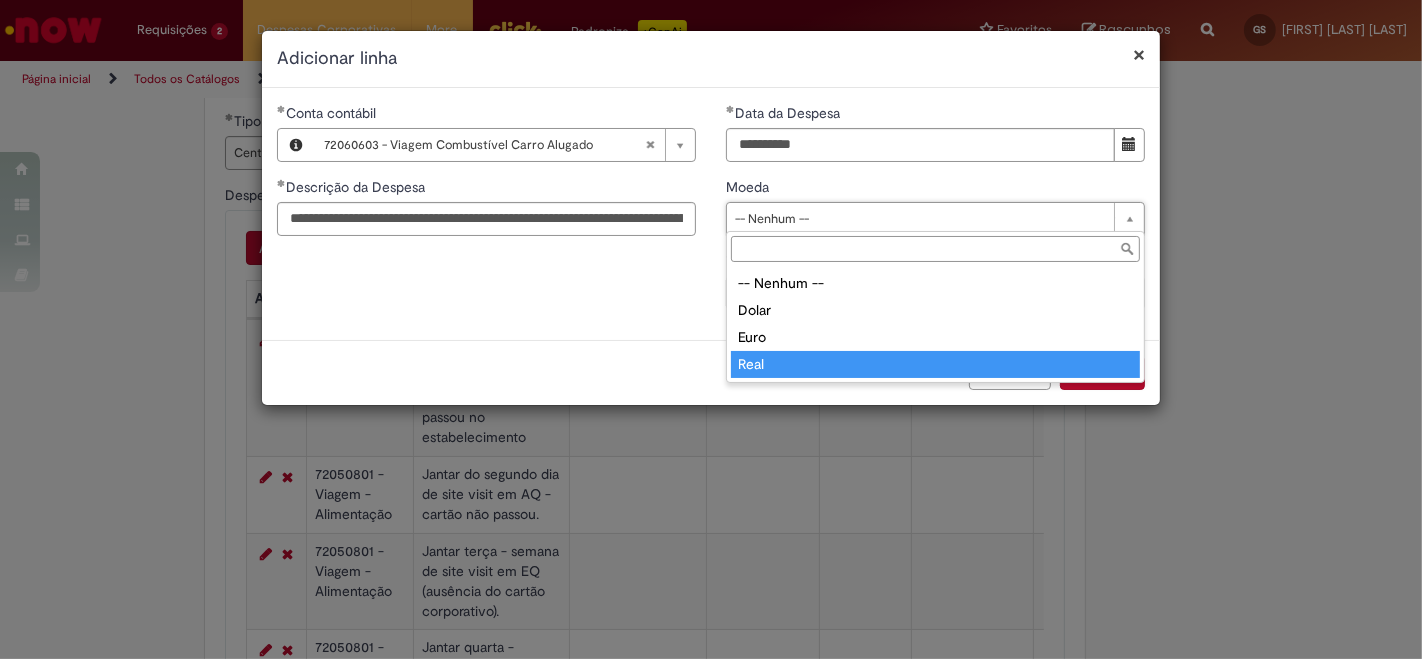 type on "****" 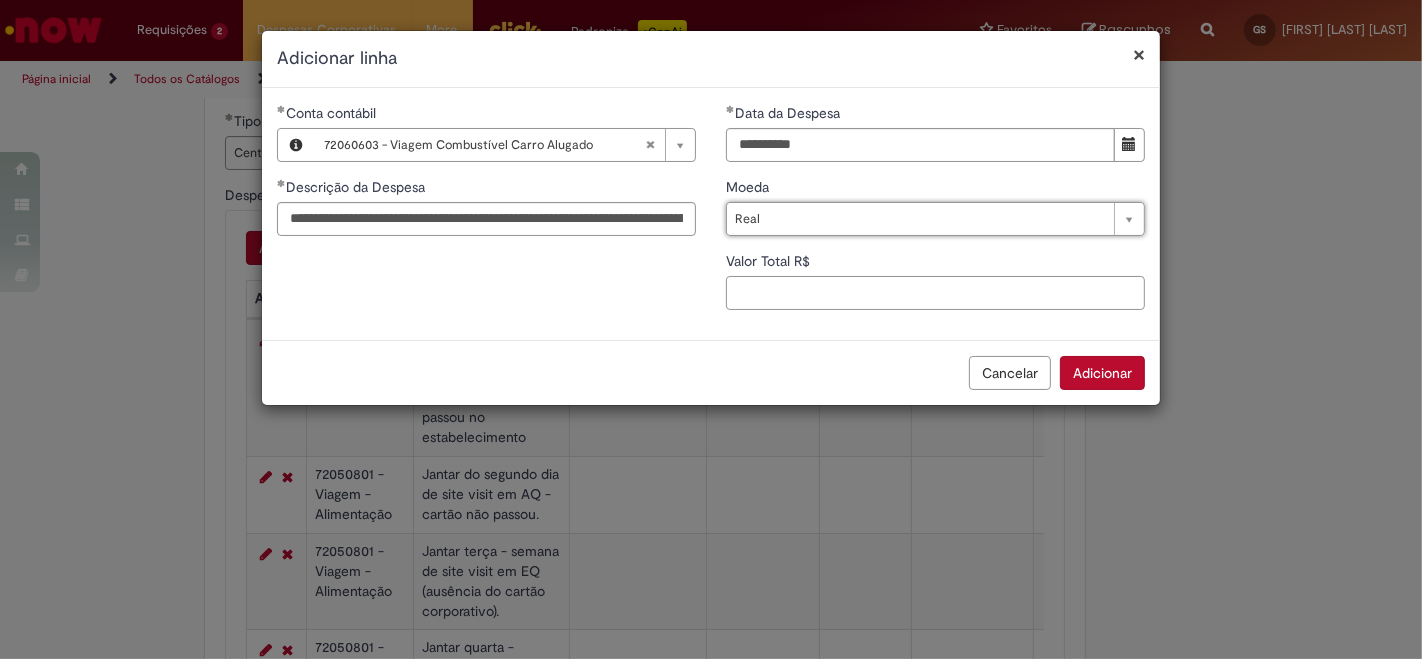 click on "Valor Total R$" at bounding box center (935, 293) 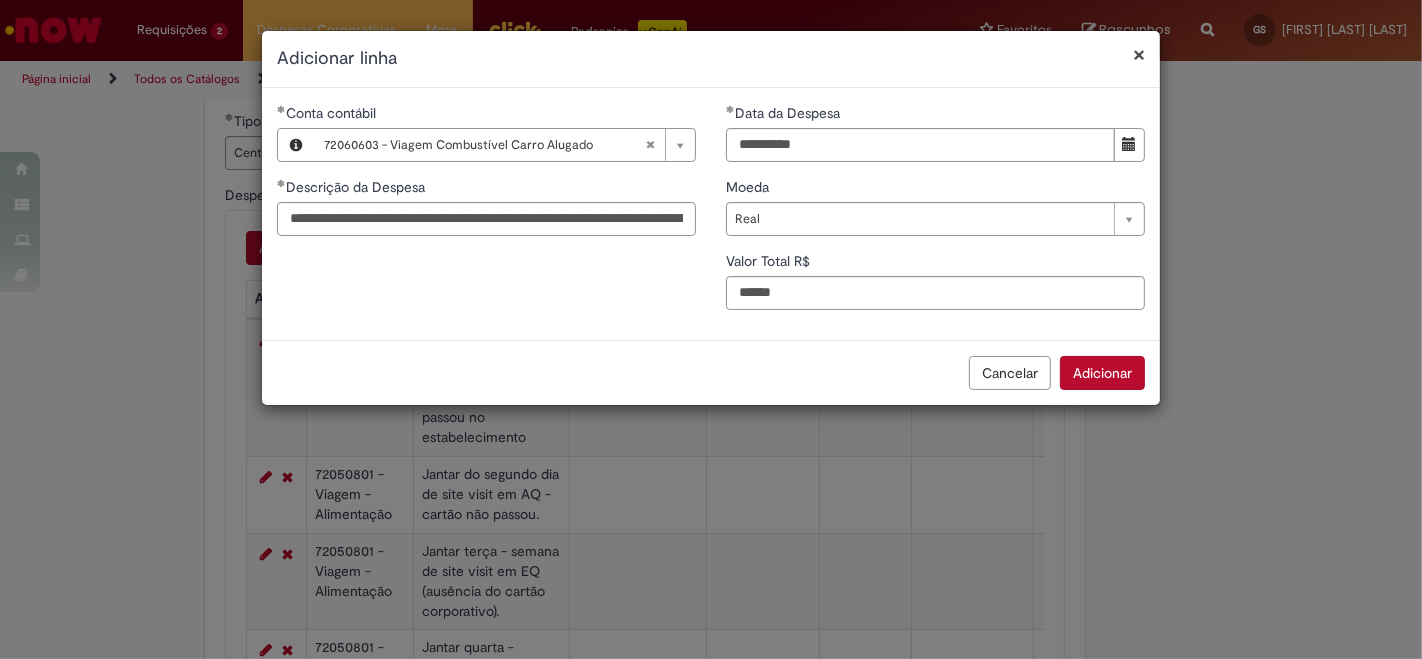 click on "Adicionar" at bounding box center (1102, 373) 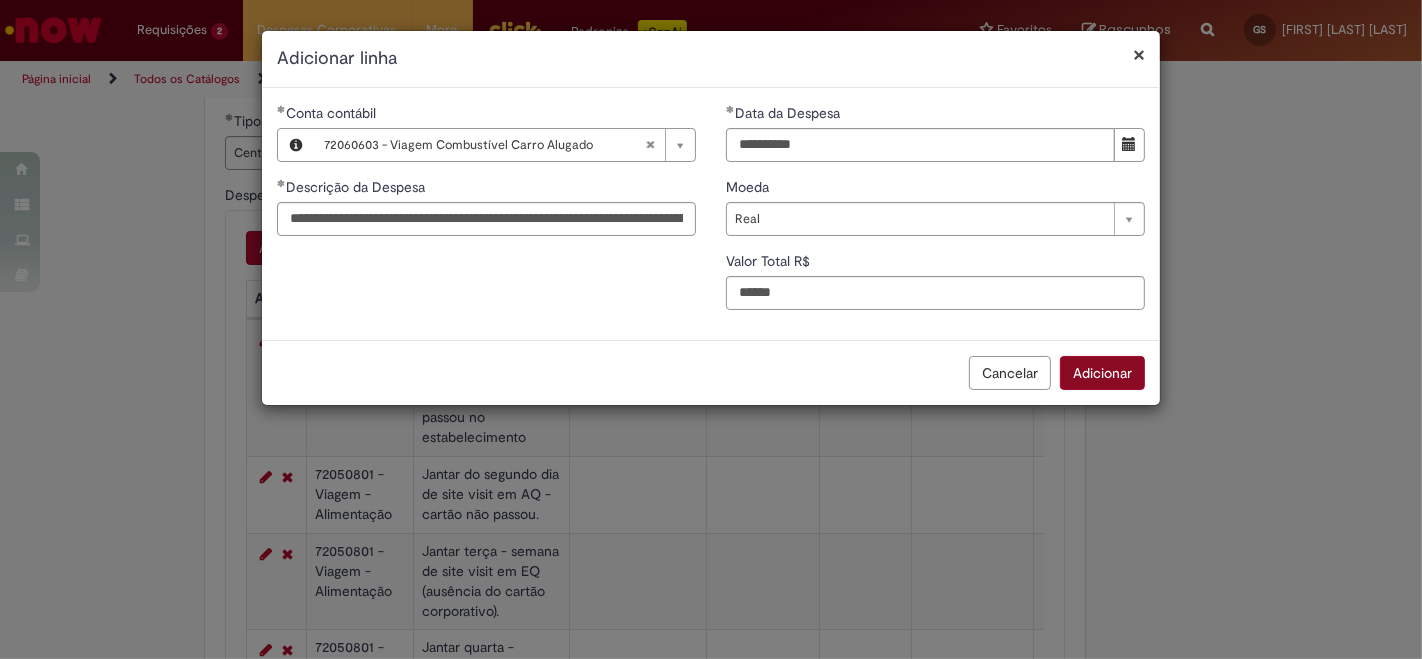 type on "***" 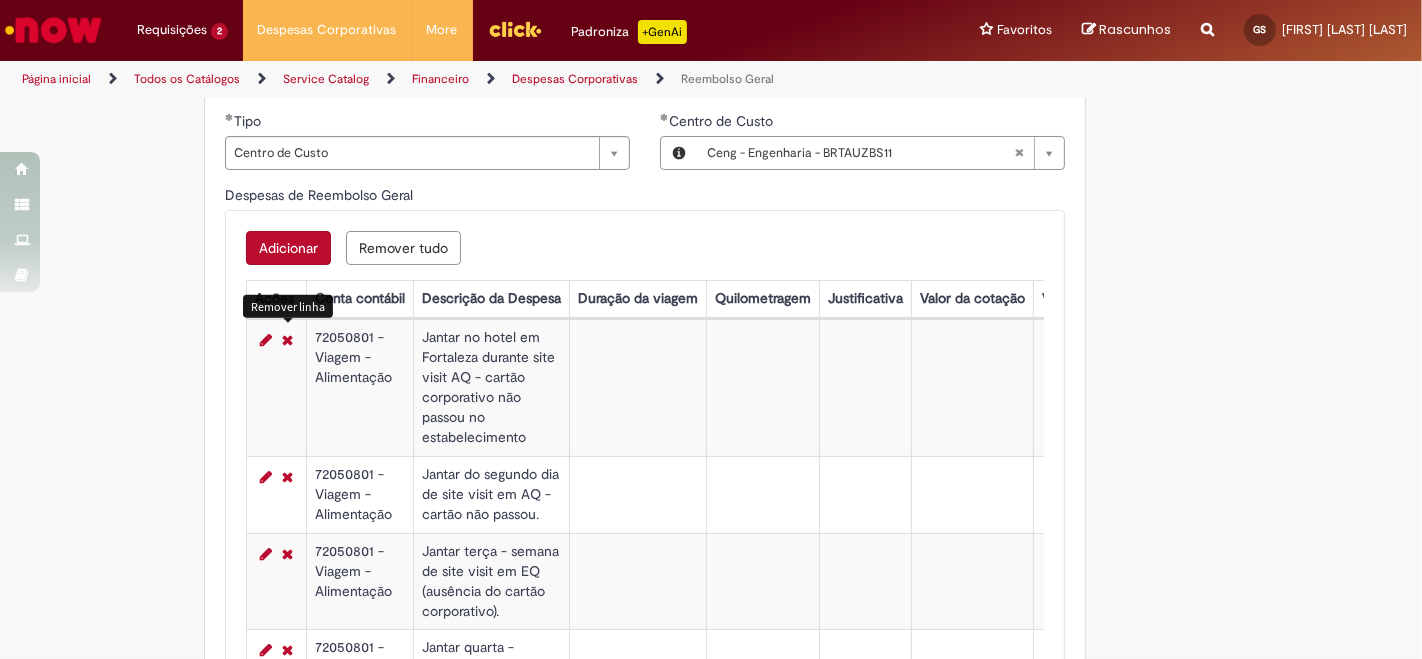 scroll, scrollTop: 645, scrollLeft: 0, axis: vertical 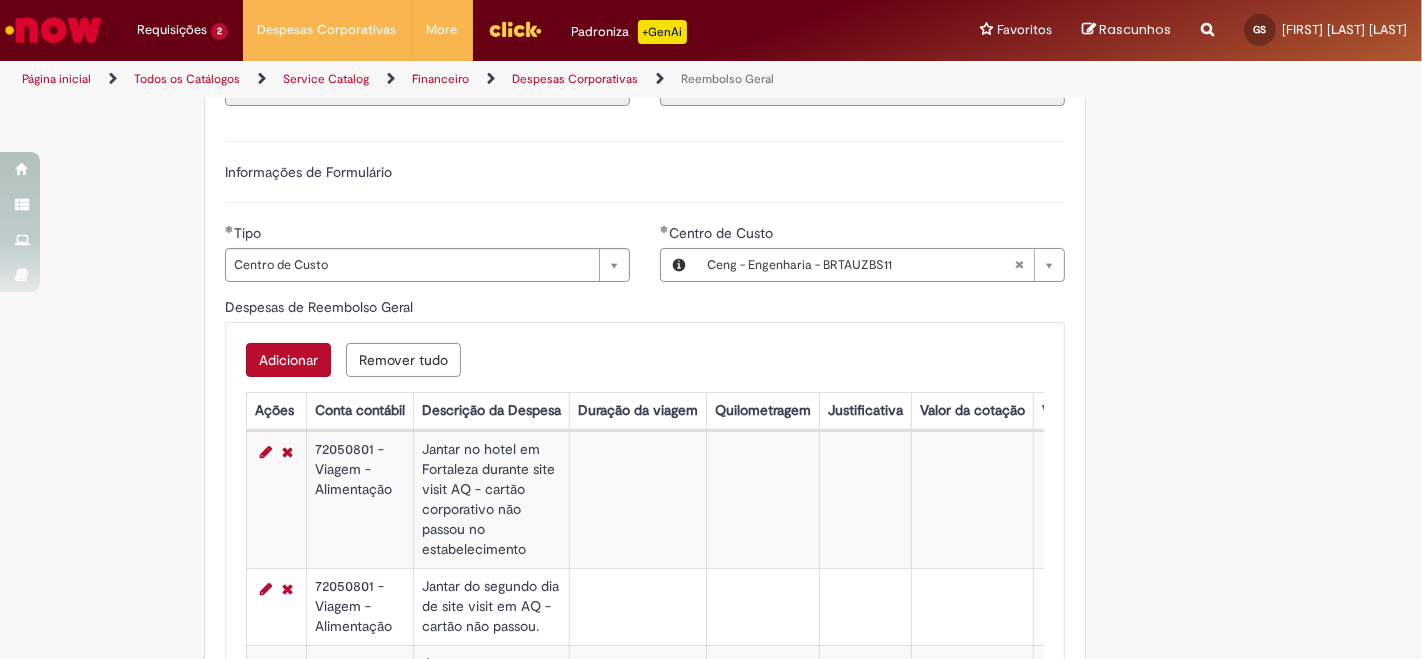click on "Adicionar" at bounding box center [288, 360] 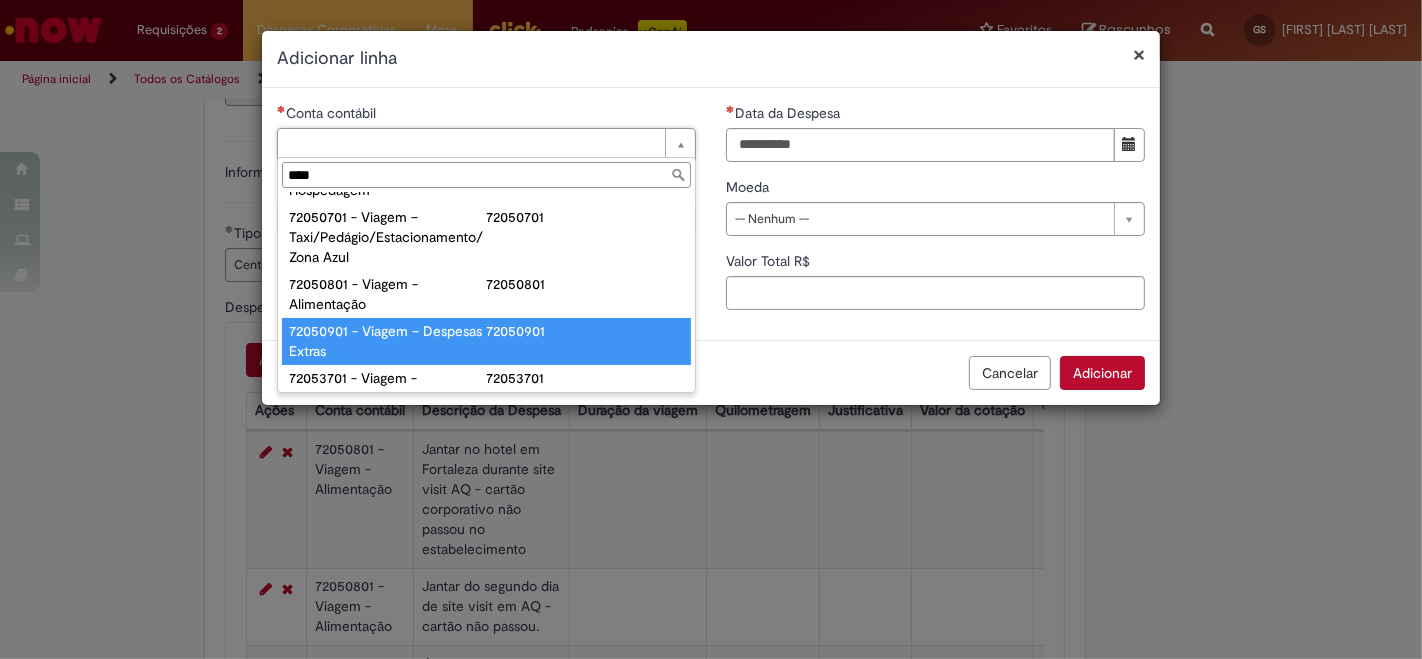 scroll, scrollTop: 222, scrollLeft: 0, axis: vertical 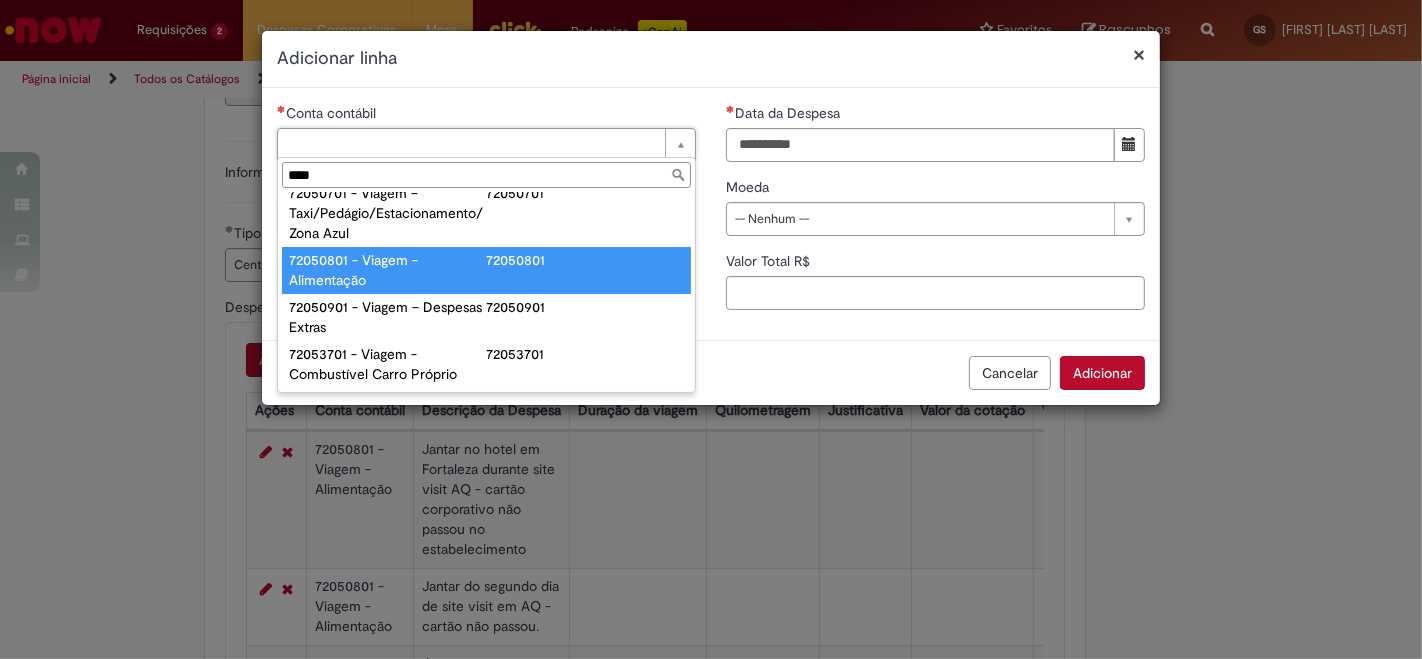 type on "****" 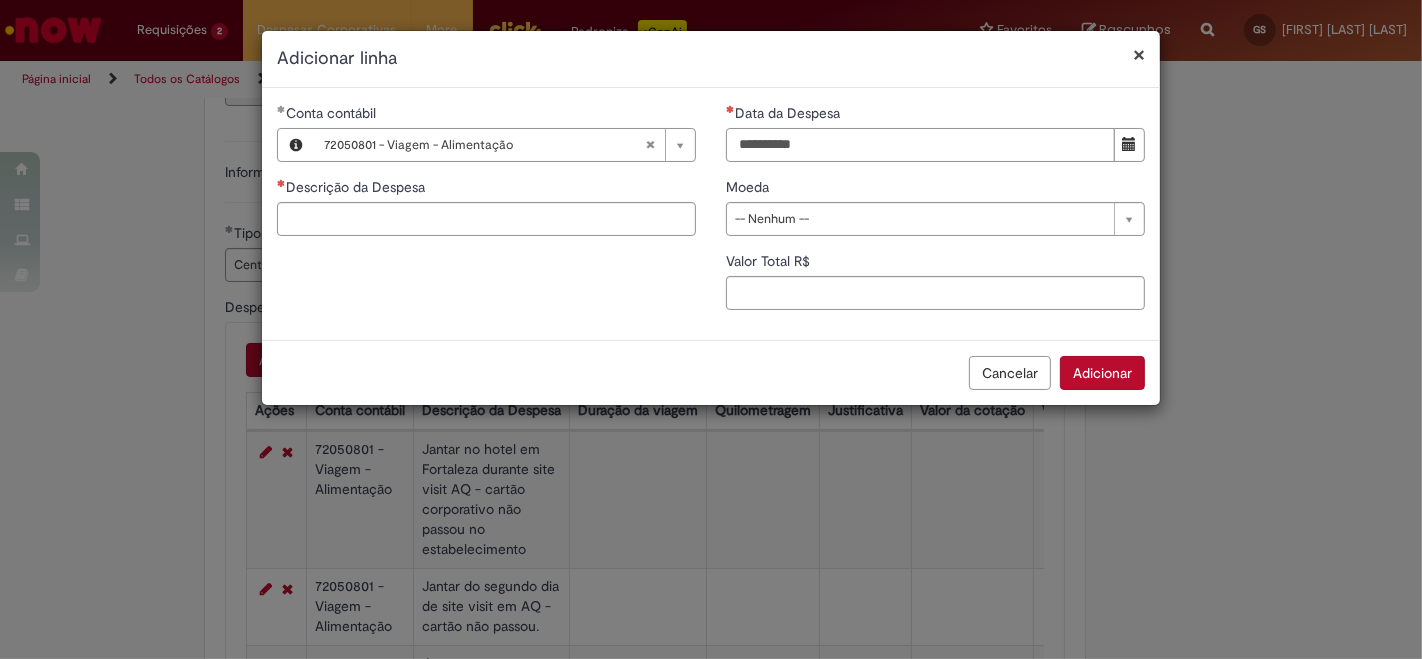 click on "Data da Despesa" at bounding box center [920, 145] 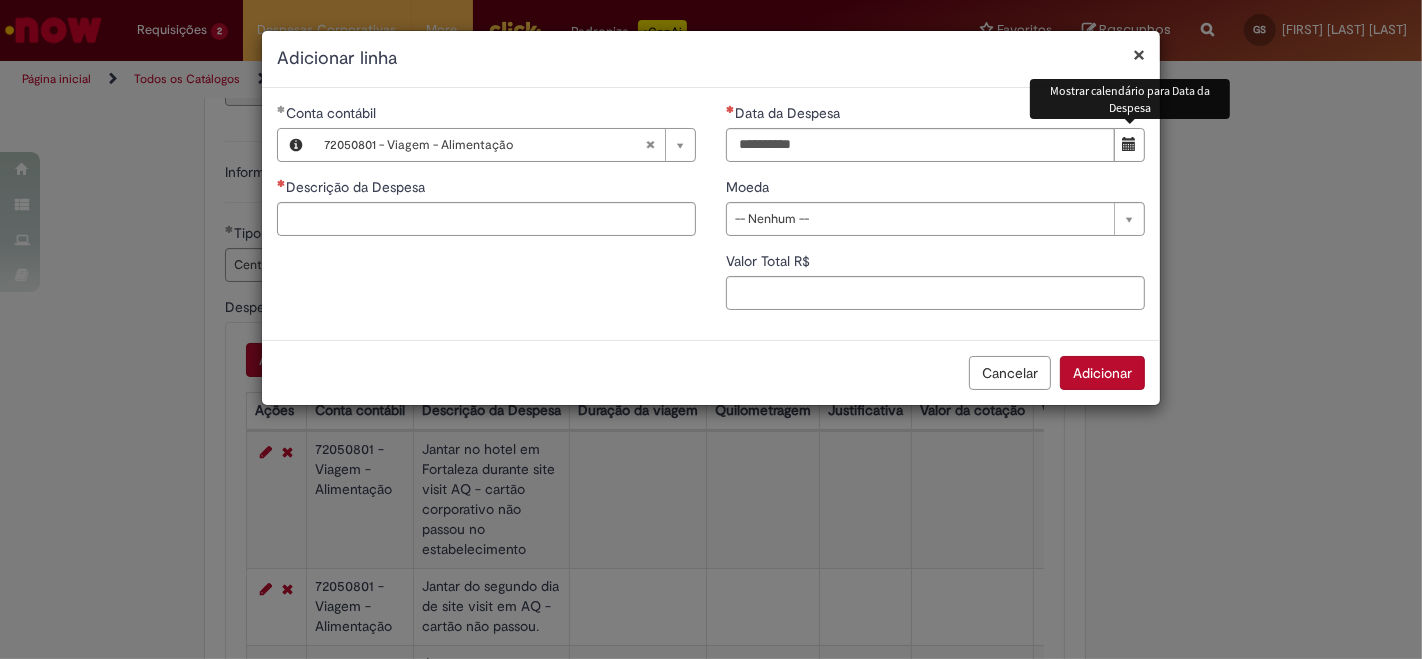 click at bounding box center (1130, 144) 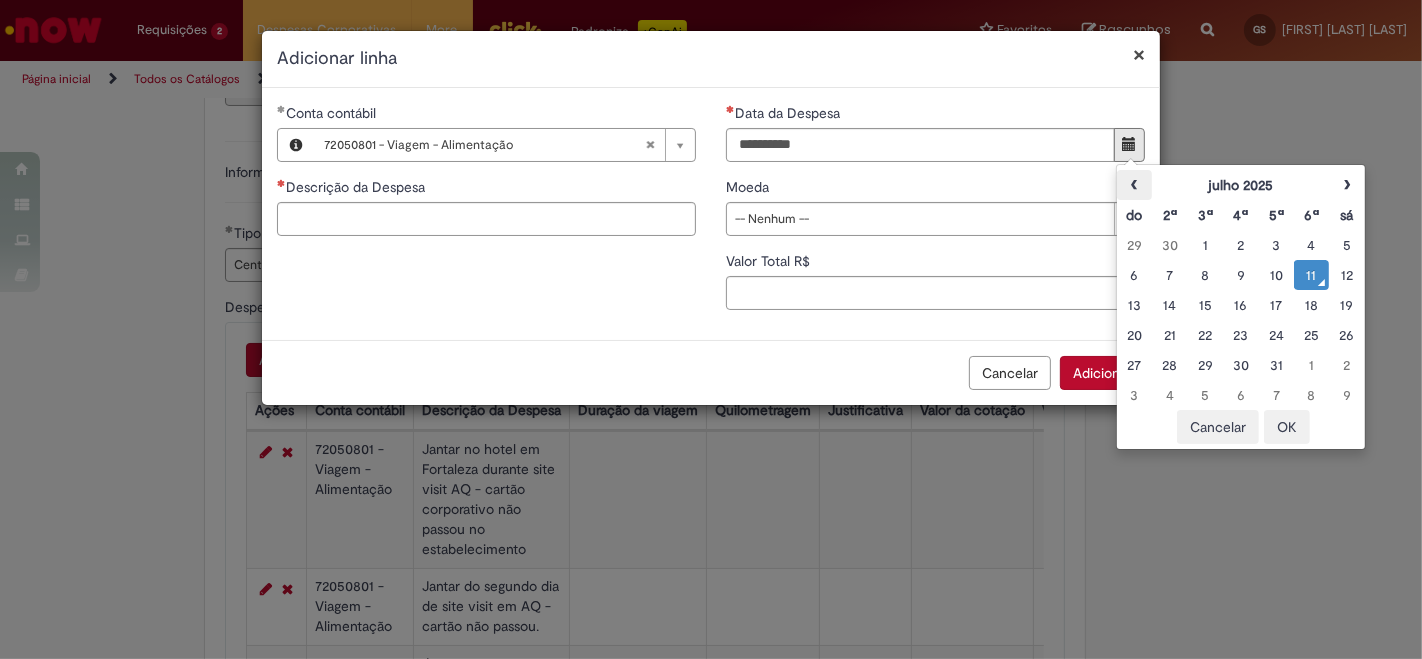 click on "‹" at bounding box center [1134, 185] 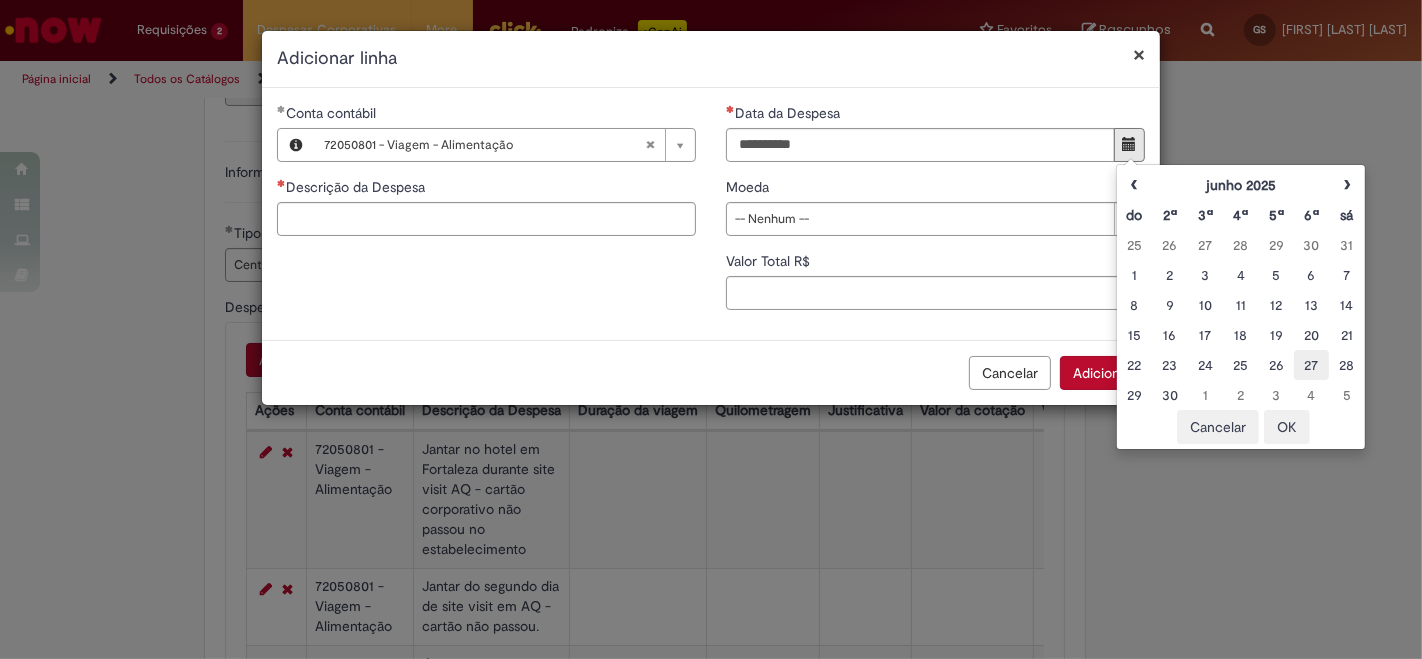 click on "27" at bounding box center (1311, 365) 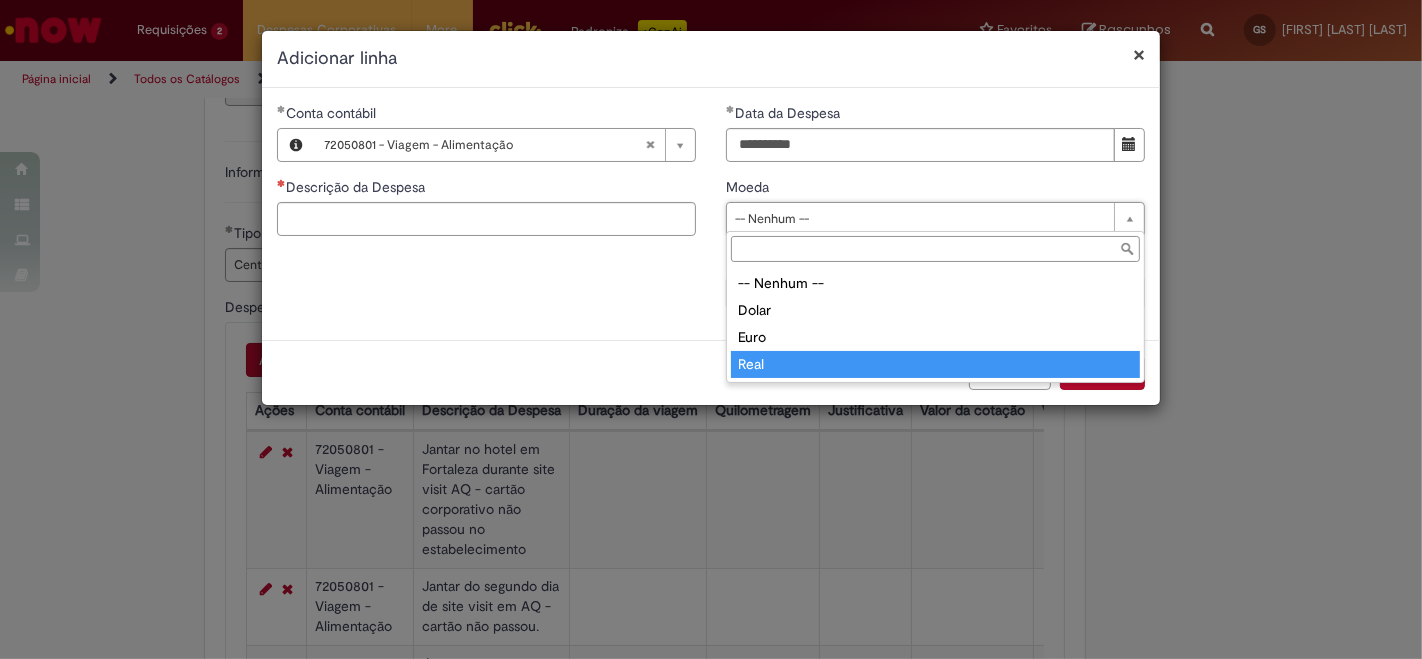 type on "****" 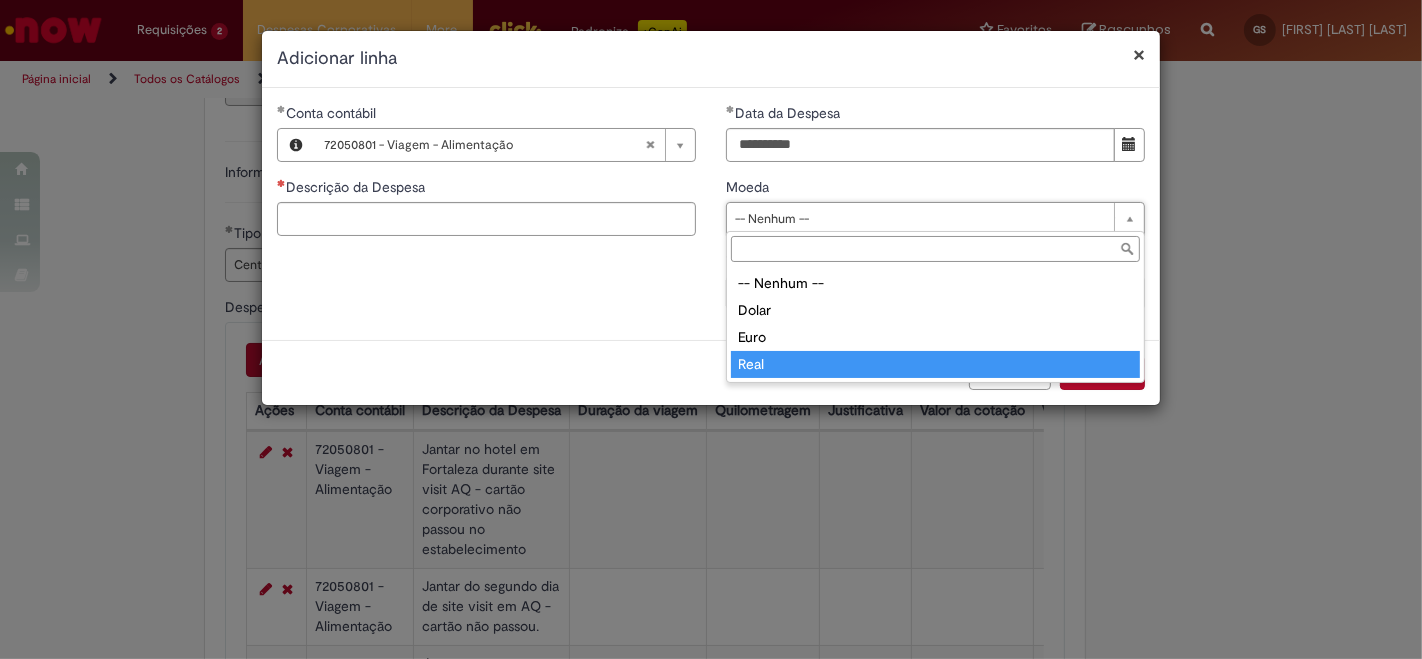 select on "****" 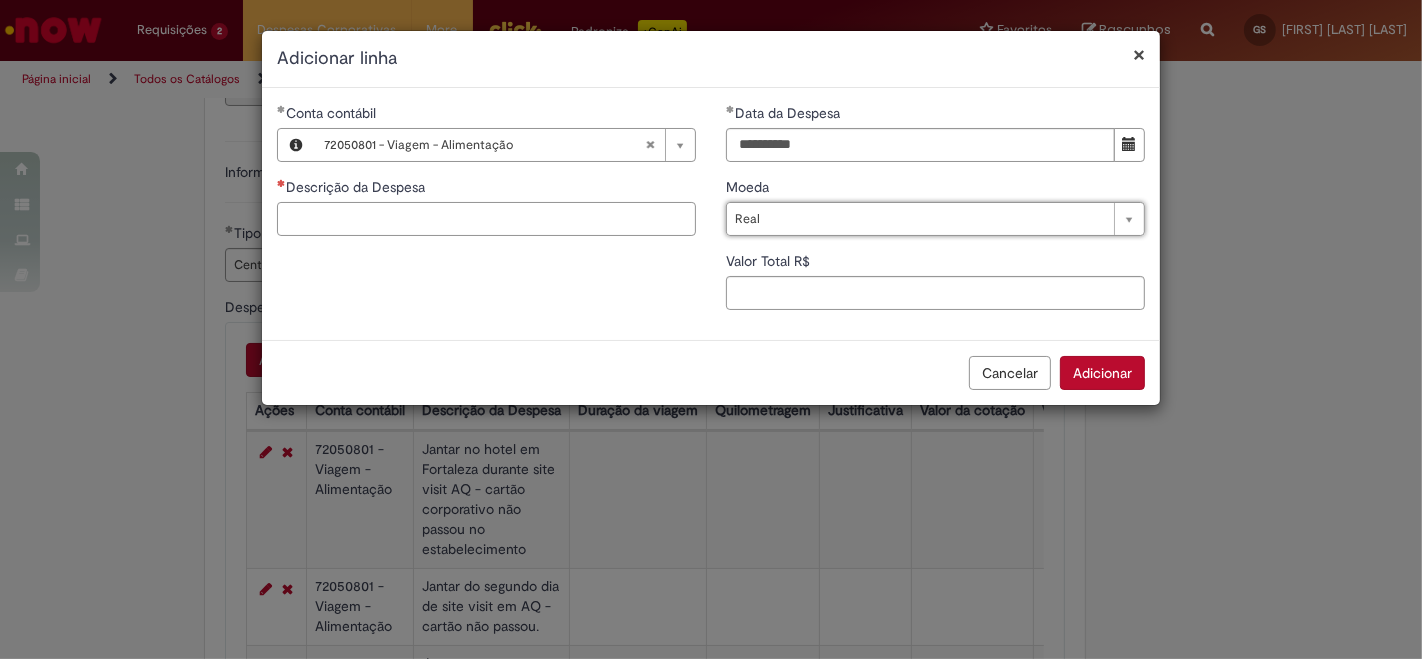 click on "Descrição da Despesa" at bounding box center (486, 219) 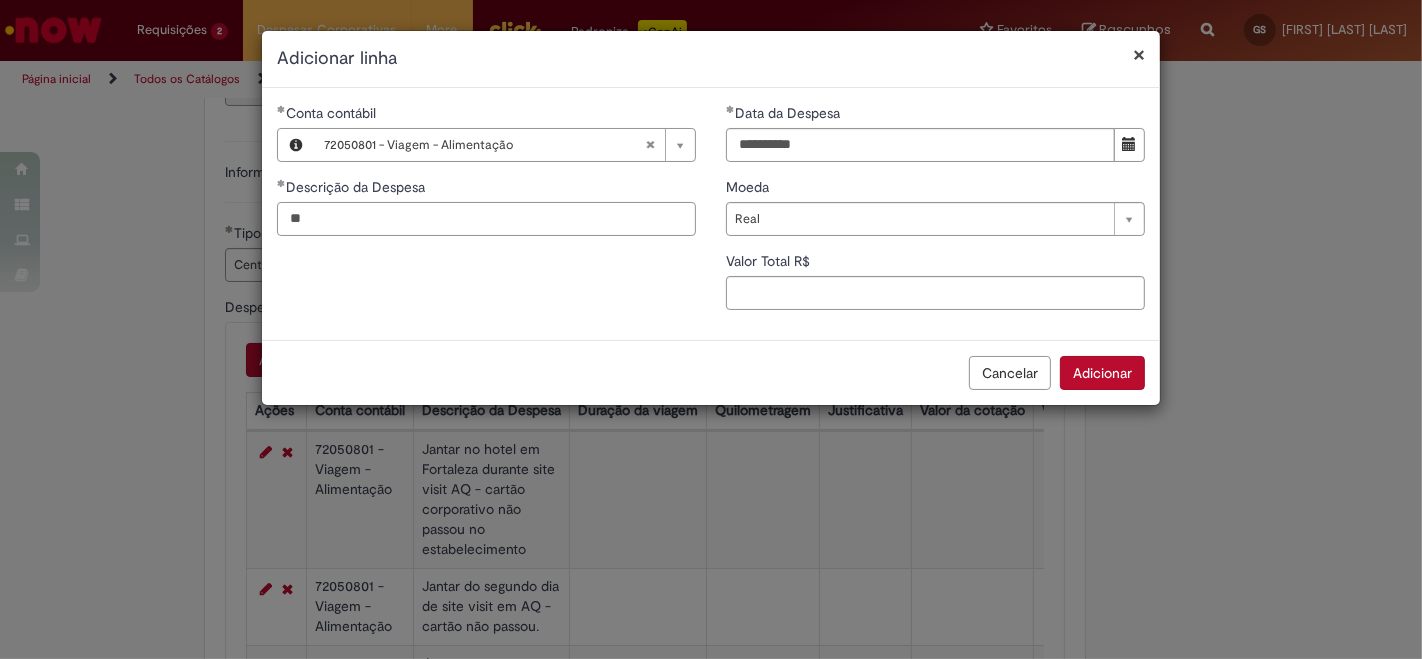 type on "*" 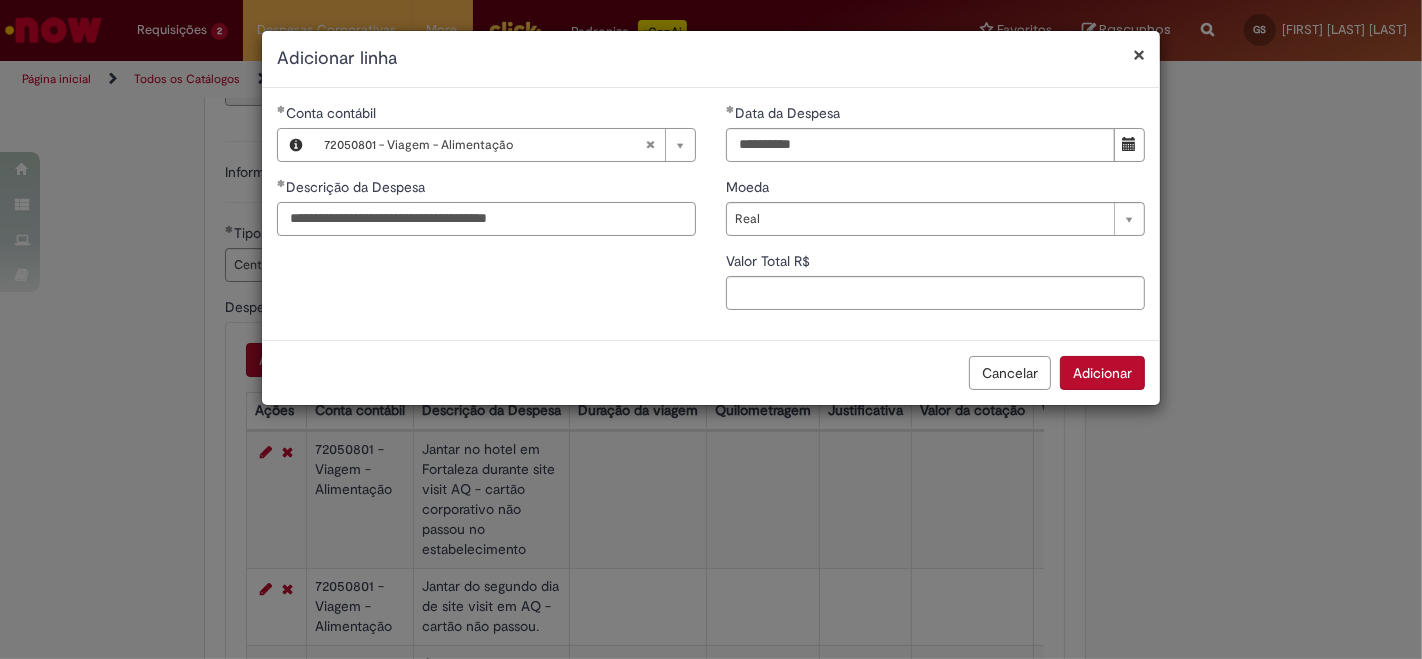 type on "**********" 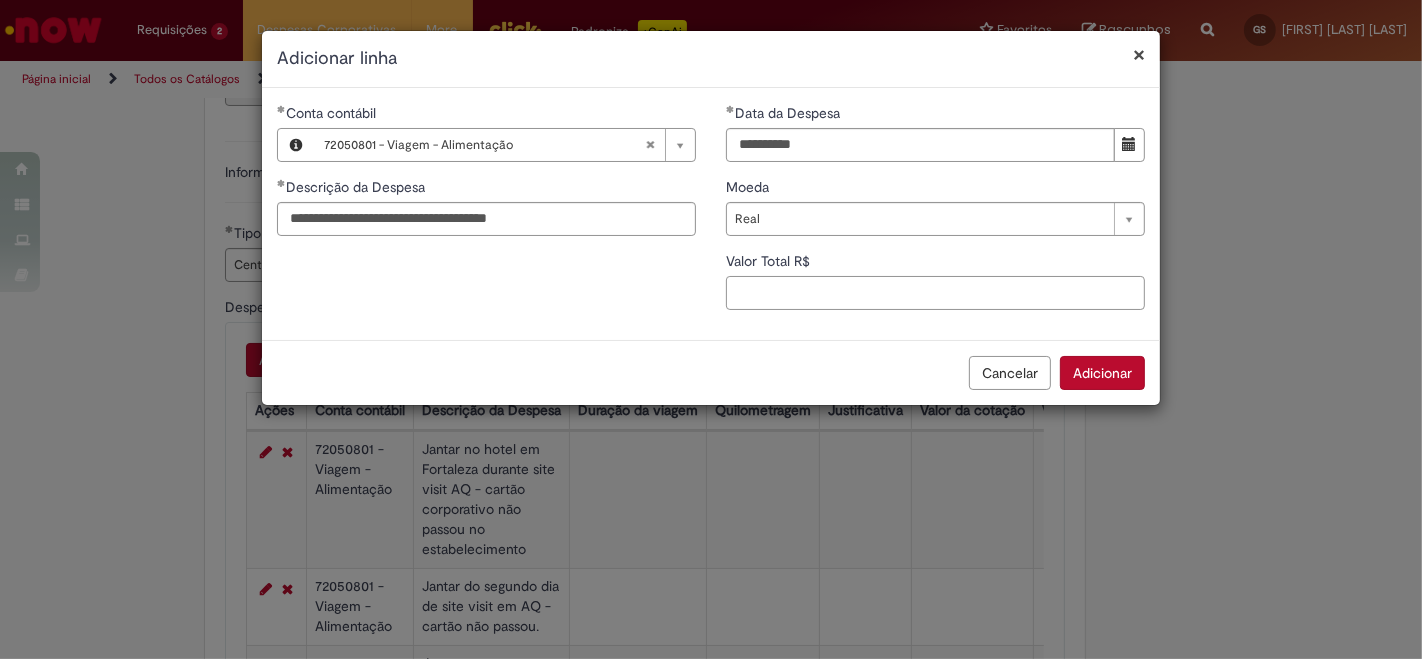 click on "Valor Total R$" at bounding box center [935, 293] 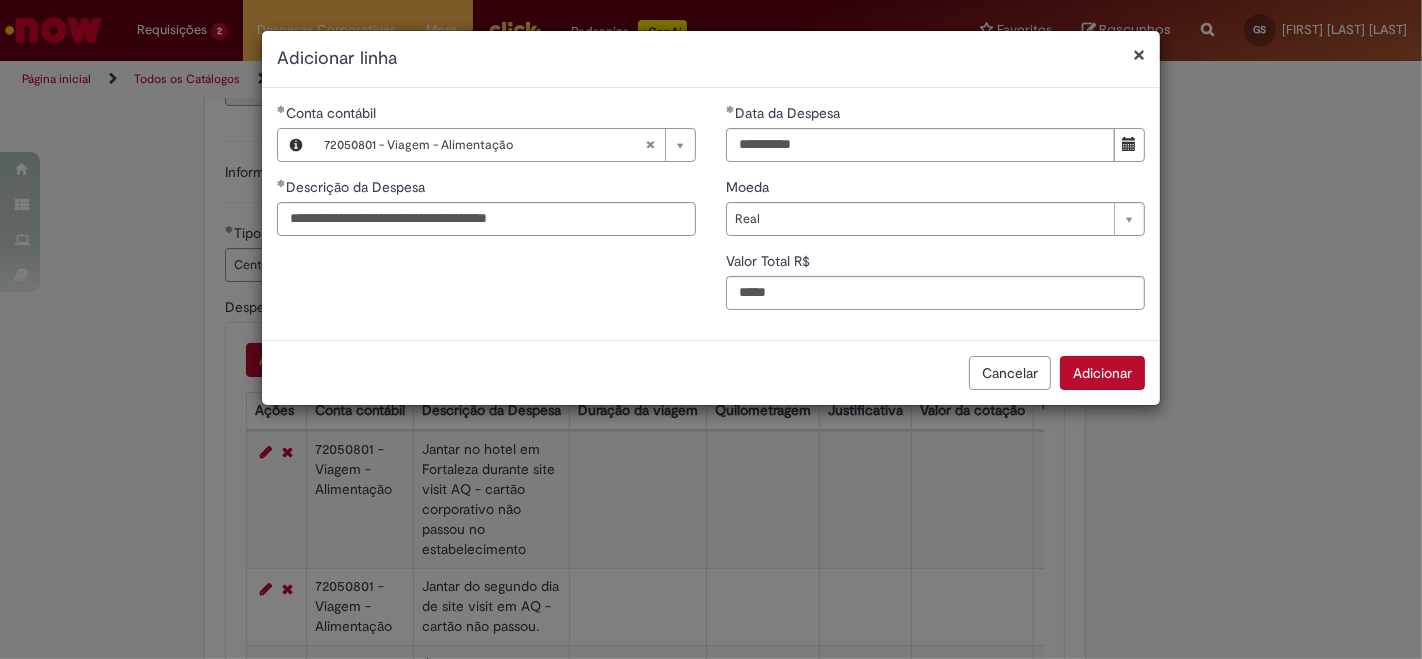 type on "**" 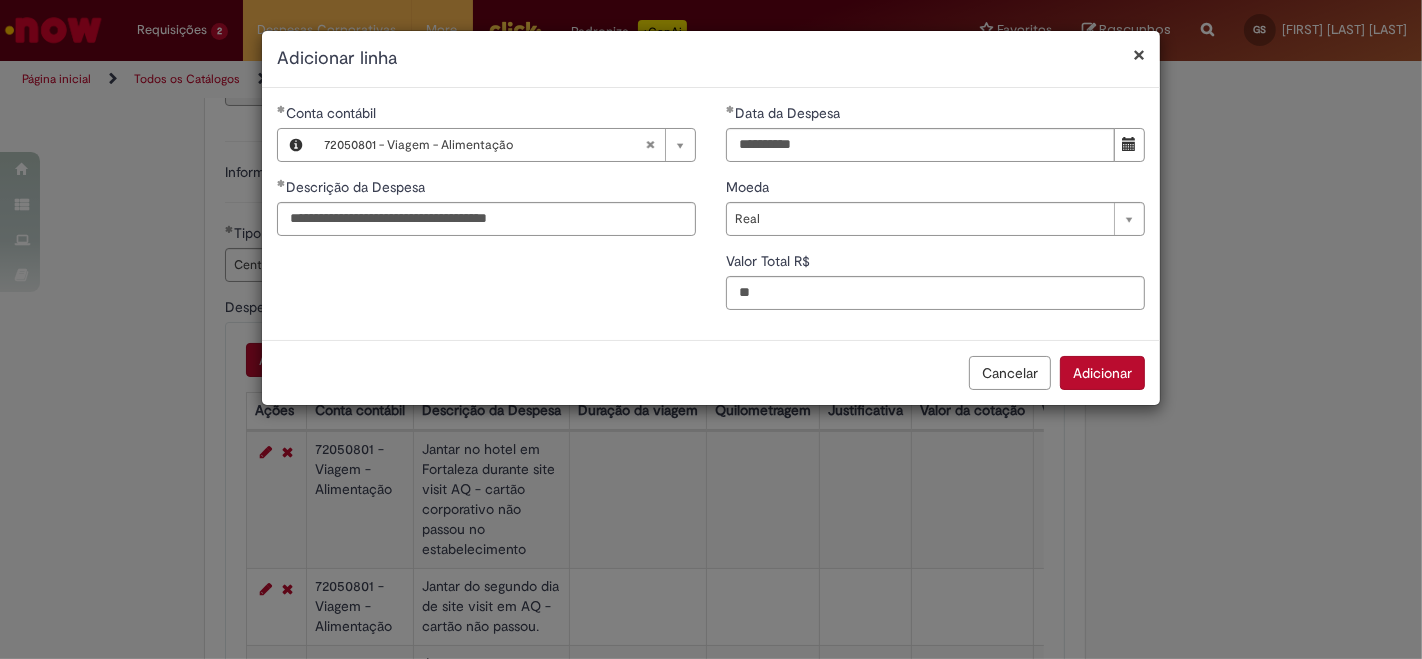 click on "Adicionar" at bounding box center (1102, 373) 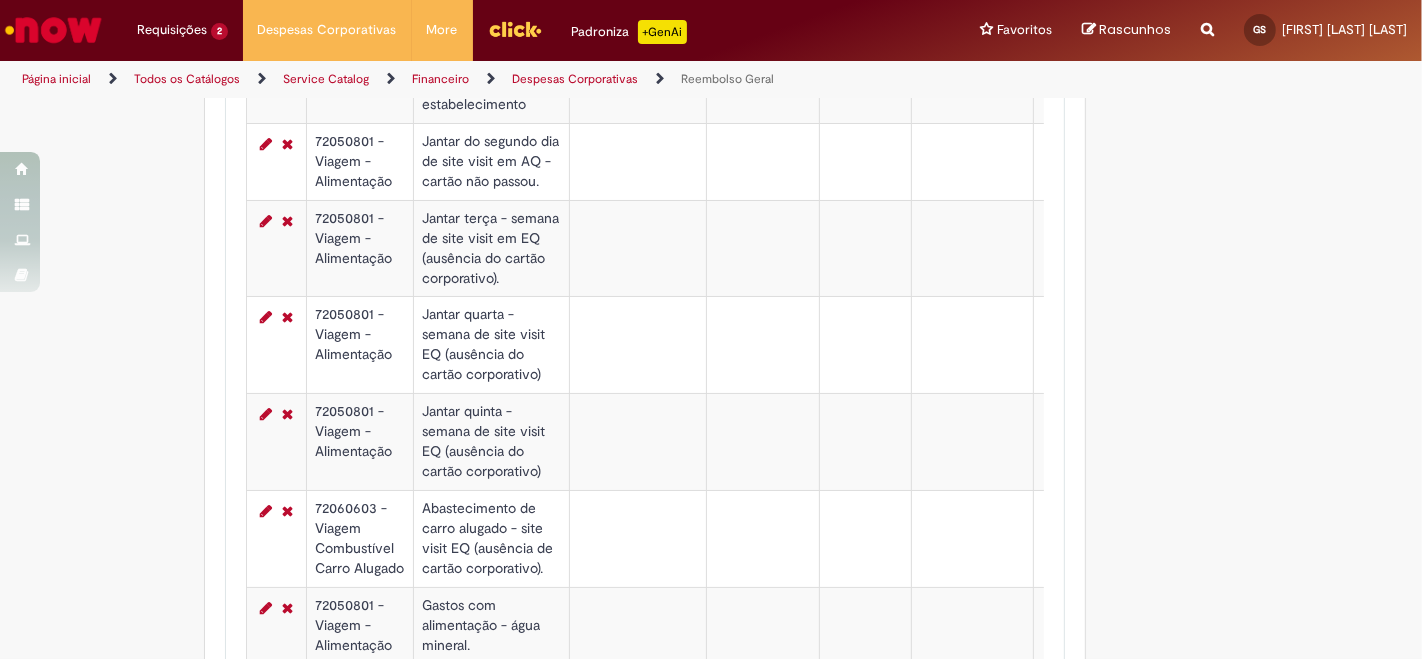 scroll, scrollTop: 868, scrollLeft: 0, axis: vertical 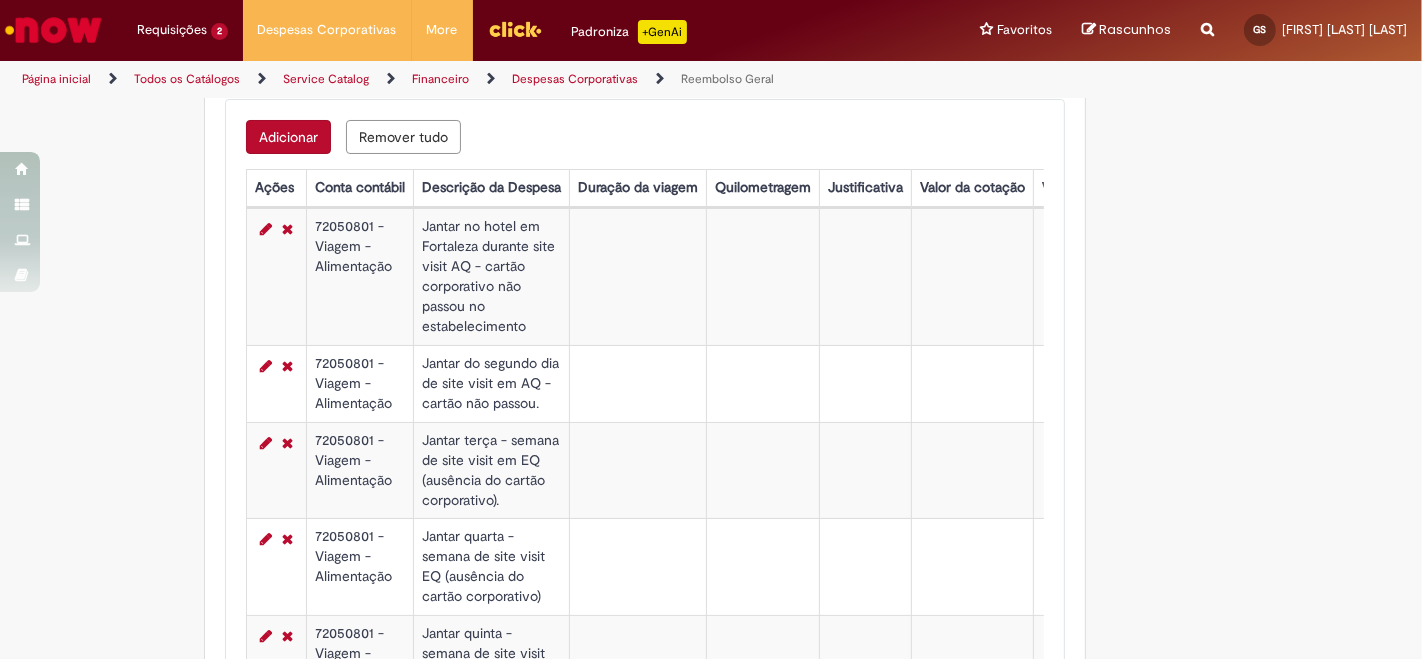 click on "Adicionar" at bounding box center [288, 137] 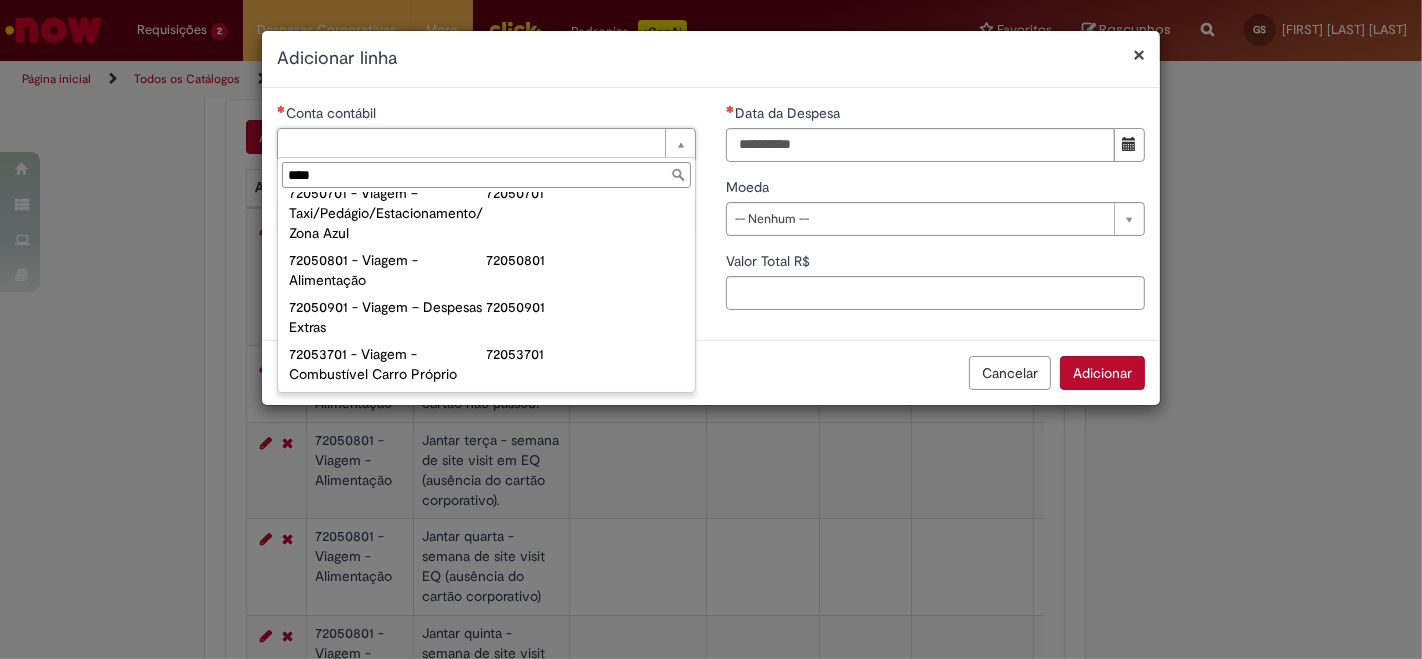 scroll, scrollTop: 231, scrollLeft: 0, axis: vertical 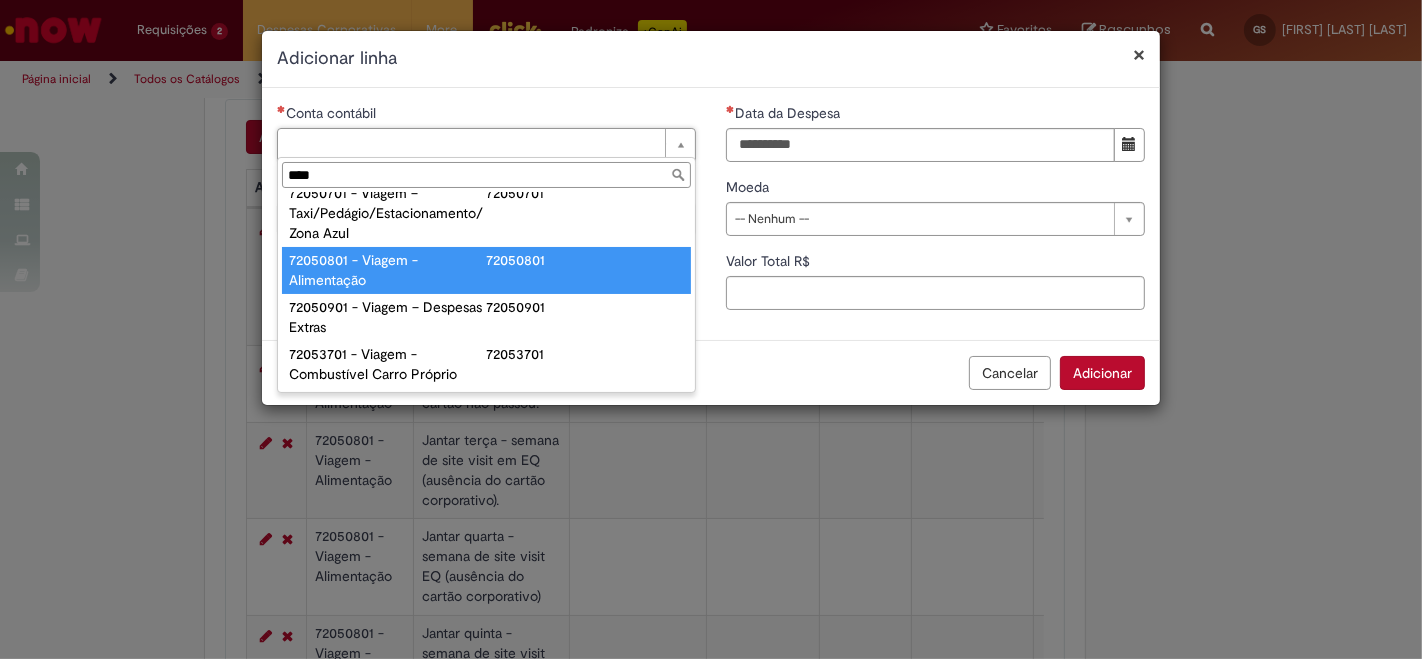 type on "****" 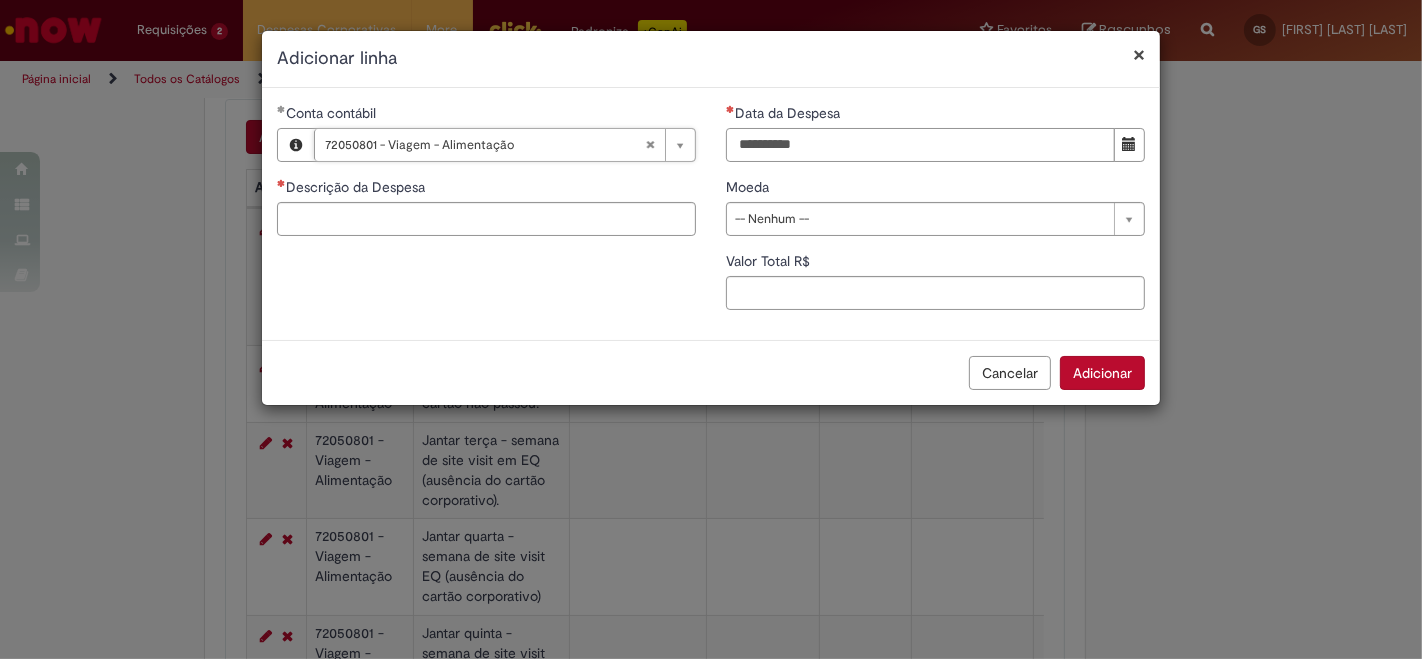 click on "Data da Despesa" at bounding box center [920, 145] 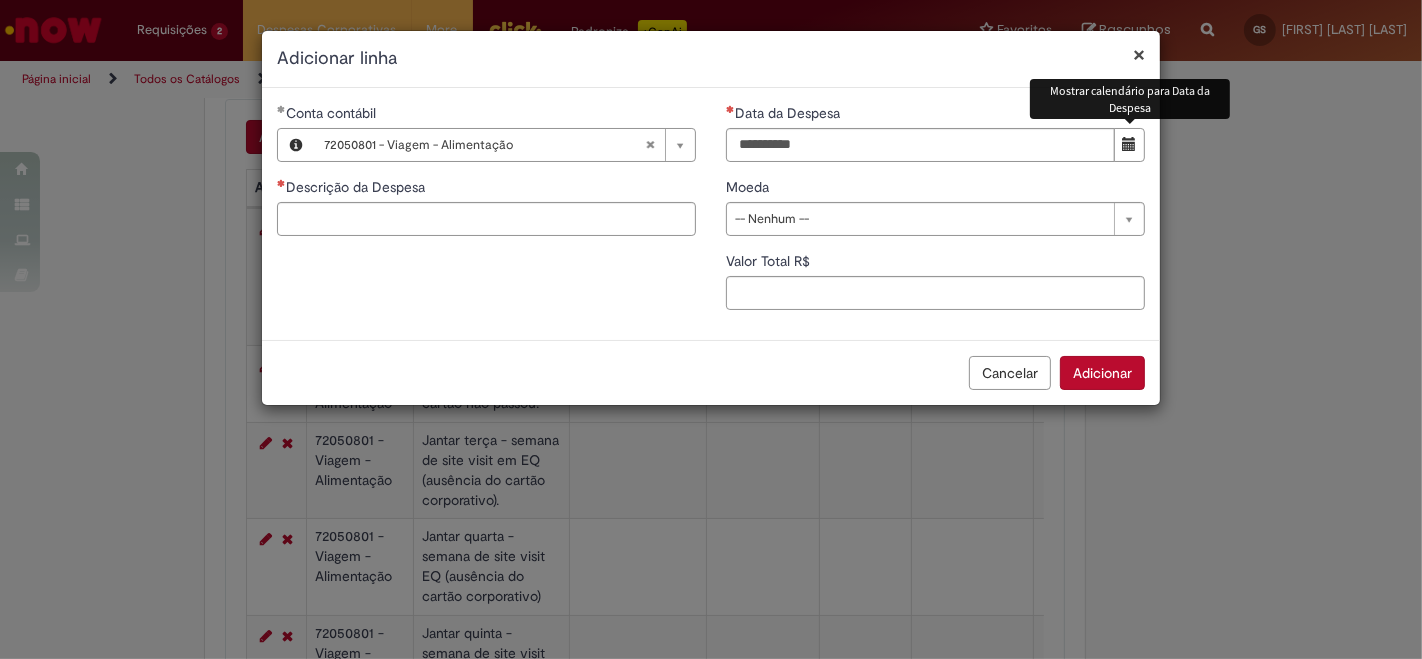 click at bounding box center [1130, 144] 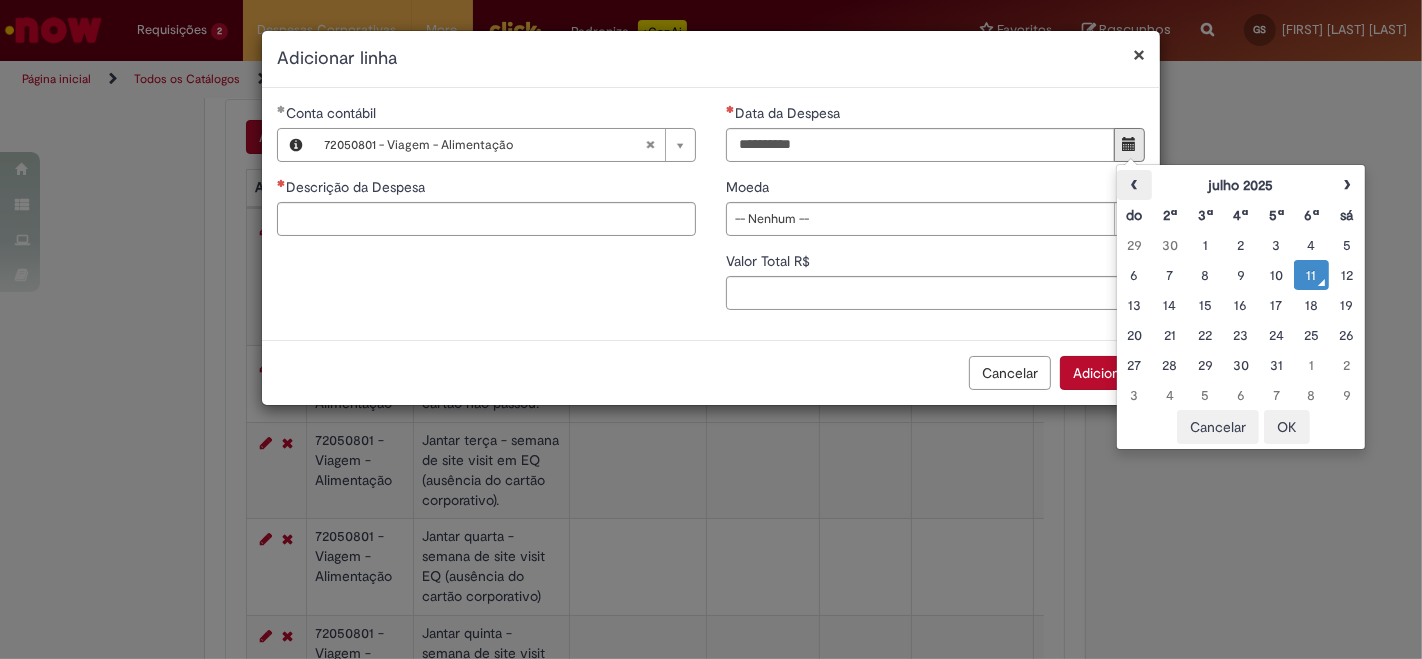 click on "‹" at bounding box center [1134, 185] 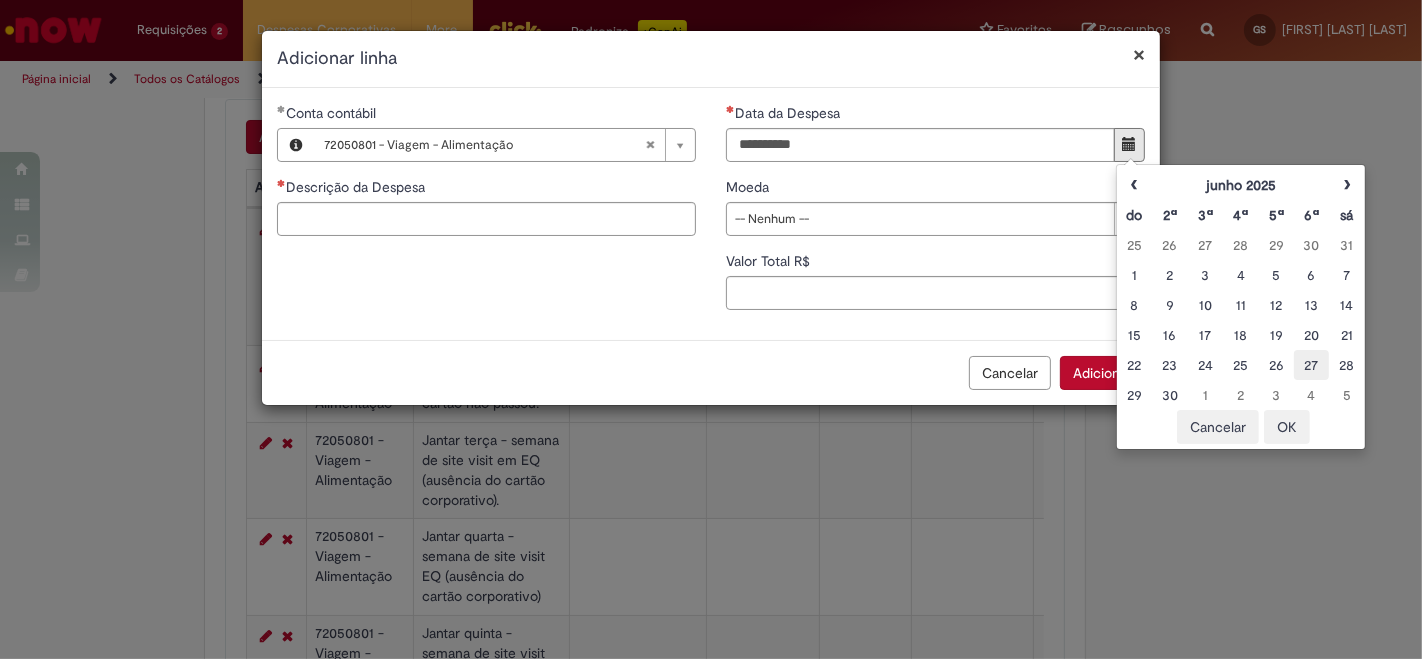 click on "27" at bounding box center [1311, 365] 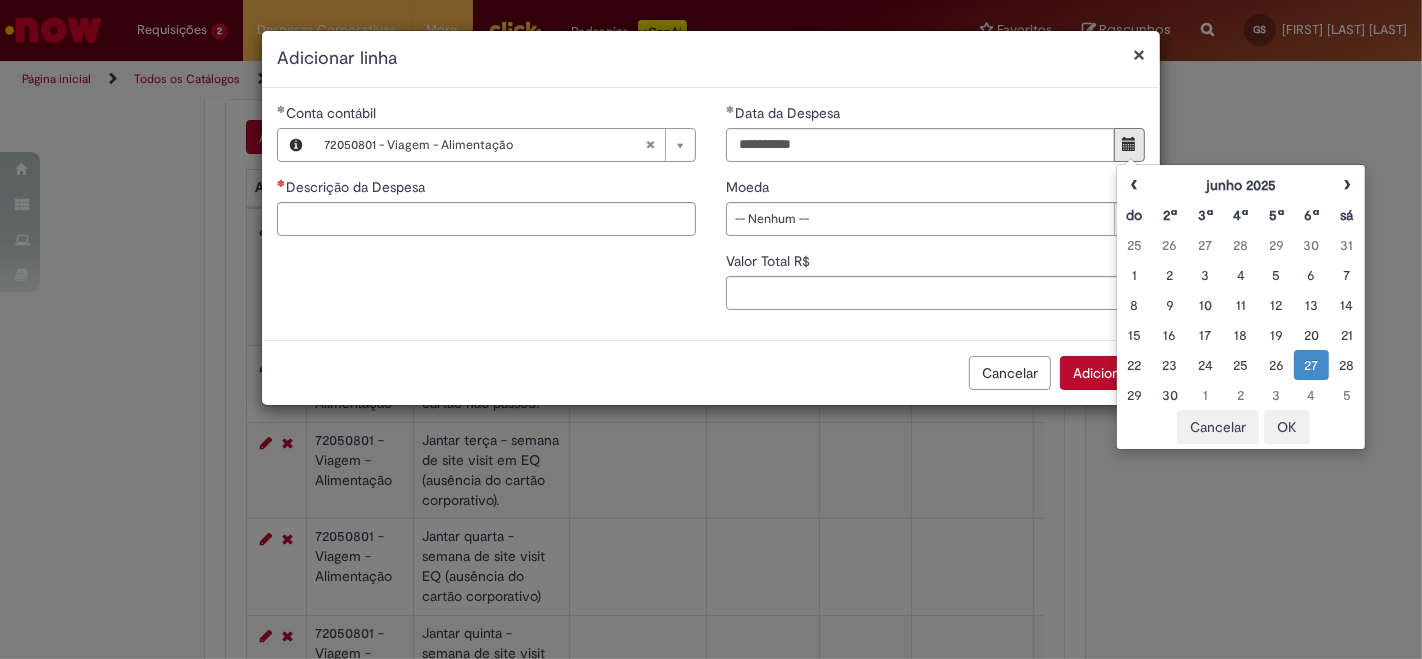 click on "OK" at bounding box center [1287, 427] 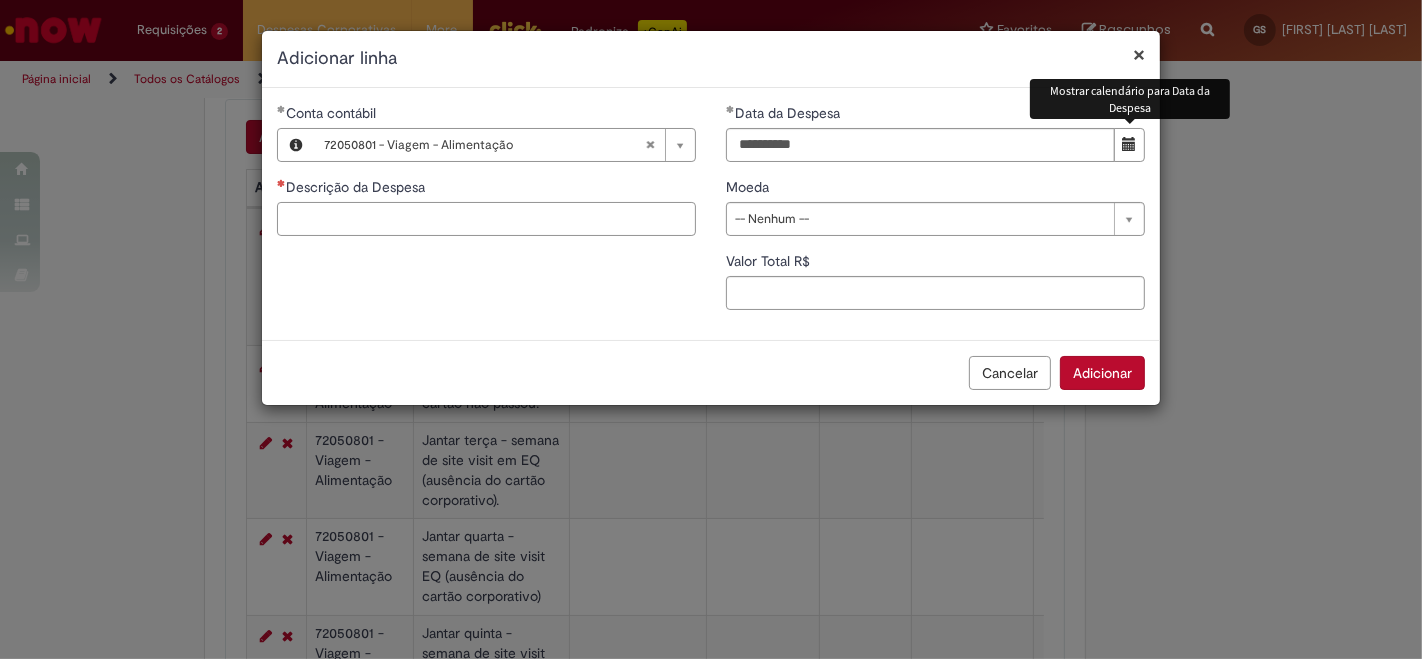 click on "Descrição da Despesa" at bounding box center [486, 219] 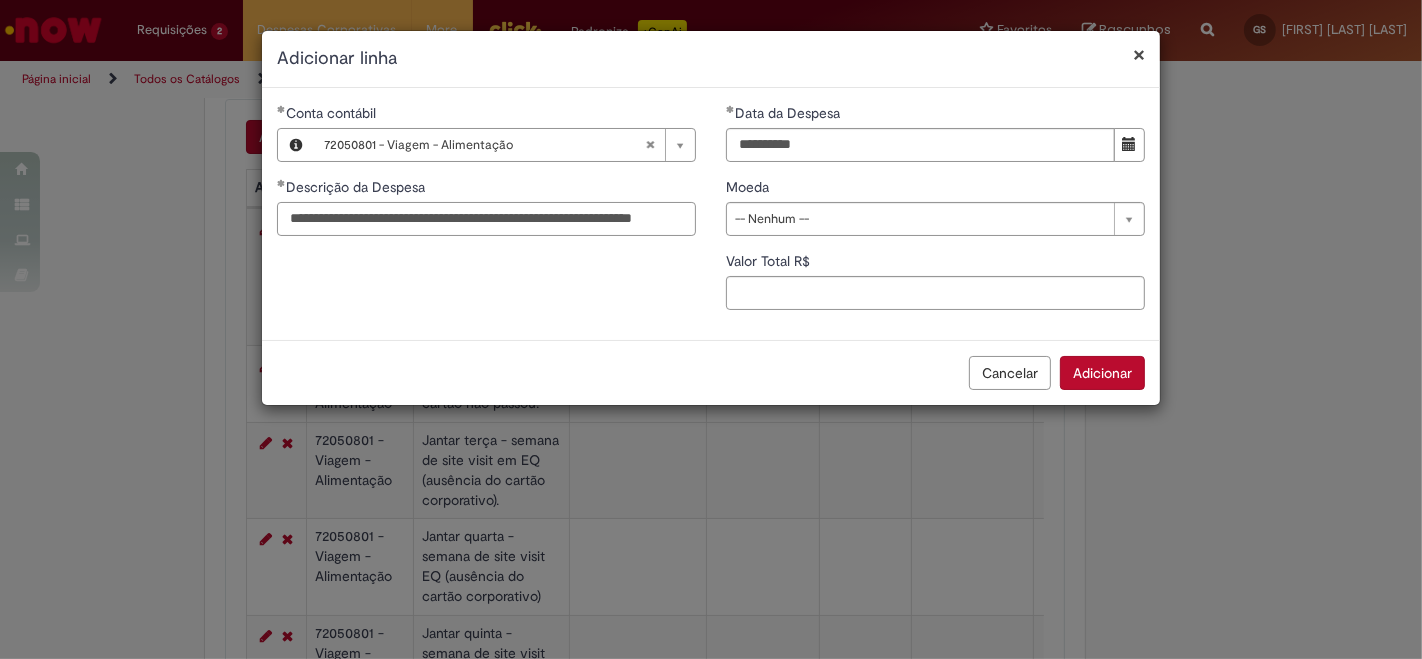 scroll, scrollTop: 0, scrollLeft: 37, axis: horizontal 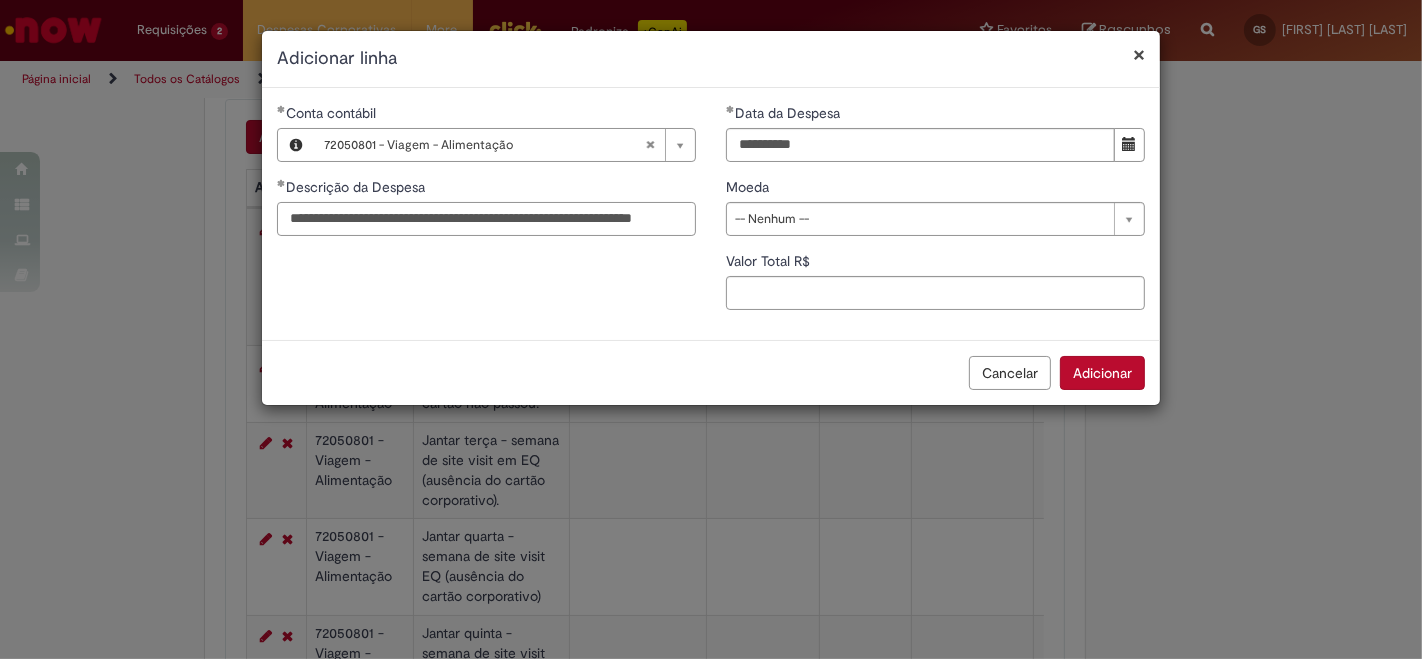 type on "**********" 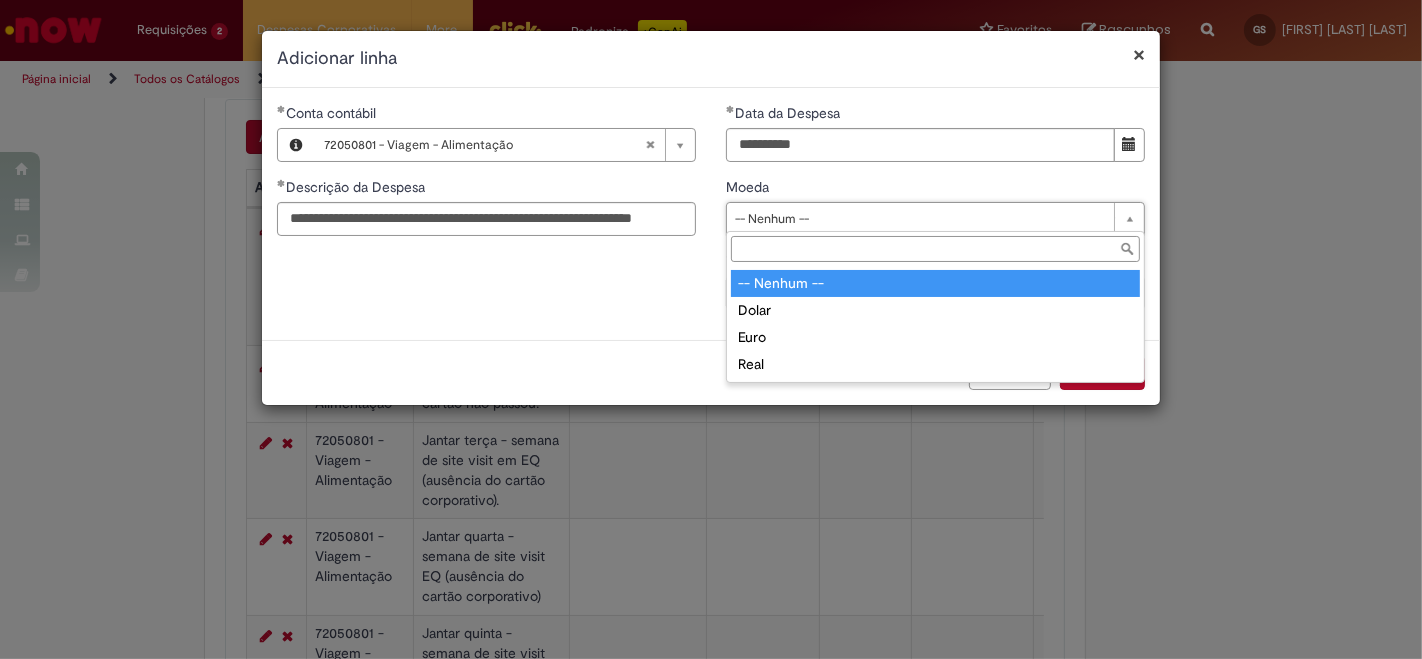 scroll, scrollTop: 0, scrollLeft: 0, axis: both 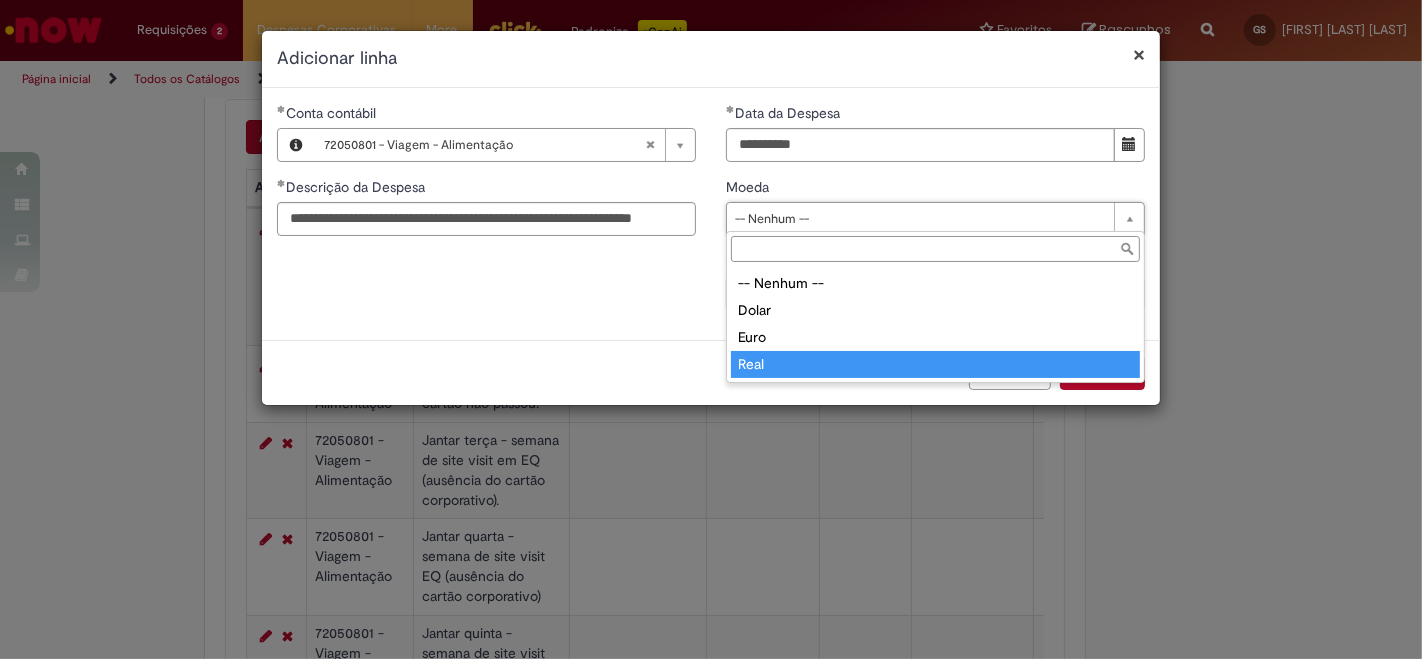 type on "****" 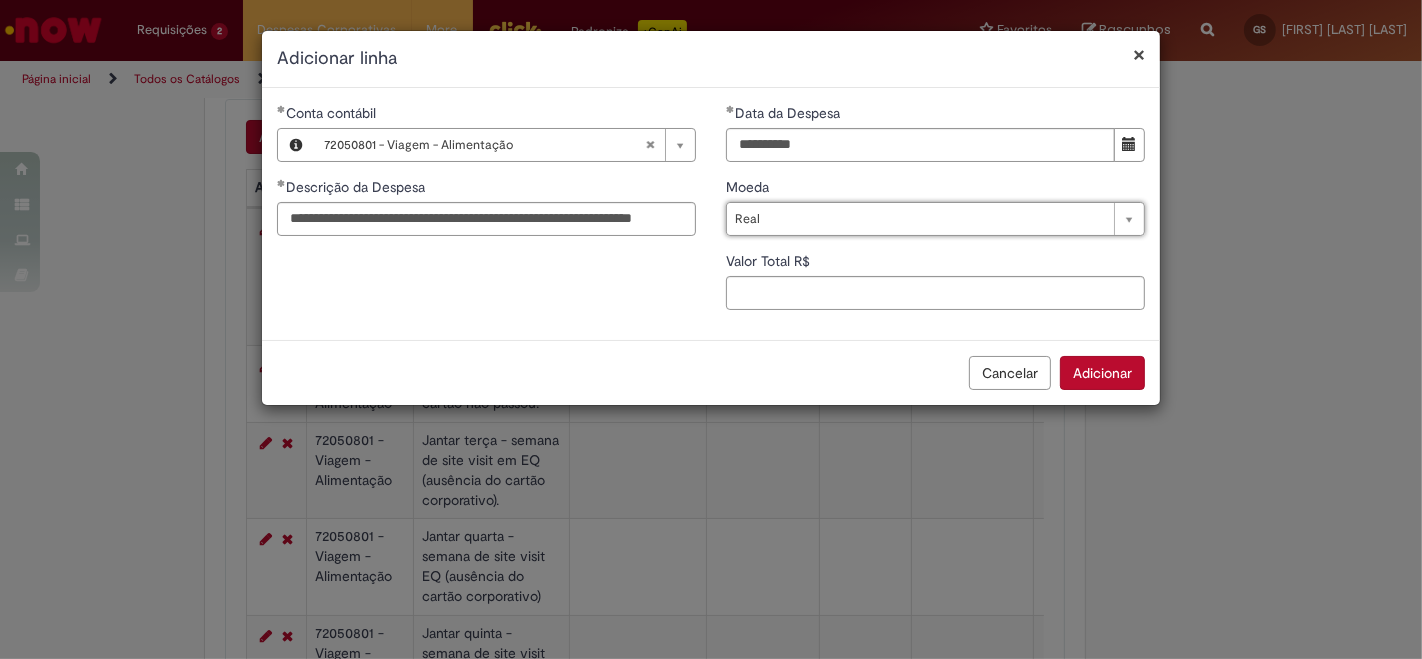 click on "**********" at bounding box center (935, 214) 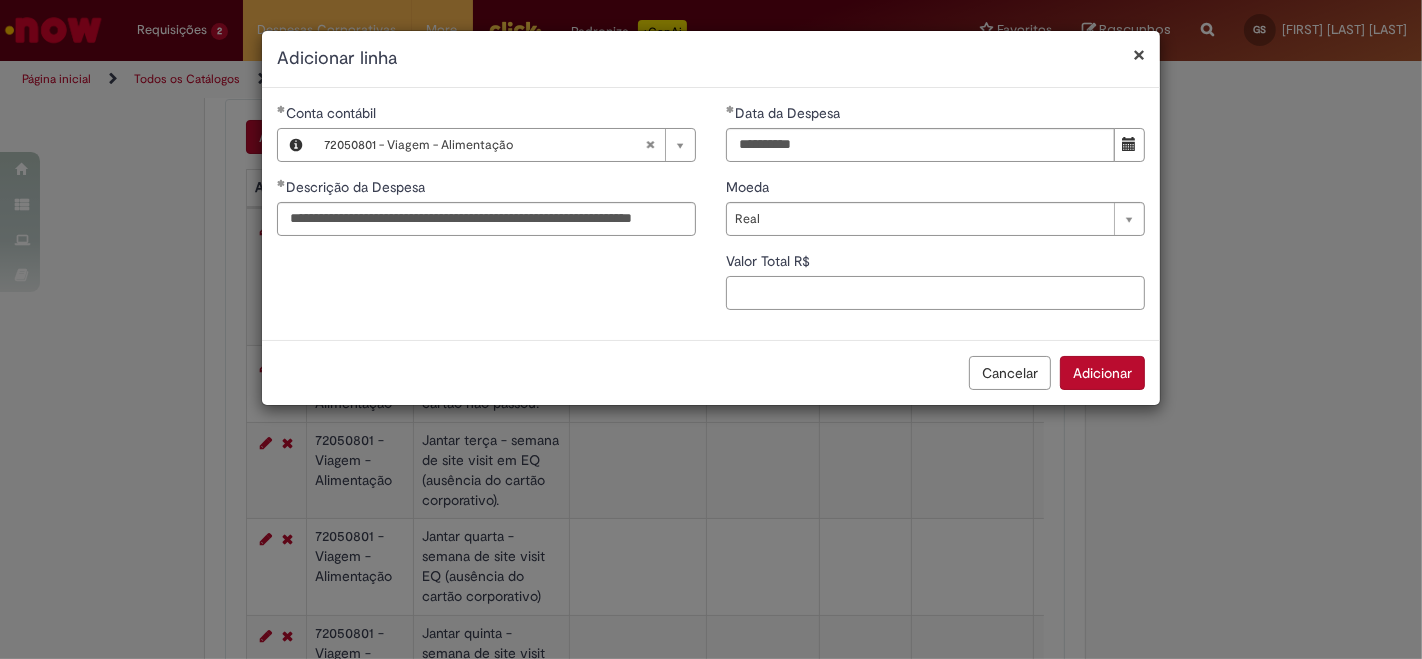 click on "Valor Total R$" at bounding box center (935, 293) 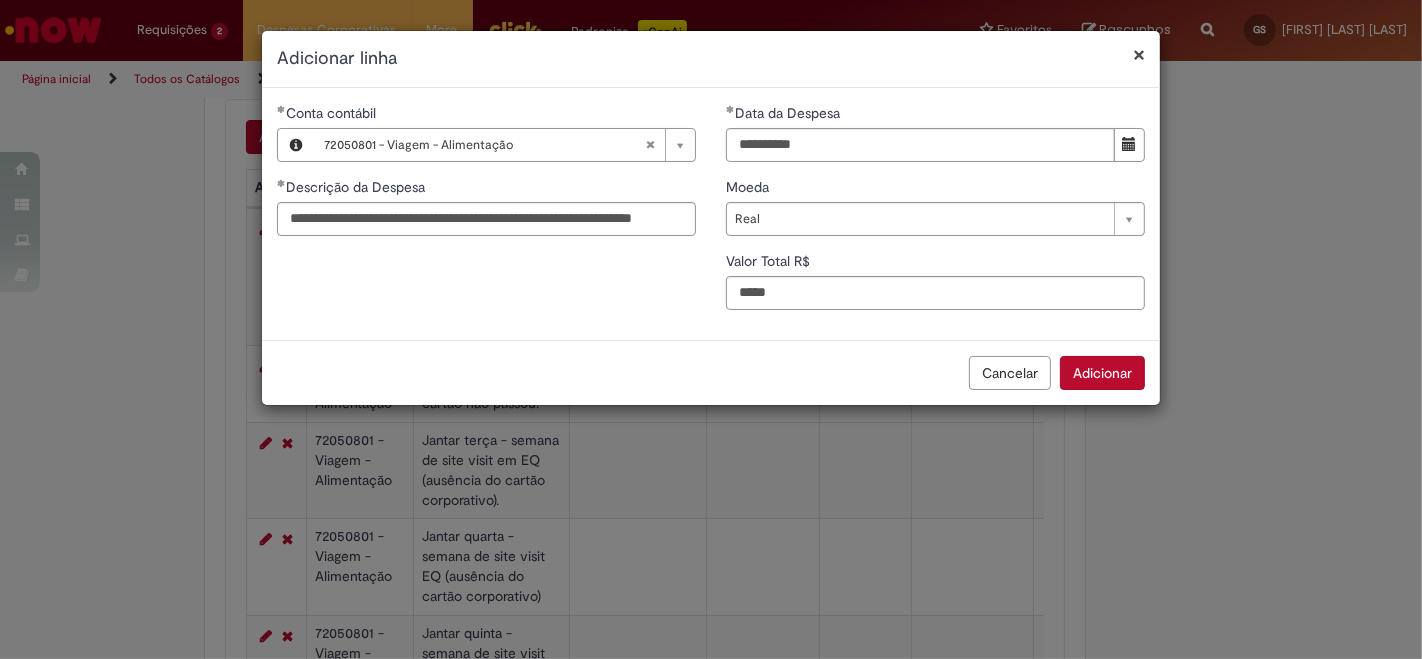 type on "*****" 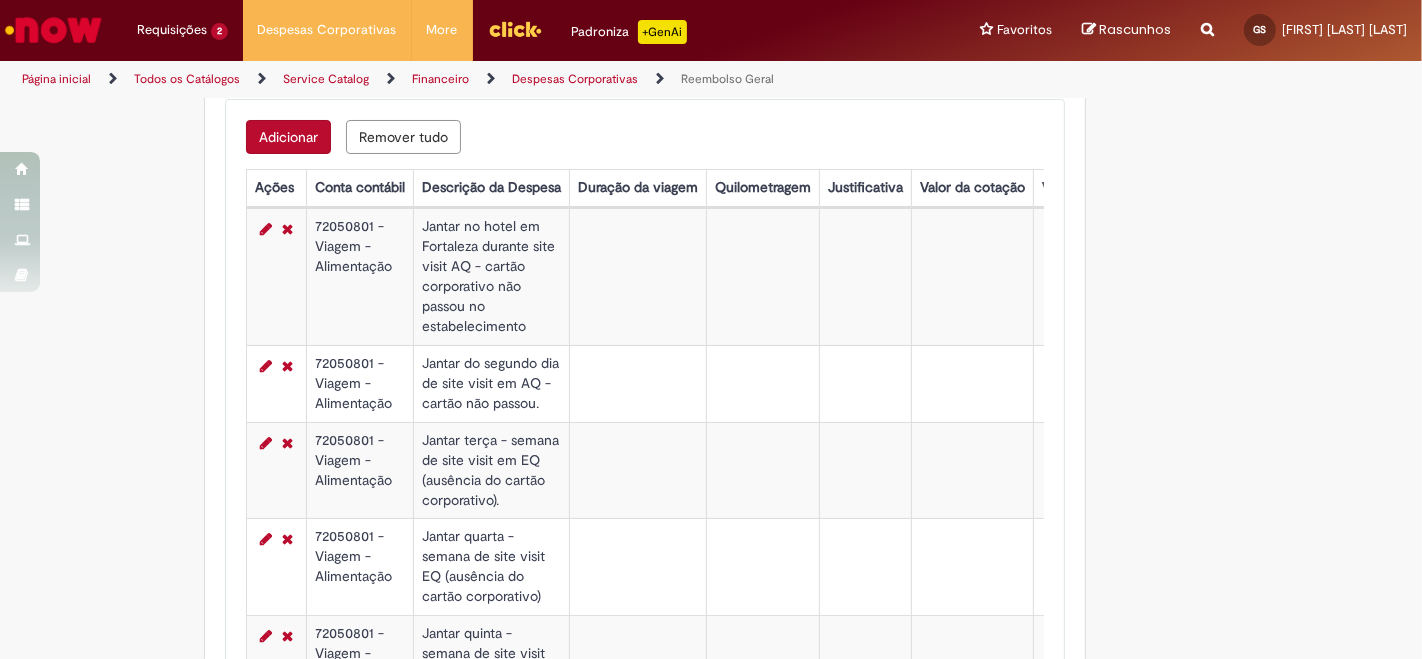 click on "Adicionar" at bounding box center (288, 137) 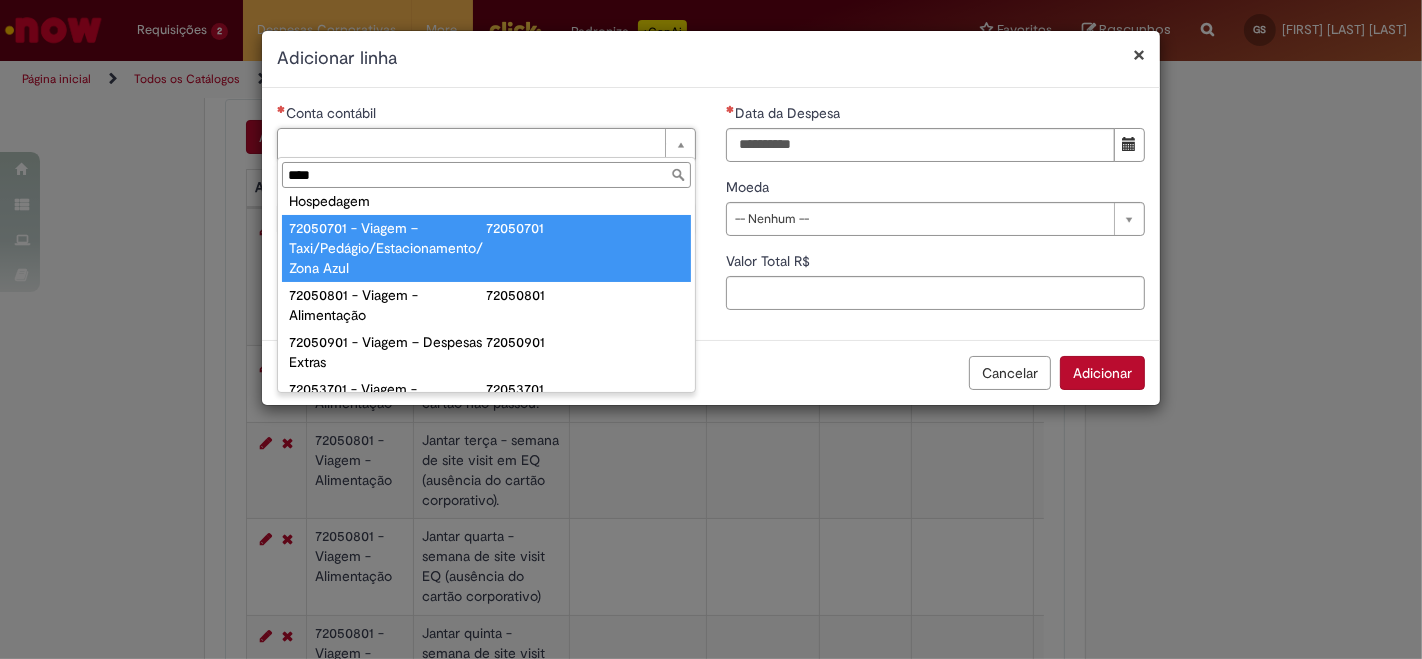 scroll, scrollTop: 222, scrollLeft: 0, axis: vertical 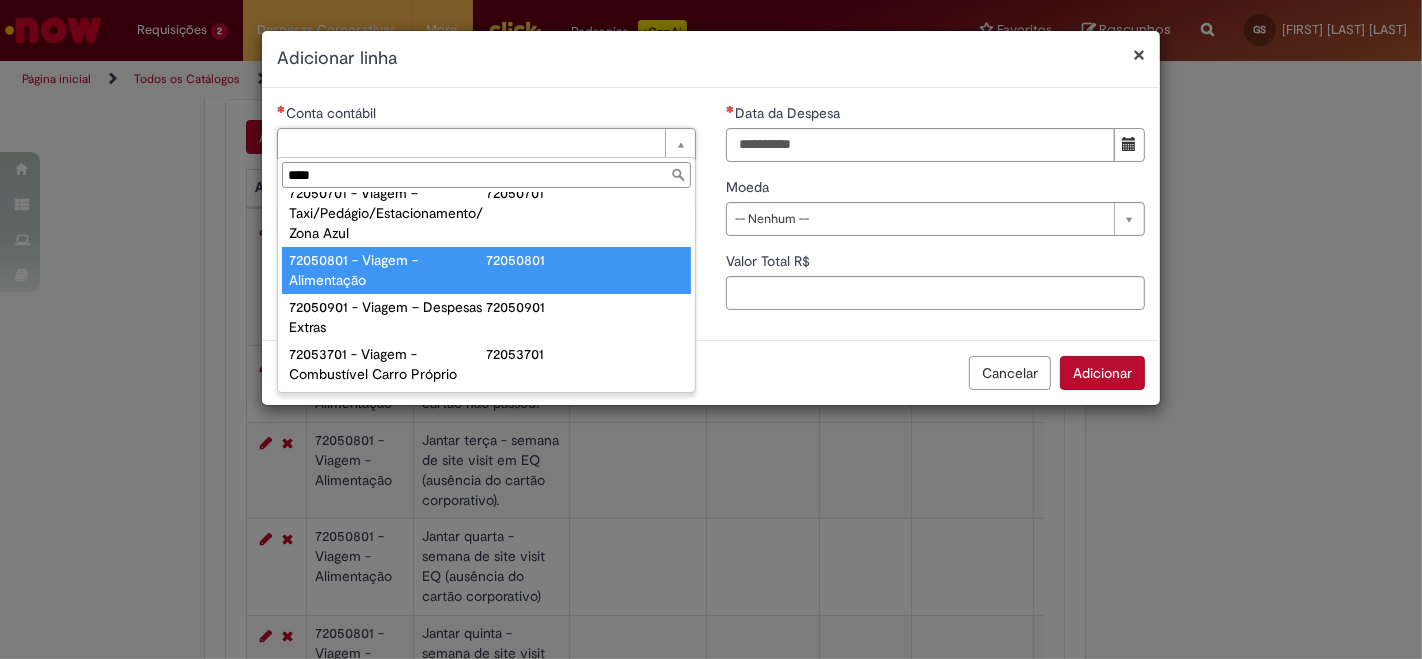 type on "****" 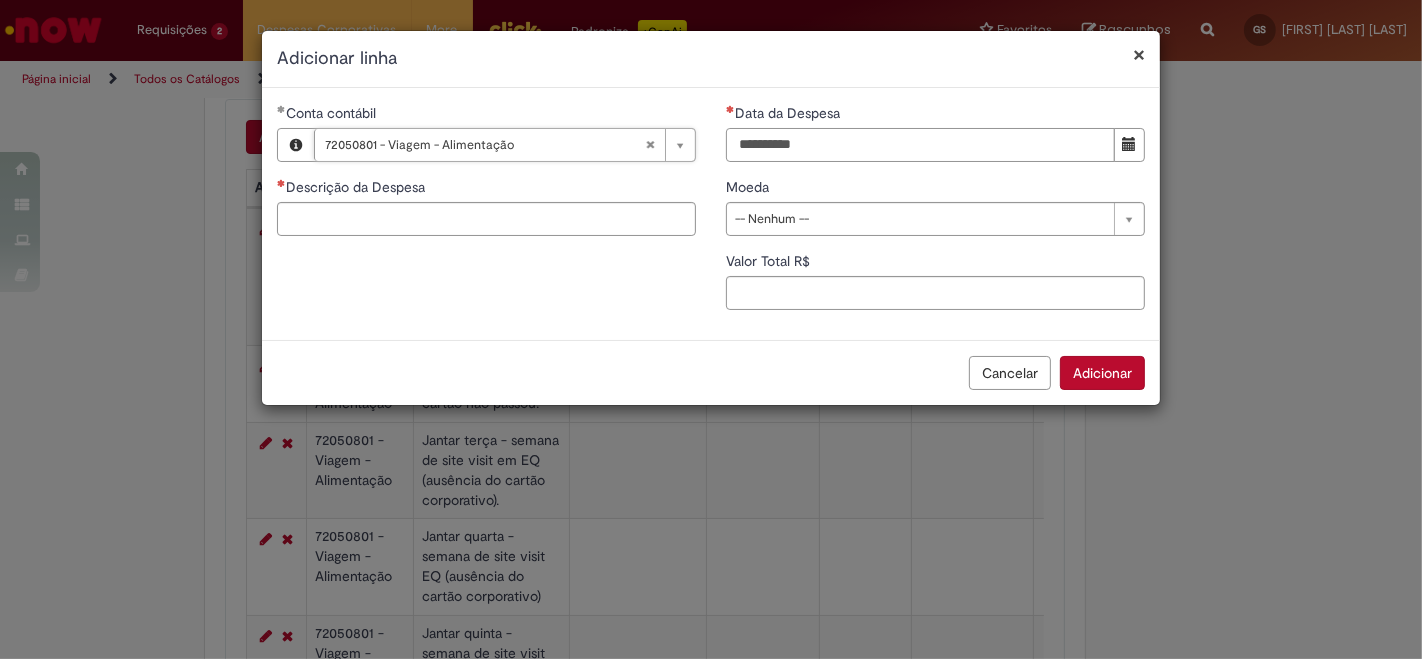 click on "Data da Despesa" at bounding box center [920, 145] 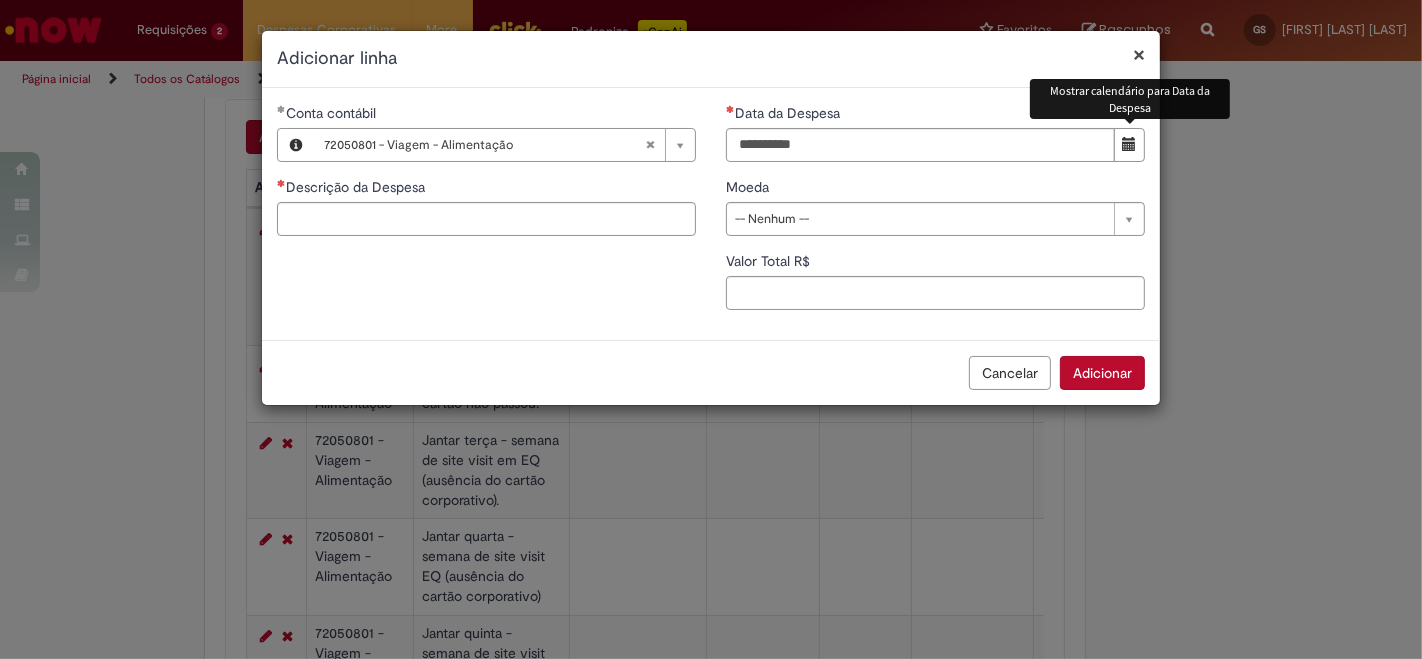 click at bounding box center [1130, 144] 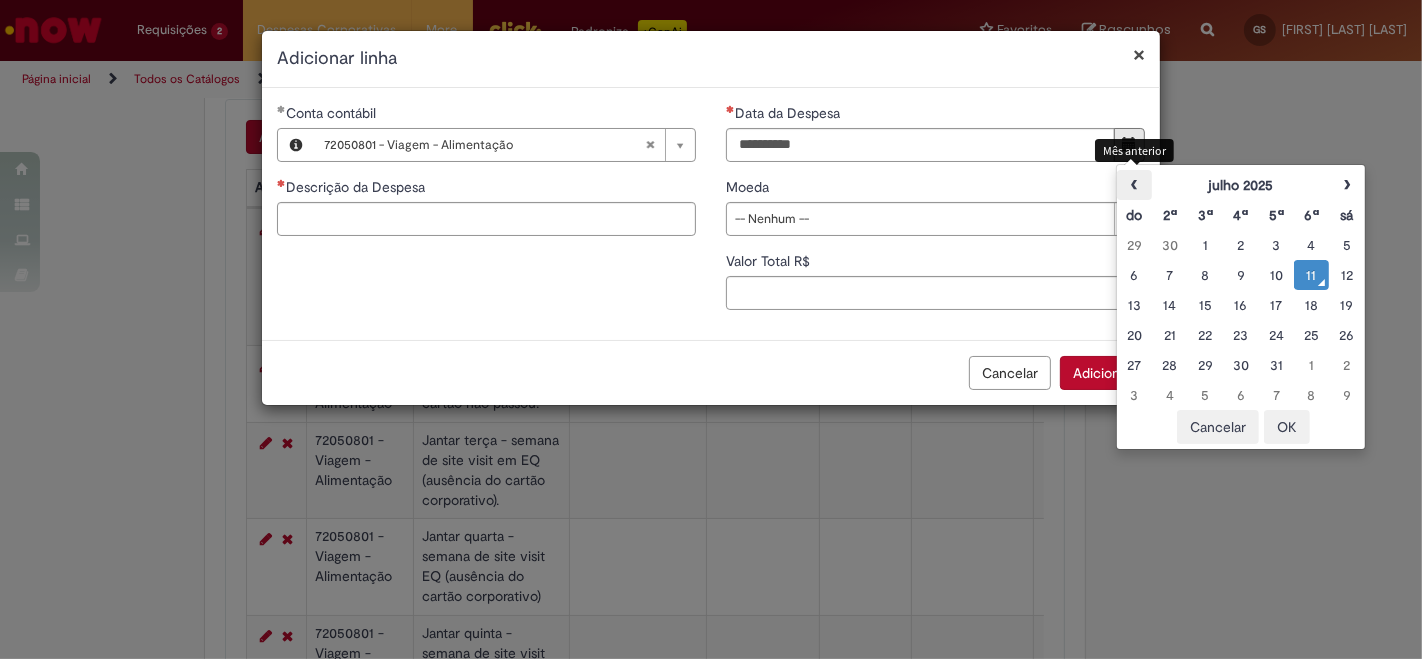 click on "‹" at bounding box center (1134, 185) 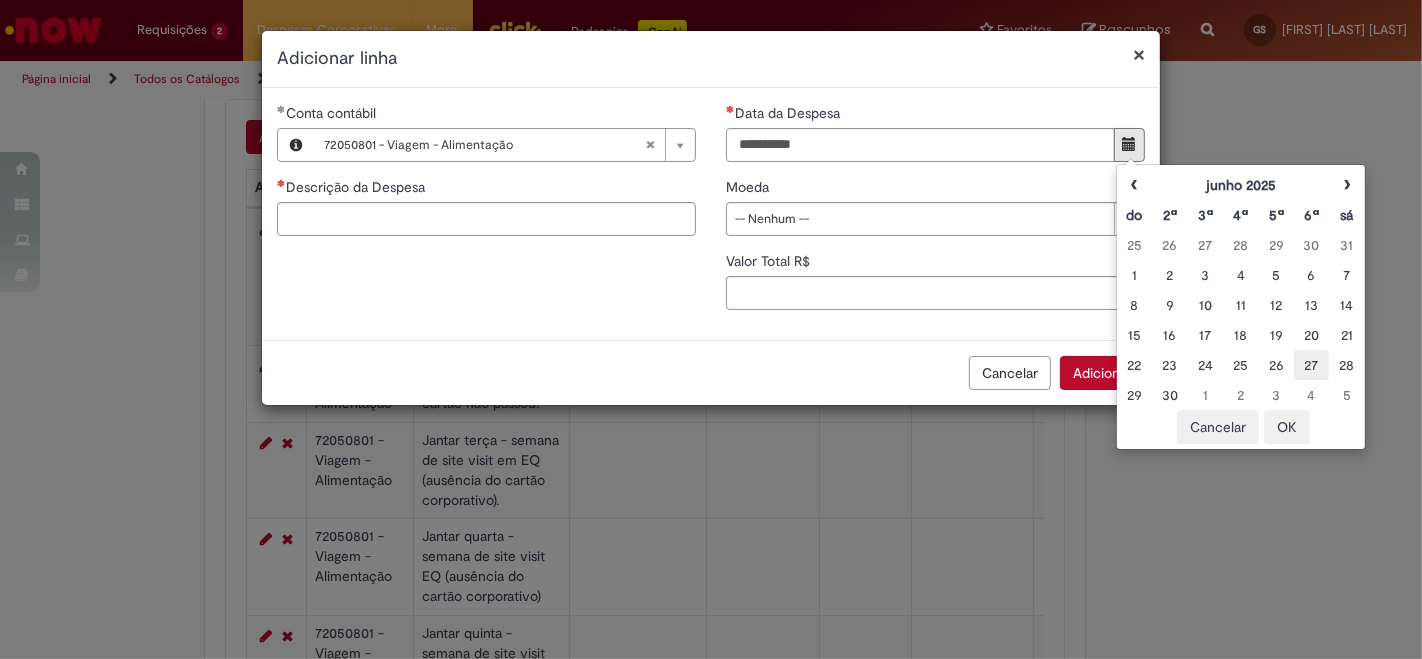 click on "27" at bounding box center (1311, 365) 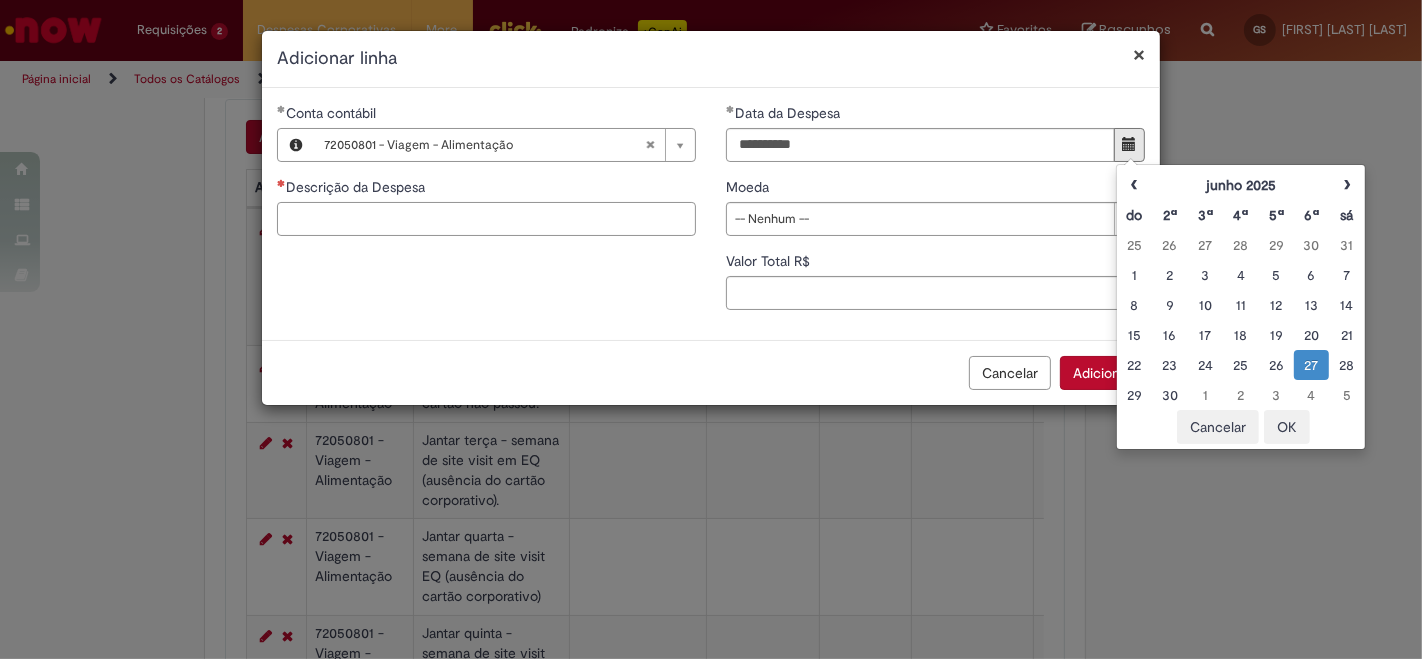 click on "Descrição da Despesa" at bounding box center (486, 219) 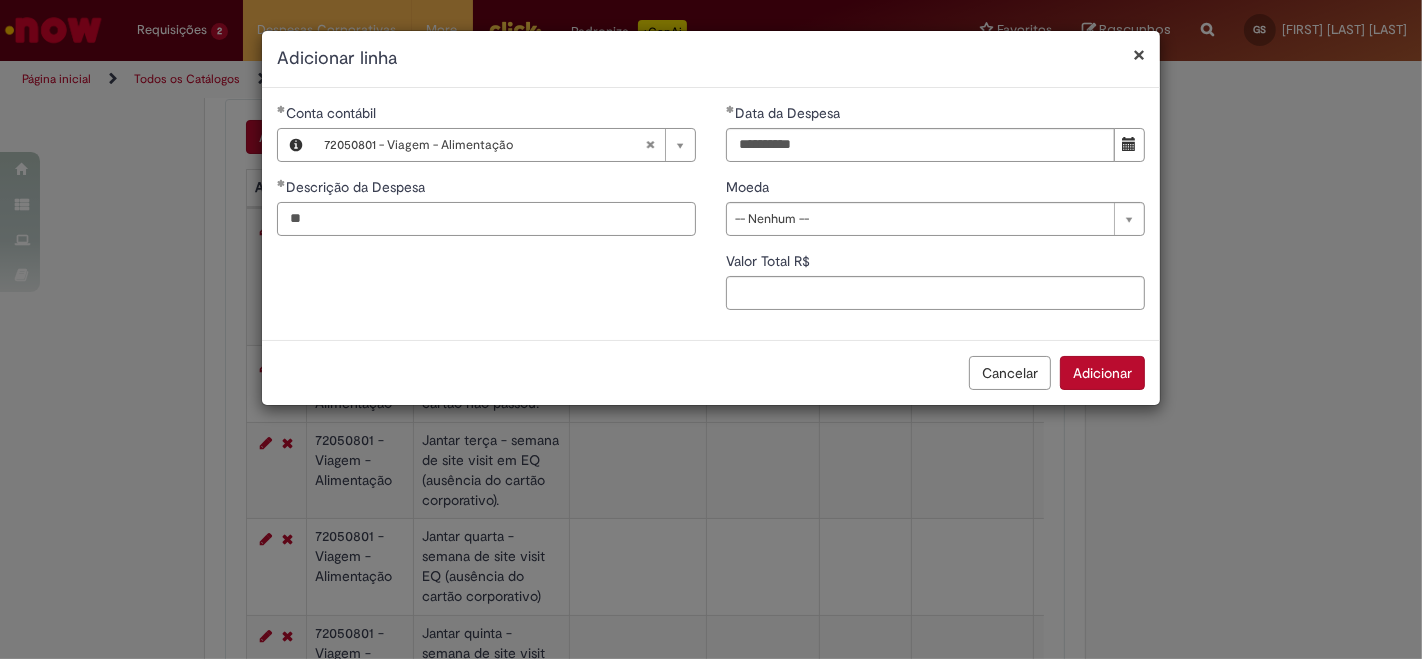 type on "*" 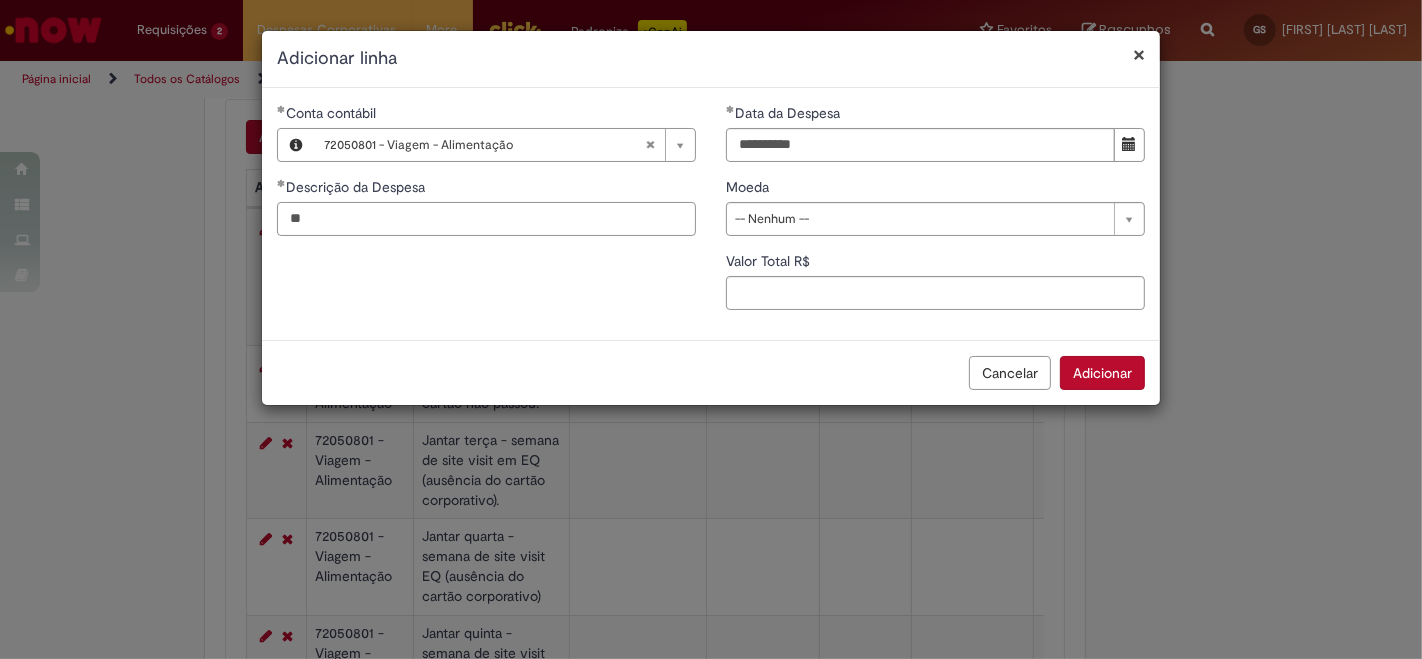 type on "*" 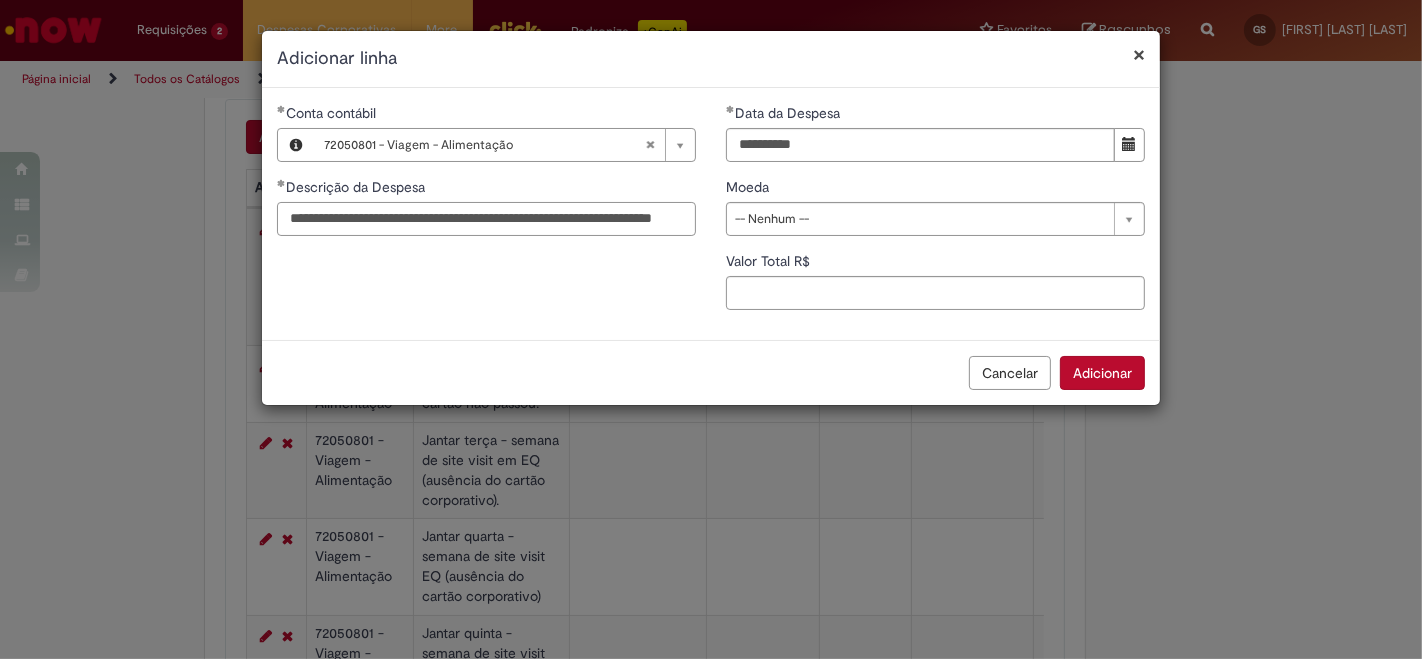 scroll, scrollTop: 0, scrollLeft: 64, axis: horizontal 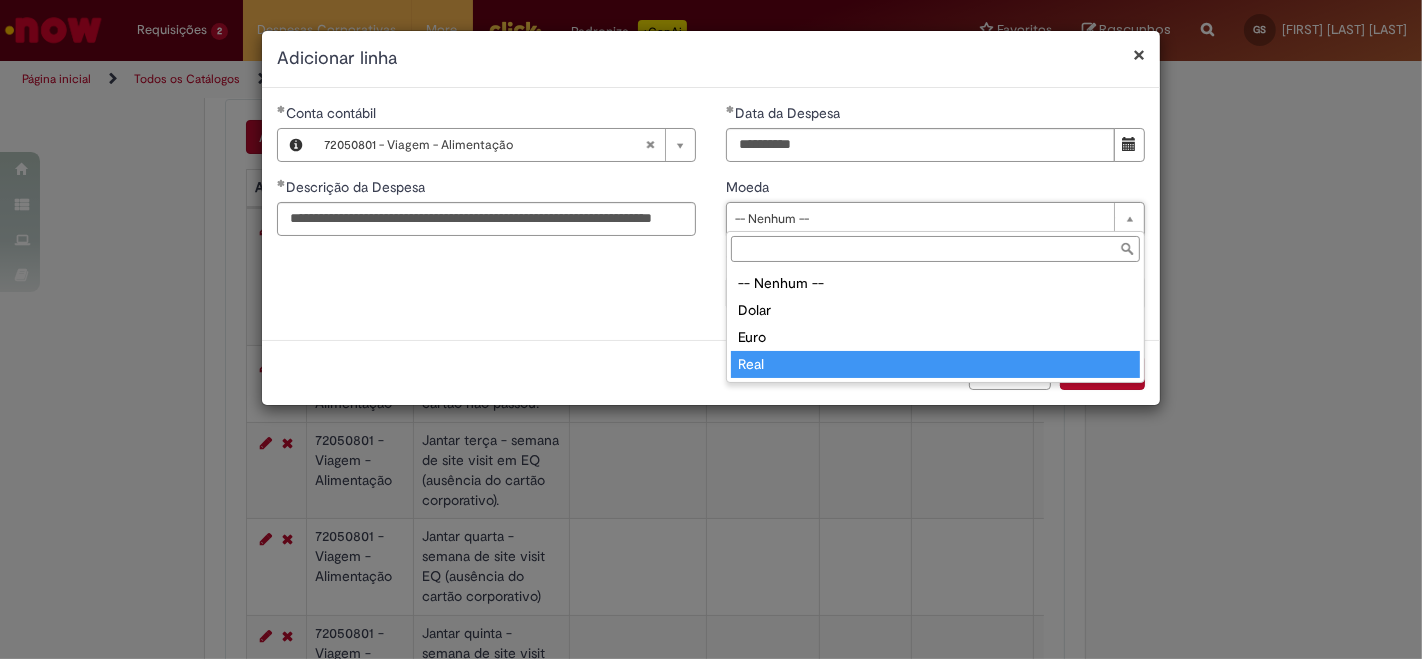 type on "****" 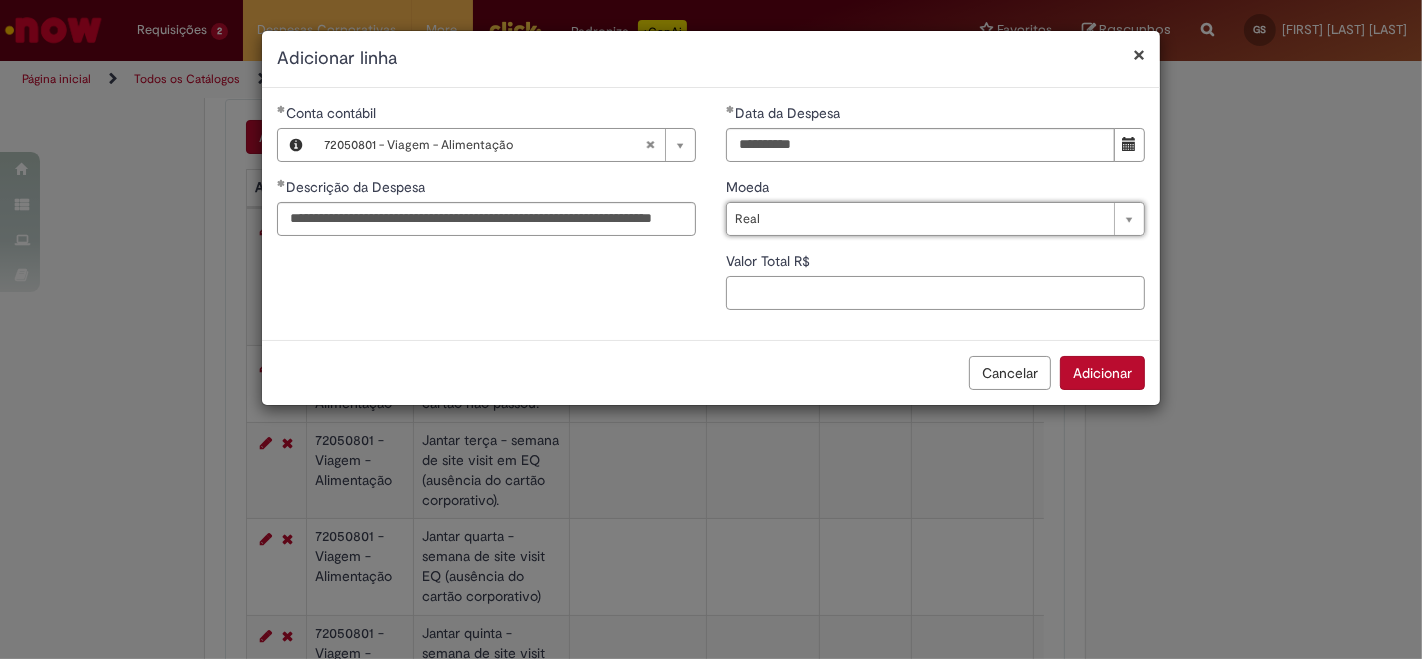click on "Valor Total R$" at bounding box center [935, 293] 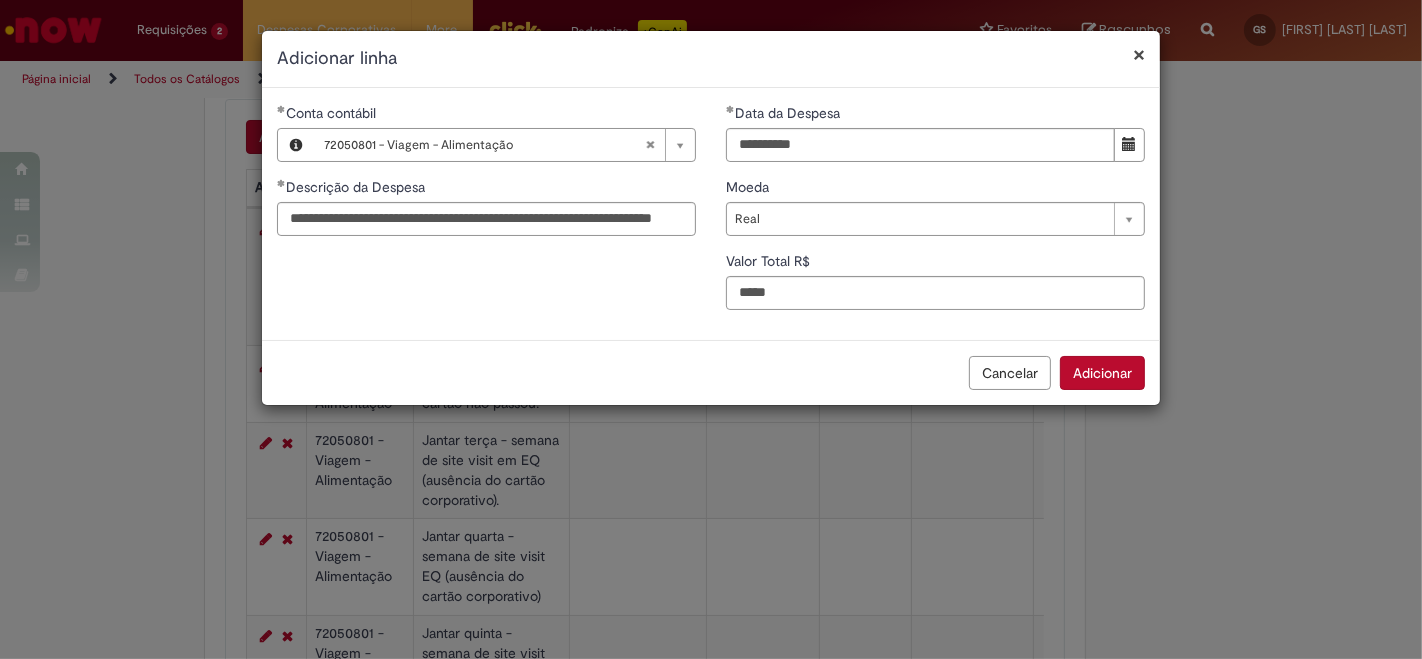 type on "**" 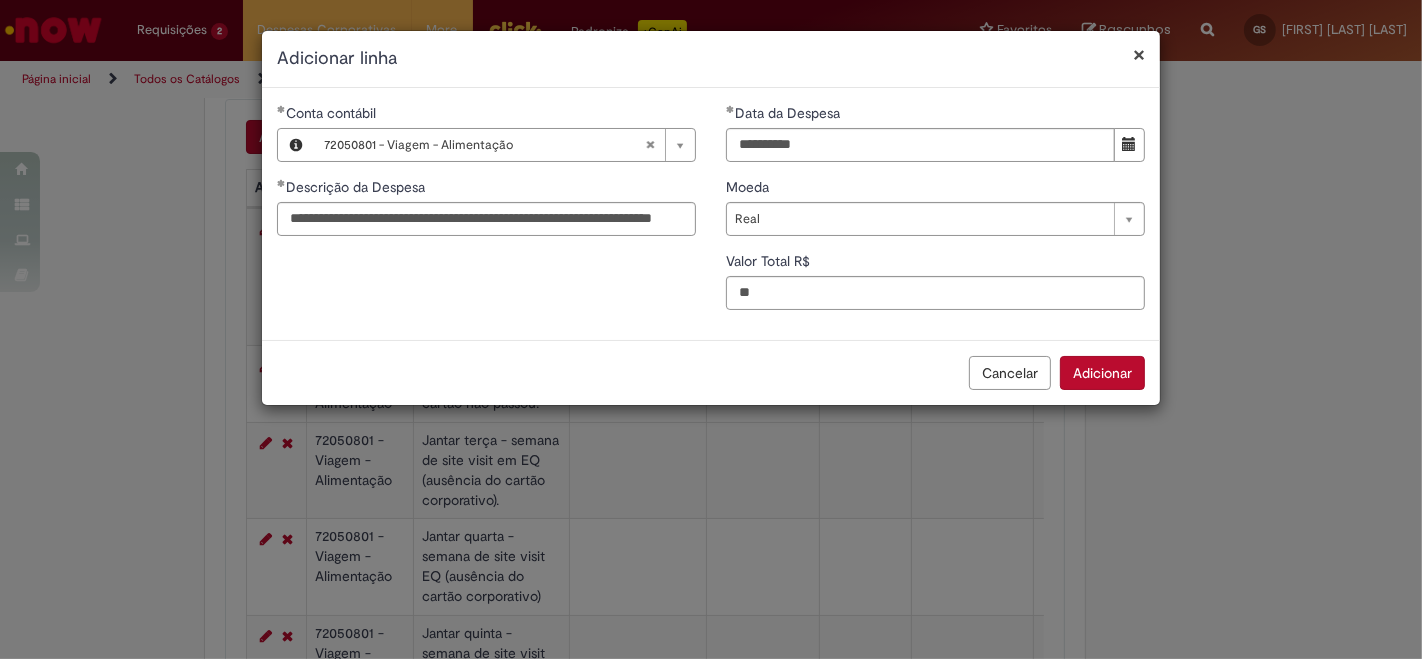 click on "Adicionar" at bounding box center (1102, 373) 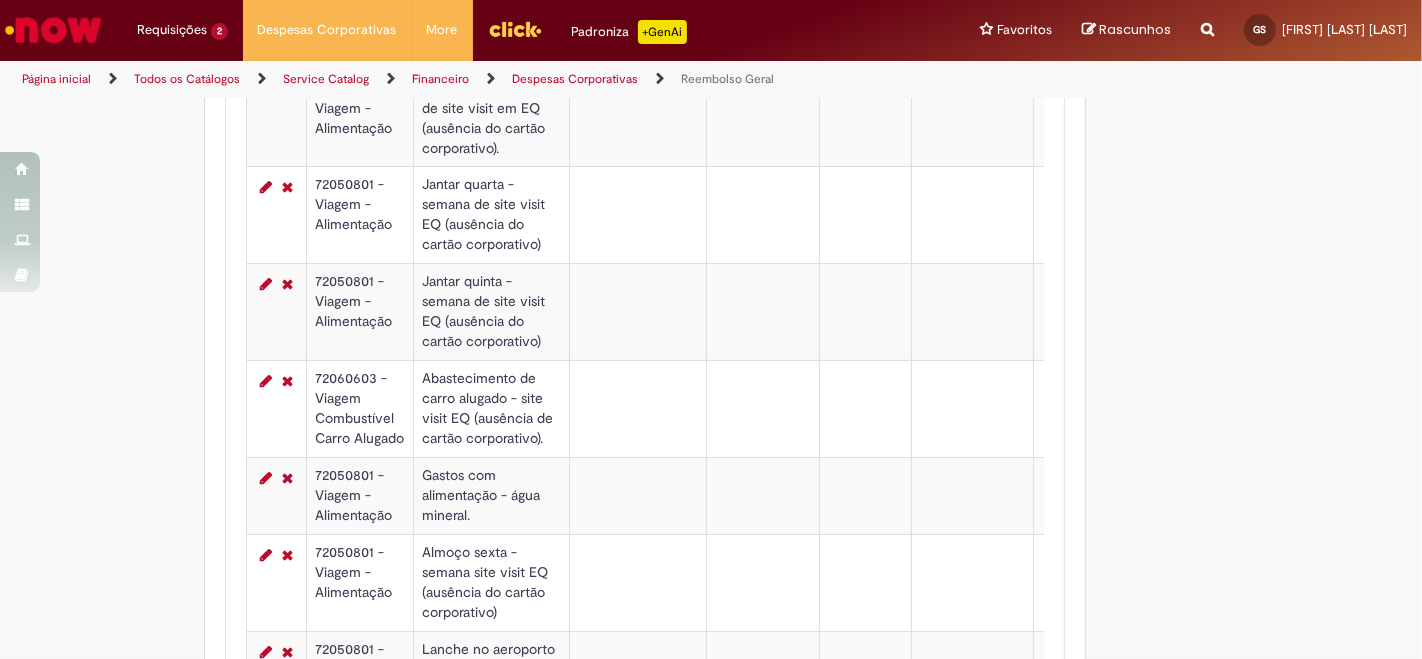 scroll, scrollTop: 887, scrollLeft: 0, axis: vertical 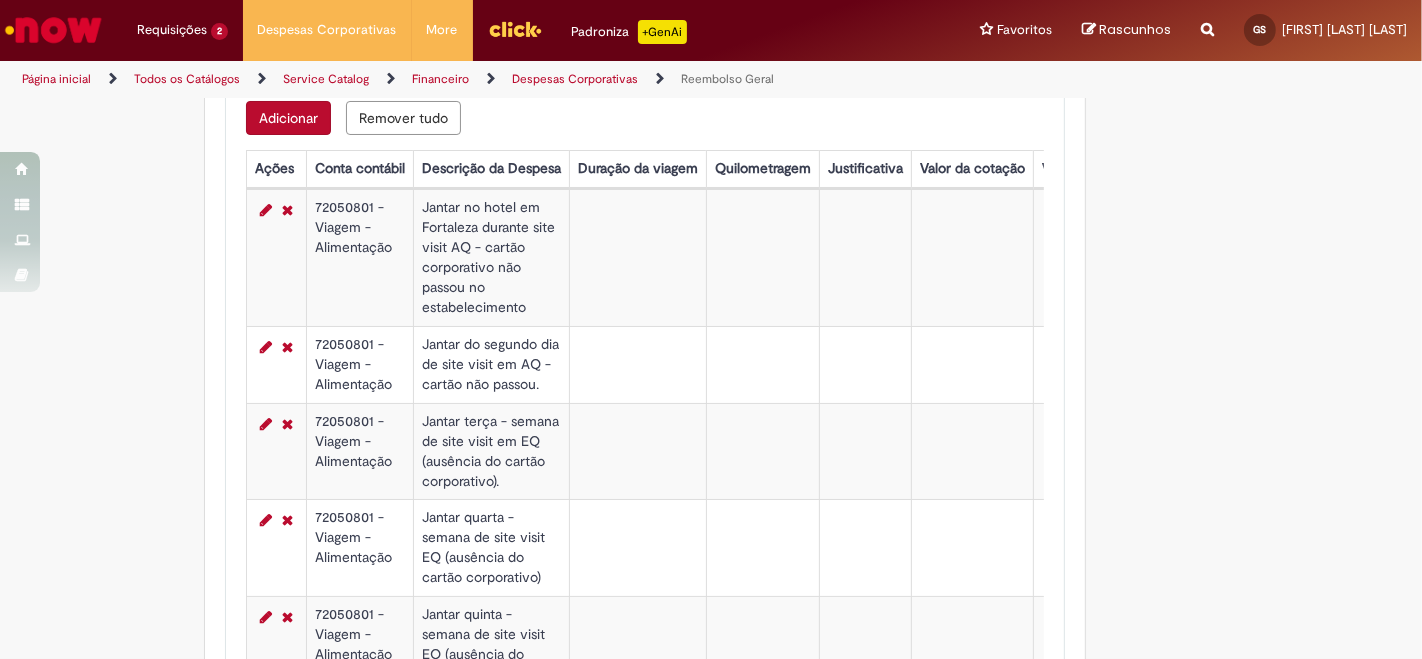 click on "Adicionar" at bounding box center [288, 118] 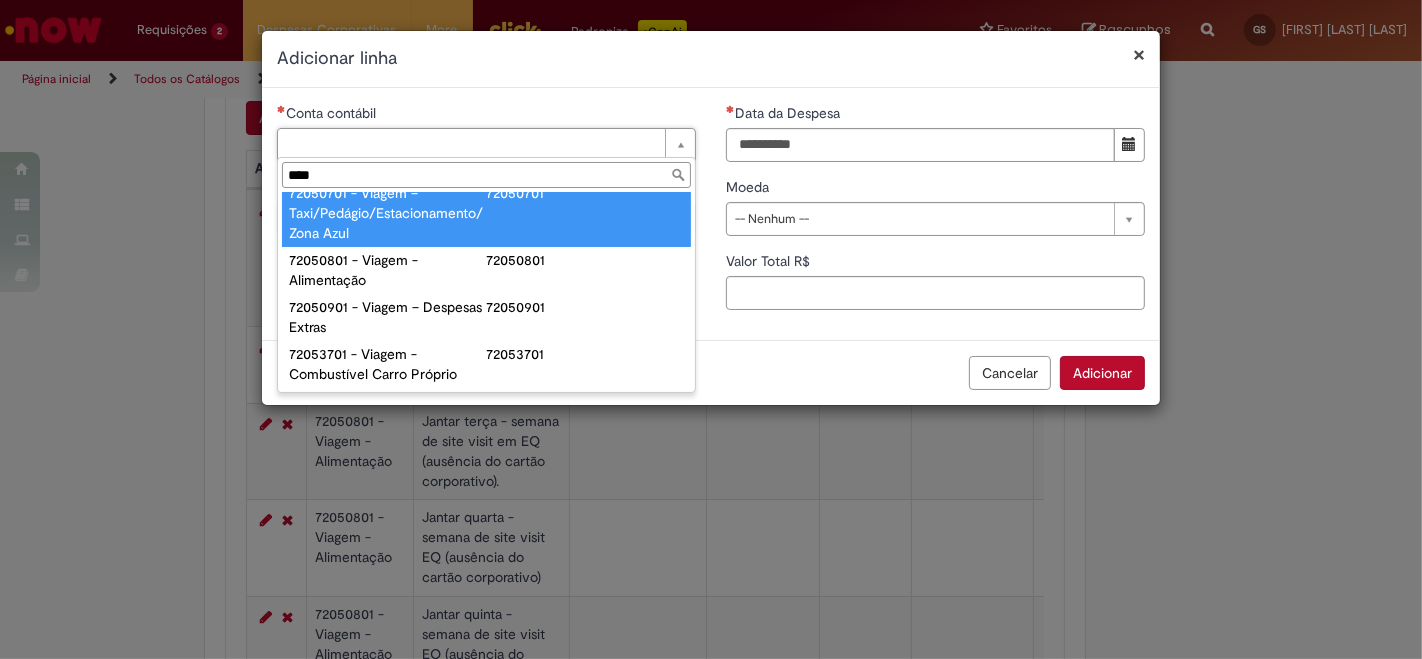 scroll, scrollTop: 231, scrollLeft: 0, axis: vertical 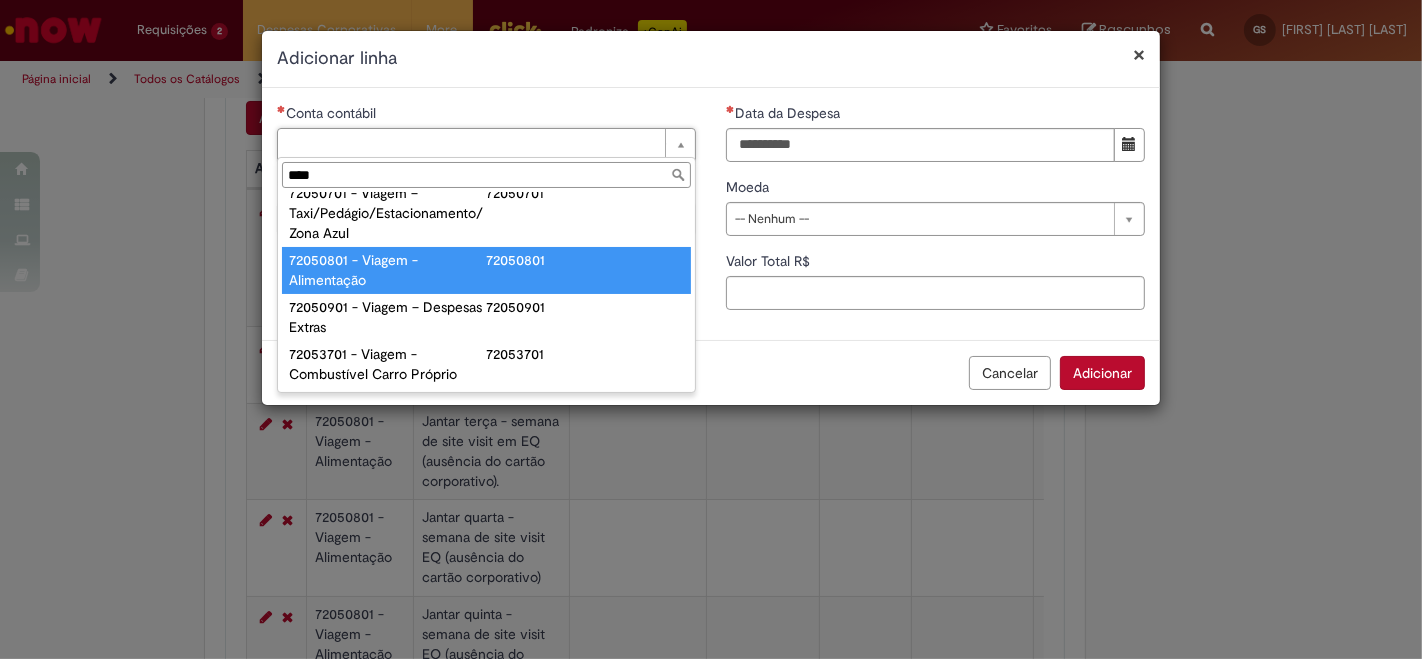 type on "****" 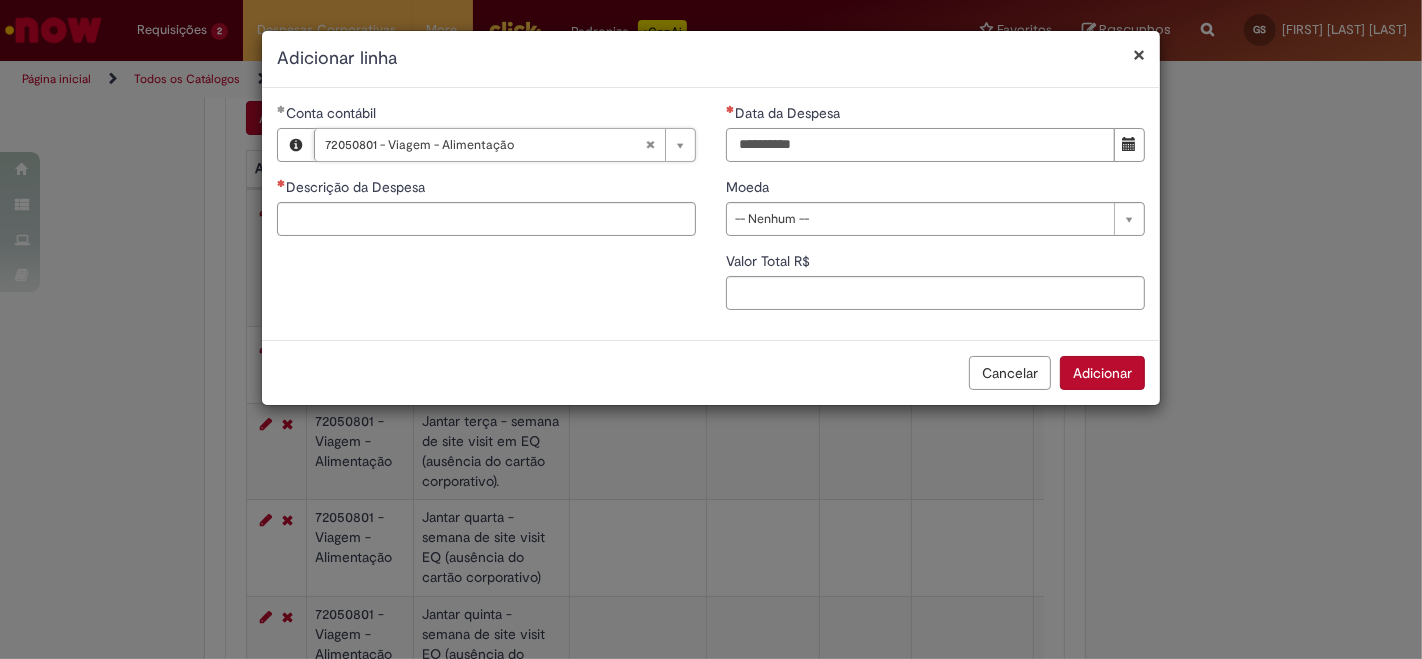 click on "Data da Despesa" at bounding box center [920, 145] 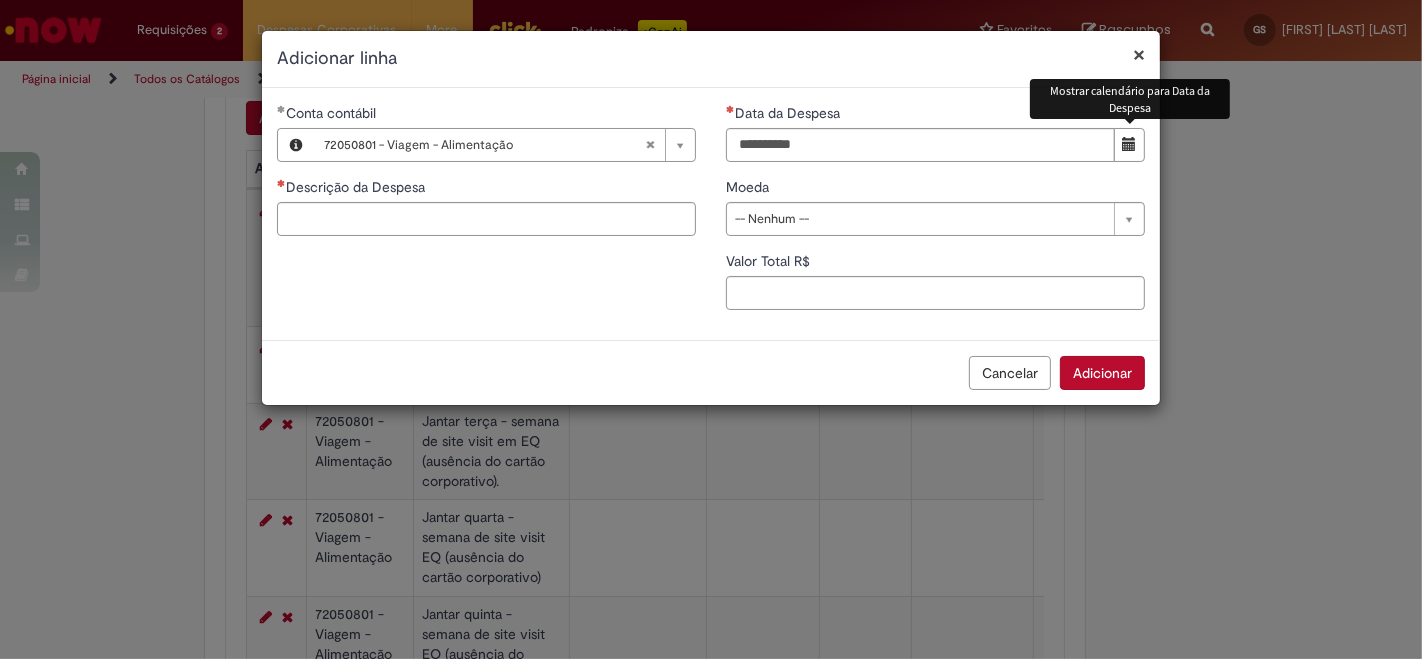 click at bounding box center (1130, 144) 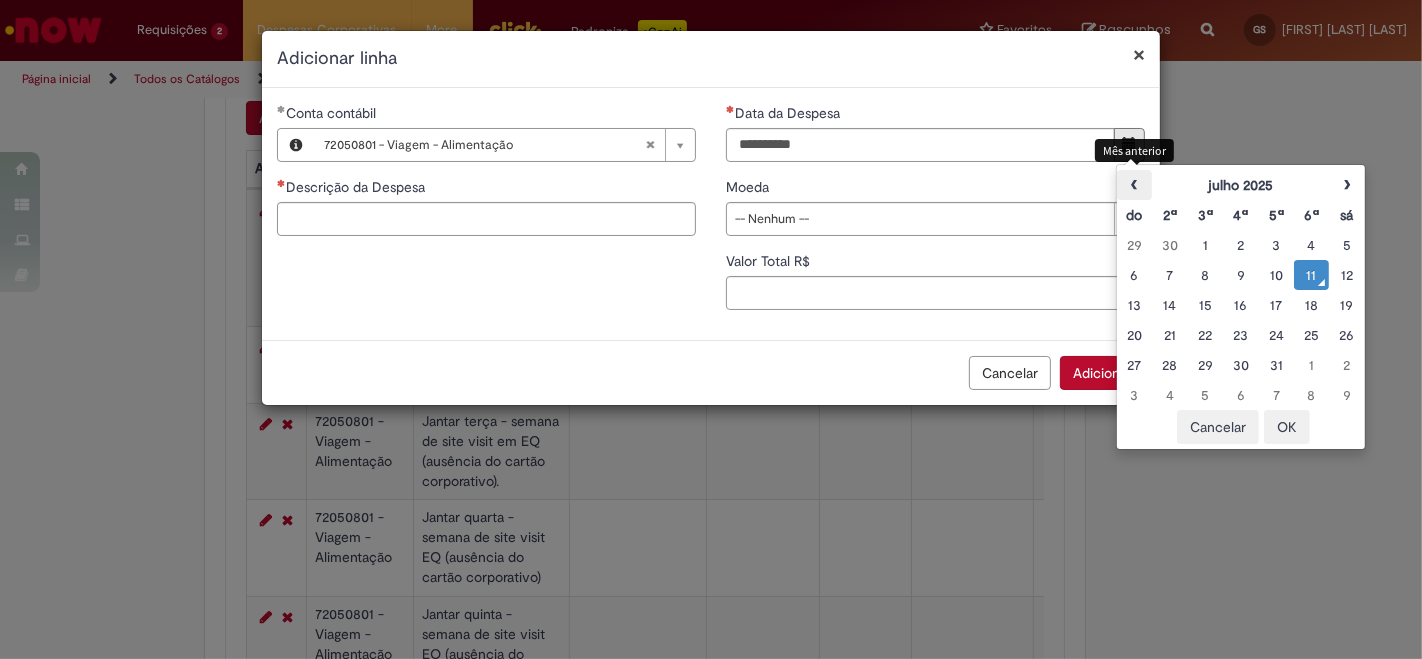 click on "‹" at bounding box center (1134, 185) 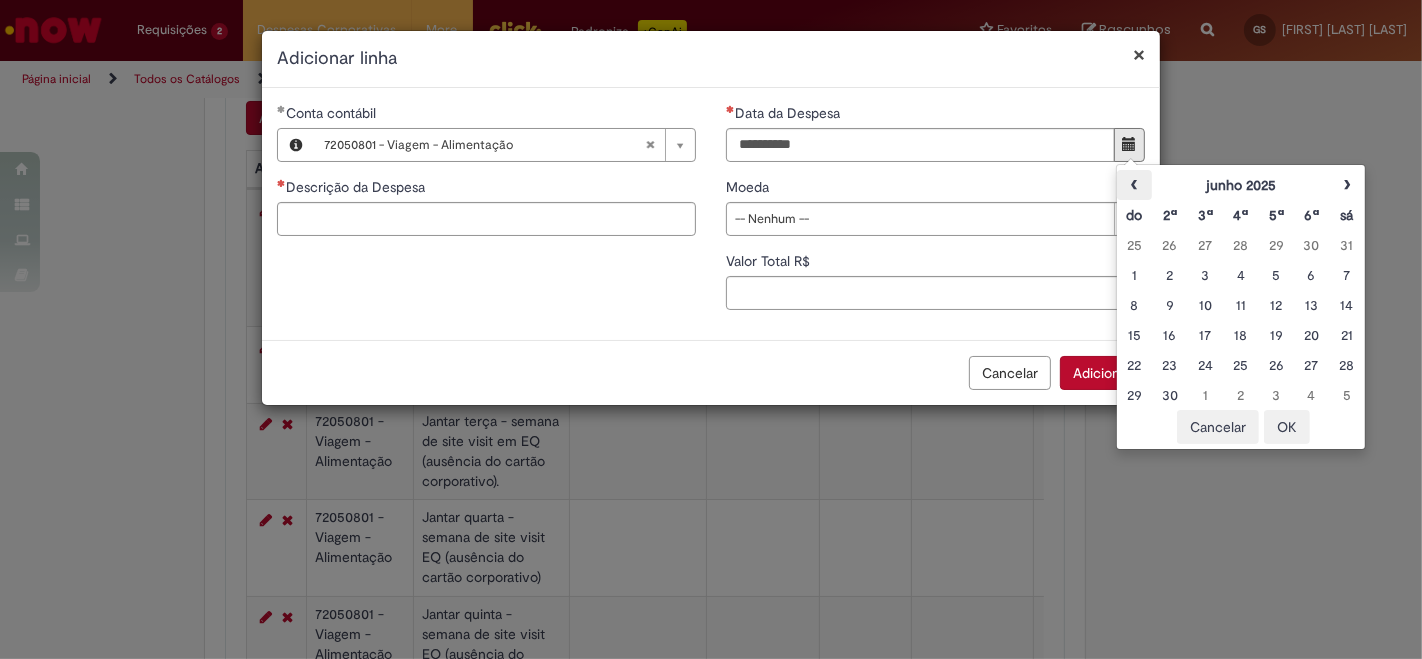 click on "‹" at bounding box center (1134, 185) 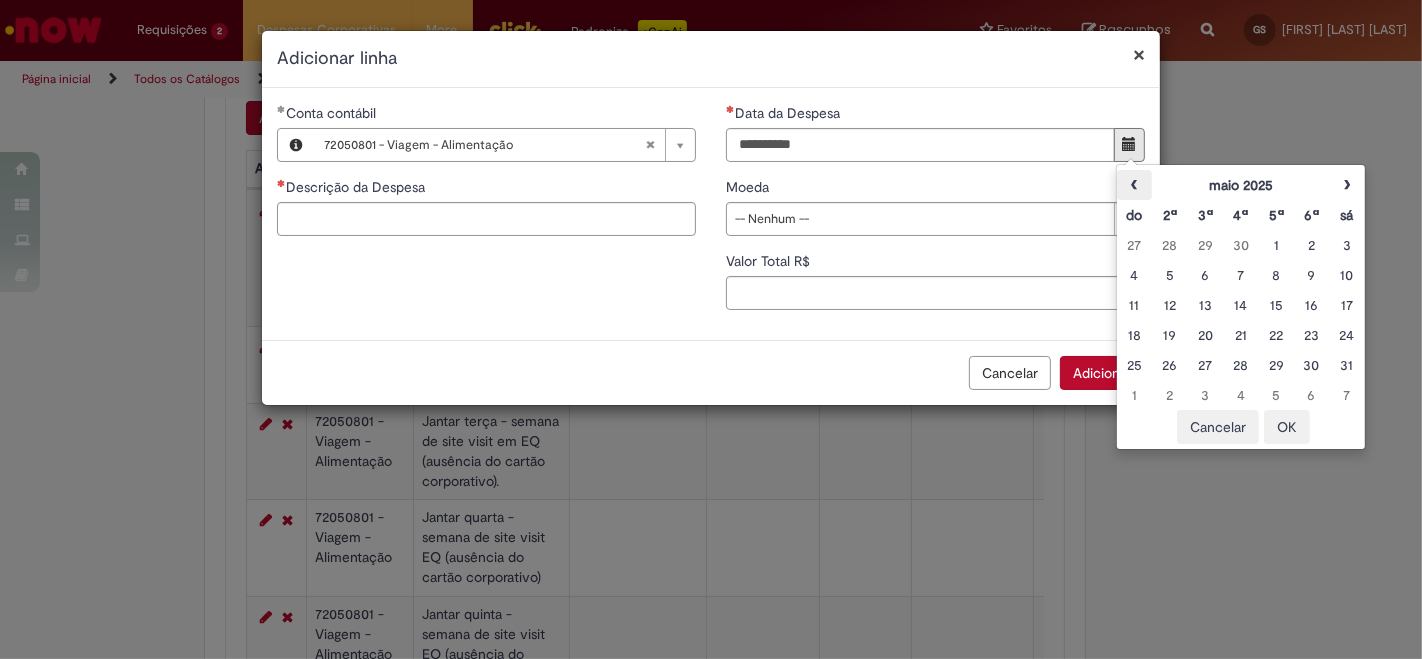 click on "‹" at bounding box center (1134, 185) 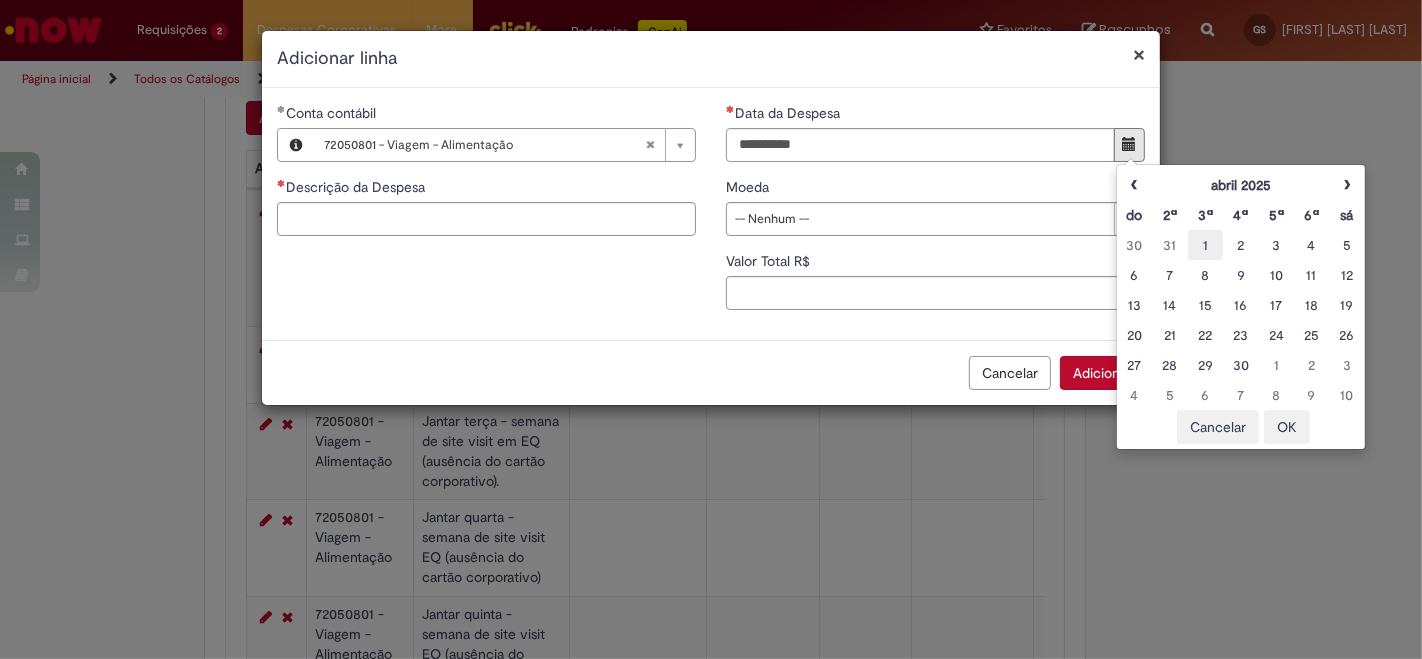click on "1" at bounding box center [1205, 245] 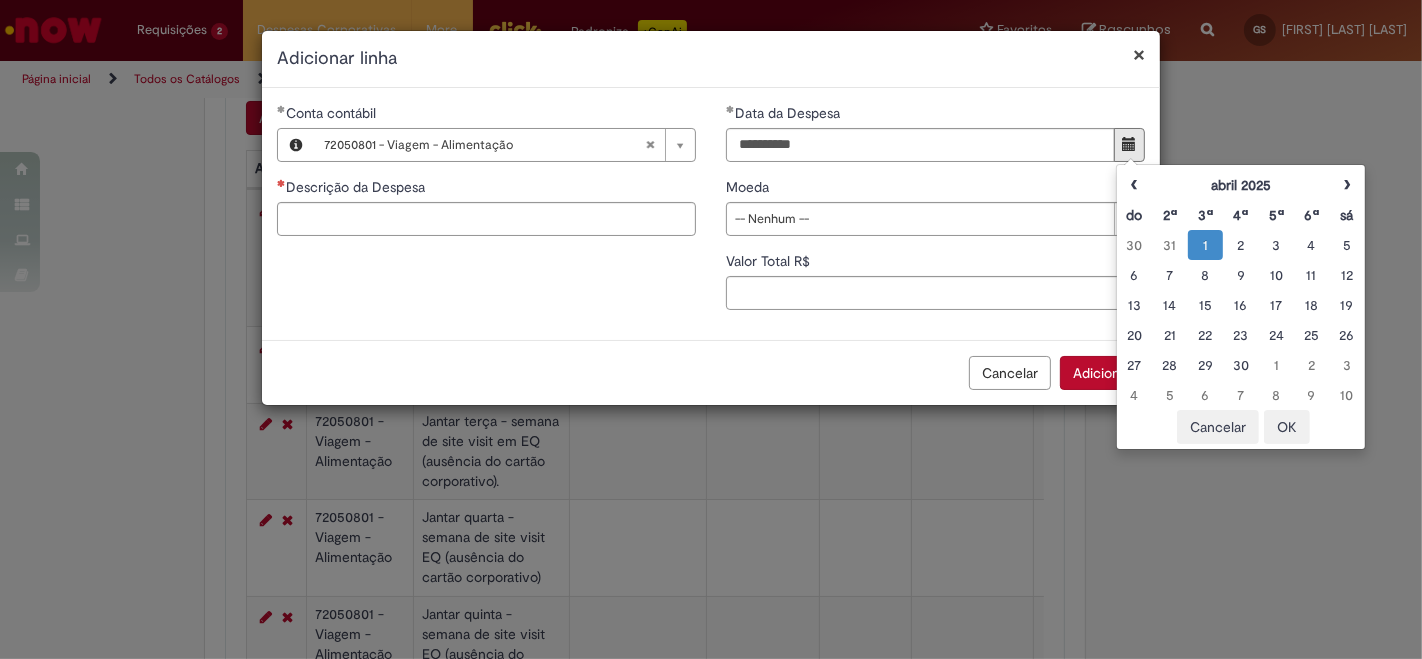 click on "OK" at bounding box center (1287, 427) 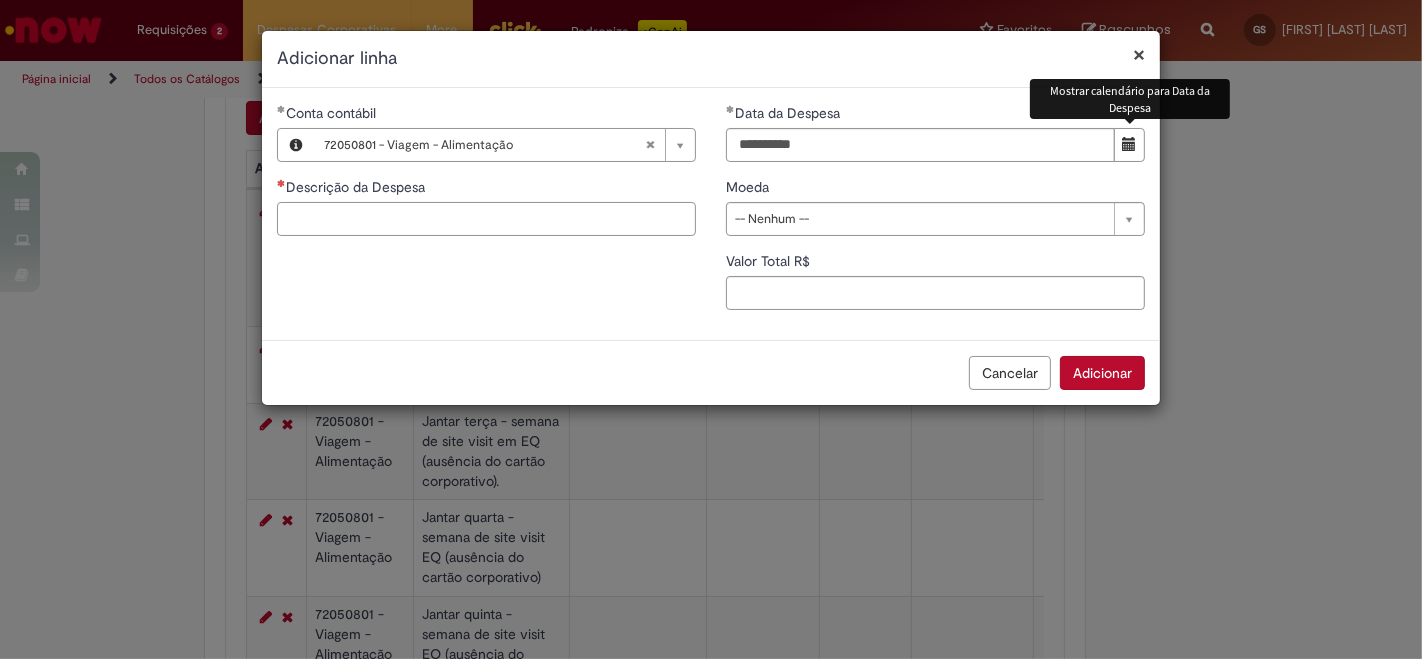 click on "Descrição da Despesa" at bounding box center (486, 219) 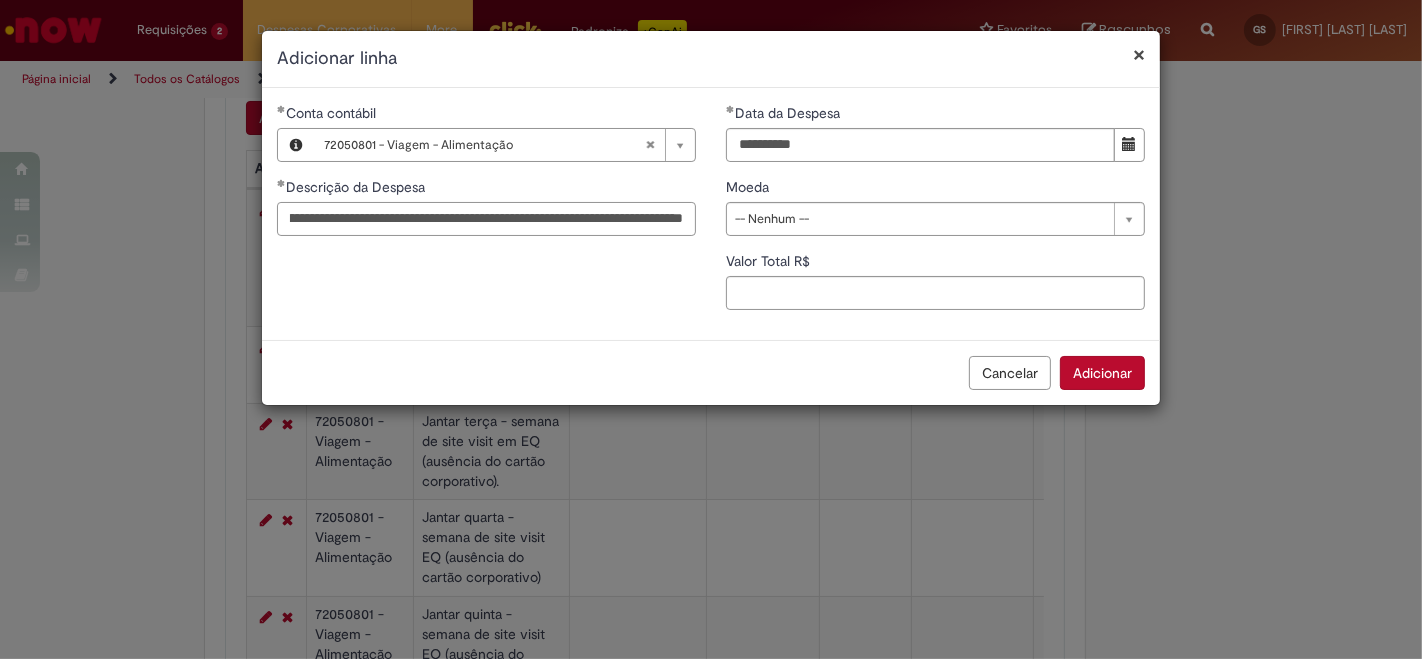scroll, scrollTop: 0, scrollLeft: 112, axis: horizontal 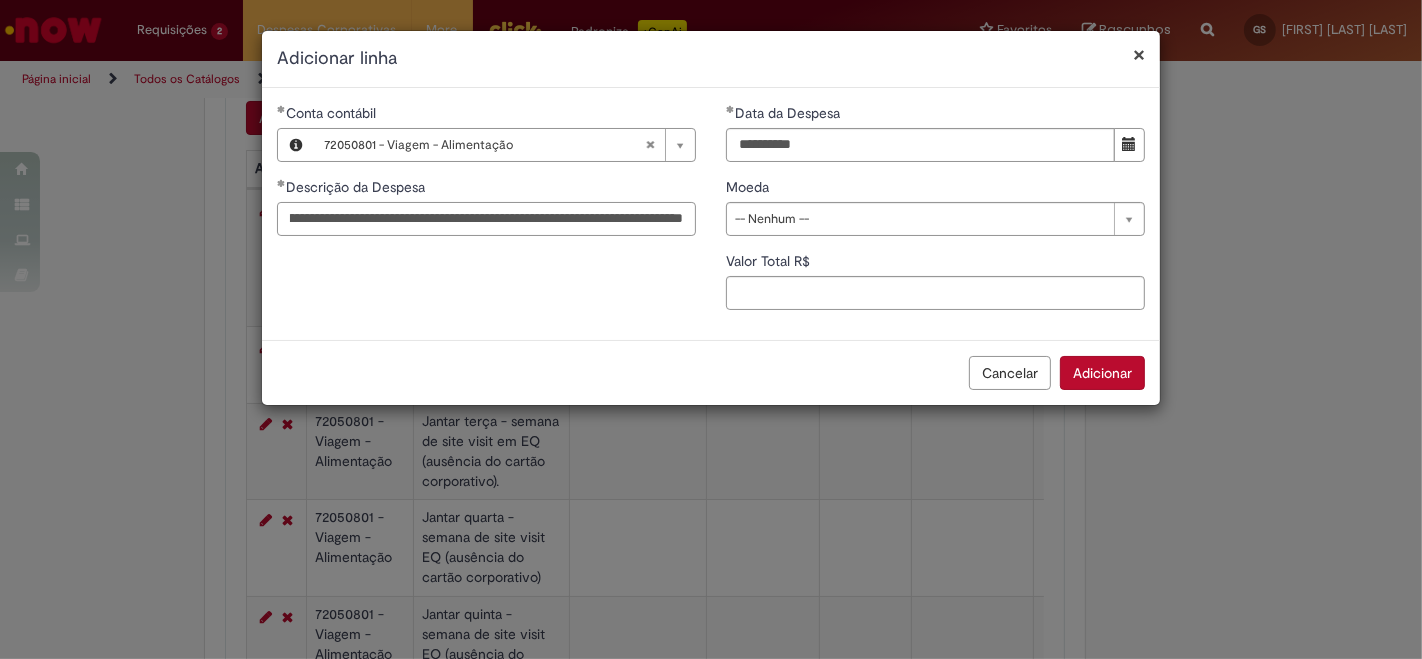 type on "**********" 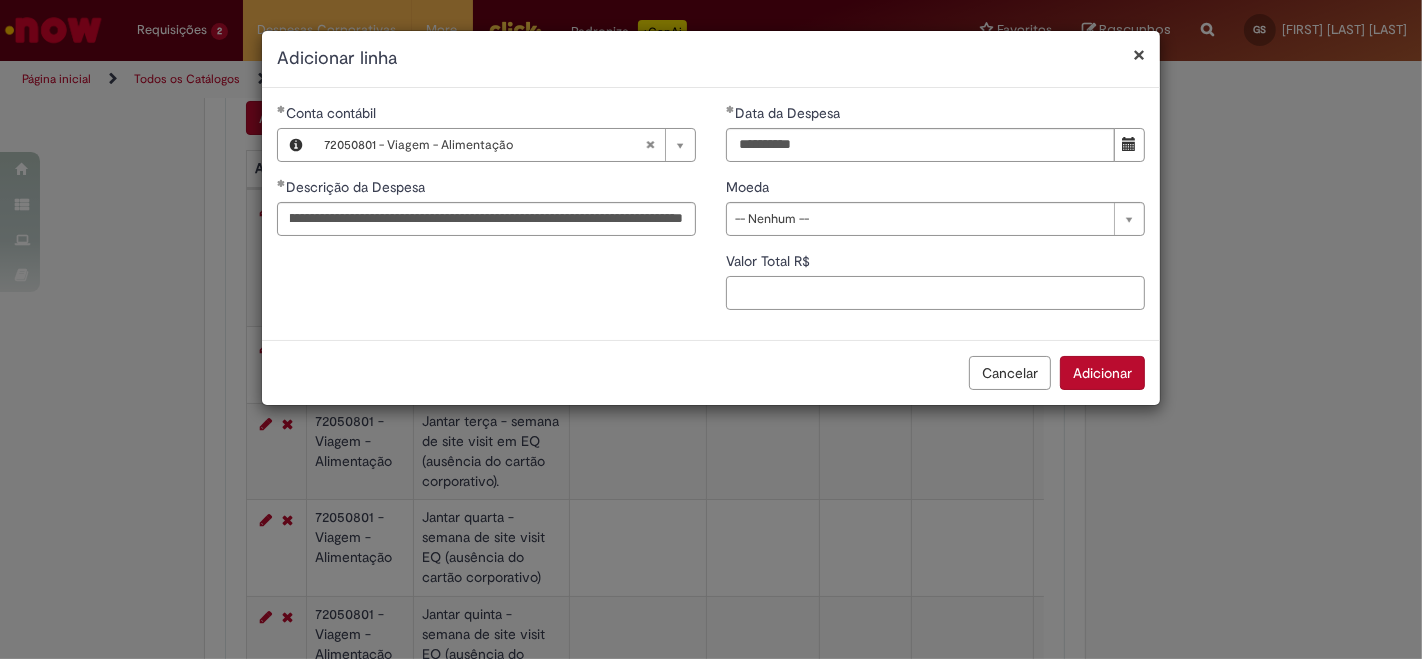 click on "Valor Total R$" at bounding box center (935, 293) 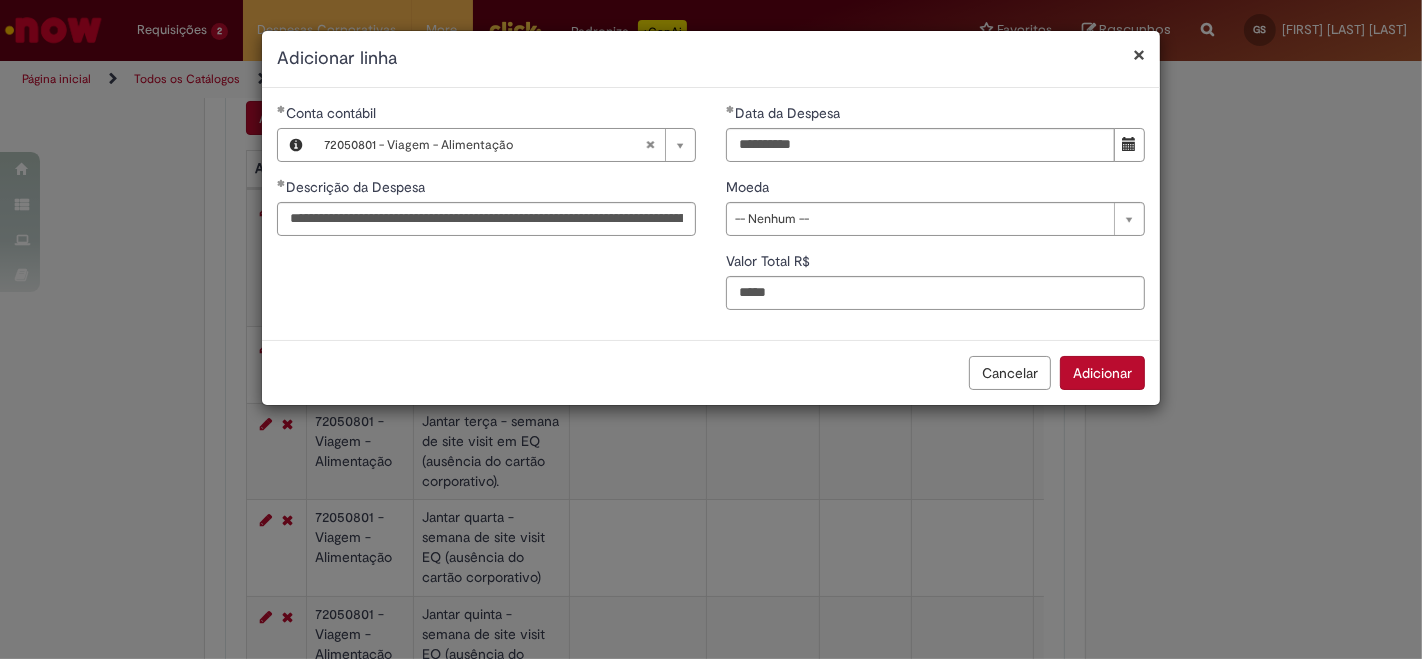 type on "**" 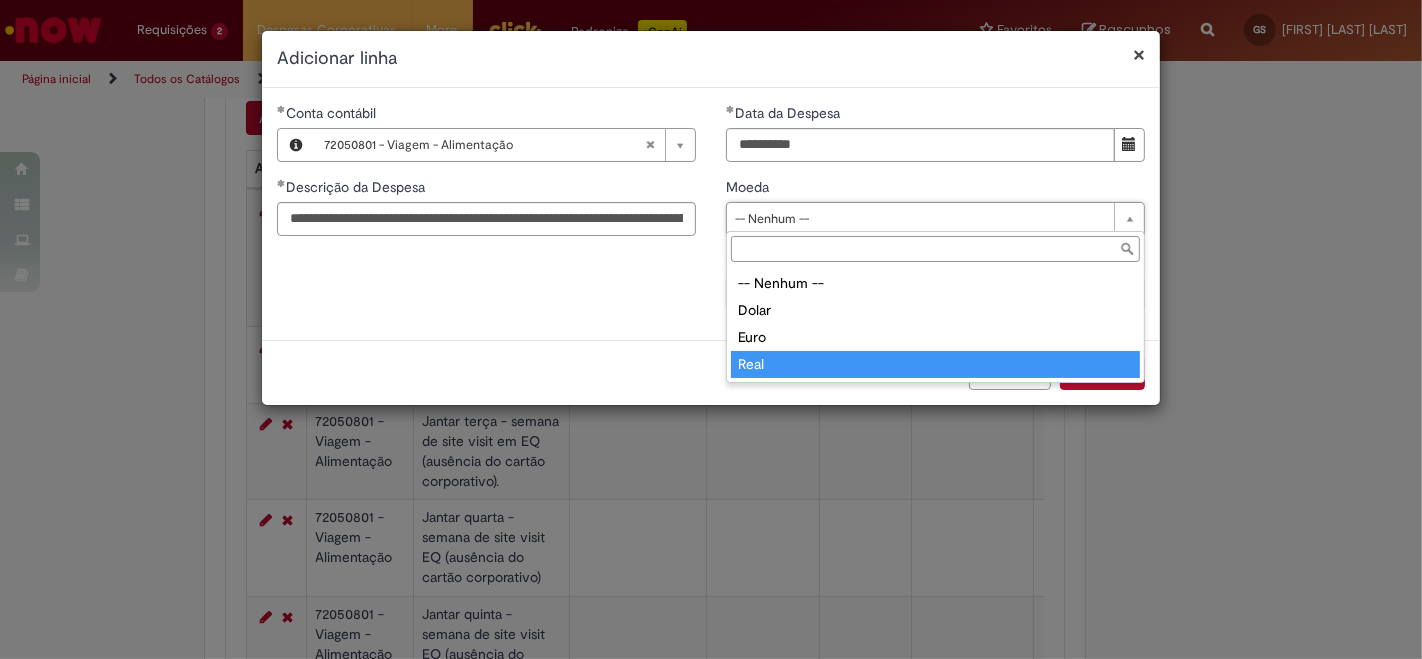 type on "****" 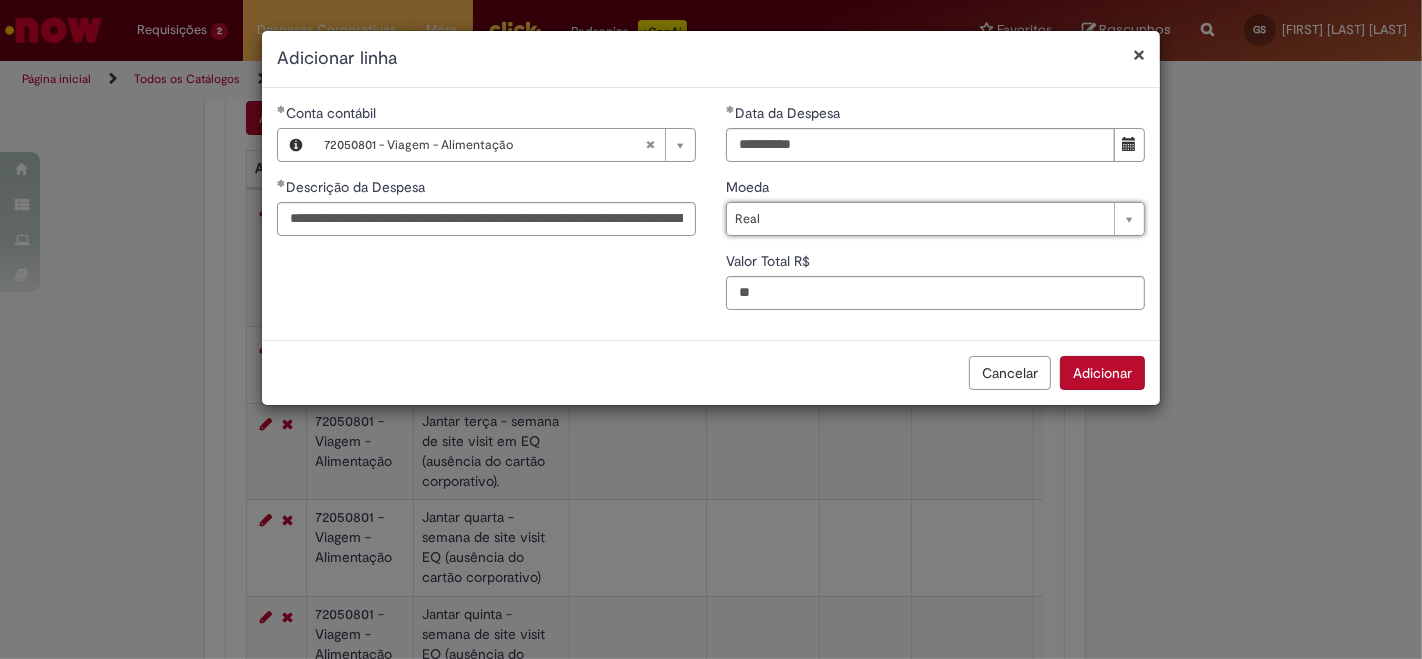 click on "Adicionar" at bounding box center (1102, 373) 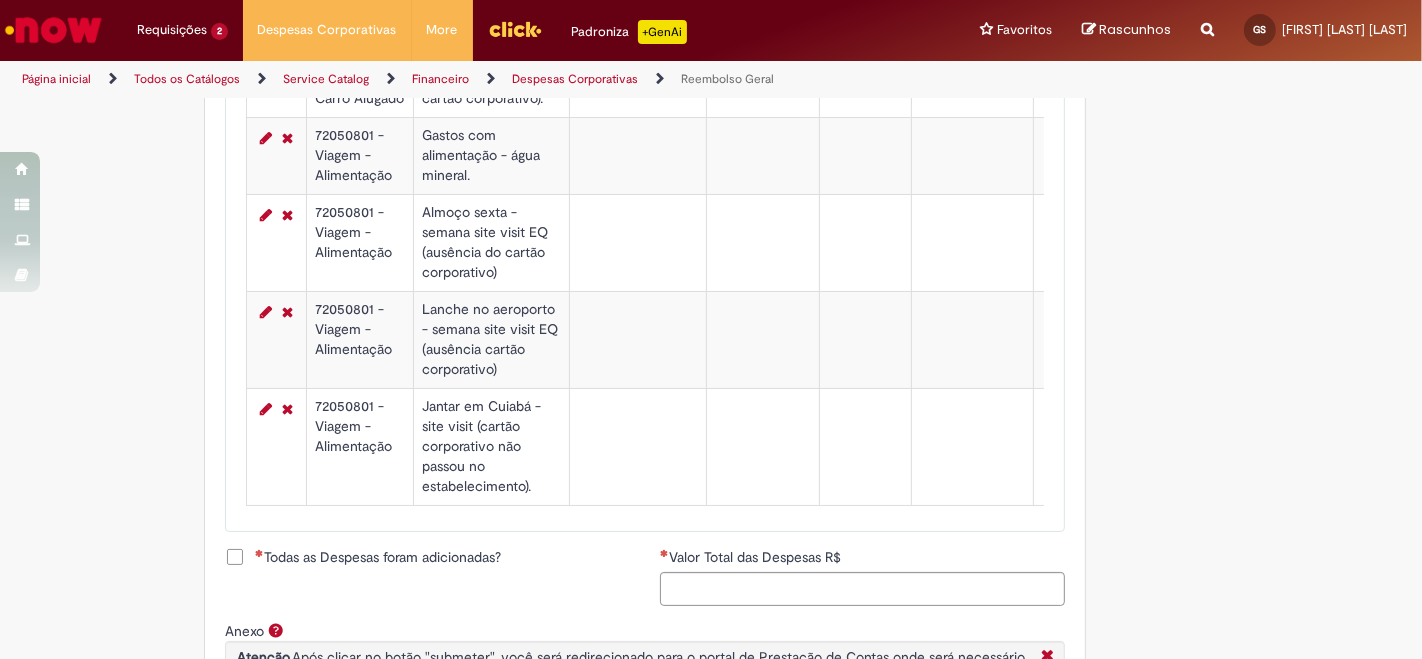 scroll, scrollTop: 1671, scrollLeft: 0, axis: vertical 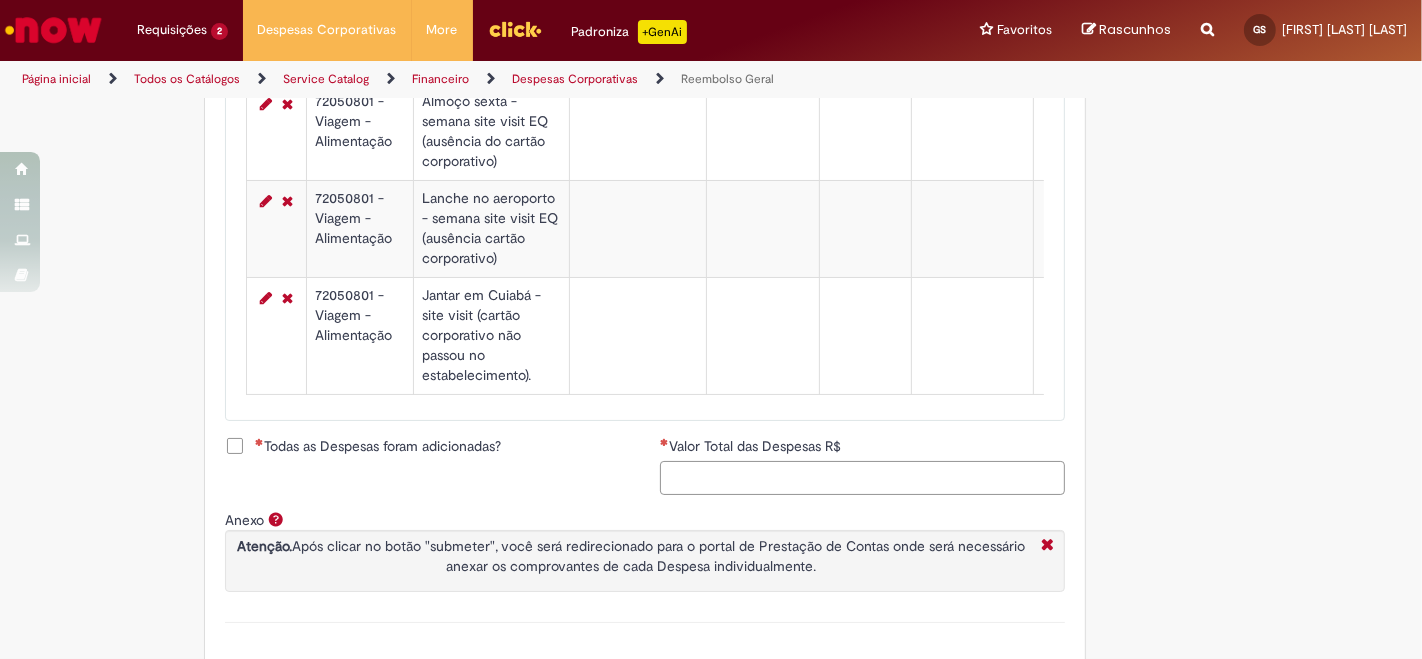 click on "Valor Total das Despesas R$" at bounding box center (862, 478) 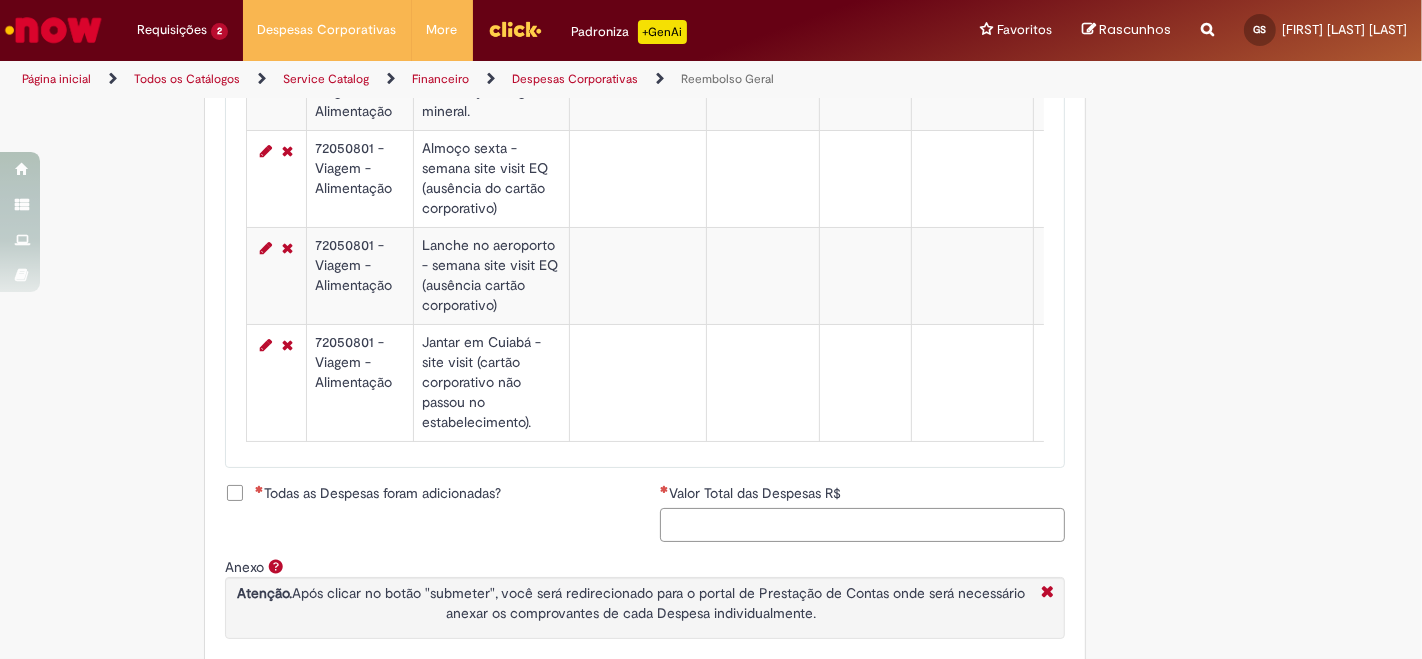 scroll, scrollTop: 1671, scrollLeft: 0, axis: vertical 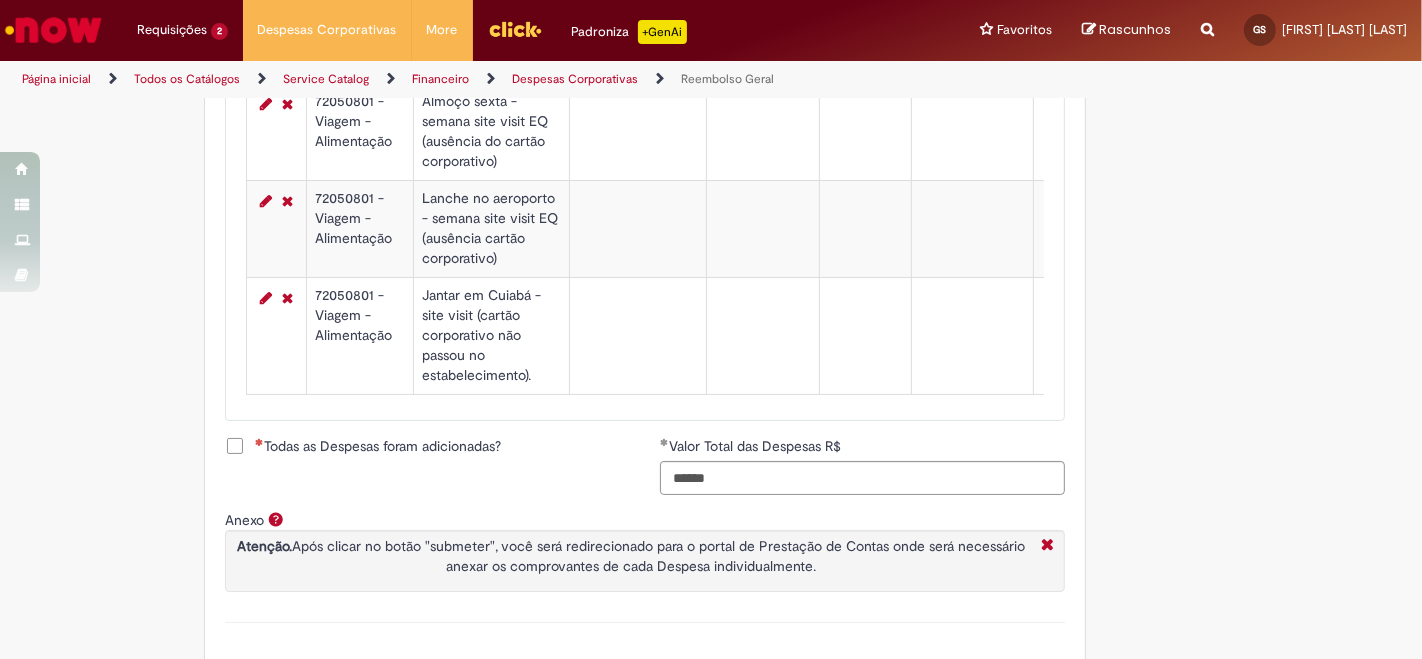 click on "Todas as Despesas foram adicionadas?" at bounding box center (378, 446) 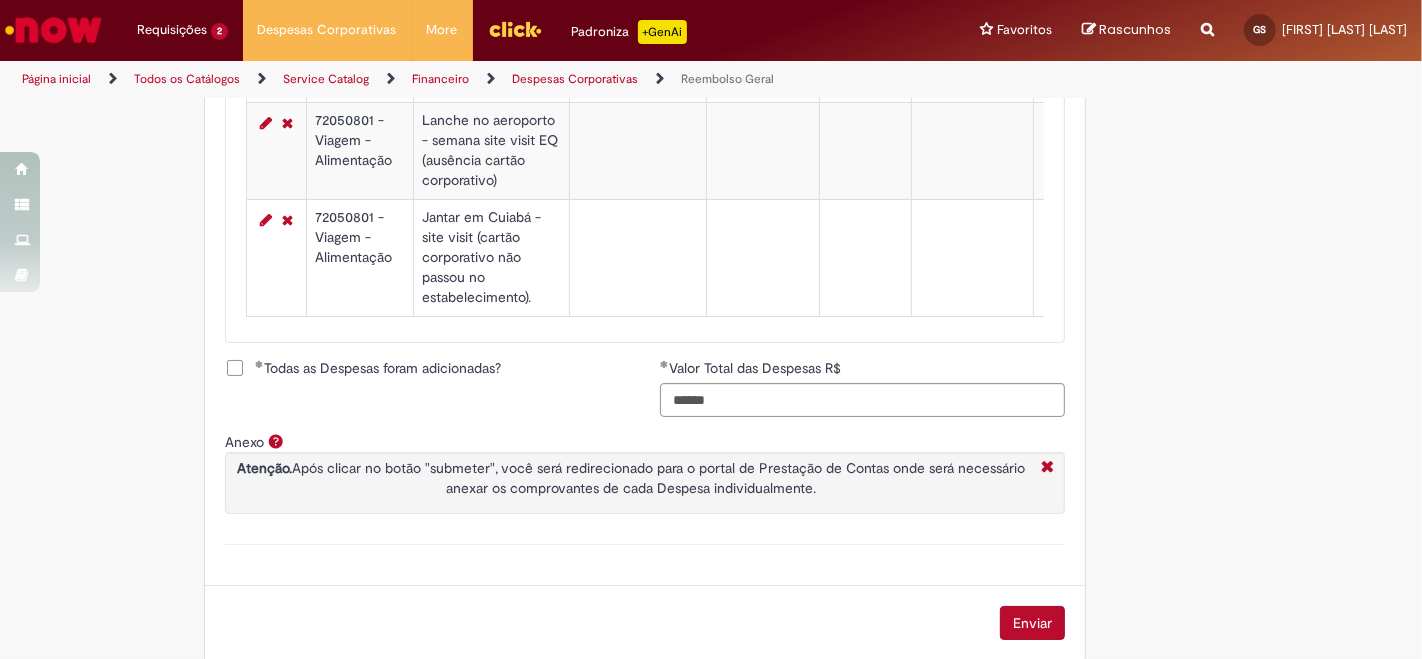 scroll, scrollTop: 1782, scrollLeft: 0, axis: vertical 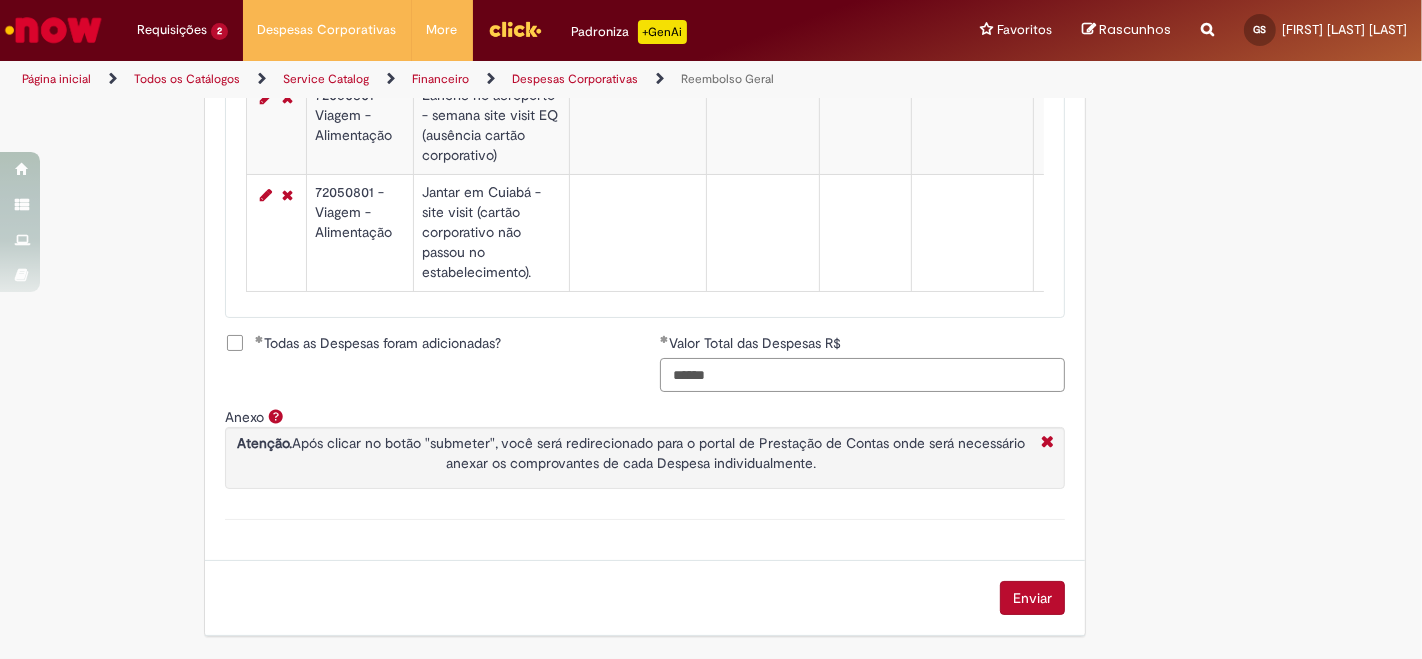 click on "******" at bounding box center [862, 375] 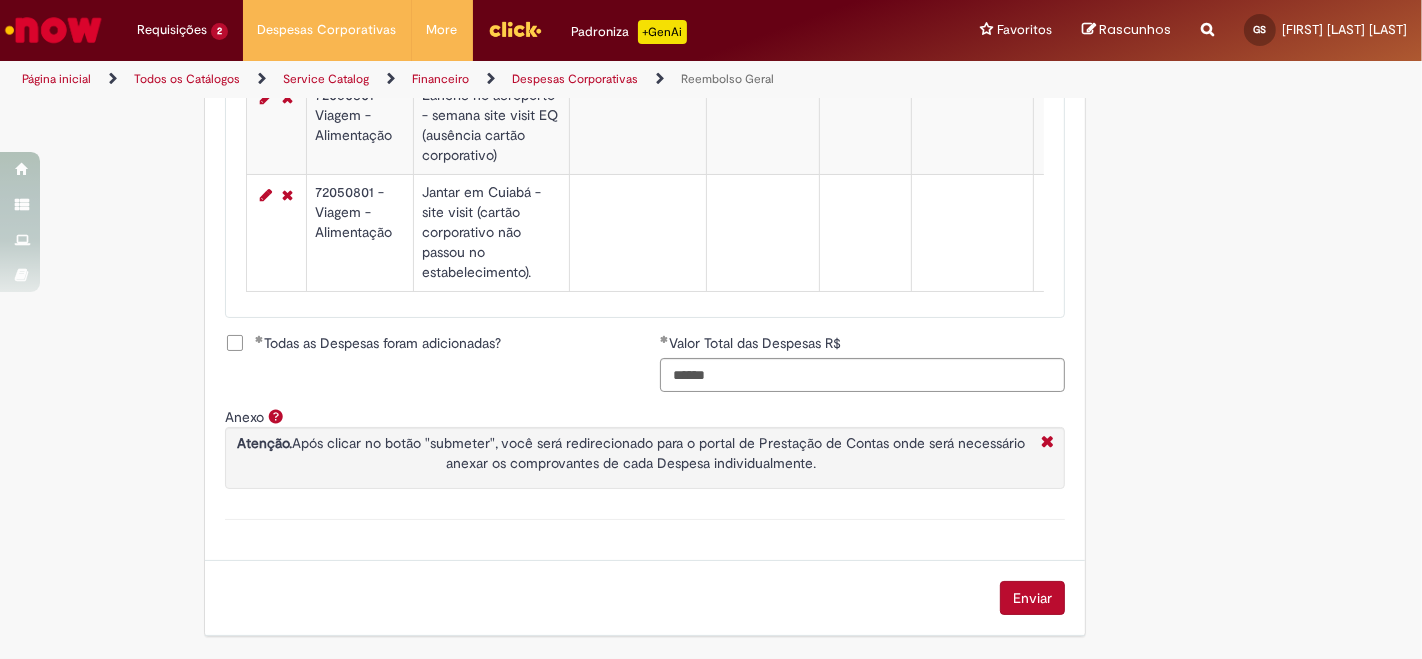 click on "Adicionar a Favoritos
Reembolso Geral
Reembolso de despesas de funcionários
Oferta destinada à solicitação de reembolso de despesas realizadas pelo funcionário, mas que devem ser ressarcidas pela Ambev
Sujeito à aprovação do gestor imediato
O pagamento do reembolso deve ser feito em uma  conta corrente de titularidade do solicitante , para atualizar seus dados bancários e garantir que o reembolso aconteça, utilizar a oferta  Cadastro de Dados Bancários:  https://ambev.service-now.com/ambevnow?id=sc_cat_item&sys_id=d0c9721edbbb2b003383be2df39619e3
Se o seu reembolso não for efetuado na data informada na solução do chamado, entrar em contato com o time pelo e-mail  opreembolsoseadiantamentos@ambev.com.br , após a atualização dos dados bancários, para que o pagamento seja reprocessado
sap a integrar ** Country Code **" at bounding box center (711, -508) 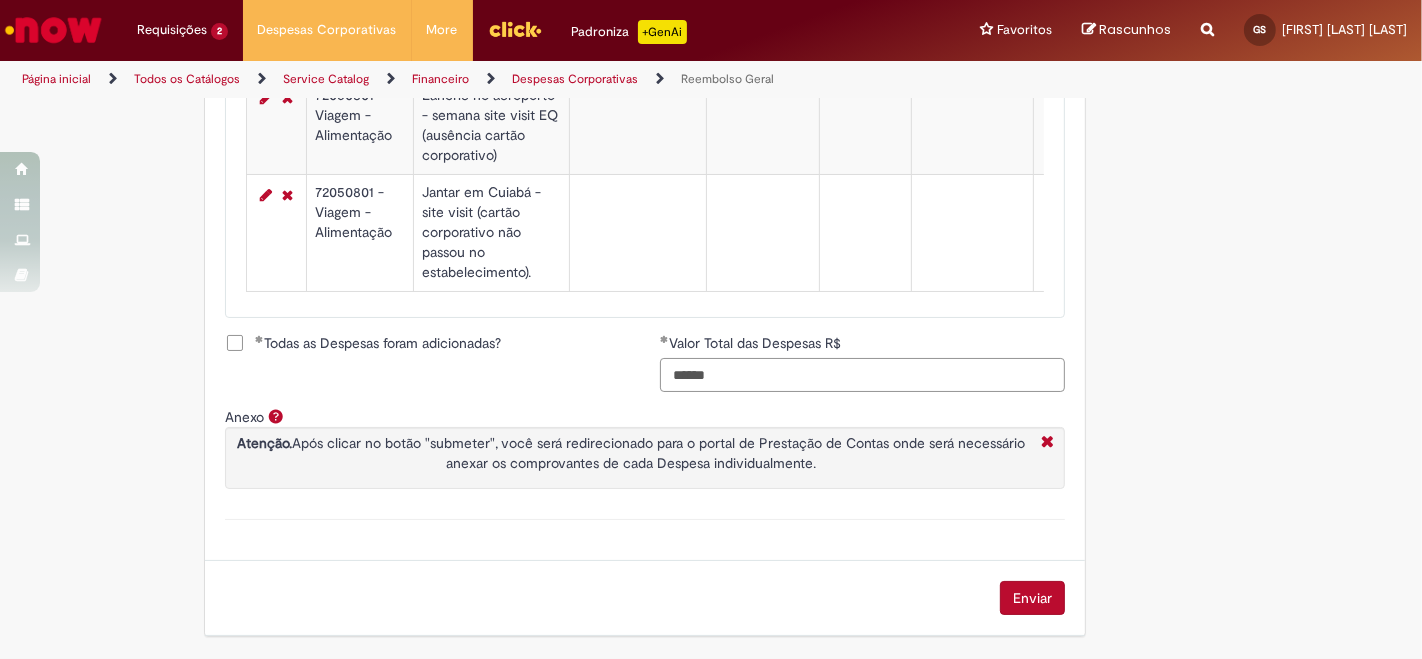 click on "******" at bounding box center (862, 375) 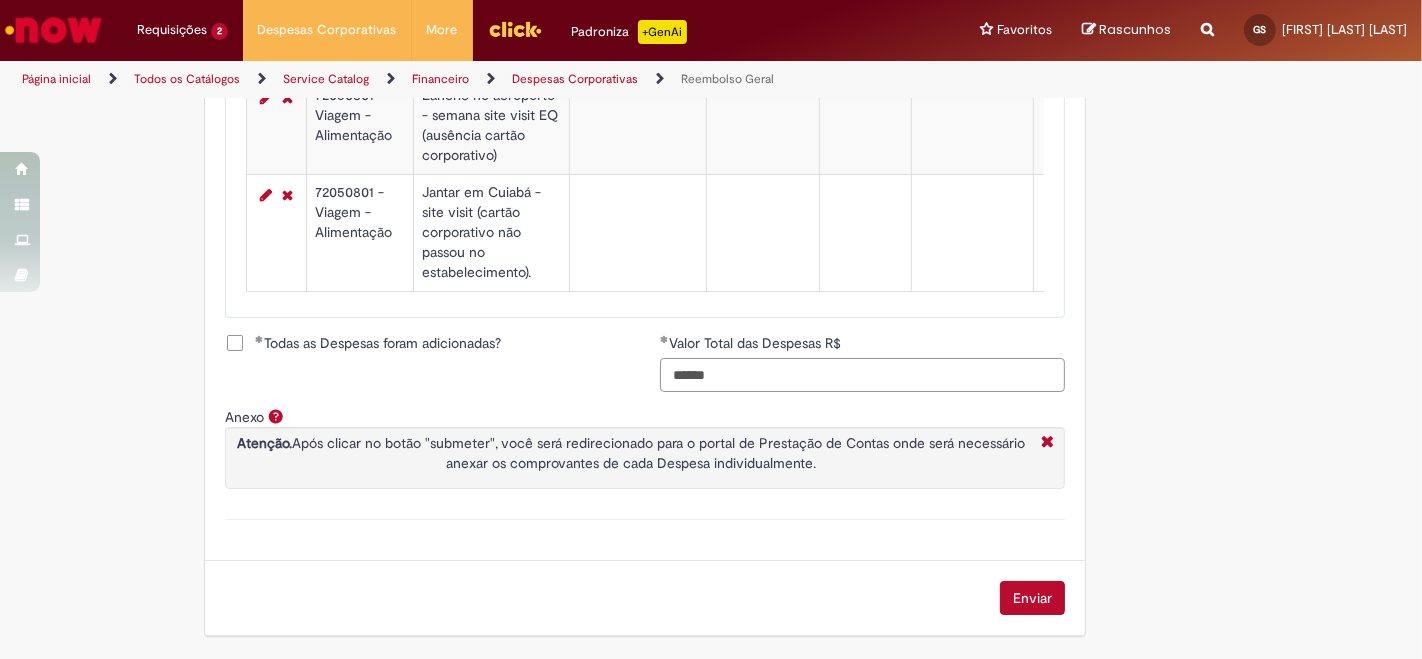 type on "******" 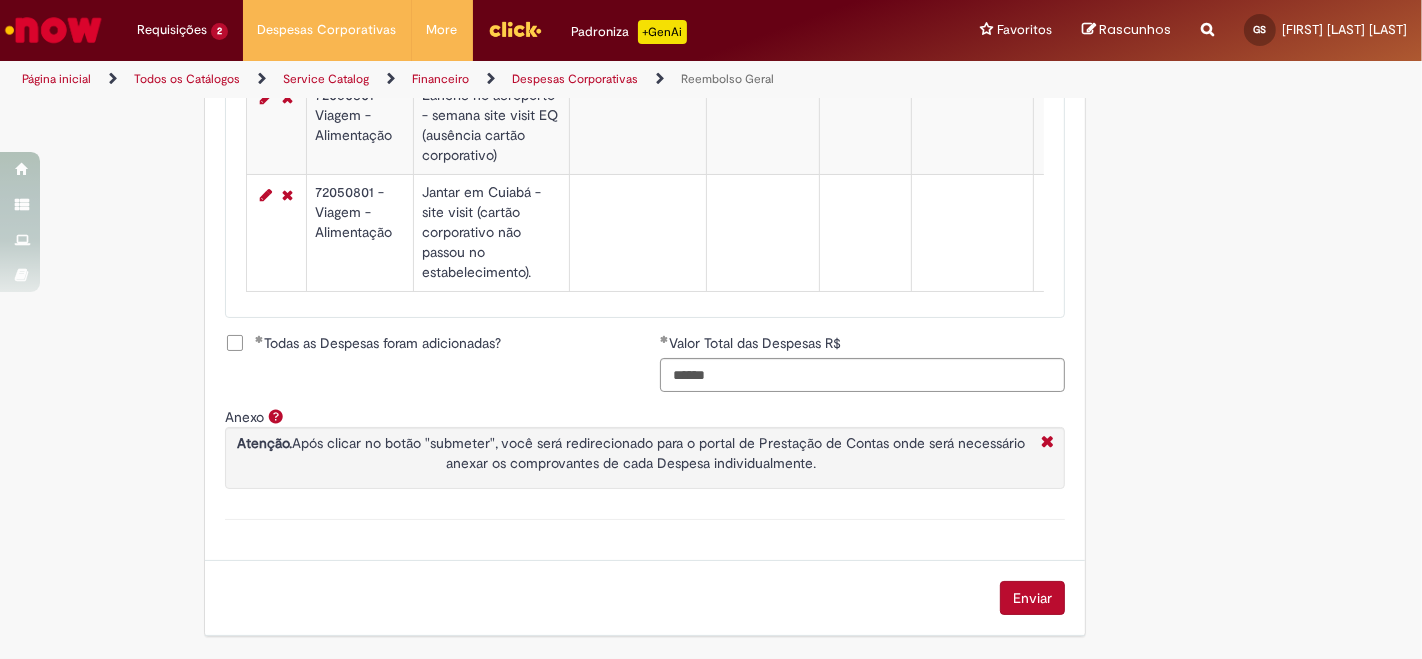 click on "Todas as Despesas foram adicionadas?" at bounding box center (378, 343) 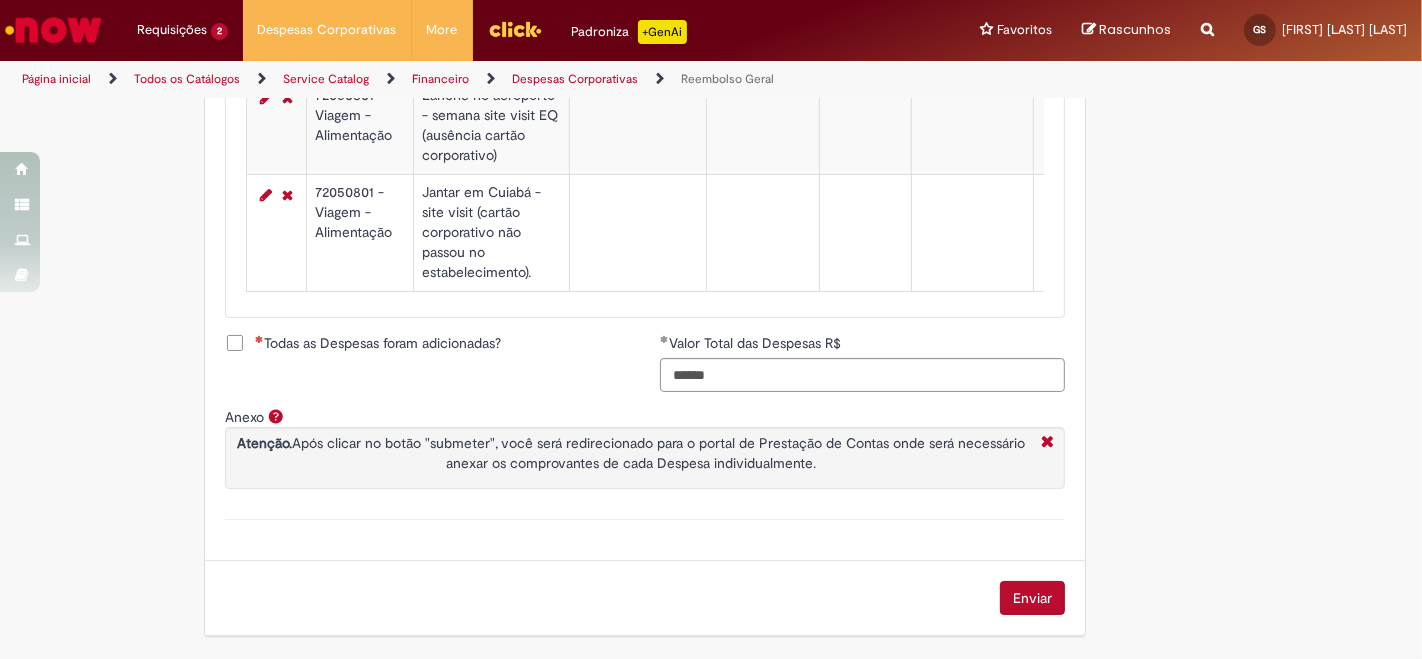click on "Todas as Despesas foram adicionadas?" at bounding box center (378, 343) 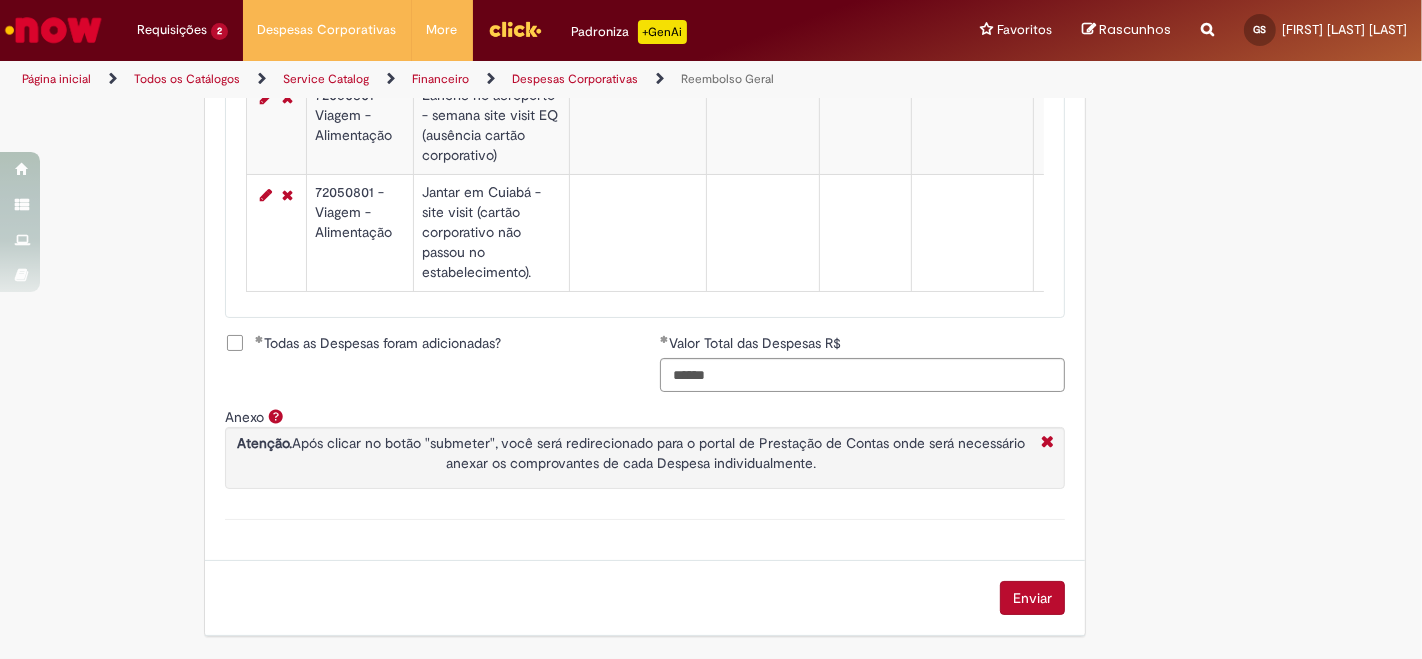 click on "Adicionar a Favoritos
Reembolso Geral
Reembolso de despesas de funcionários
Oferta destinada à solicitação de reembolso de despesas realizadas pelo funcionário, mas que devem ser ressarcidas pela Ambev
Sujeito à aprovação do gestor imediato
O pagamento do reembolso deve ser feito em uma  conta corrente de titularidade do solicitante , para atualizar seus dados bancários e garantir que o reembolso aconteça, utilizar a oferta  Cadastro de Dados Bancários:  https://ambev.service-now.com/ambevnow?id=sc_cat_item&sys_id=d0c9721edbbb2b003383be2df39619e3
Se o seu reembolso não for efetuado na data informada na solução do chamado, entrar em contato com o time pelo e-mail  opreembolsoseadiantamentos@ambev.com.br , após a atualização dos dados bancários, para que o pagamento seja reprocessado
sap a integrar ** Country Code ** Favorecido" at bounding box center (613, -508) 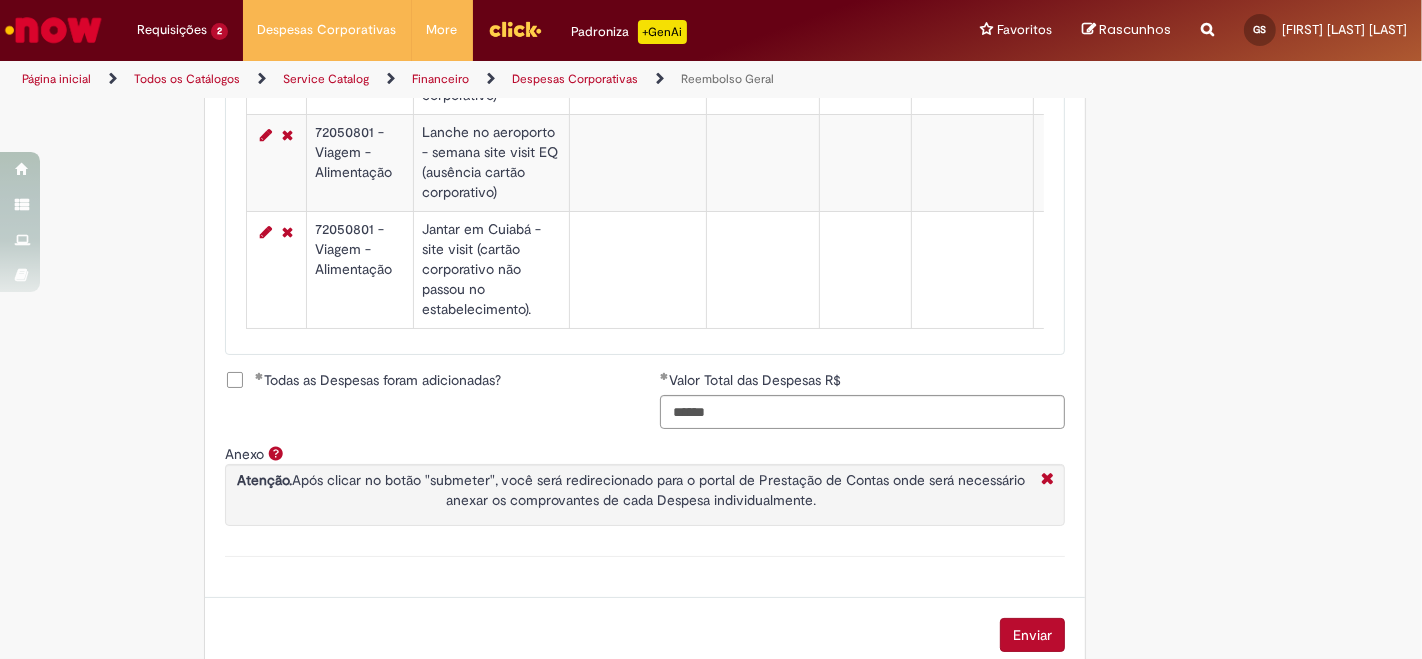 scroll, scrollTop: 1782, scrollLeft: 0, axis: vertical 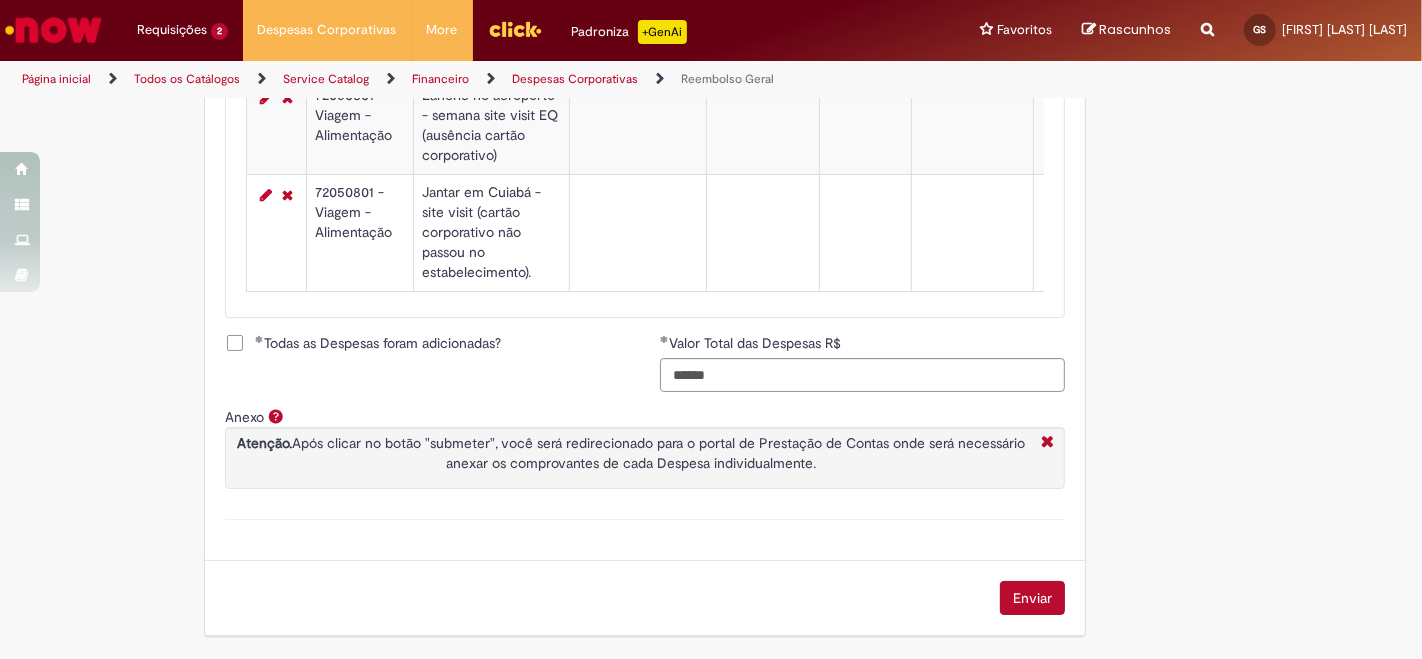 click on "Enviar" at bounding box center (1032, 598) 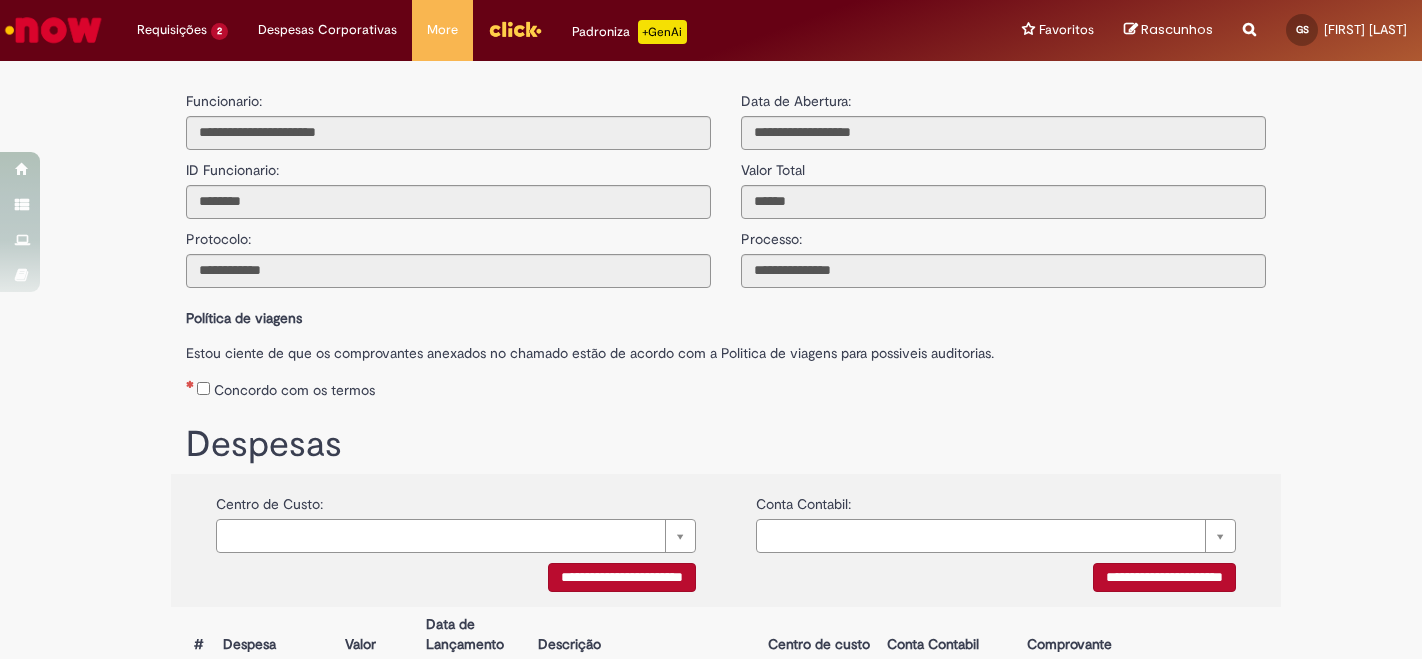 scroll, scrollTop: 0, scrollLeft: 0, axis: both 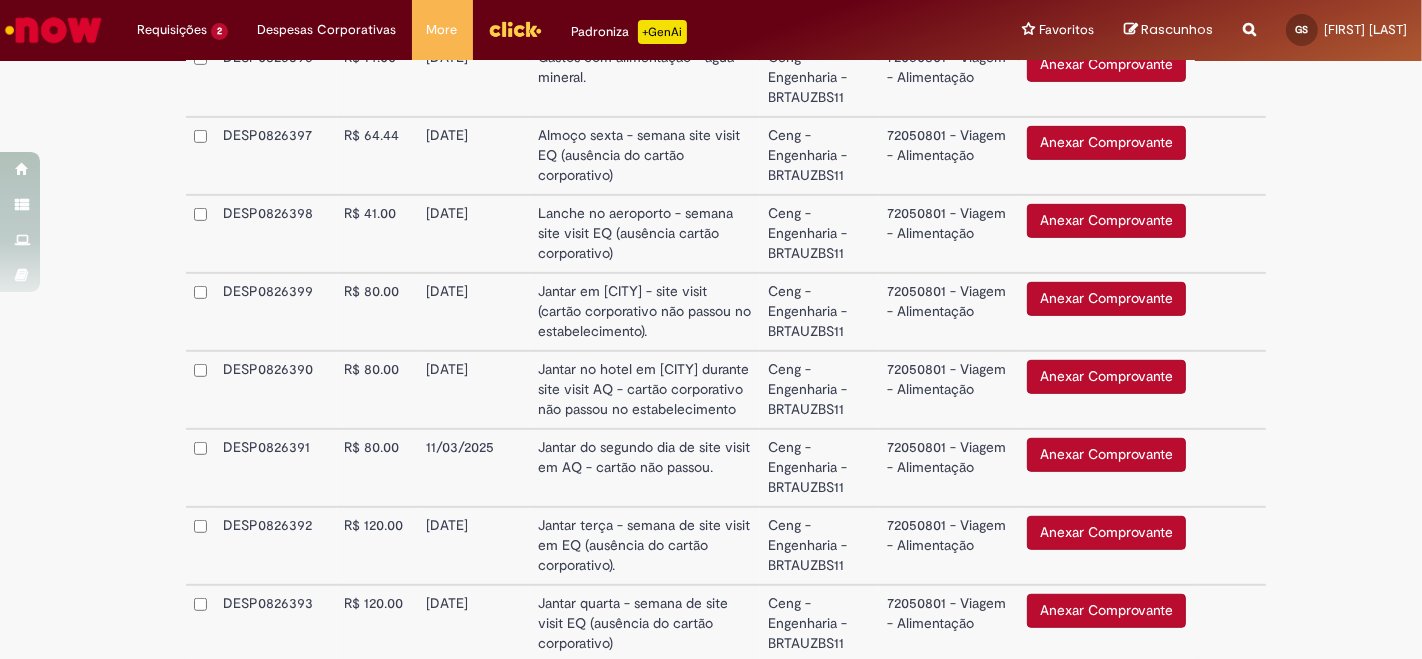 click on "Anexar Comprovante" at bounding box center [1106, 377] 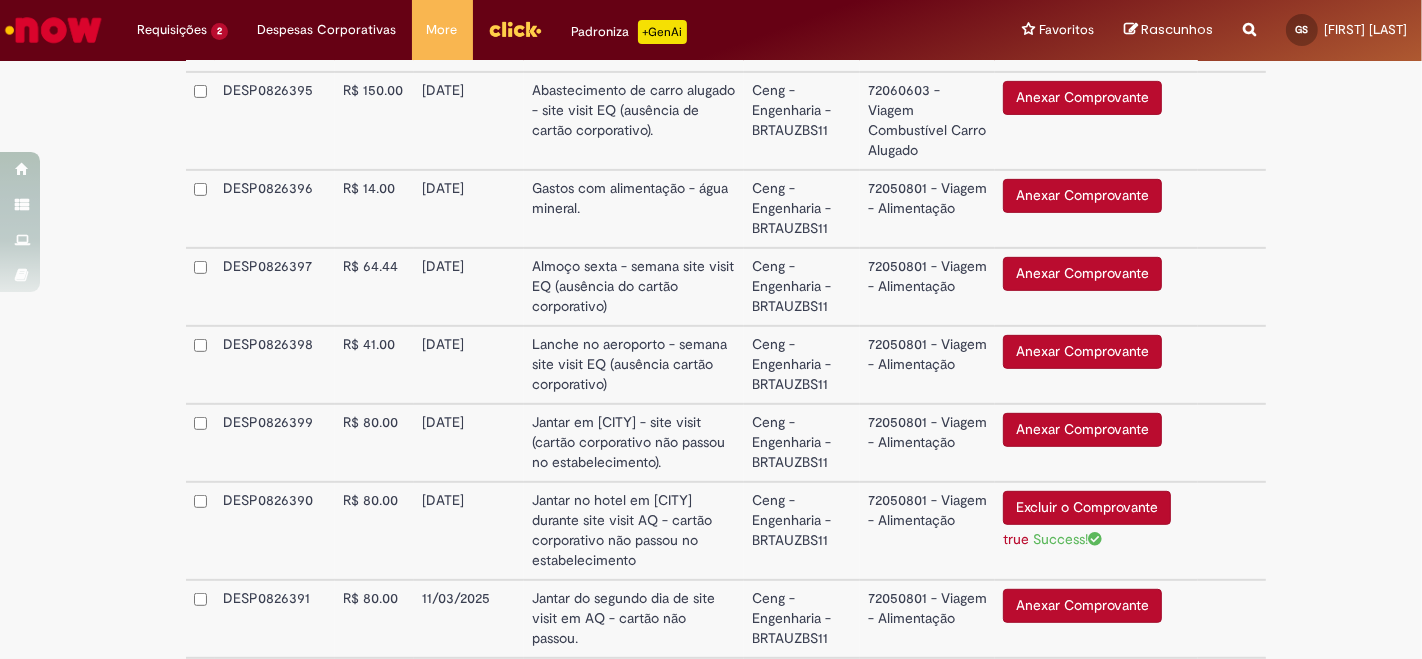 scroll, scrollTop: 833, scrollLeft: 0, axis: vertical 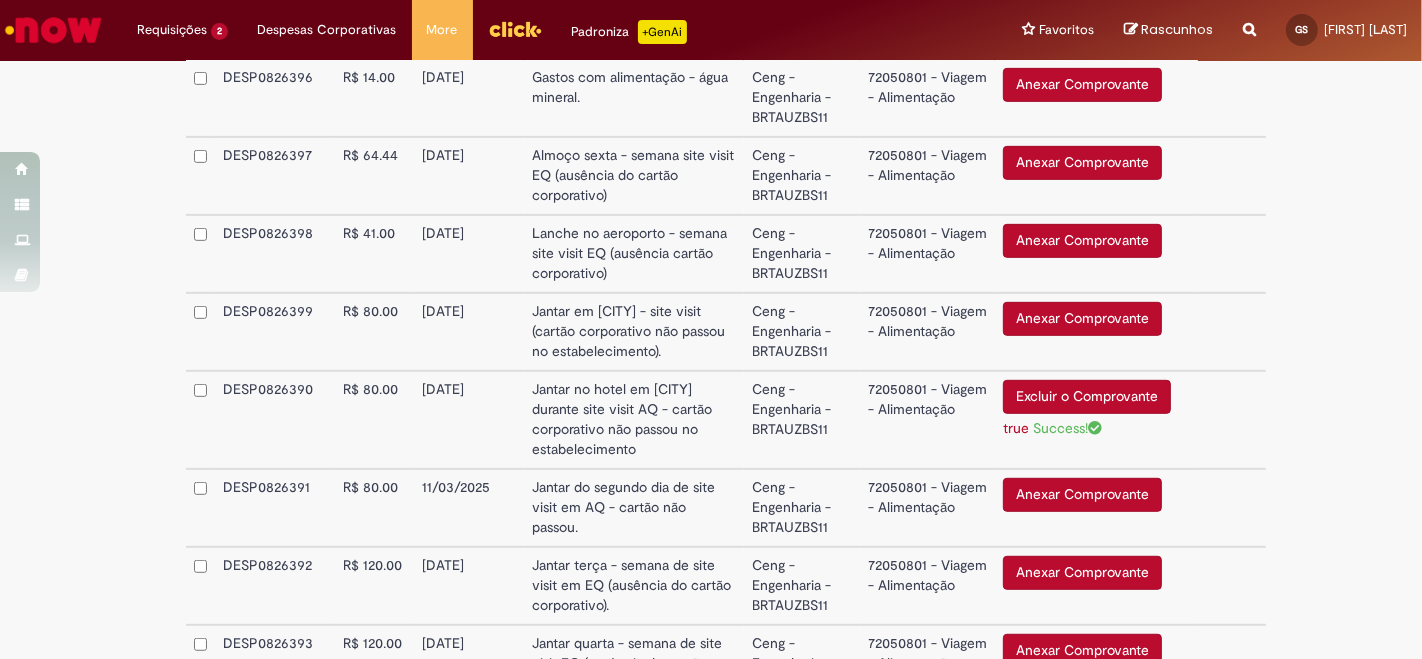 click on "Anexar Comprovante" at bounding box center (1082, 495) 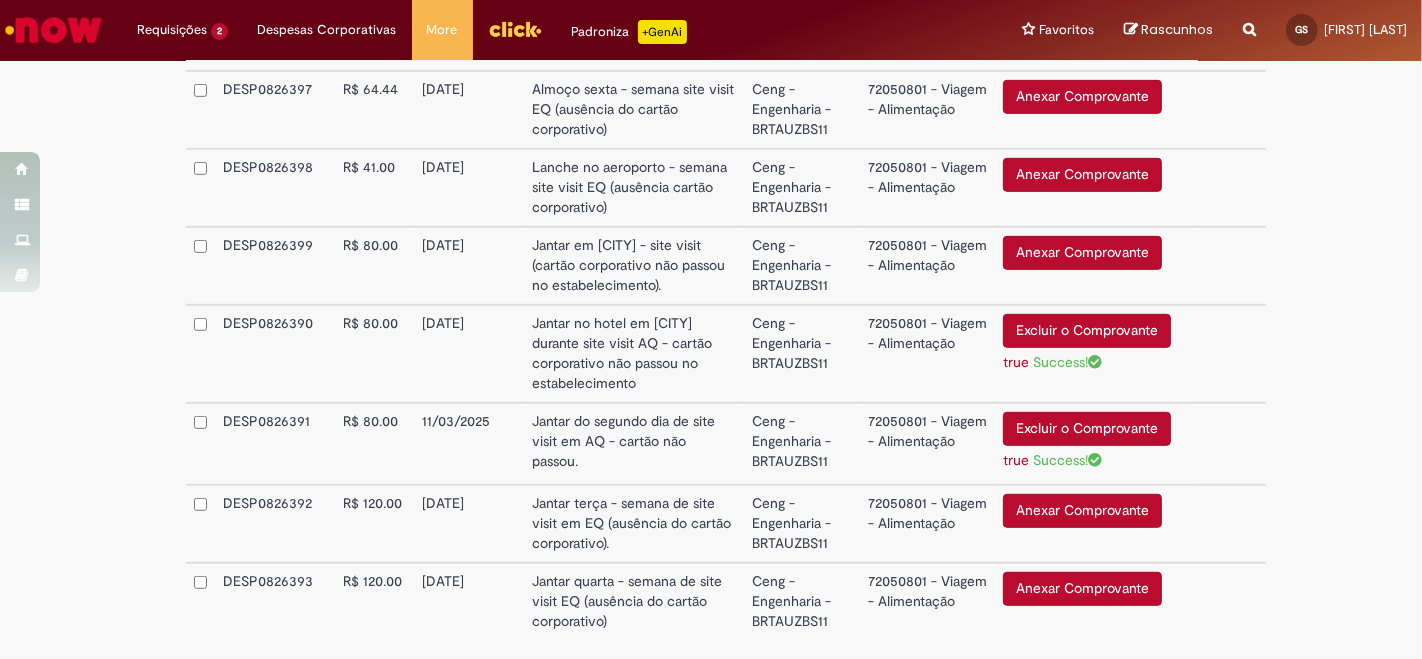 scroll, scrollTop: 944, scrollLeft: 0, axis: vertical 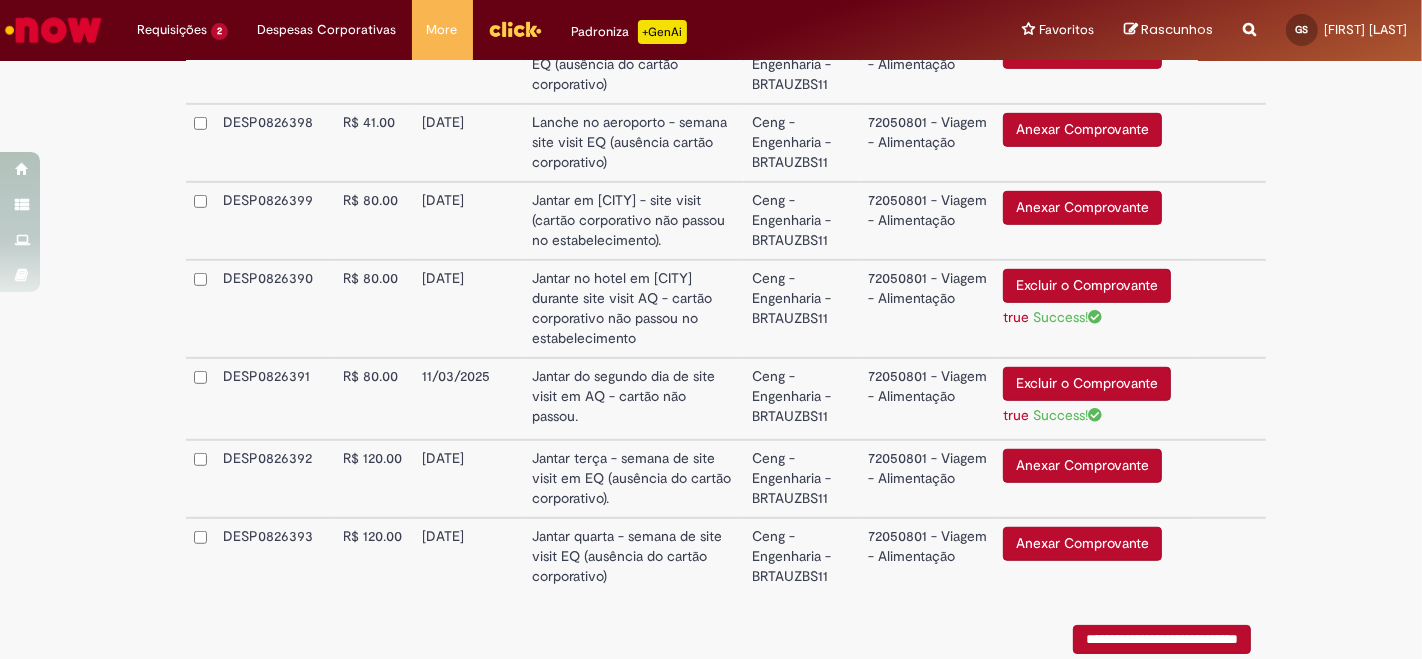 click on "Anexar Comprovante" at bounding box center [1082, 466] 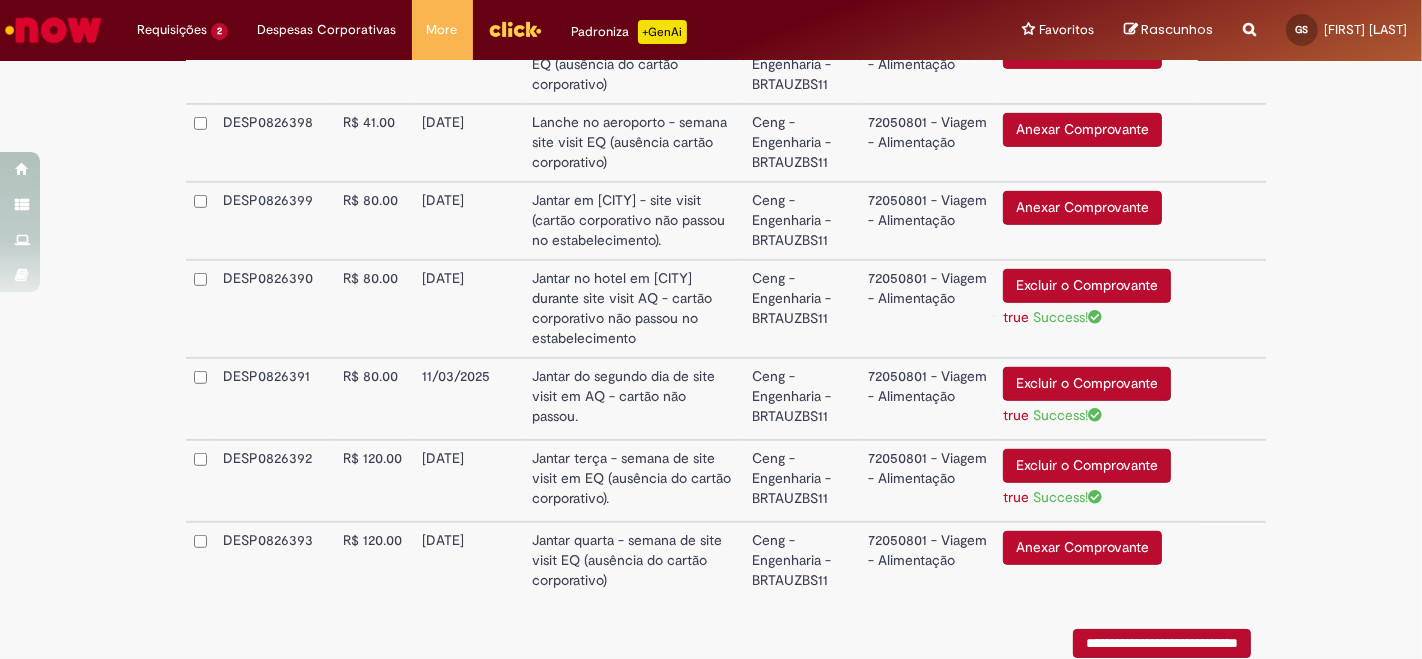 click on "Anexar Comprovante" at bounding box center (1082, 548) 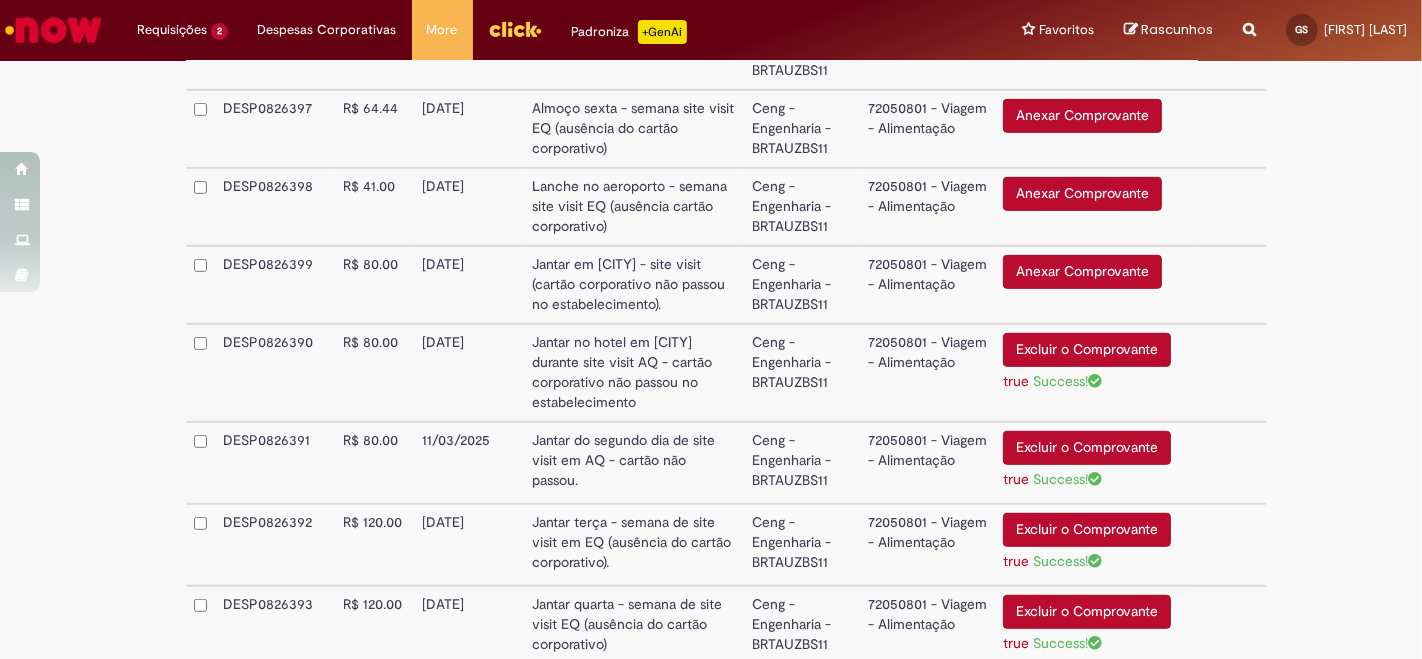 scroll, scrollTop: 722, scrollLeft: 0, axis: vertical 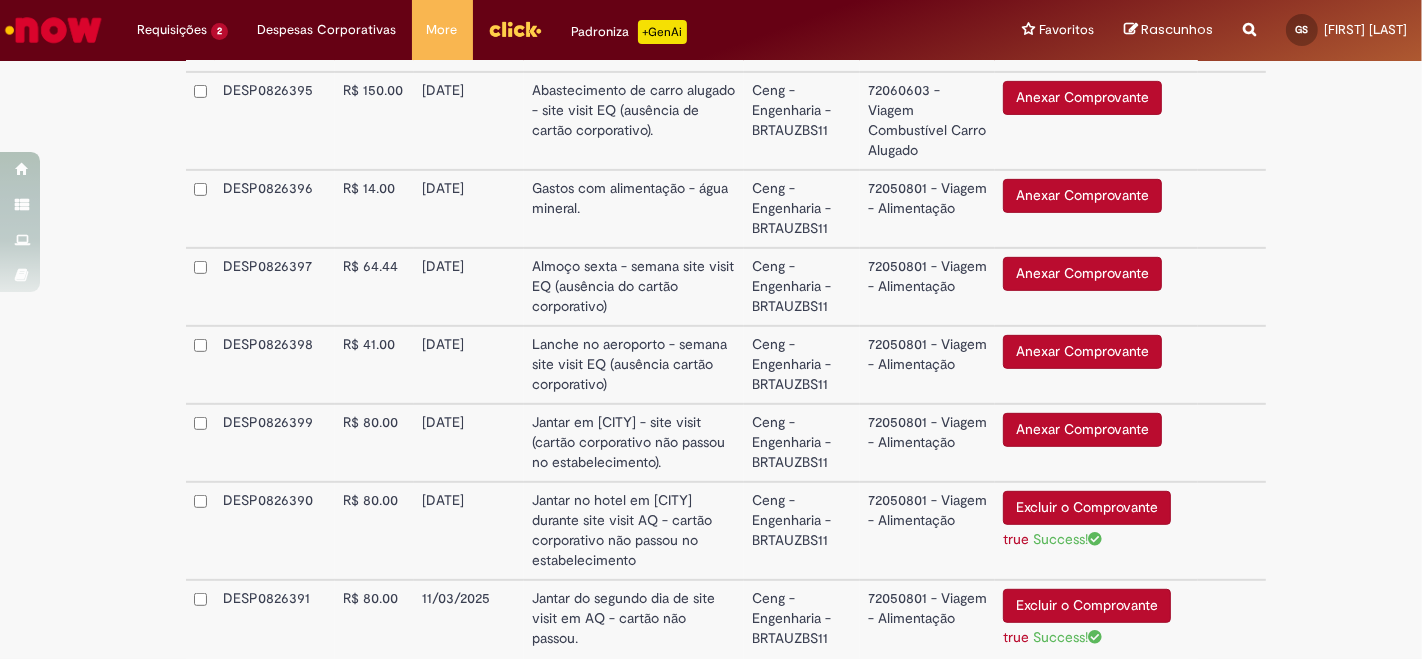 click on "Anexar Comprovante" at bounding box center (1082, 274) 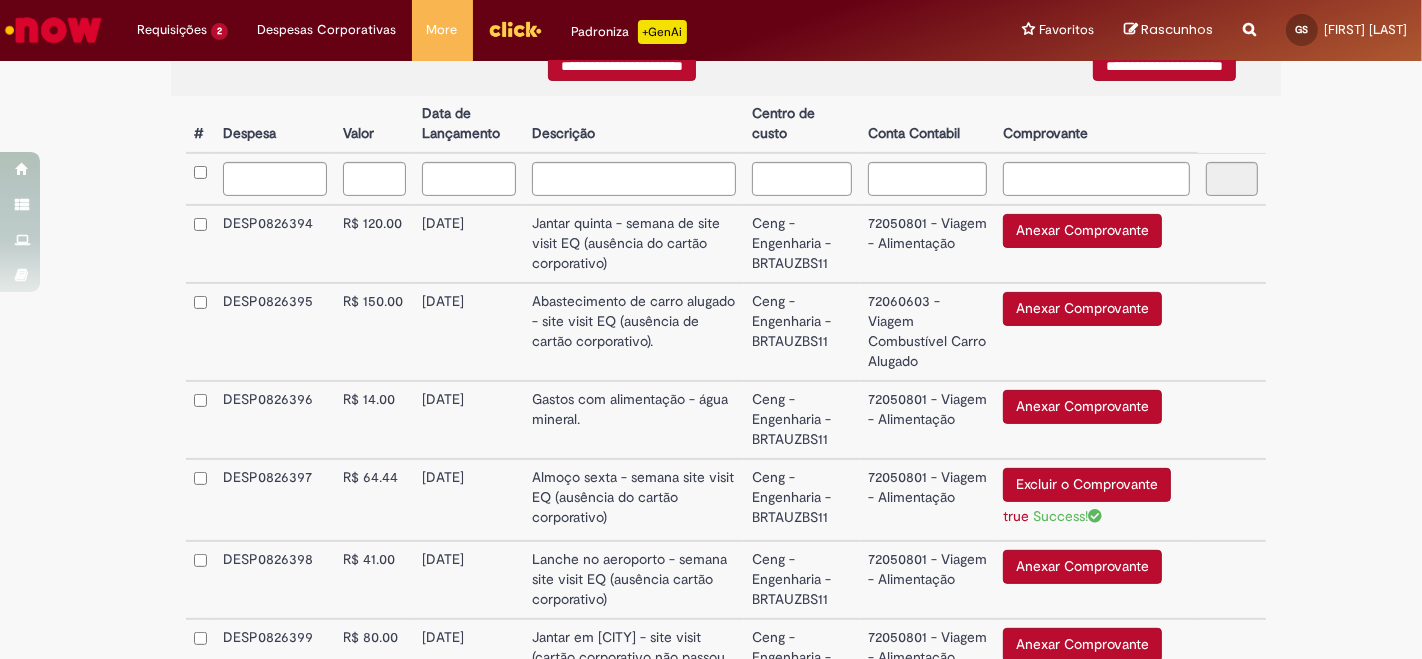 scroll, scrollTop: 500, scrollLeft: 0, axis: vertical 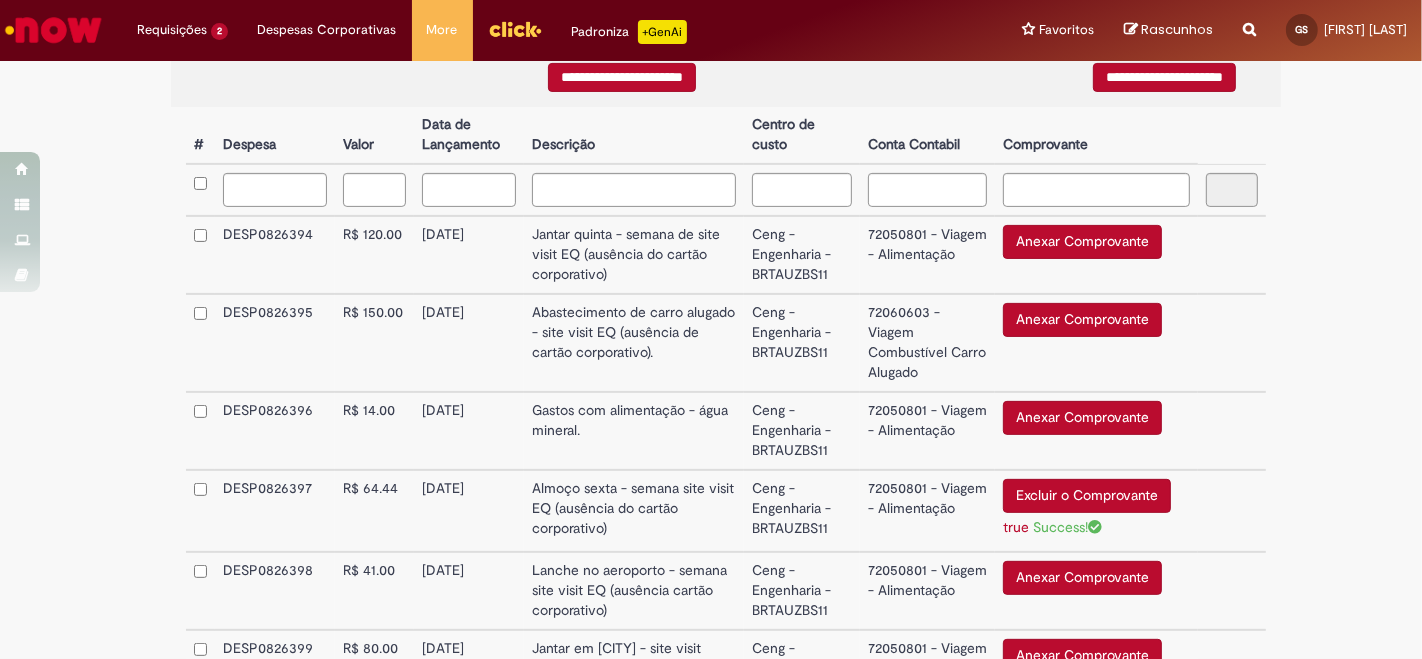 click on "Anexar Comprovante" at bounding box center (1082, 320) 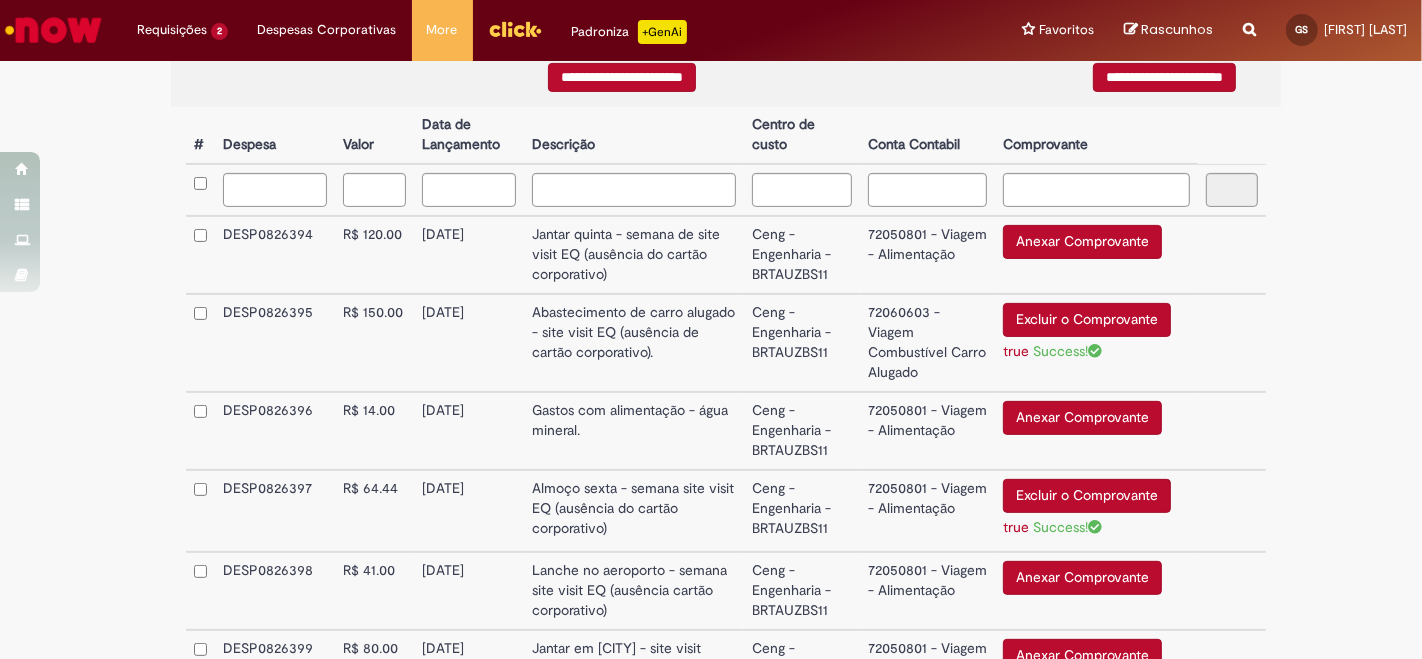 click on "Anexar Comprovante" at bounding box center [1082, 418] 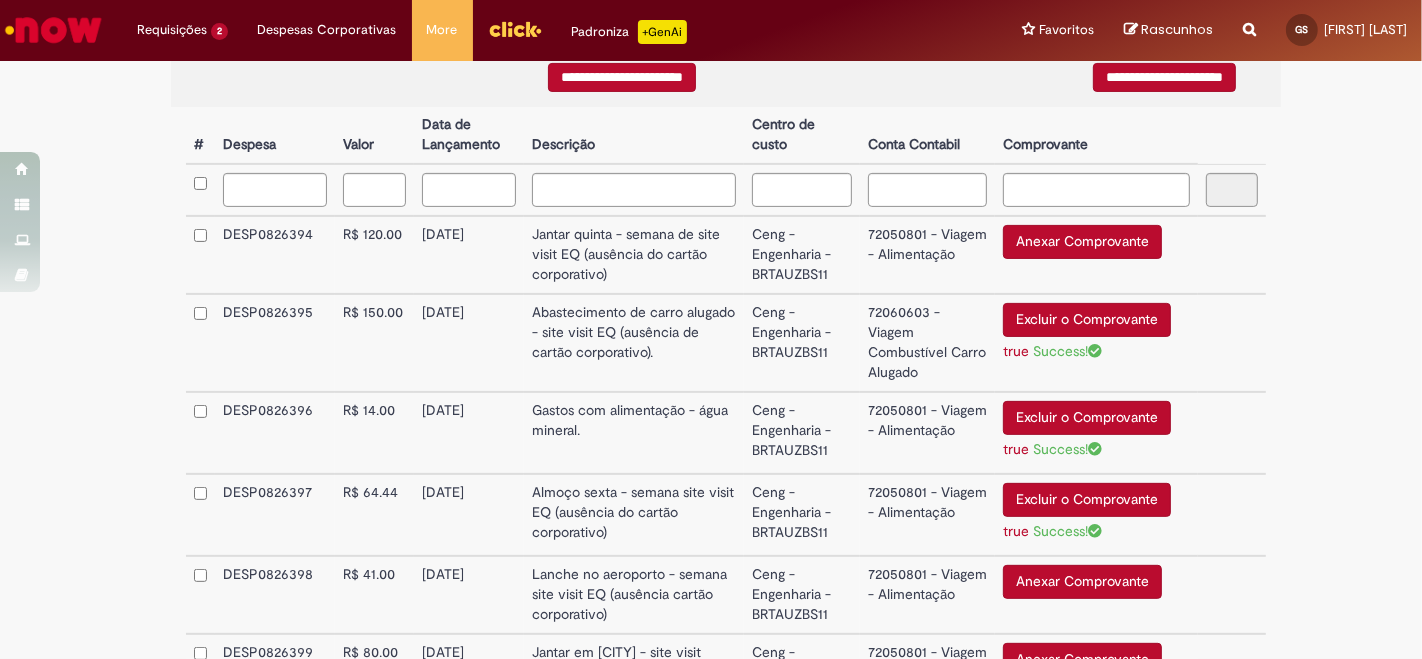 scroll, scrollTop: 611, scrollLeft: 0, axis: vertical 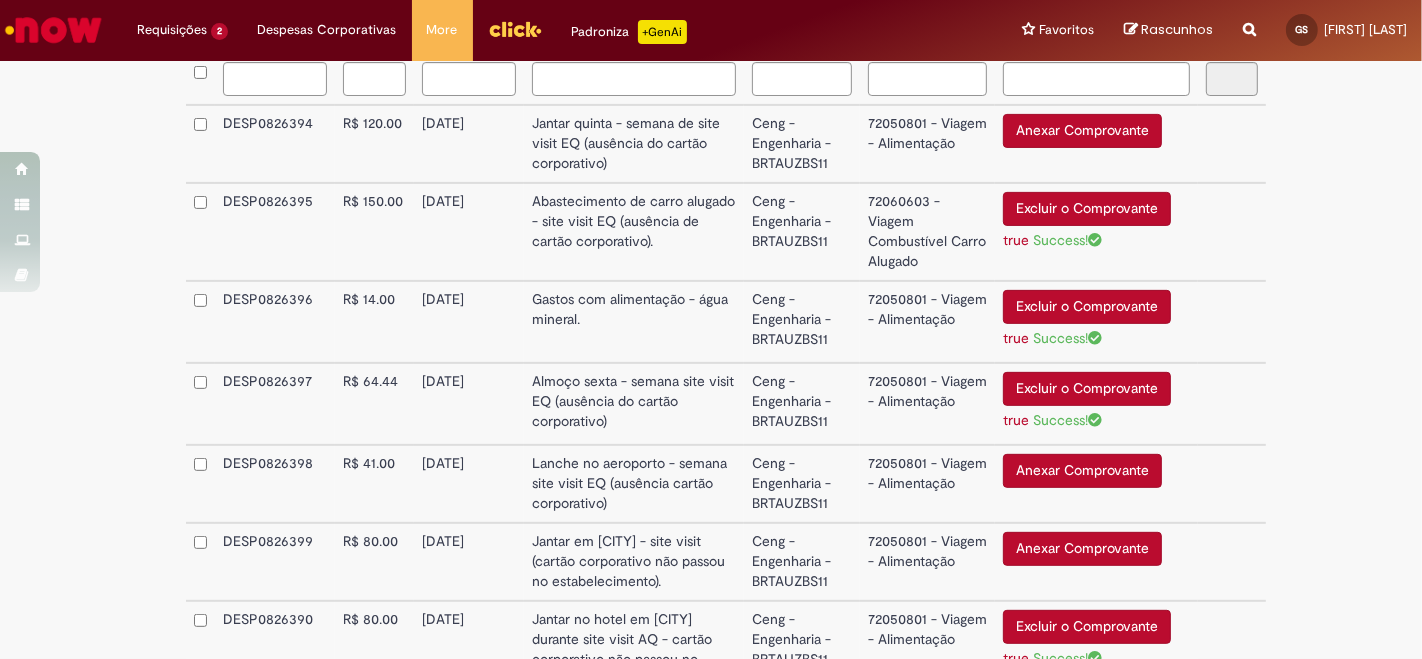 click on "Excluir o Comprovante" at bounding box center (1087, 389) 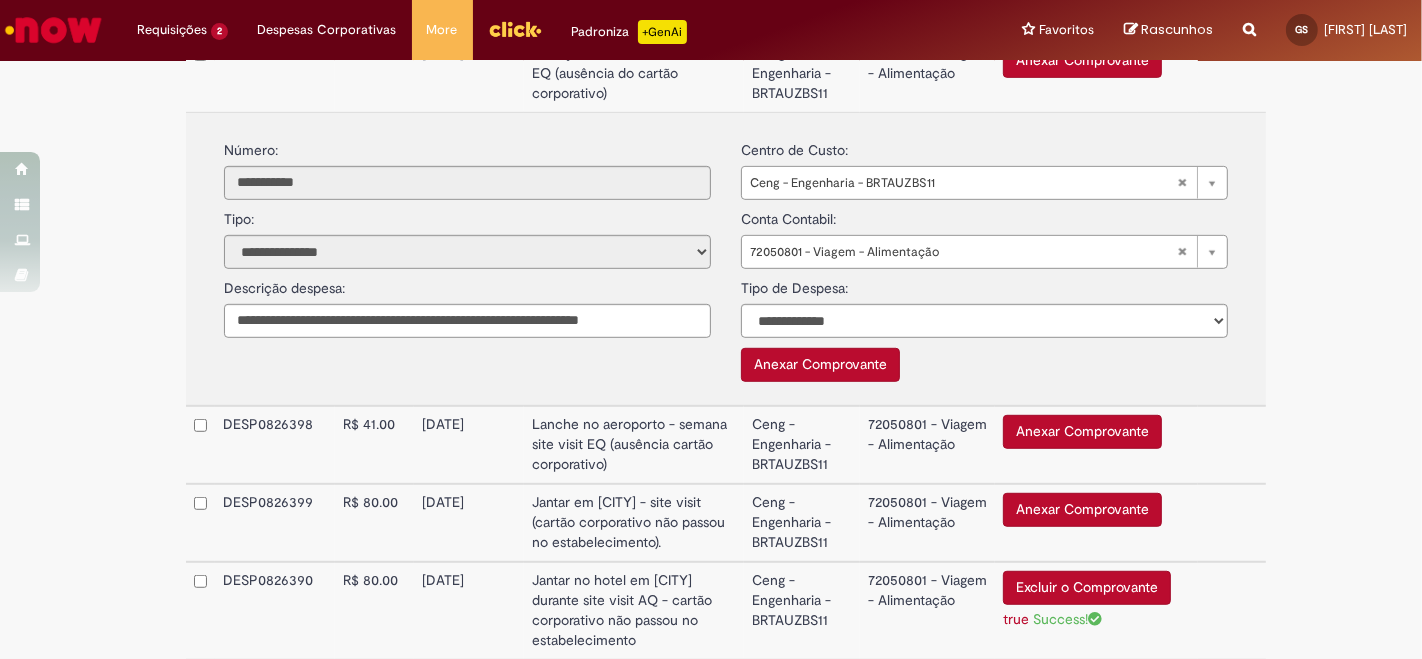 scroll, scrollTop: 944, scrollLeft: 0, axis: vertical 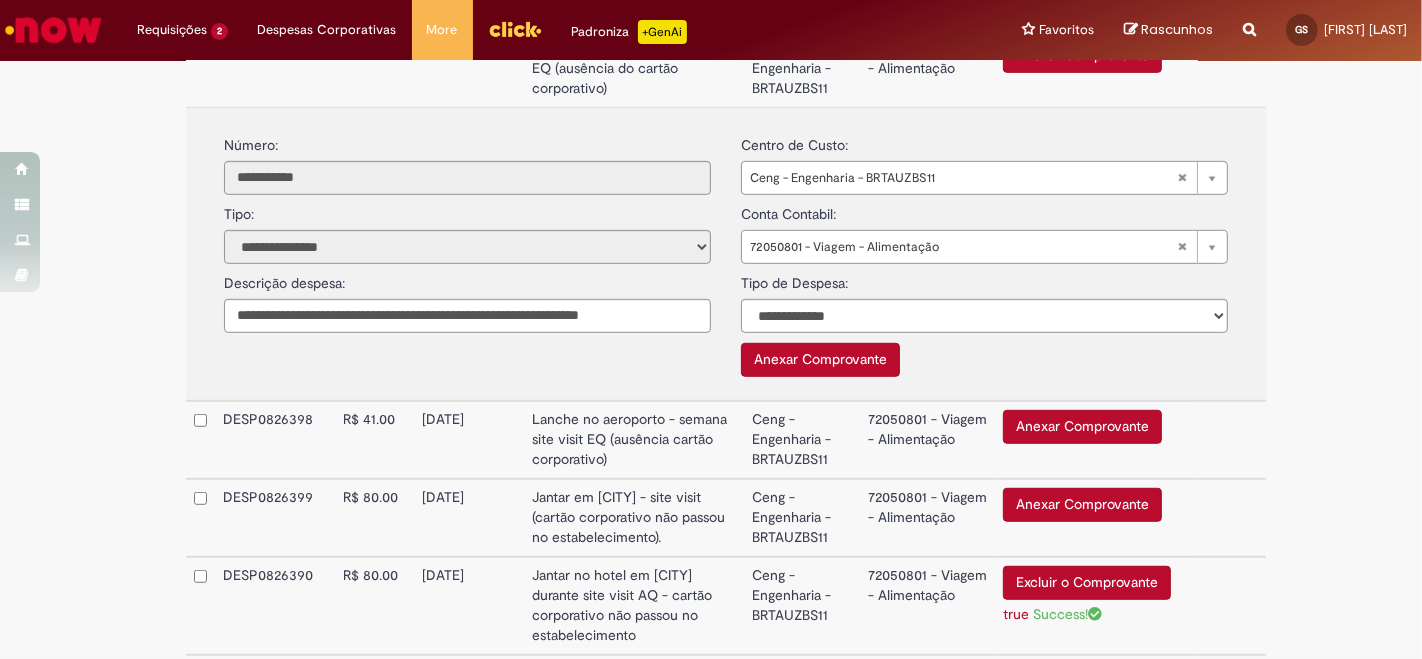 click on "Anexar Comprovante" at bounding box center [820, 360] 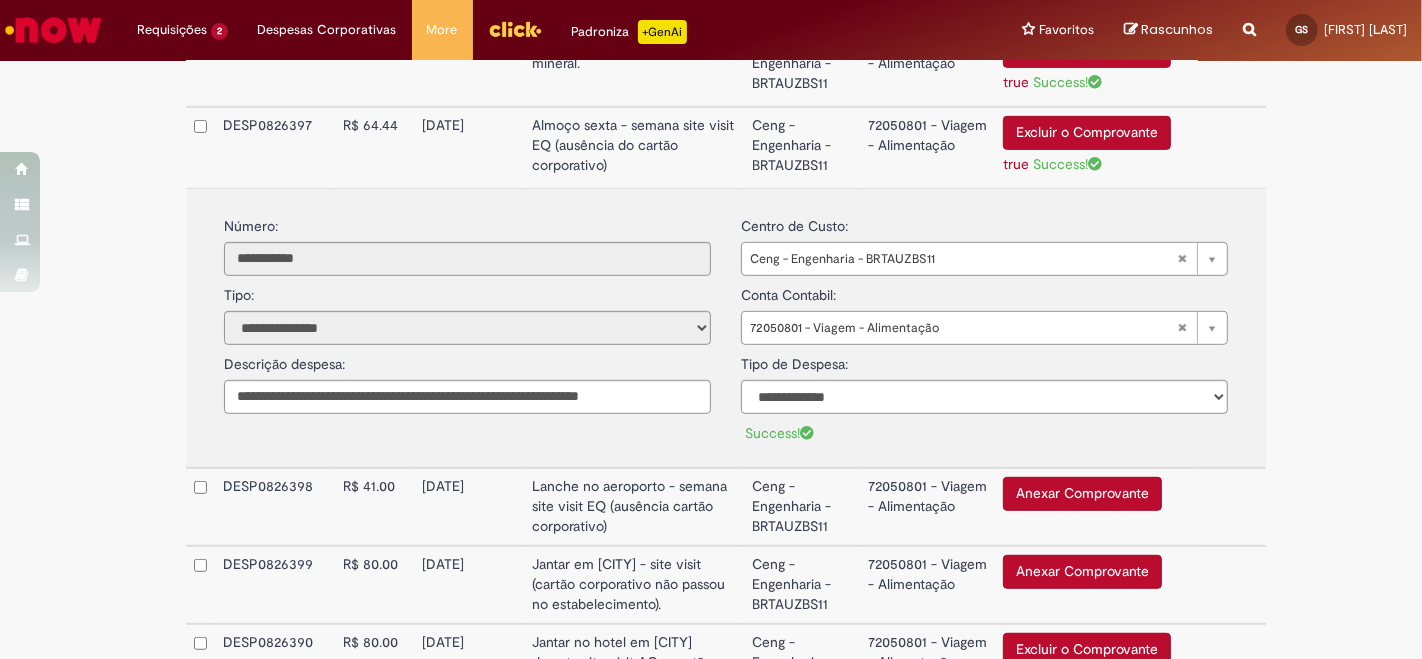 scroll, scrollTop: 833, scrollLeft: 0, axis: vertical 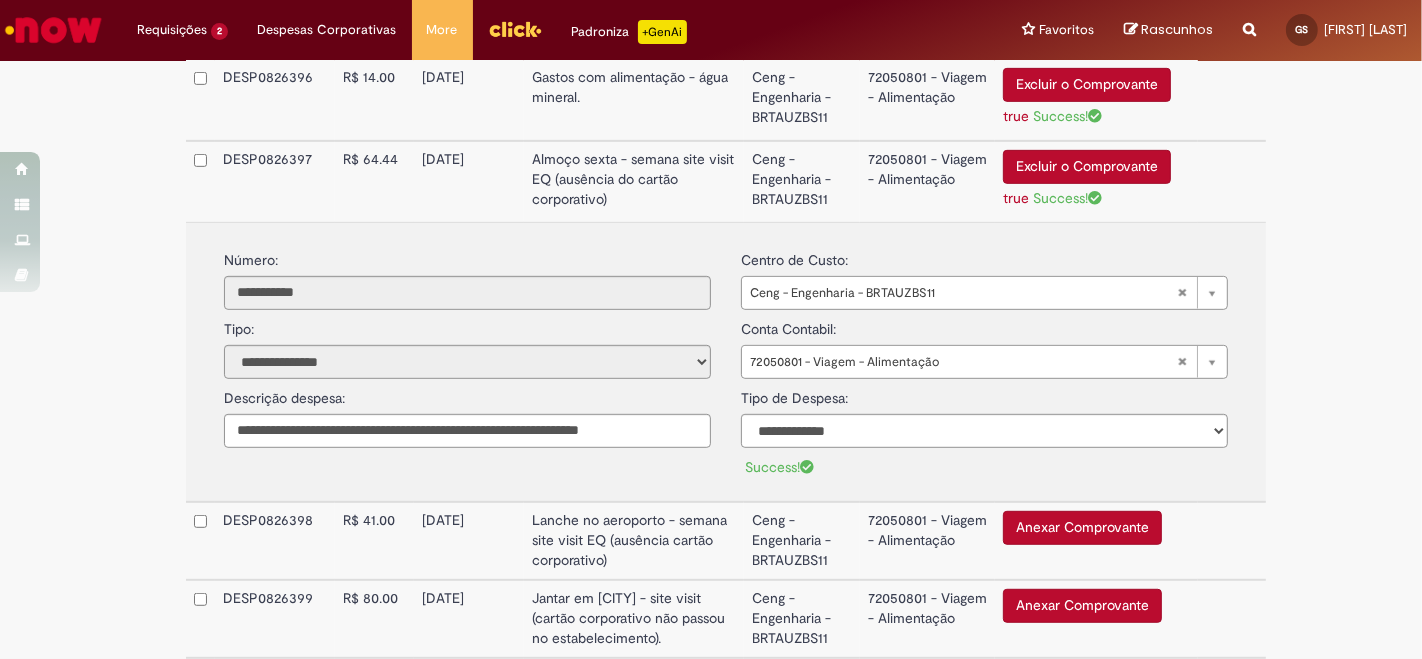 click on "**********" at bounding box center [726, 387] 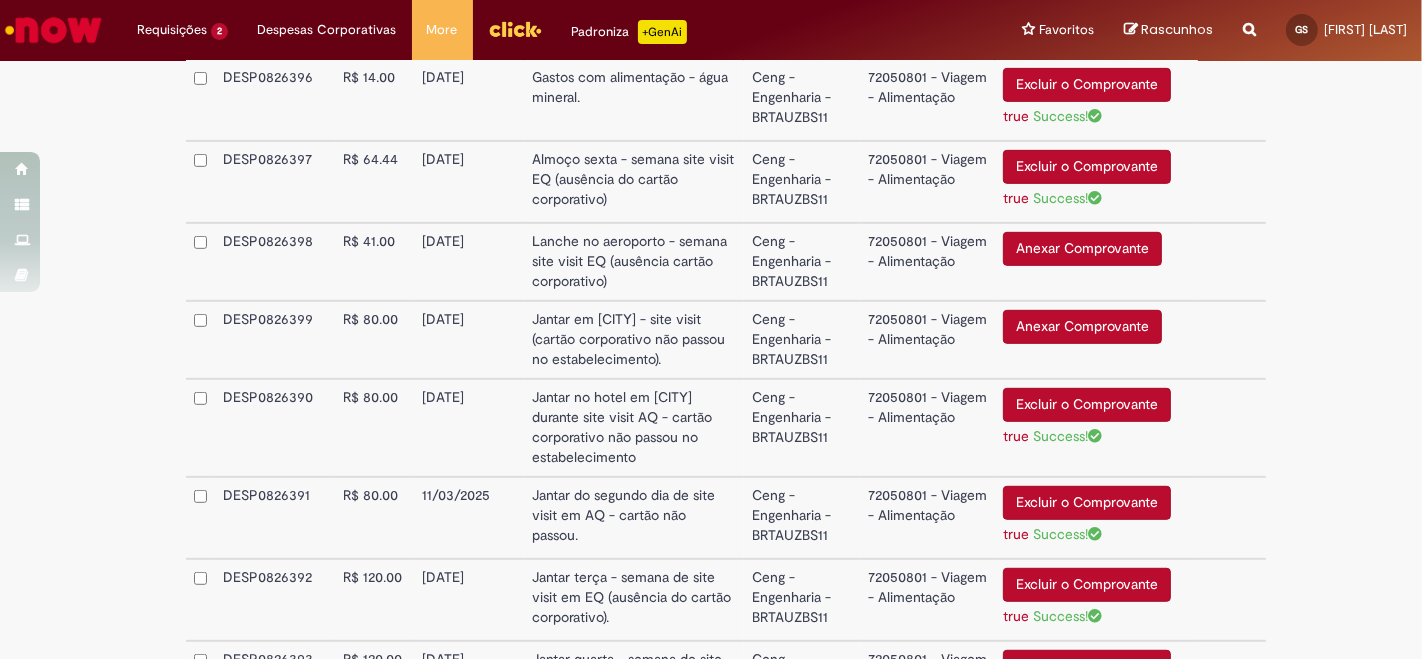 scroll, scrollTop: 722, scrollLeft: 0, axis: vertical 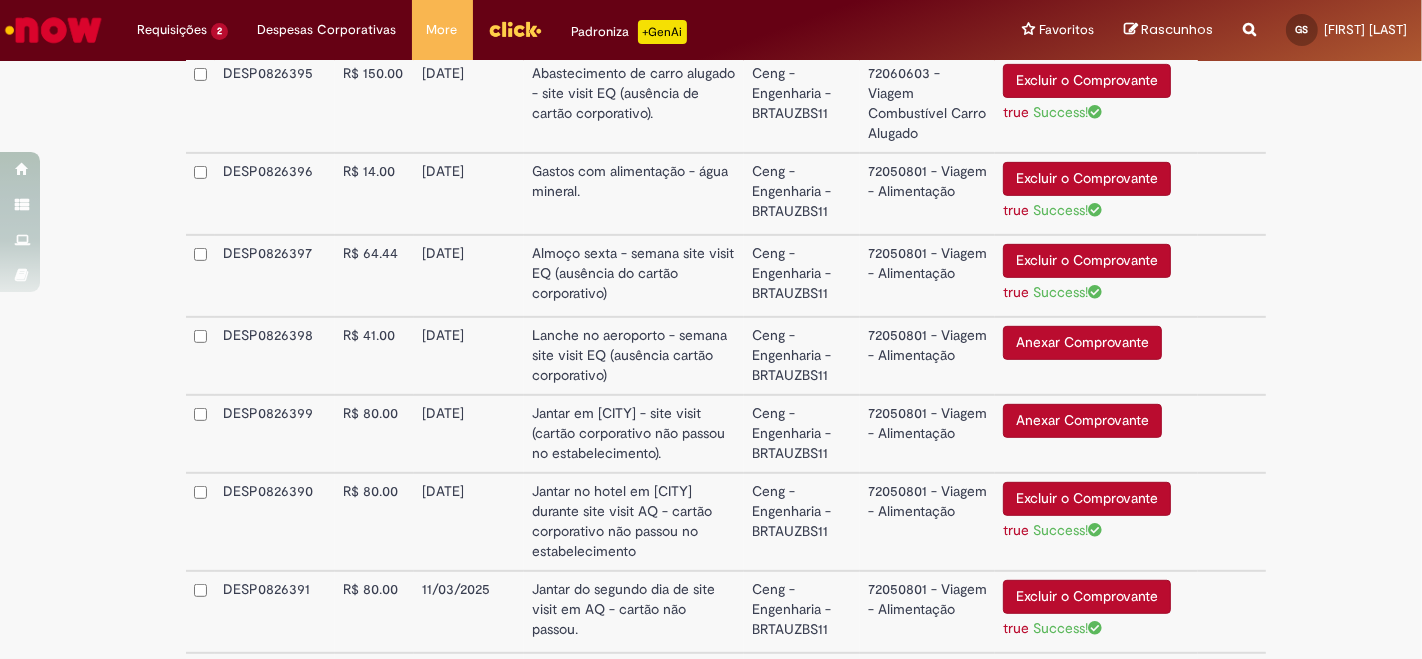 click on "Anexar Comprovante" at bounding box center [1082, 343] 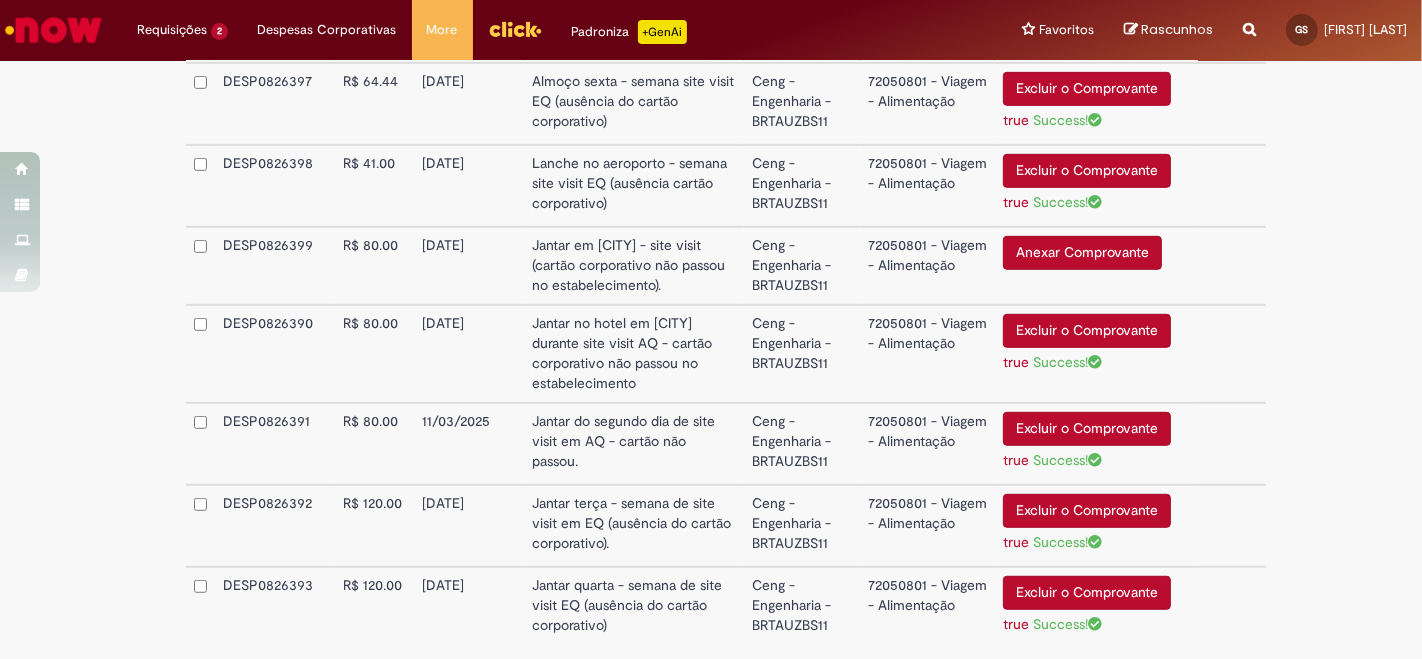 scroll, scrollTop: 961, scrollLeft: 0, axis: vertical 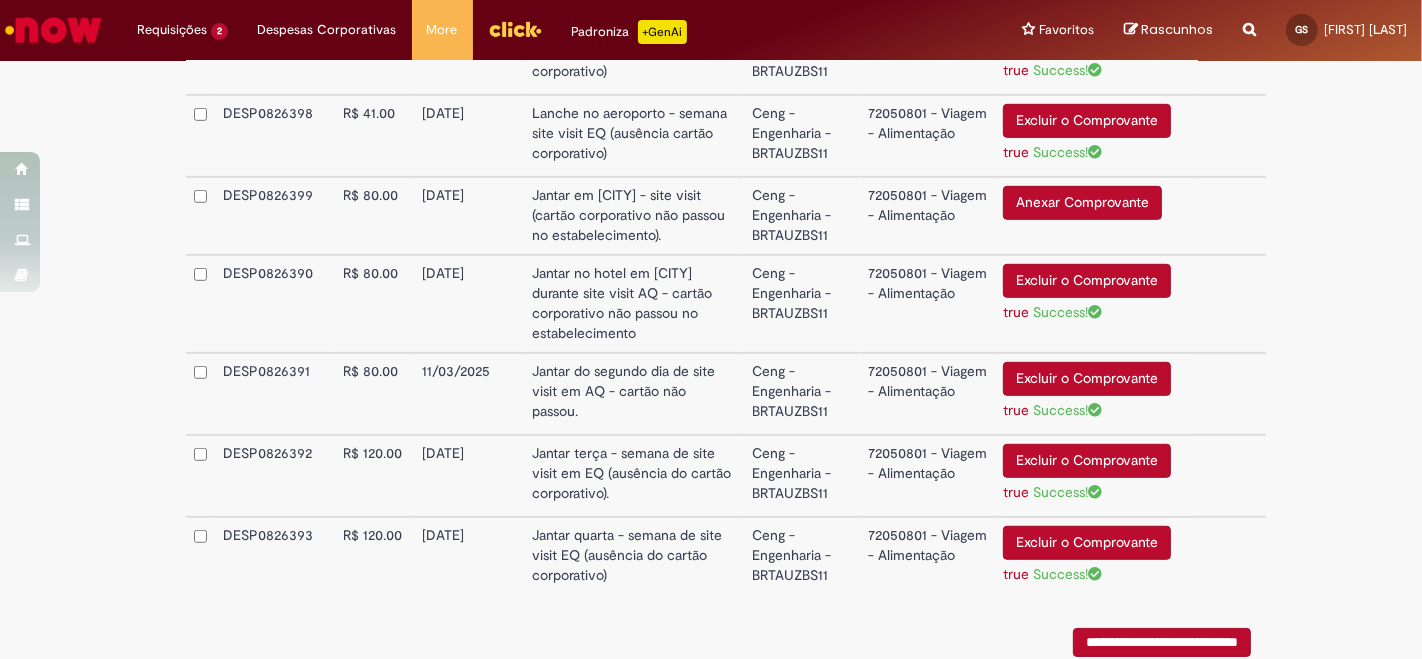 click on "Anexar Comprovante" at bounding box center (1082, 203) 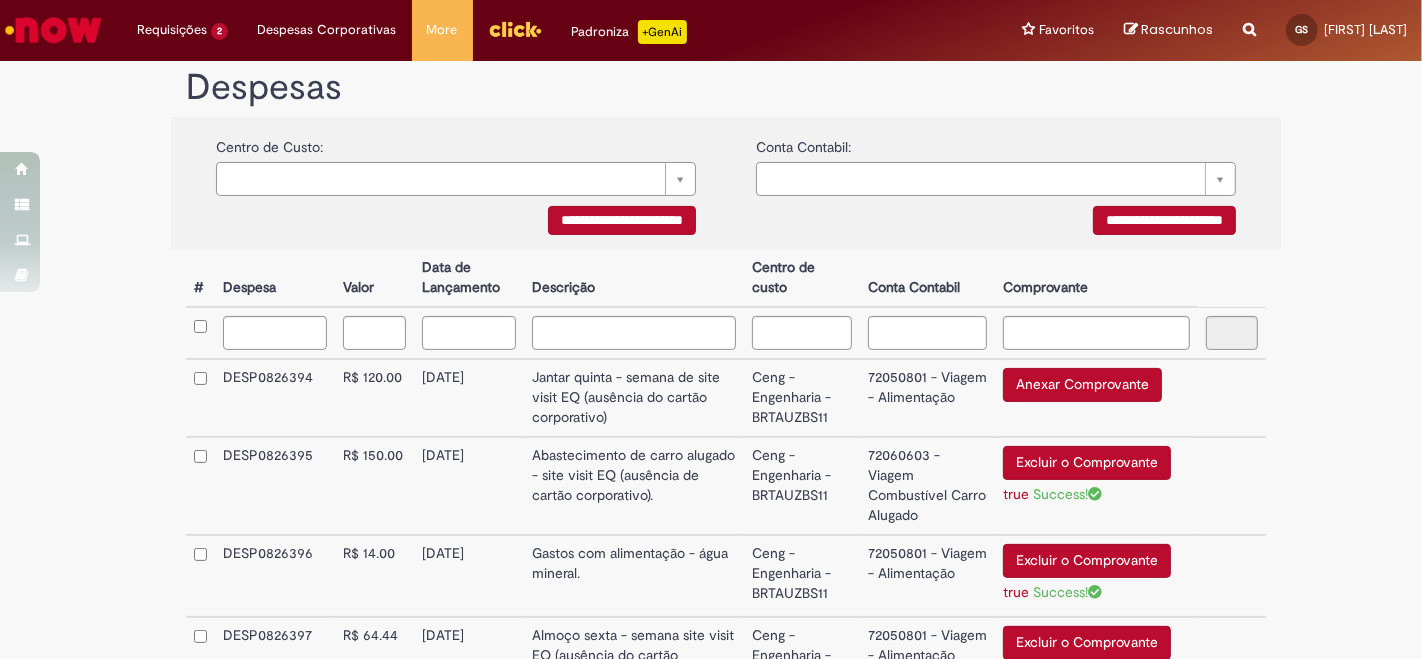 scroll, scrollTop: 405, scrollLeft: 0, axis: vertical 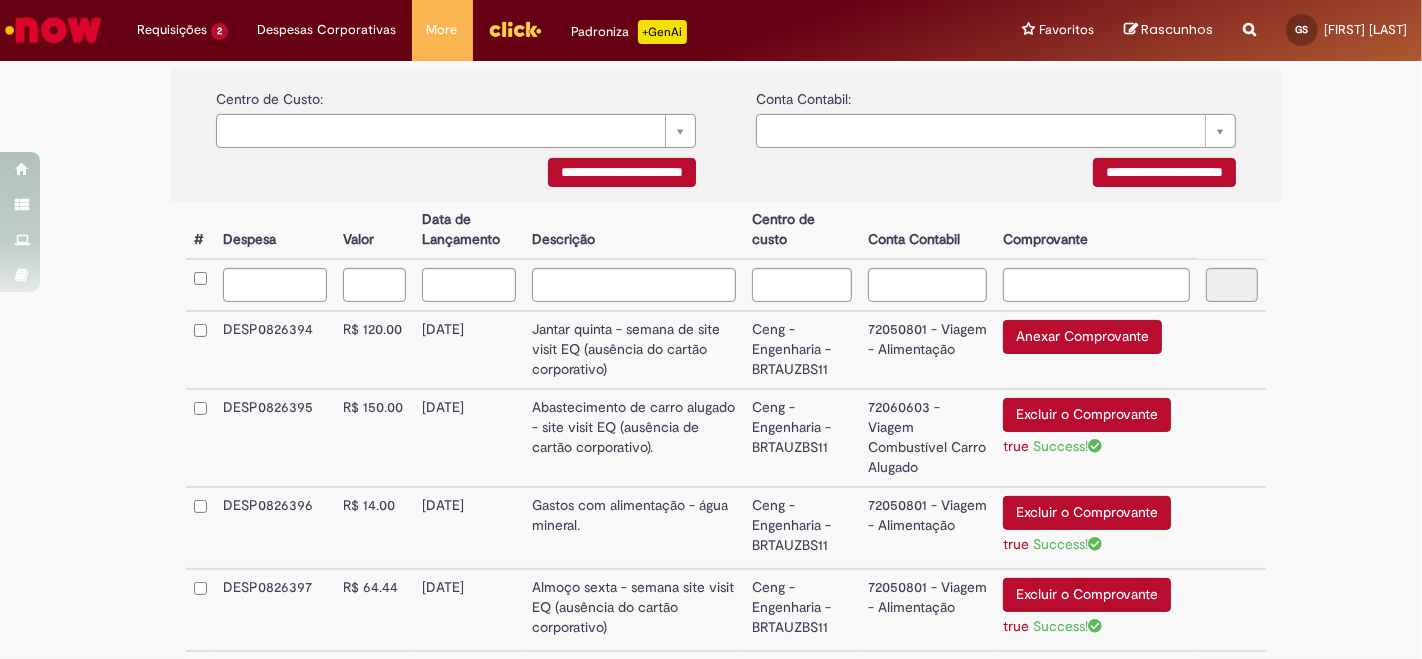 click on "Anexar Comprovante" at bounding box center [1082, 337] 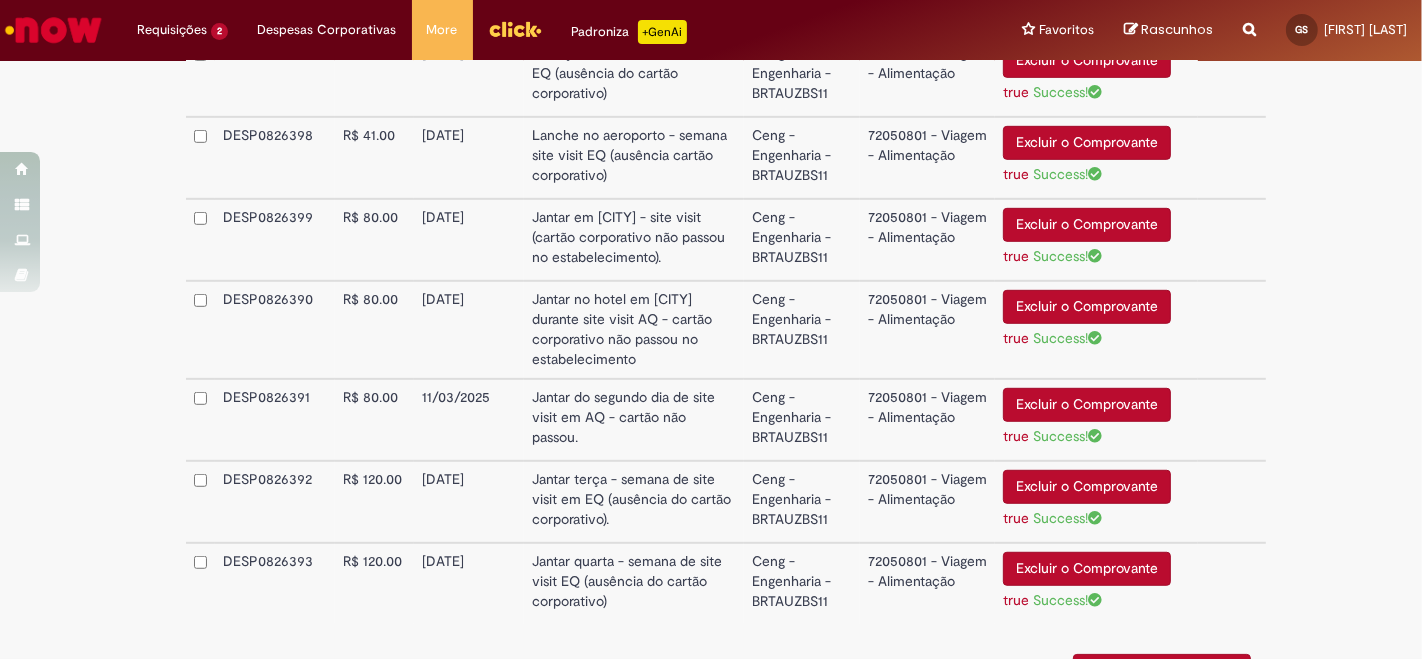 scroll, scrollTop: 1082, scrollLeft: 0, axis: vertical 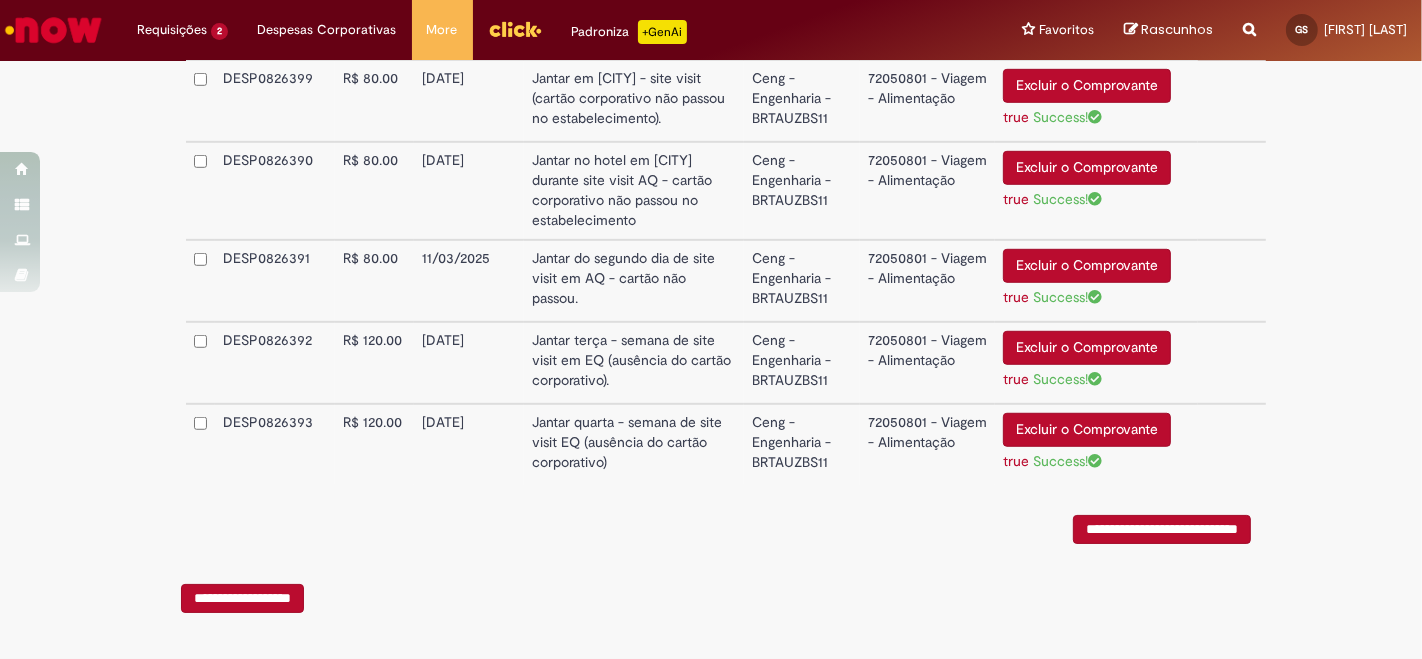 click on "**********" at bounding box center [1162, 529] 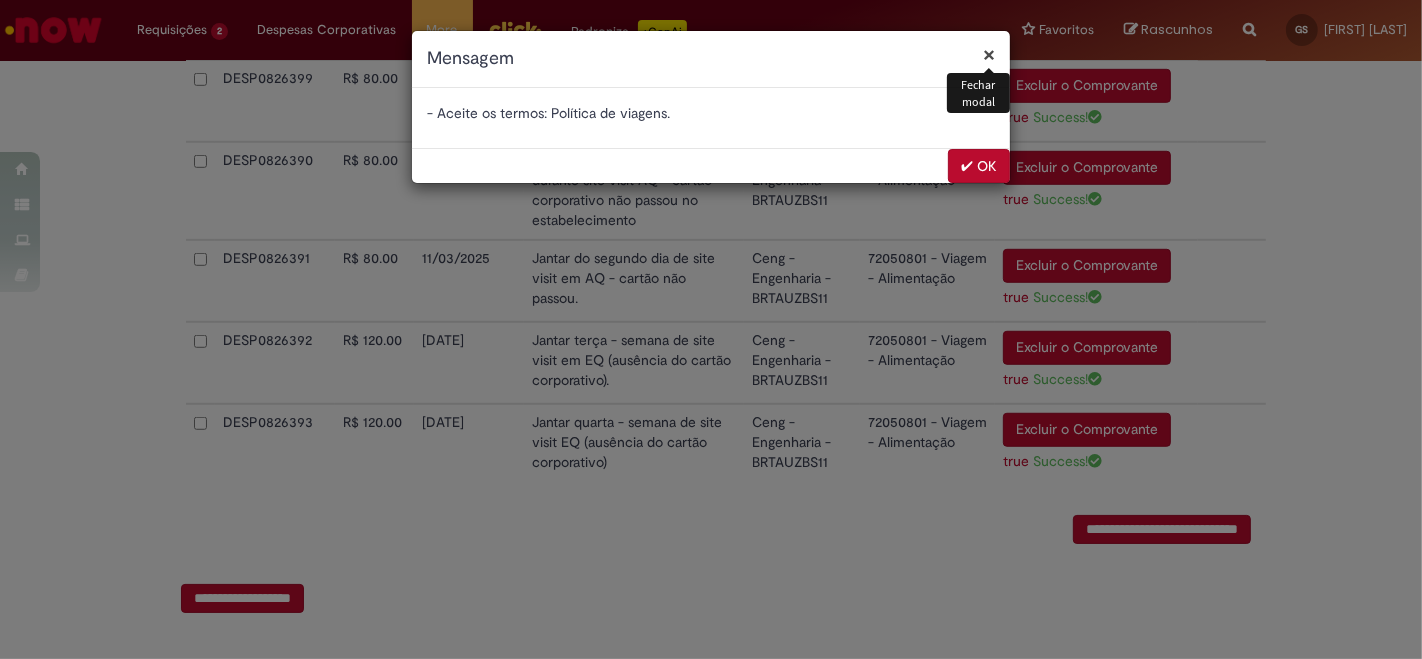 click on "✔ OK" at bounding box center [979, 166] 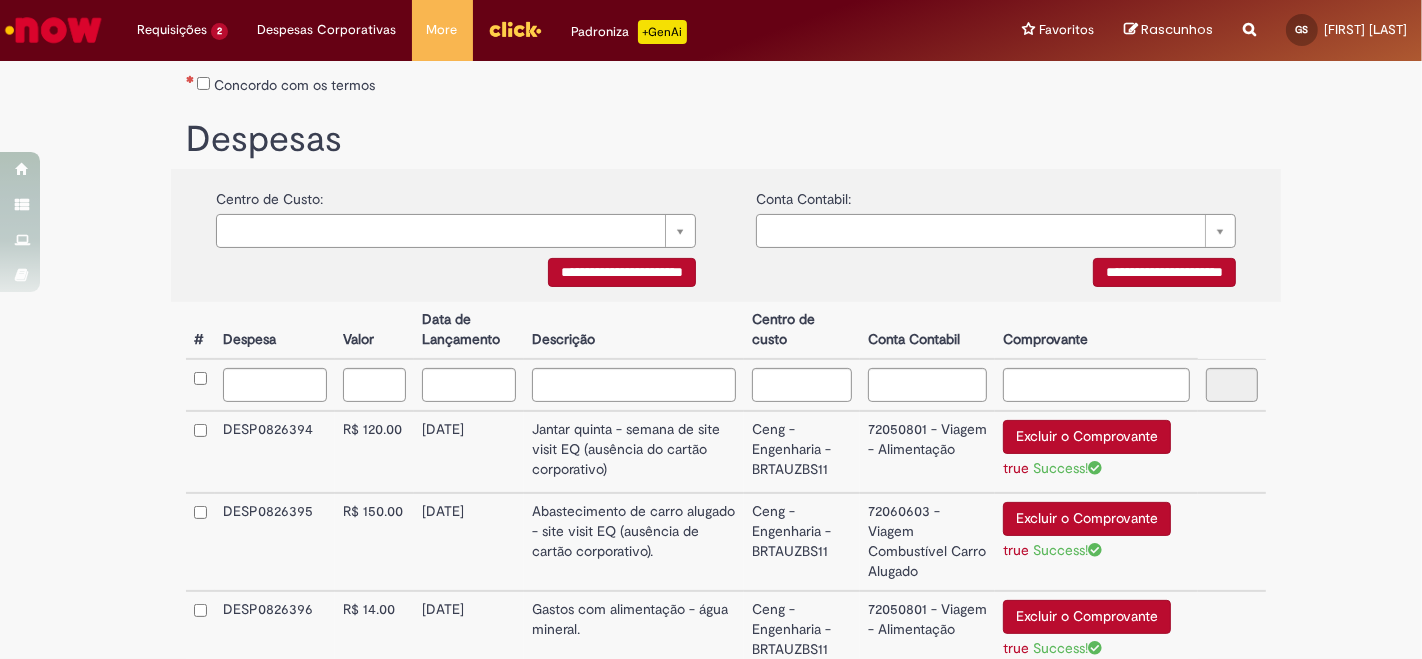 scroll, scrollTop: 194, scrollLeft: 0, axis: vertical 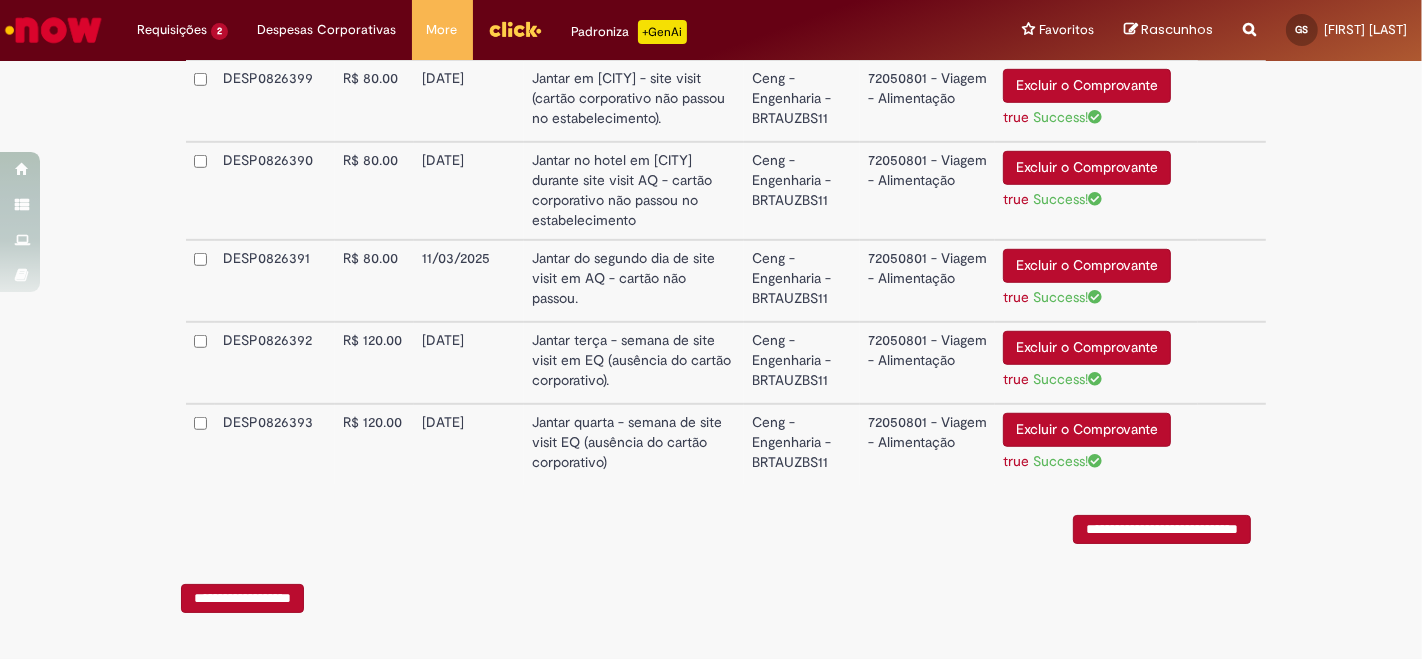 click on "**********" at bounding box center [1162, 529] 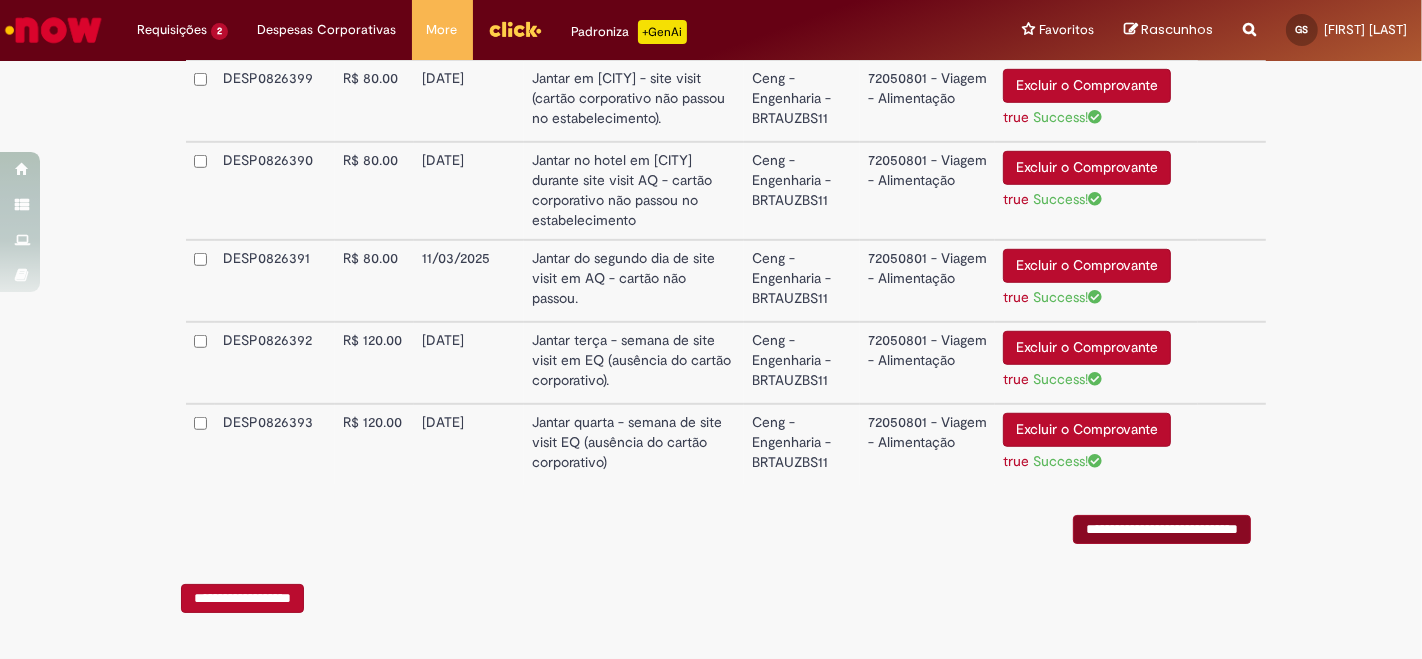 scroll, scrollTop: 0, scrollLeft: 0, axis: both 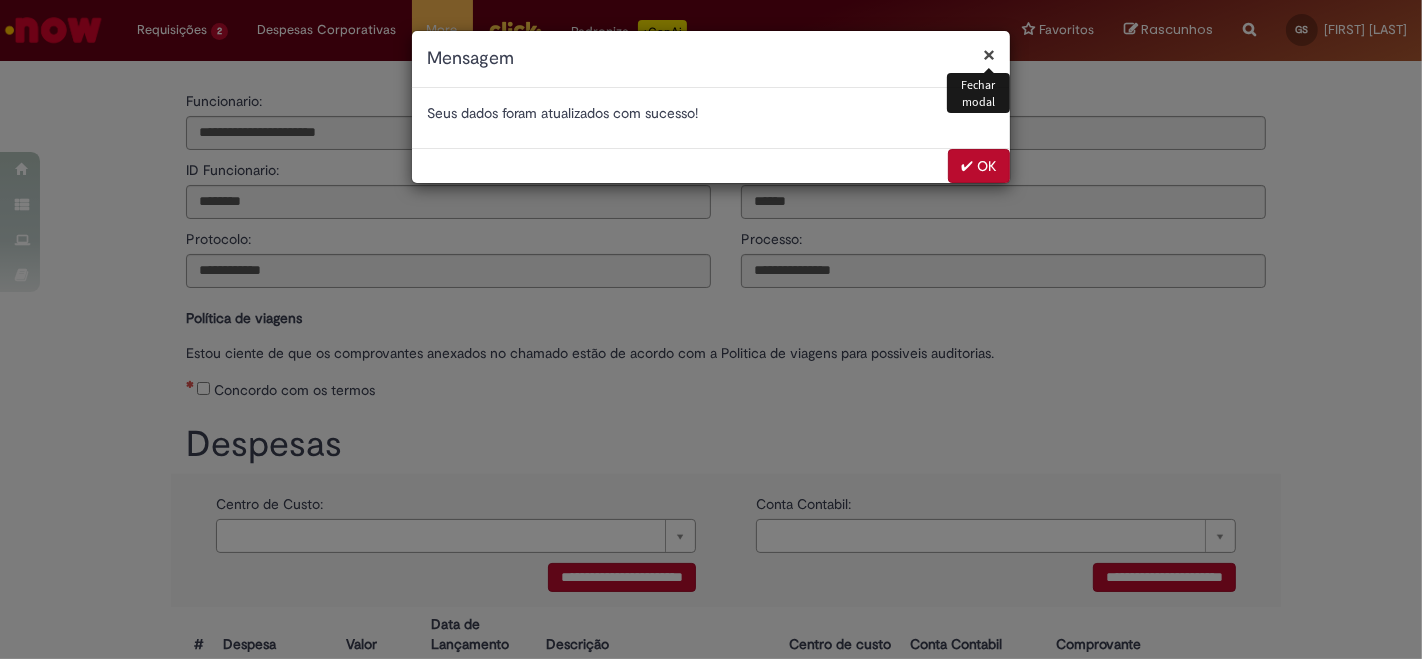 click on "✔ OK" at bounding box center [979, 166] 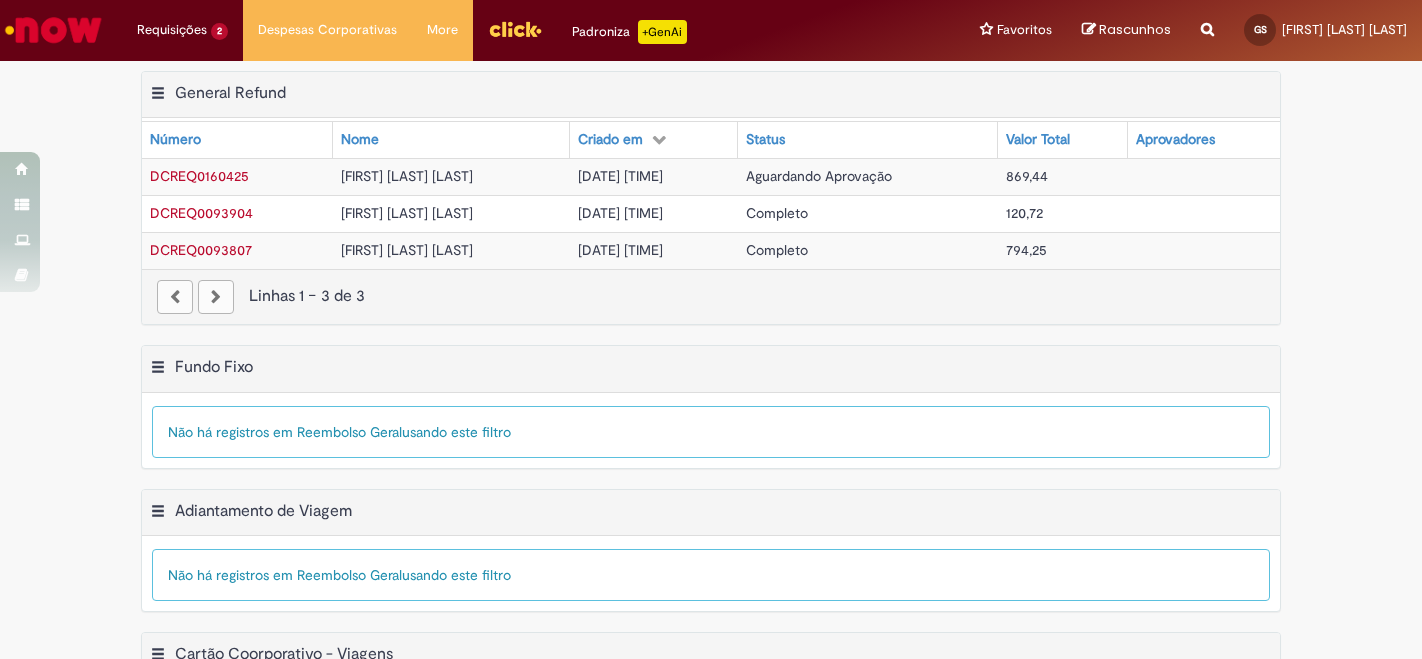scroll, scrollTop: 0, scrollLeft: 0, axis: both 